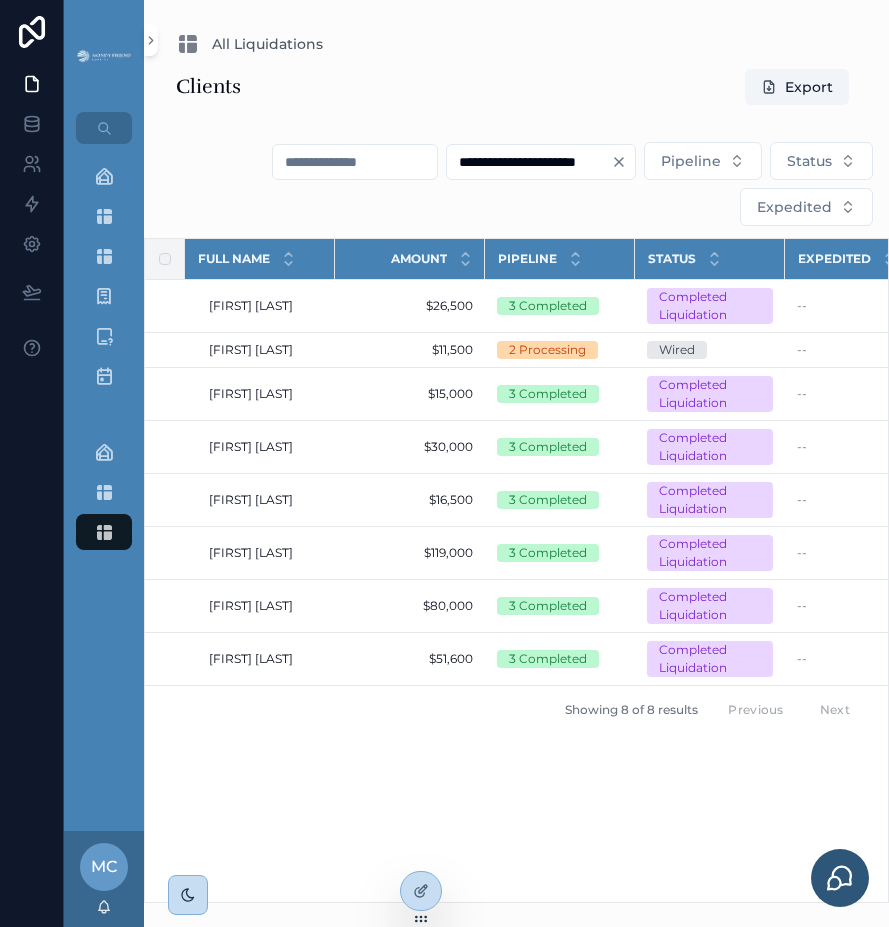 scroll, scrollTop: 0, scrollLeft: 0, axis: both 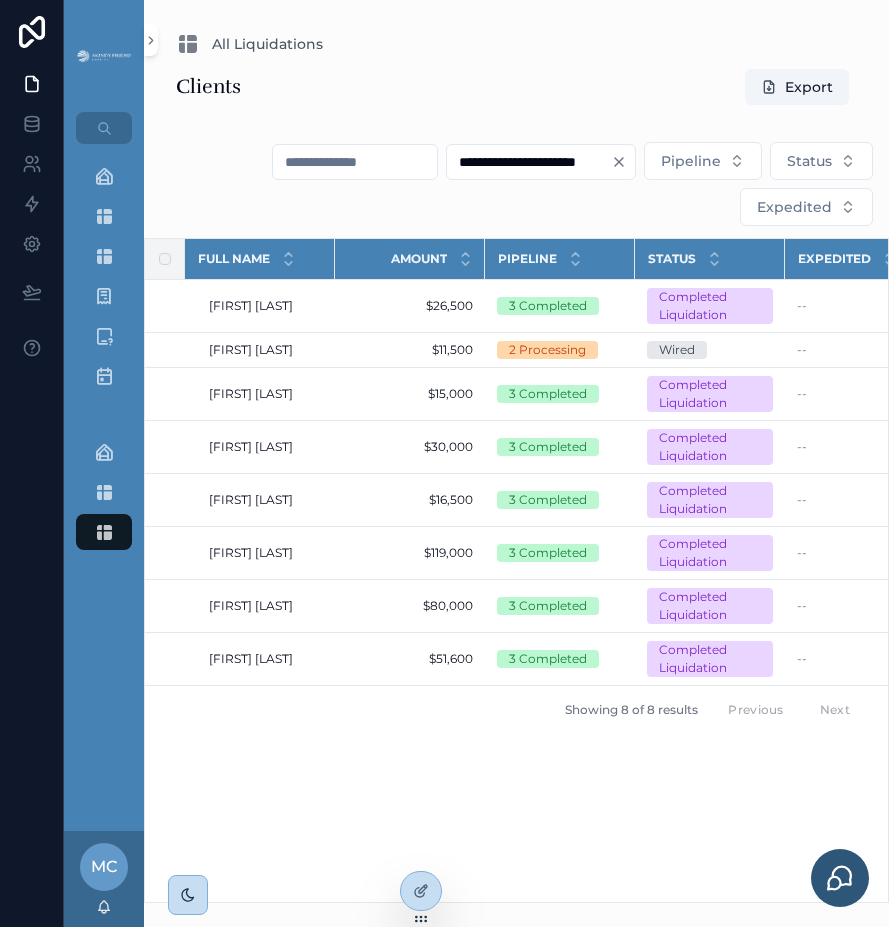 click 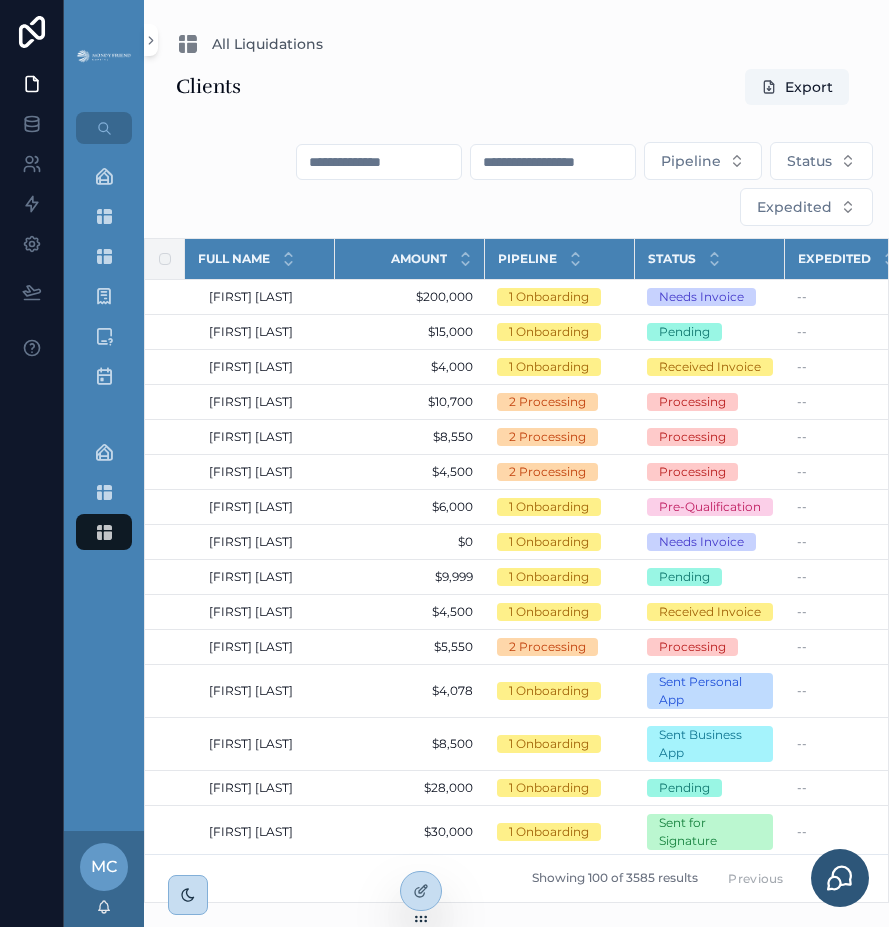 click at bounding box center [553, 162] 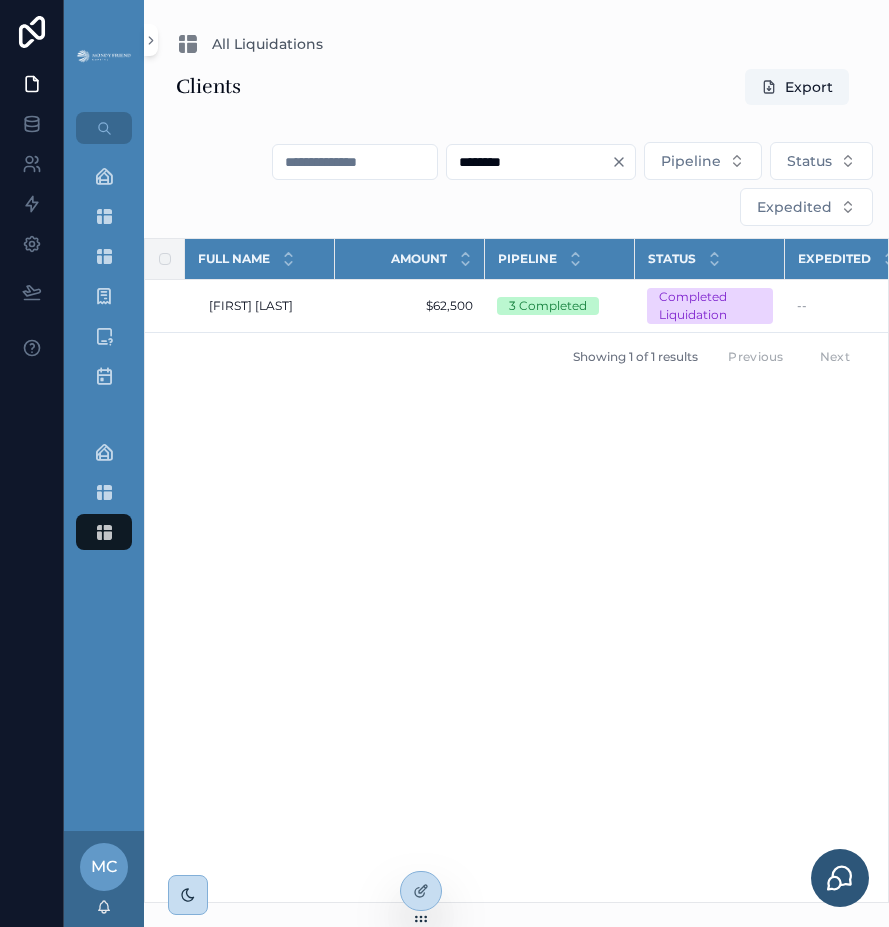 type on "********" 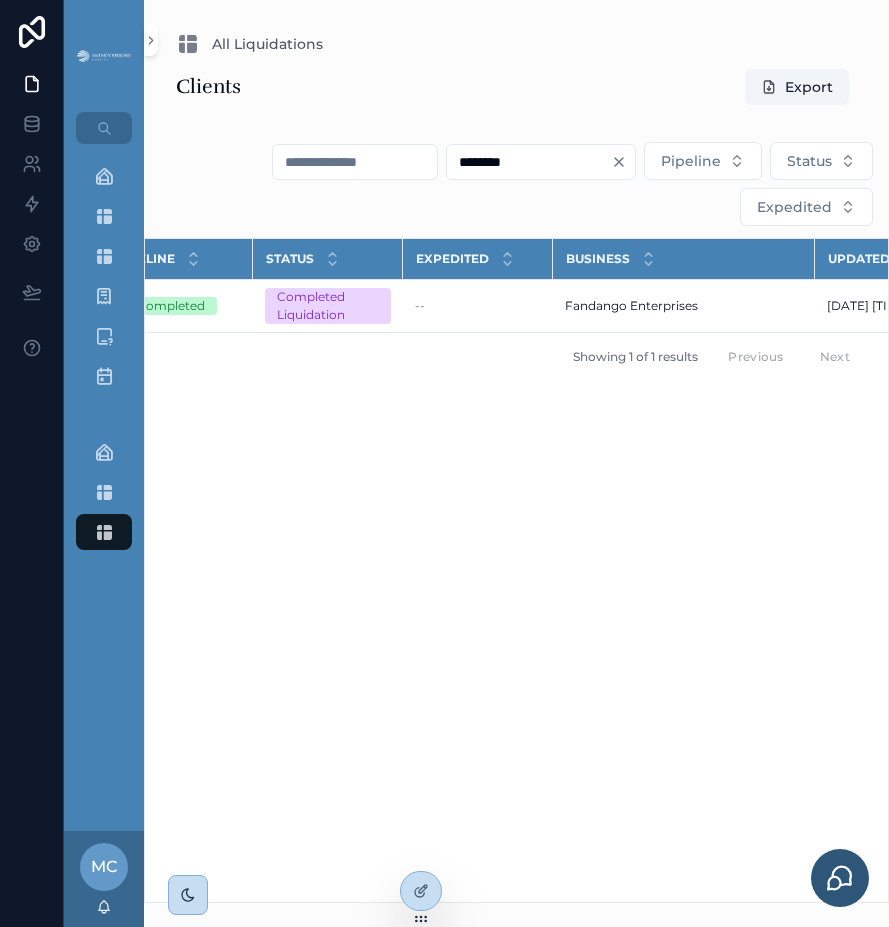 scroll, scrollTop: 0, scrollLeft: 372, axis: horizontal 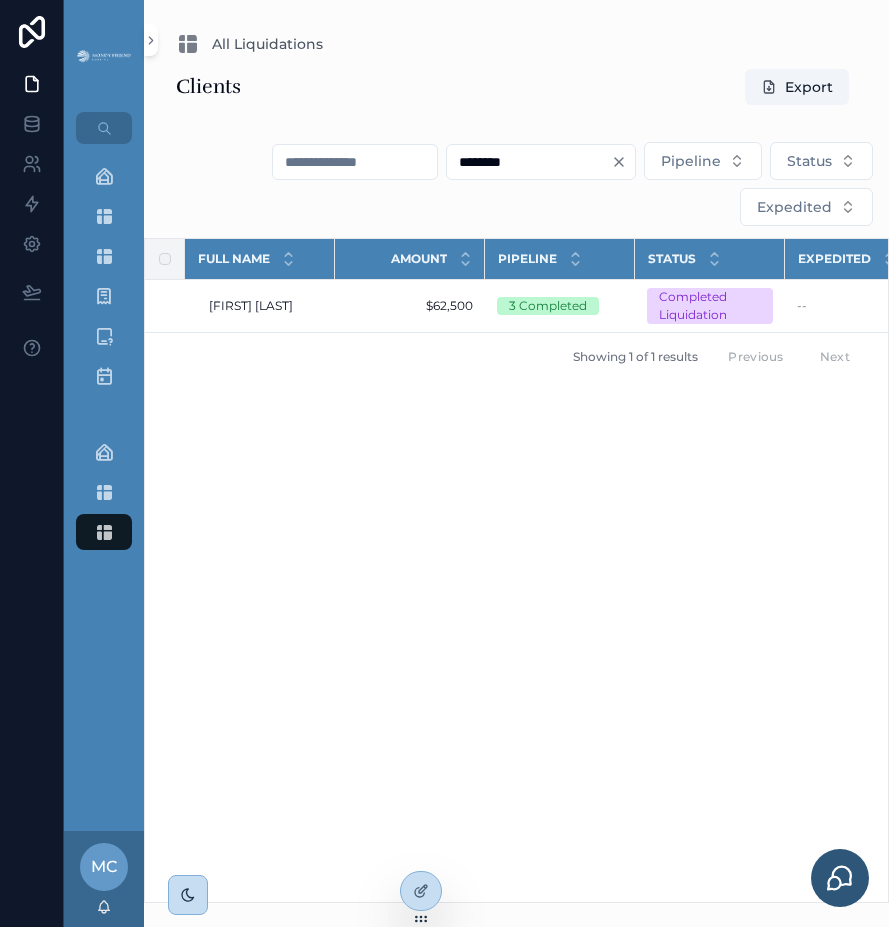 click on "Full Name Amount Pipeline Status Expedited Business Updated at Created at amanda nguyen amanda nguyen $62,500 $62,500 3 Completed Completed Liquidation -- Fandango Enterprises Fandango Enterprises 7/7/2025 12:11 PM 7/7/2025 12:11 PM 12/10/2024 10:31 AM 12/10/2024 10:31 AM Showing 1 of 1 results Previous Next" at bounding box center [516, 570] 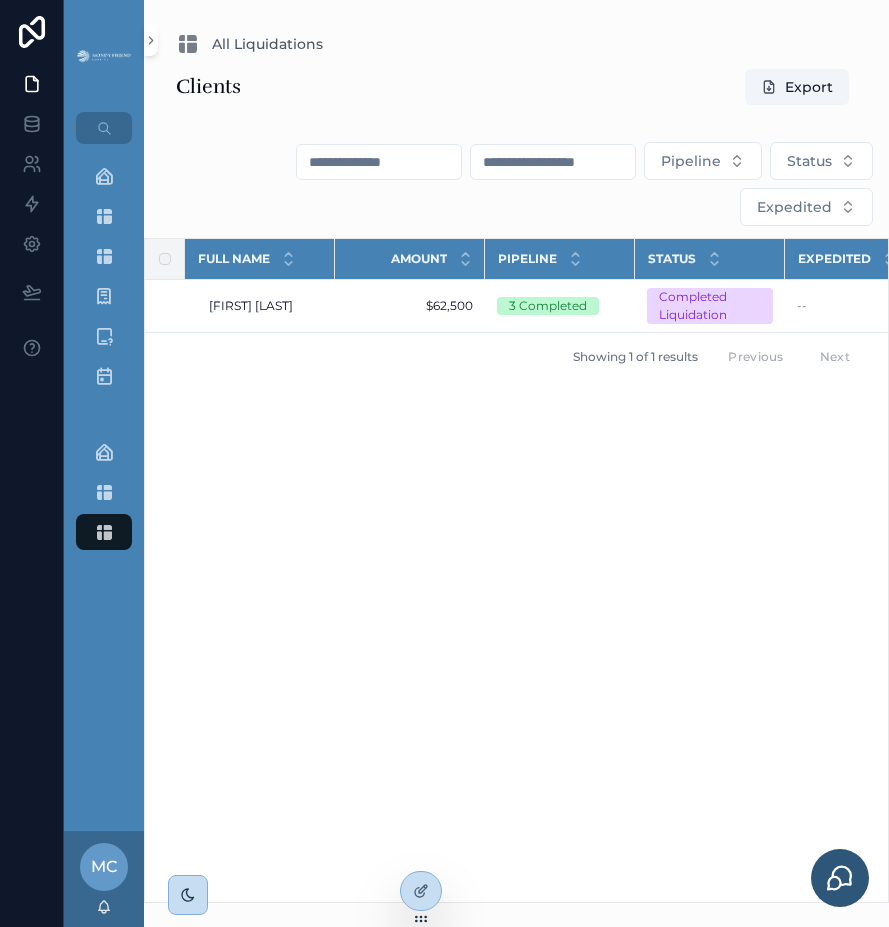 click at bounding box center [553, 162] 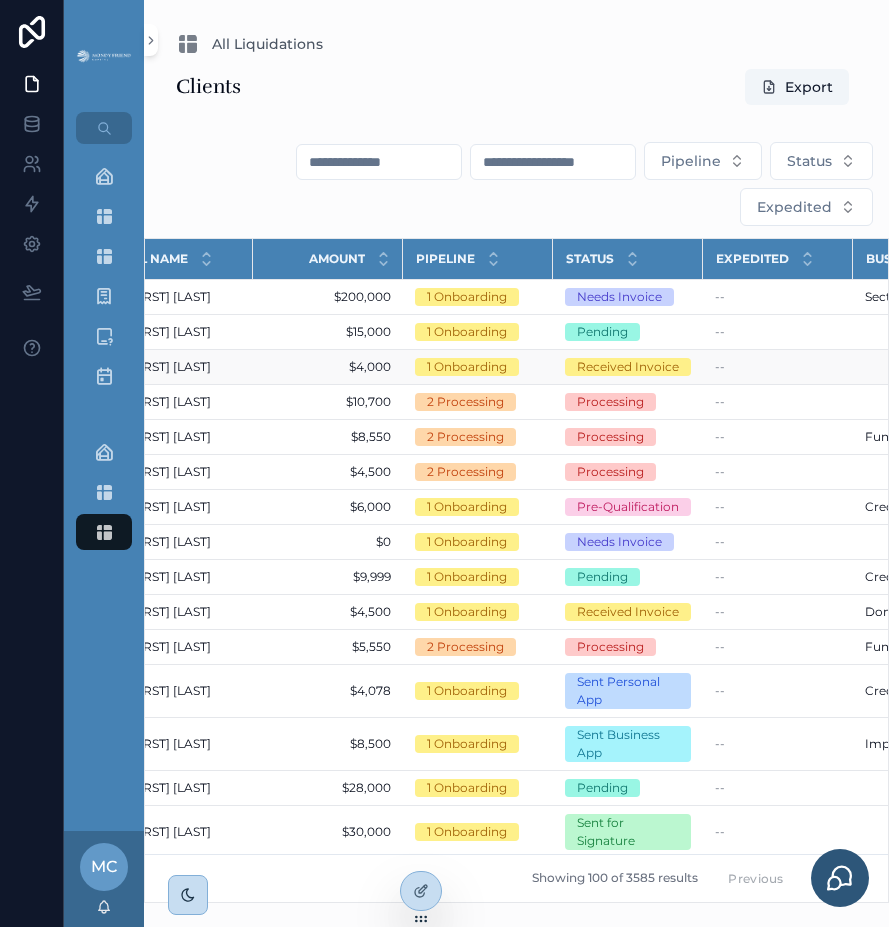 scroll, scrollTop: 0, scrollLeft: 0, axis: both 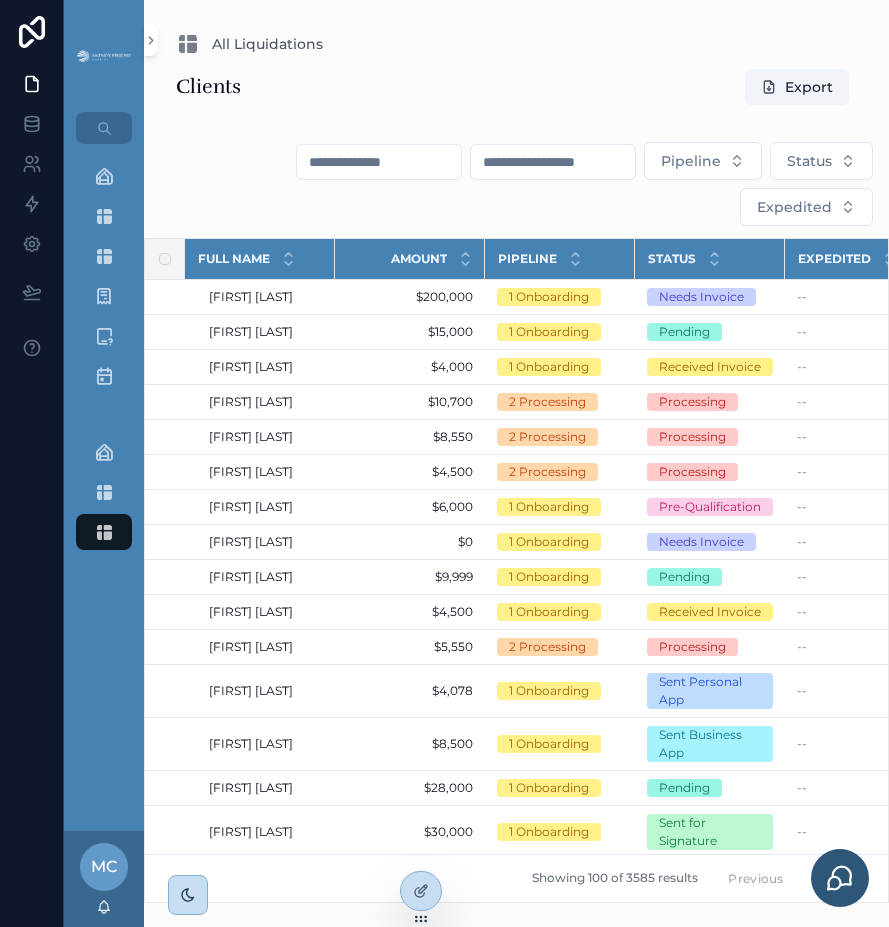click at bounding box center (553, 162) 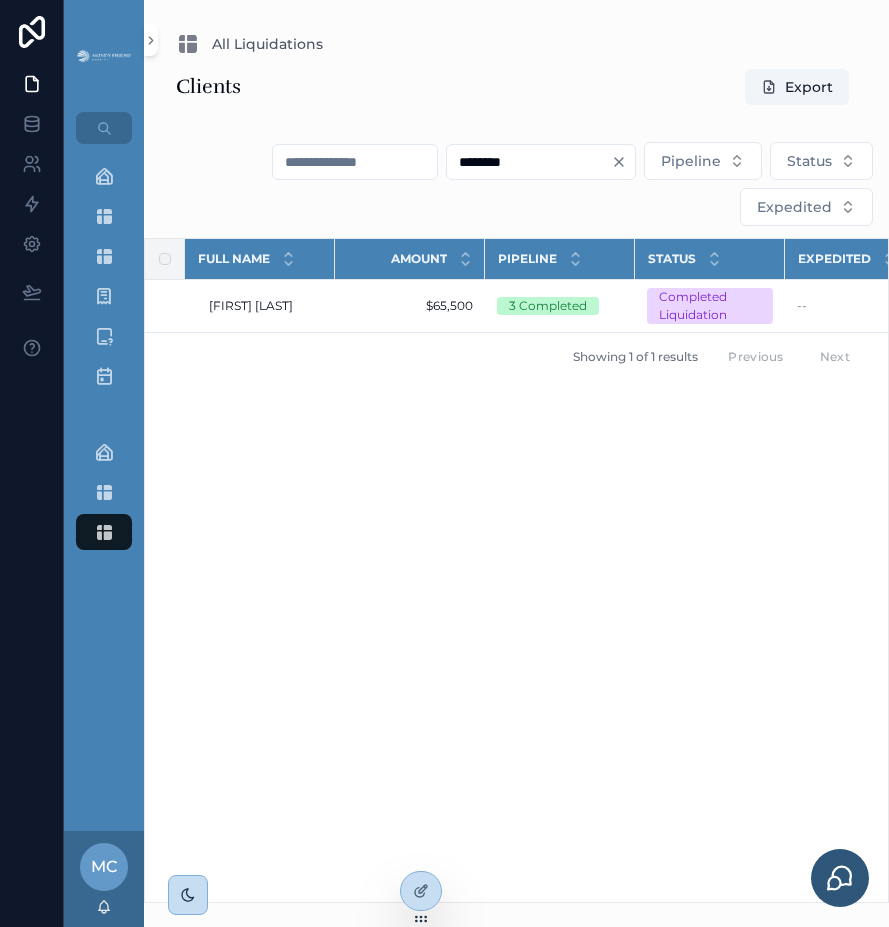 type on "********" 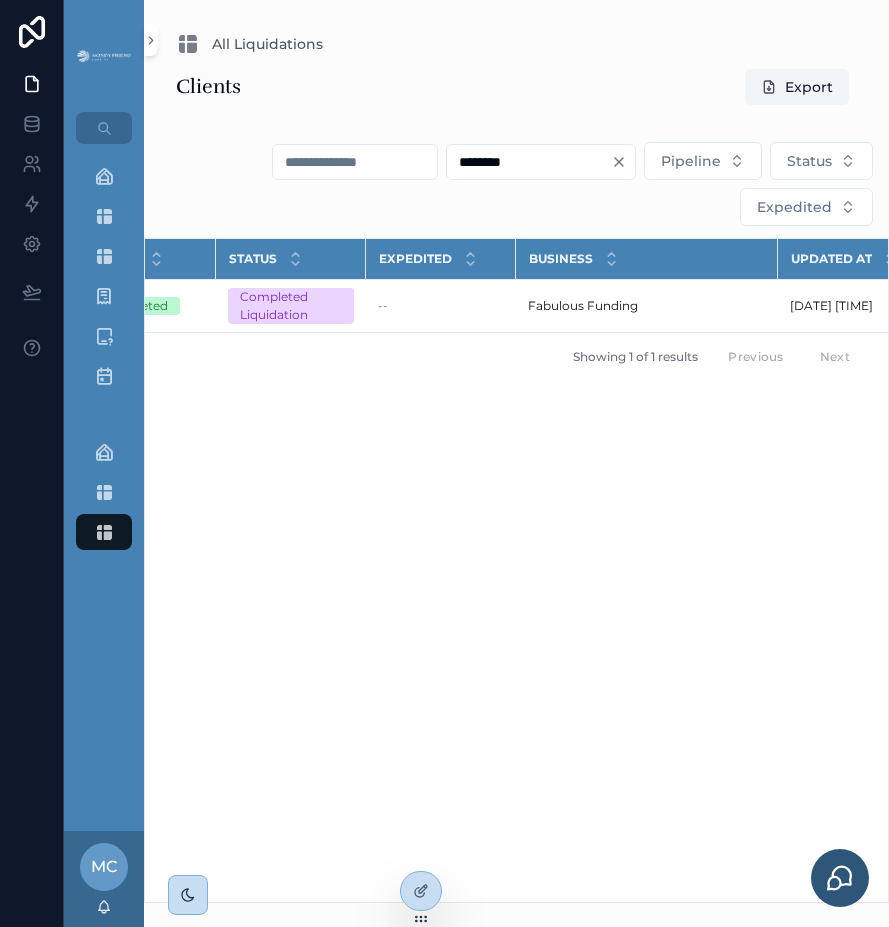 scroll, scrollTop: 0, scrollLeft: 0, axis: both 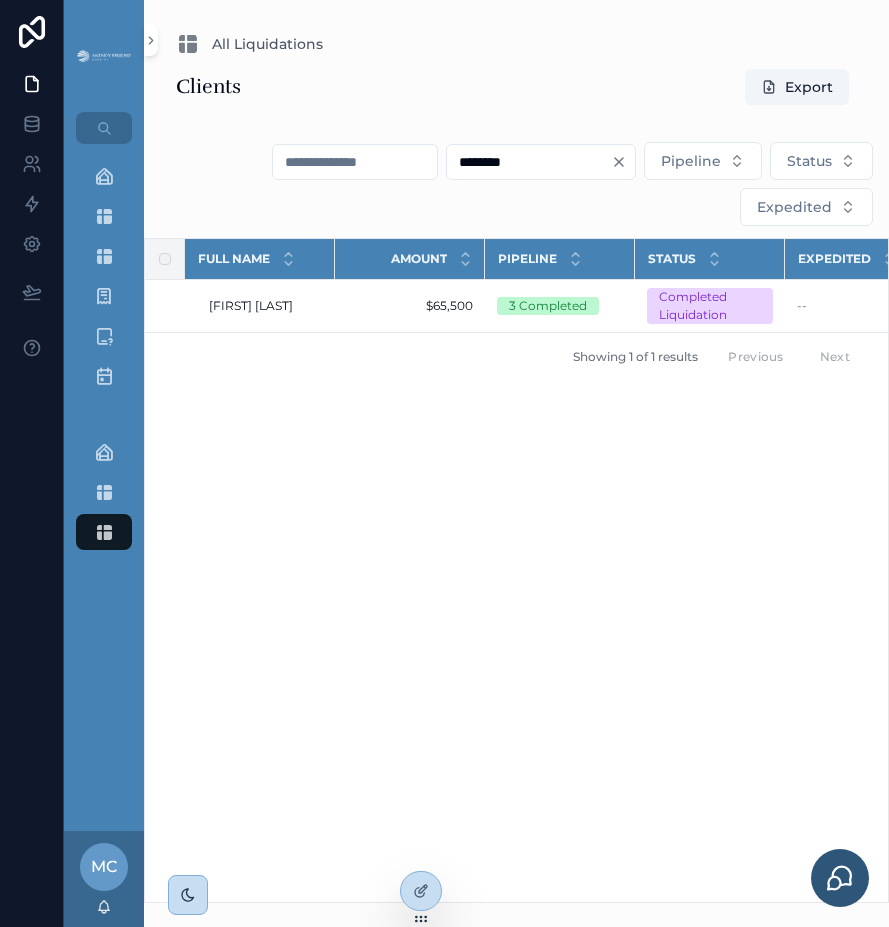 click 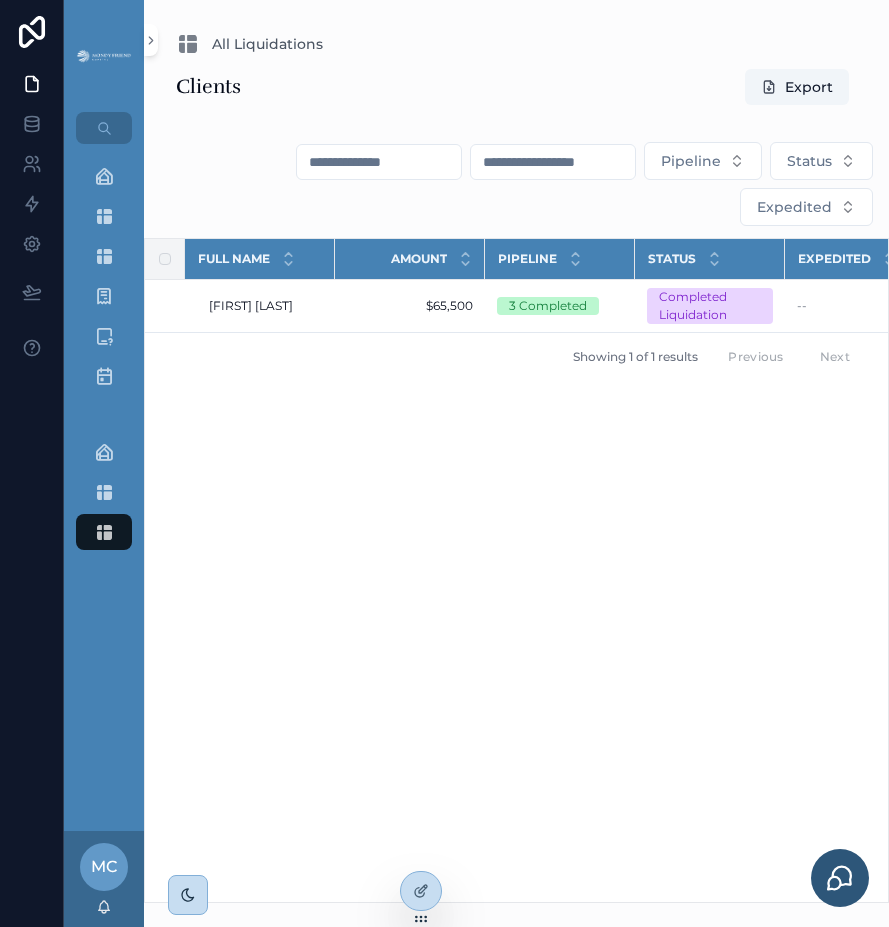 click at bounding box center [553, 162] 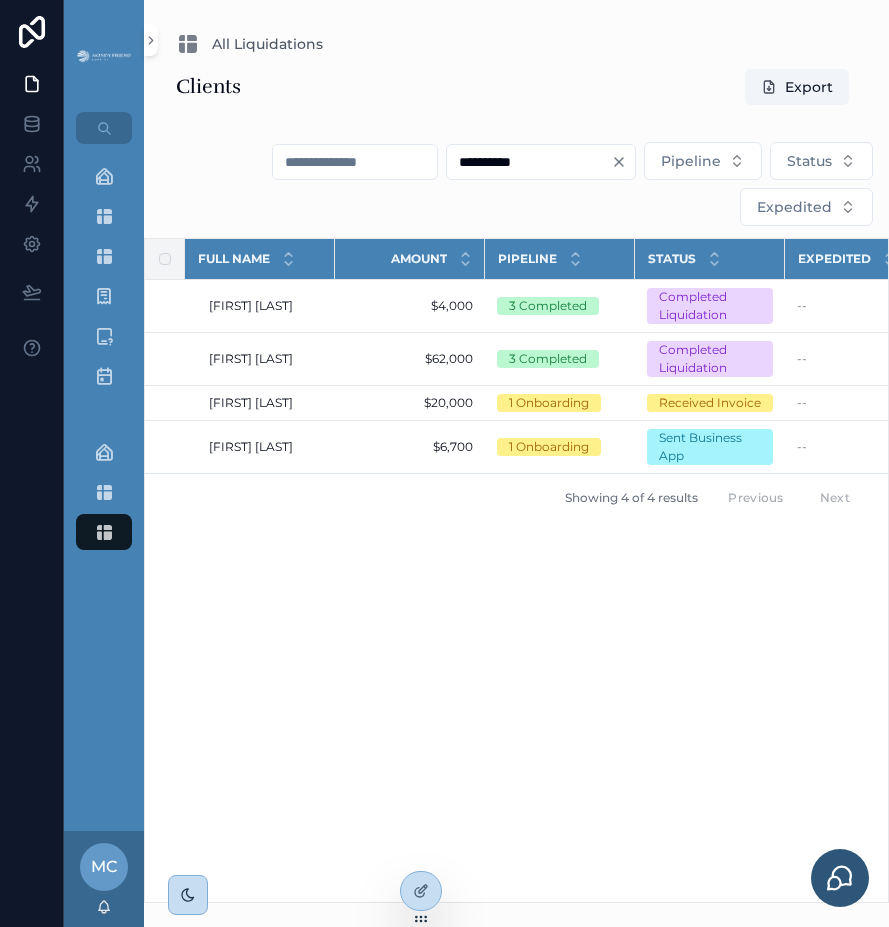 type on "**********" 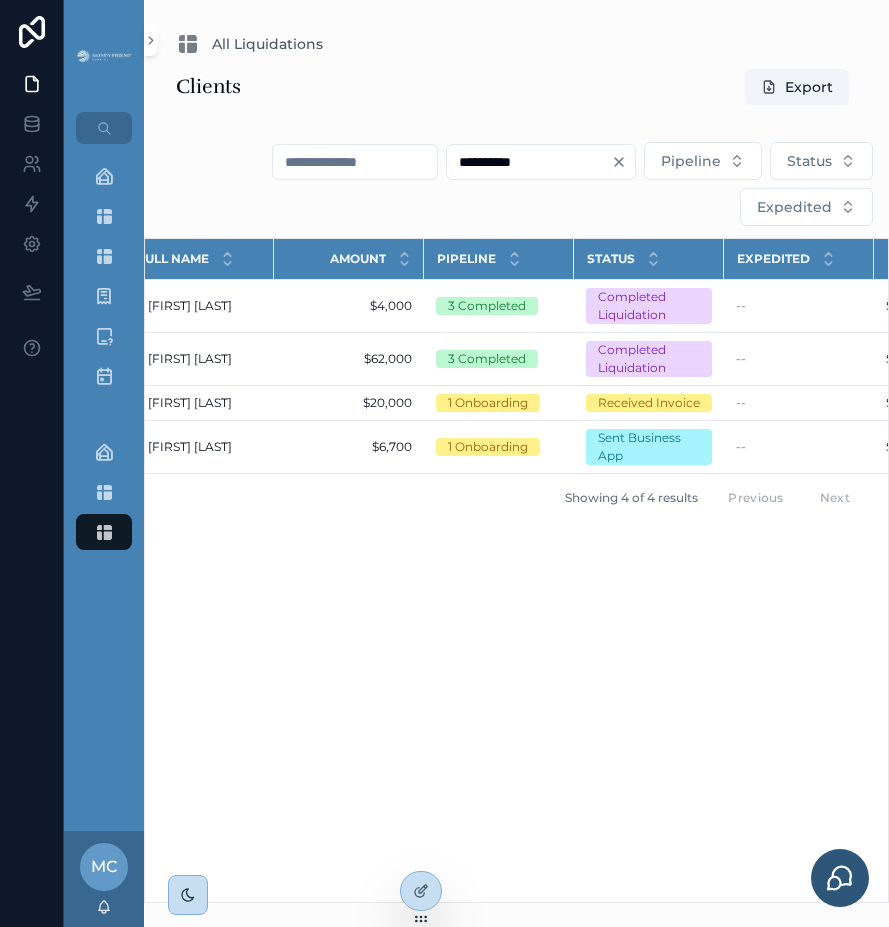 scroll, scrollTop: 0, scrollLeft: 117, axis: horizontal 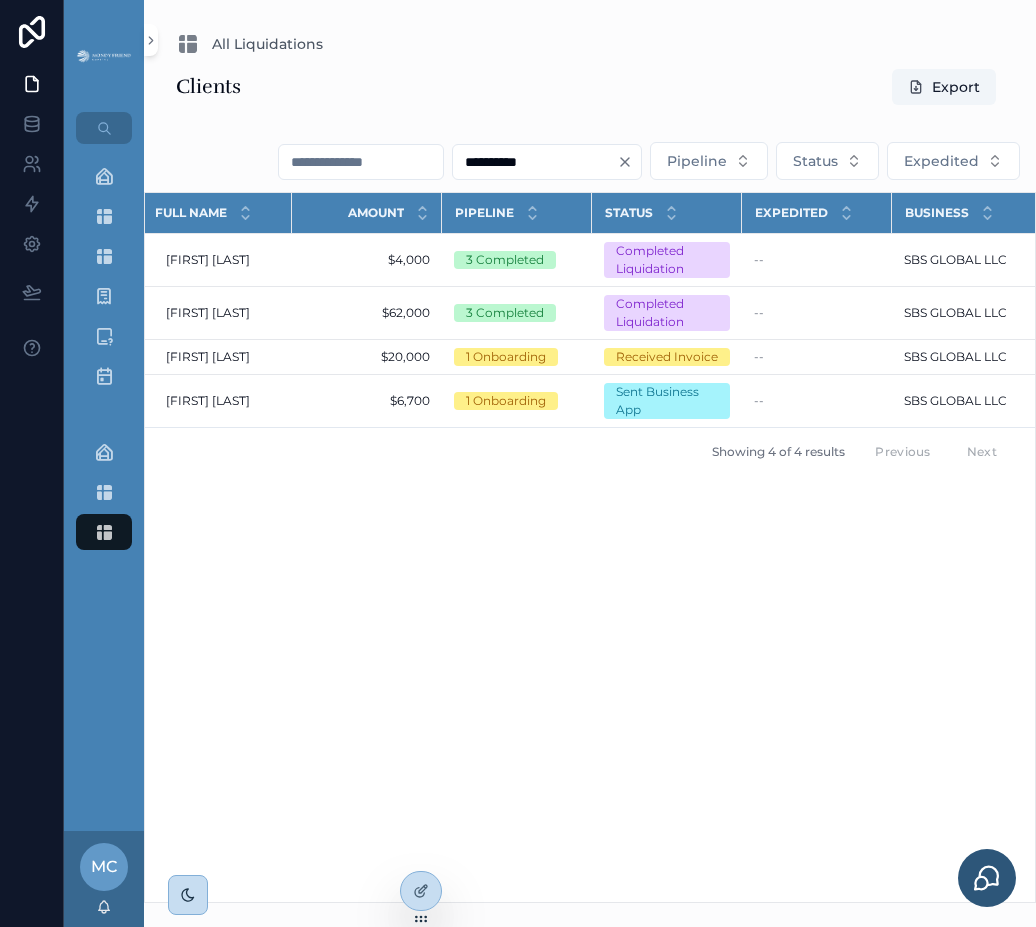 click on "Full Name Amount Pipeline Status Expedited Business Updated at Created at Nyema Wilson Nyema Wilson $4,000 $4,000 3 Completed Completed Liquidation -- SBS GLOBAL LLC SBS GLOBAL LLC 7/10/2025 9:07 AM 7/10/2025 9:07 AM 5/22/2025 4:57 AM 5/22/2025 4:57 AM Weston hipp Weston hipp $62,000 $62,000 3 Completed Completed Liquidation -- SBS GLOBAL LLC SBS GLOBAL LLC 7/10/2025 9:08 AM 7/10/2025 9:08 AM 5/2/2025 12:19 PM 5/2/2025 12:19 PM weston hipp weston hipp $20,000 $20,000 1 Onboarding Received Invoice -- SBS GLOBAL LLC SBS GLOBAL LLC 5/5/2025 9:35 AM 5/5/2025 9:35 AM 5/2/2025 12:19 PM 5/2/2025 12:19 PM Kristi Kellogg Kristi Kellogg $6,700 $6,700 1 Onboarding Sent Business App -- SBS GLOBAL LLC SBS GLOBAL LLC 5/5/2025 9:35 AM 5/5/2025 9:35 AM 4/22/2025 8:21 AM 4/22/2025 8:21 AM Showing 4 of 4 results Previous Next" at bounding box center [590, 547] 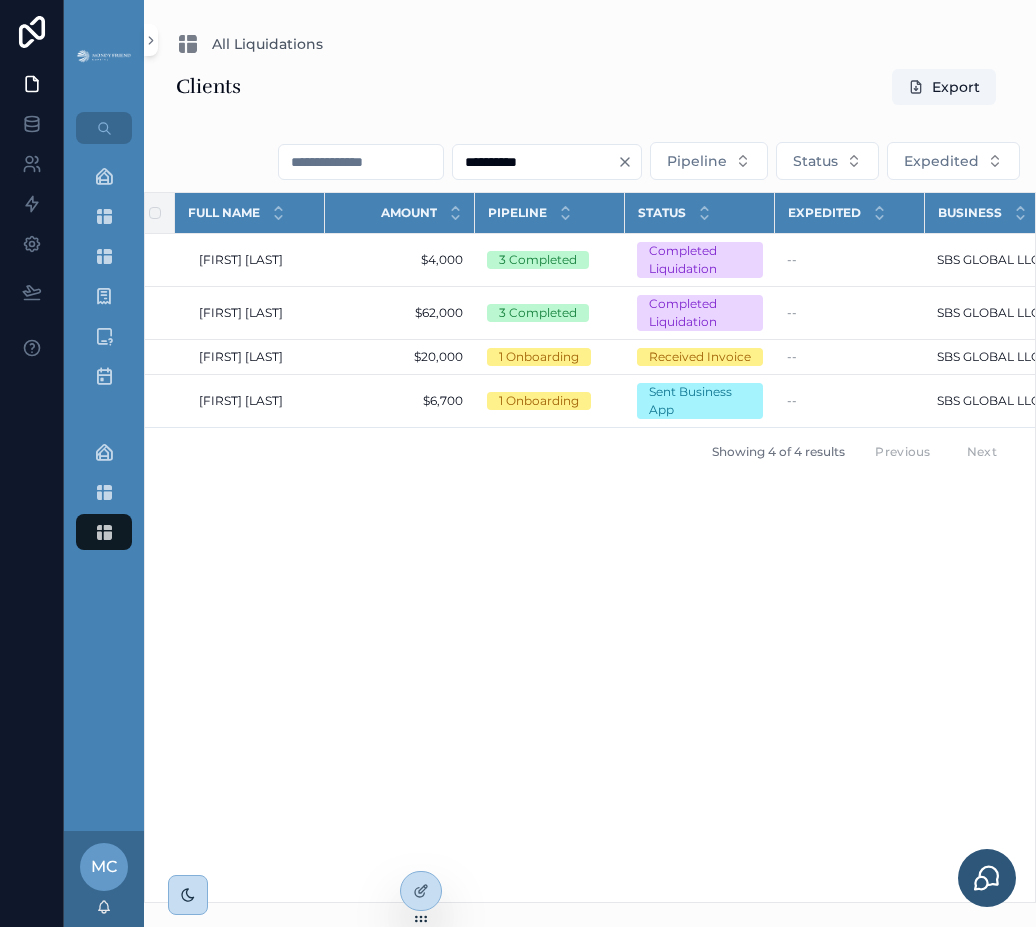 scroll, scrollTop: 0, scrollLeft: 0, axis: both 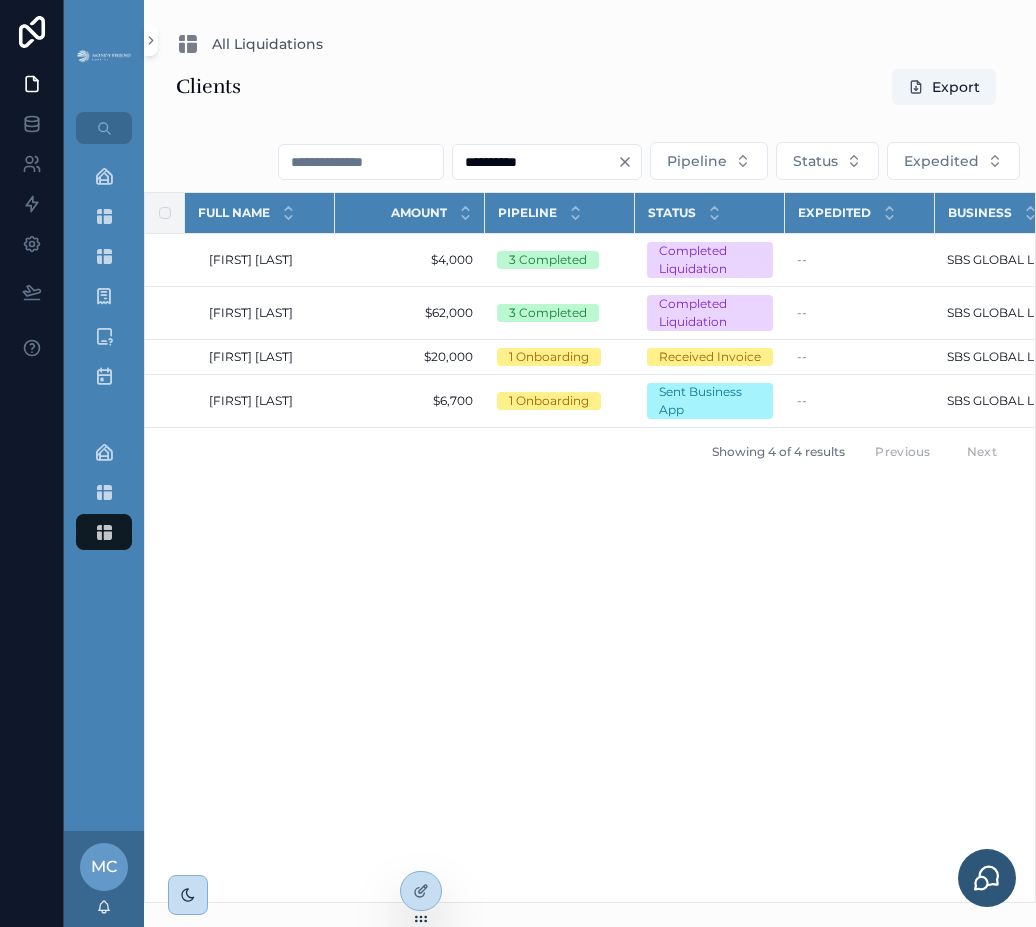 click on "Full Name Amount Pipeline Status Expedited Business Updated at Created at Nyema Wilson Nyema Wilson $4,000 $4,000 3 Completed Completed Liquidation -- SBS GLOBAL LLC SBS GLOBAL LLC 7/10/2025 9:07 AM 7/10/2025 9:07 AM 5/22/2025 4:57 AM 5/22/2025 4:57 AM Weston hipp Weston hipp $62,000 $62,000 3 Completed Completed Liquidation -- SBS GLOBAL LLC SBS GLOBAL LLC 7/10/2025 9:08 AM 7/10/2025 9:08 AM 5/2/2025 12:19 PM 5/2/2025 12:19 PM weston hipp weston hipp $20,000 $20,000 1 Onboarding Received Invoice -- SBS GLOBAL LLC SBS GLOBAL LLC 5/5/2025 9:35 AM 5/5/2025 9:35 AM 5/2/2025 12:19 PM 5/2/2025 12:19 PM Kristi Kellogg Kristi Kellogg $6,700 $6,700 1 Onboarding Sent Business App -- SBS GLOBAL LLC SBS GLOBAL LLC 5/5/2025 9:35 AM 5/5/2025 9:35 AM 4/22/2025 8:21 AM 4/22/2025 8:21 AM Showing 4 of 4 results Previous Next" at bounding box center (590, 547) 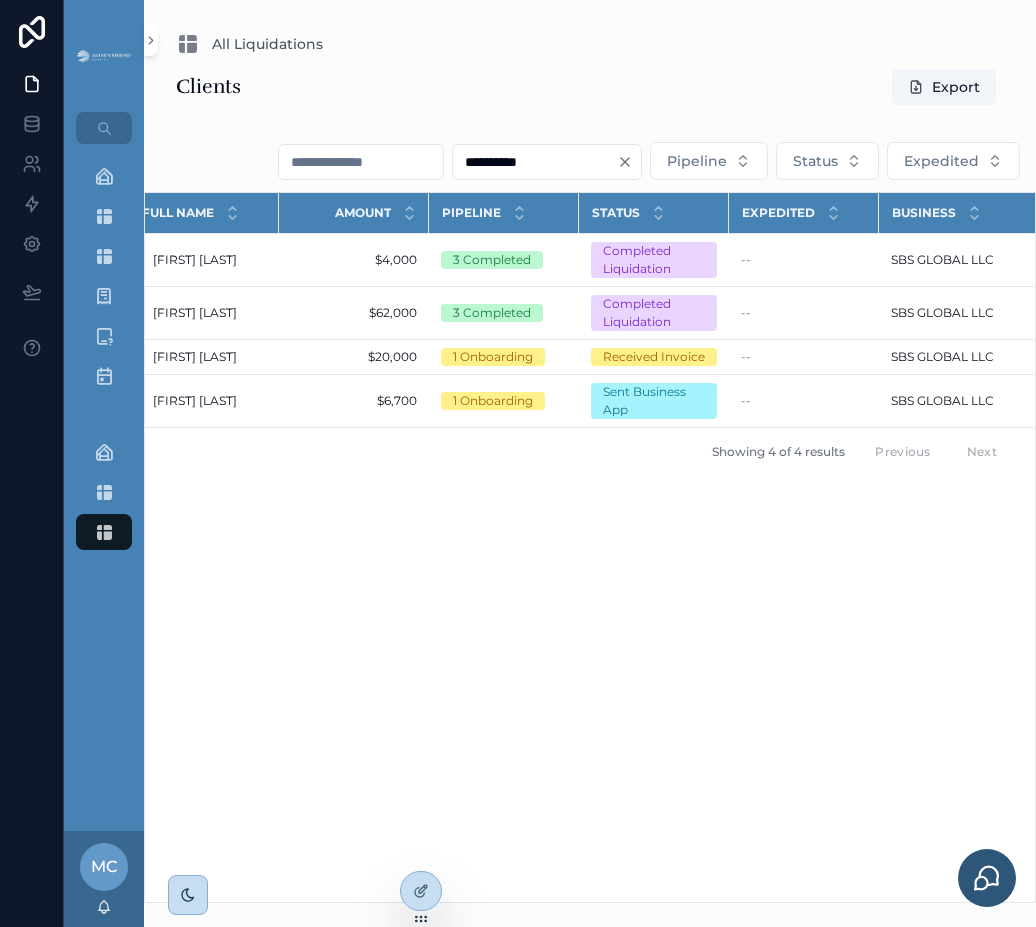 scroll, scrollTop: 0, scrollLeft: 55, axis: horizontal 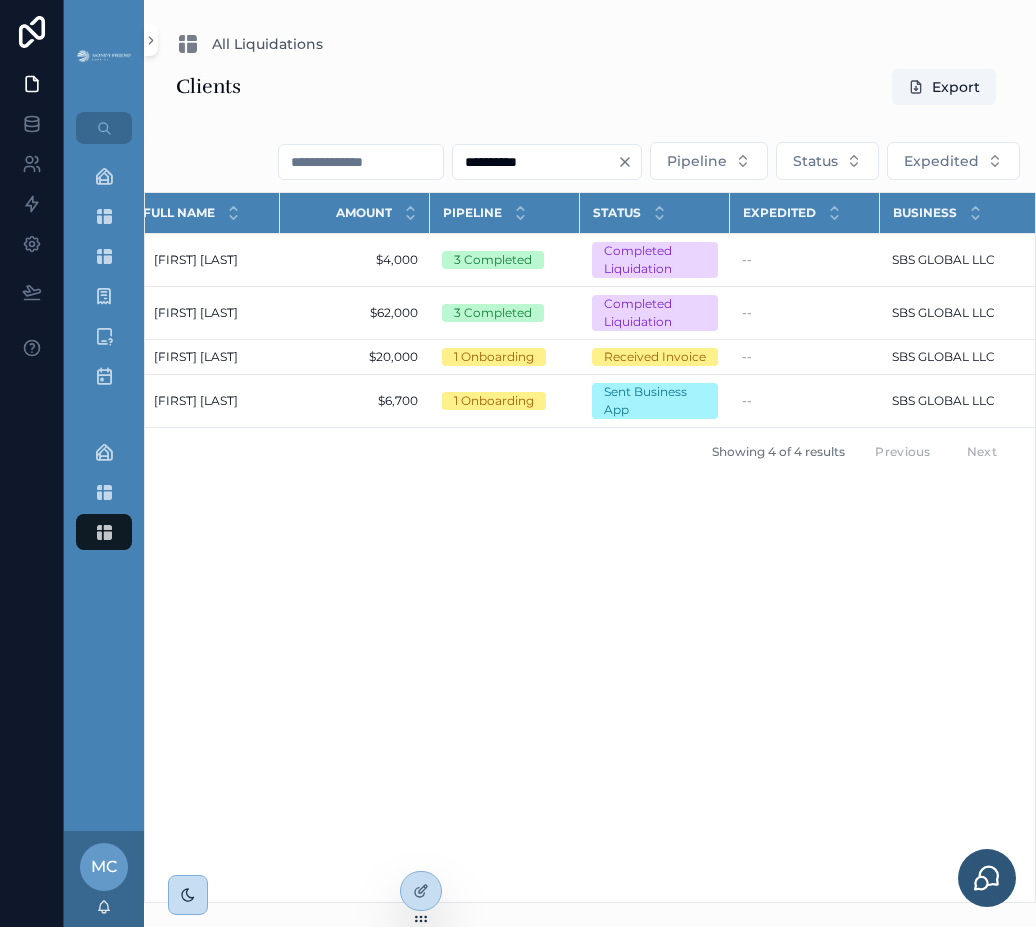 click on "**********" at bounding box center (535, 162) 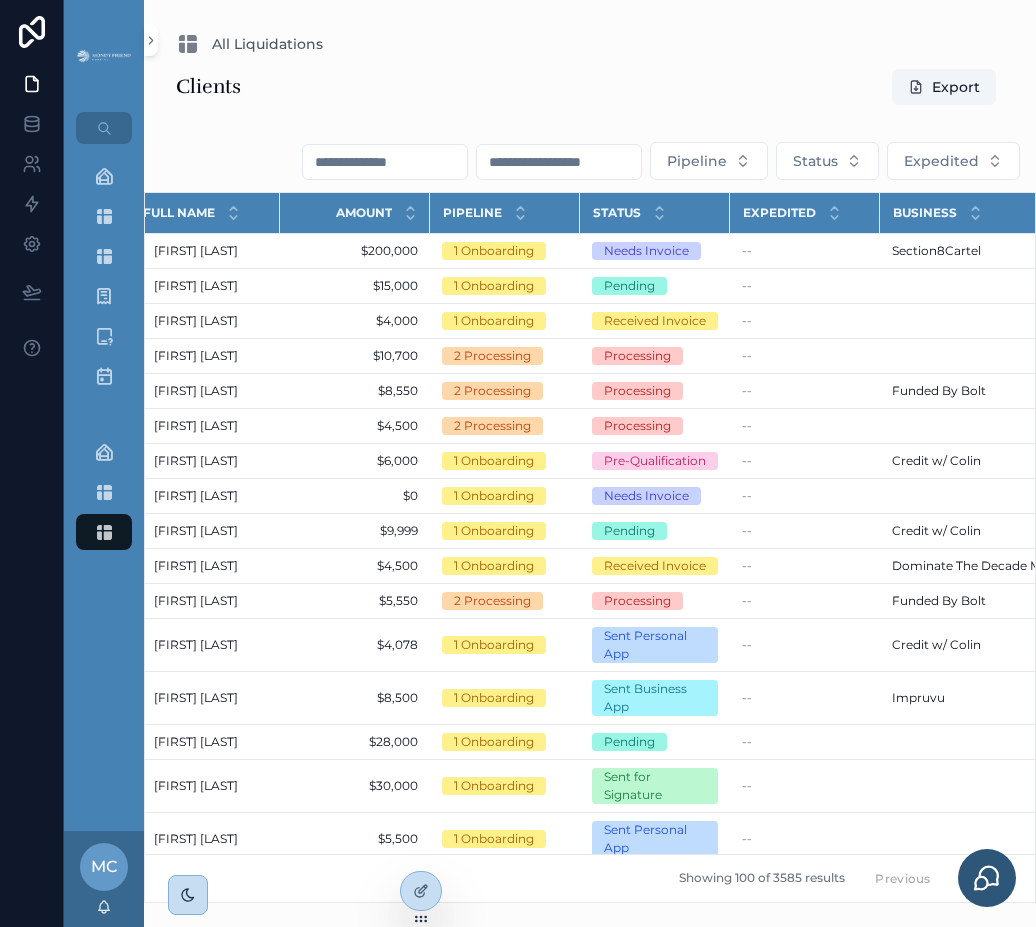 click at bounding box center (559, 162) 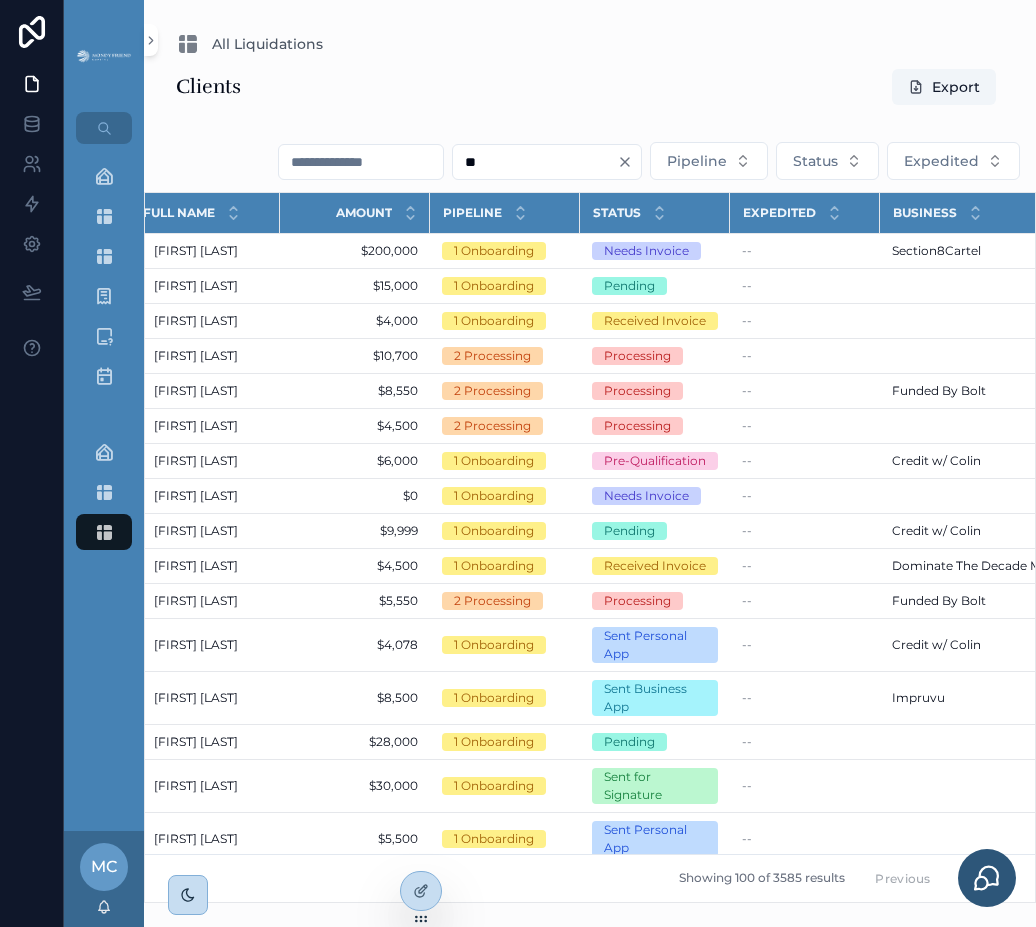 type on "*" 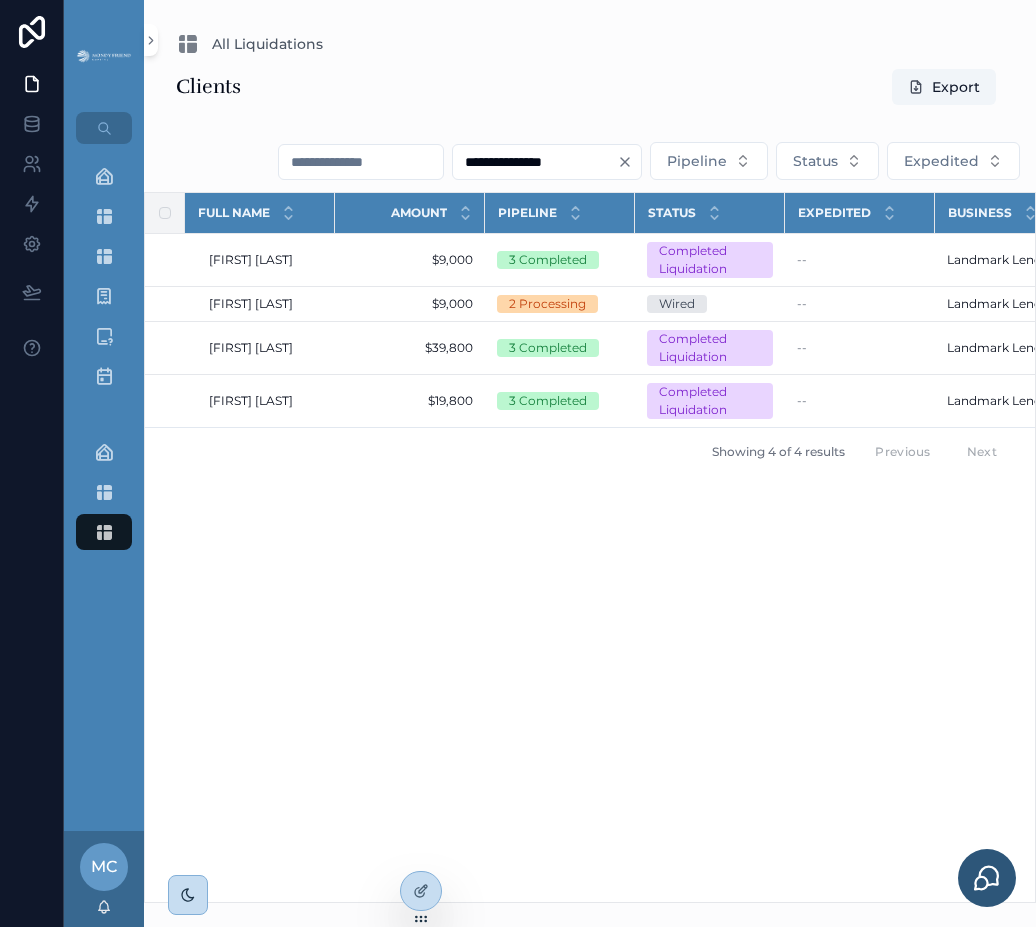 type on "**********" 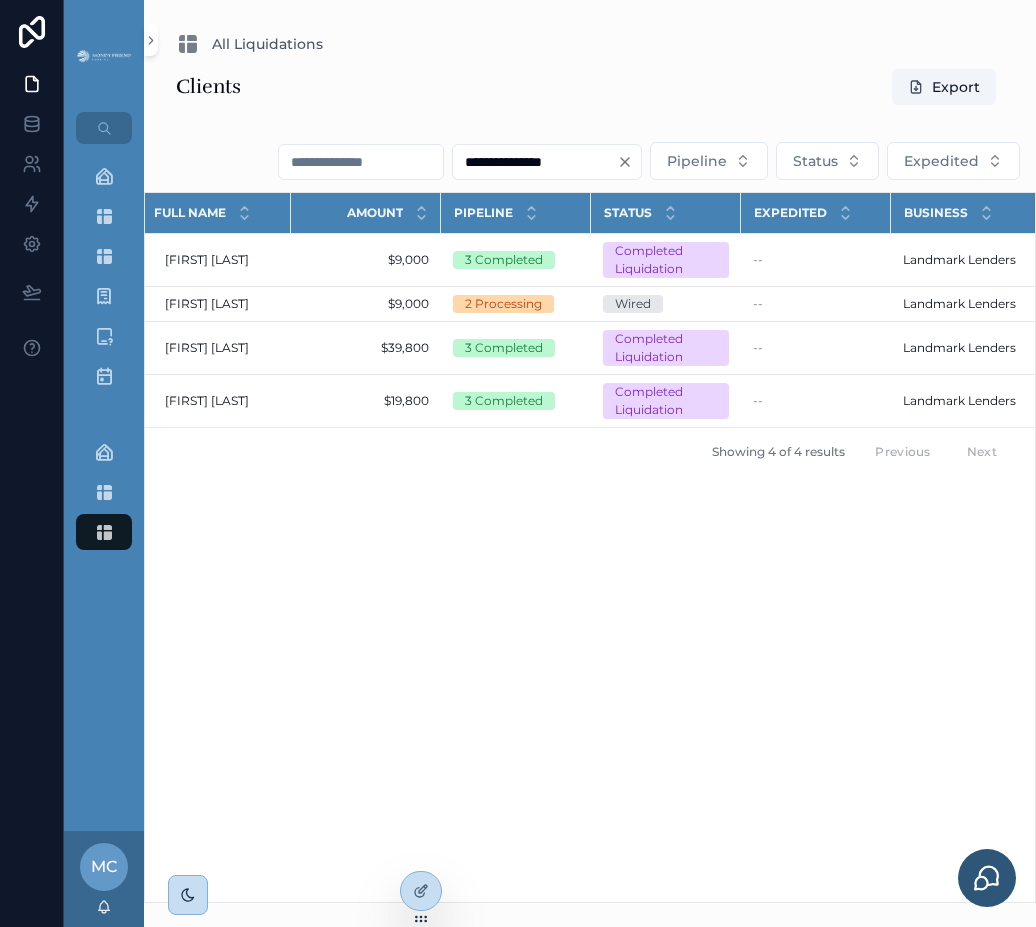 scroll, scrollTop: 0, scrollLeft: 0, axis: both 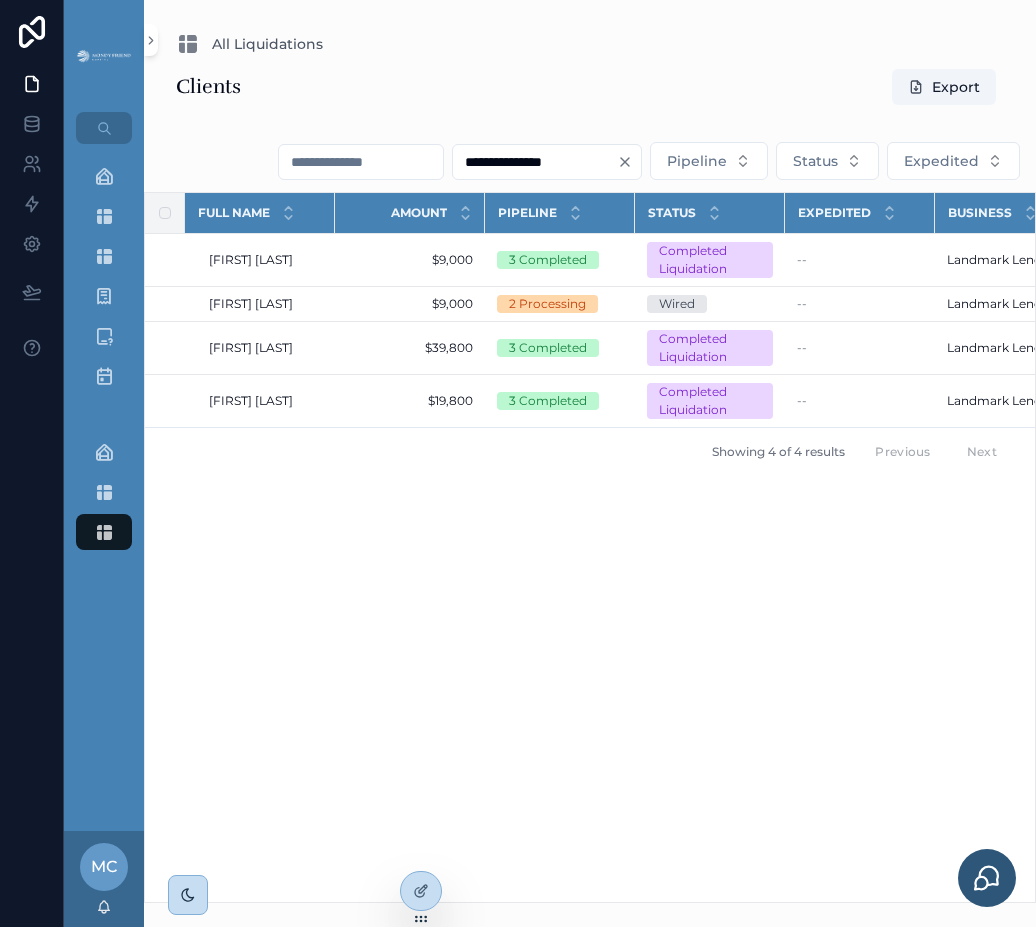 click on "Full Name Amount Pipeline Status Expedited Business Updated at Created at Nia Starr Nia Starr $9,000 $9,000 3 Completed Completed Liquidation -- Landmark Lenders Landmark Lenders 7/10/2025 9:20 AM 7/10/2025 9:20 AM 6/2/2025 4:48 PM 6/2/2025 4:48 PM Nia Starr Nia Starr $9,000 $9,000 2 Processing Wired -- Landmark Lenders Landmark Lenders 7/2/2025 5:16 AM 7/2/2025 5:16 AM 6/2/2025 4:48 PM 6/2/2025 4:48 PM Tyler Kavan Tyler Kavan $39,800 $39,800 3 Completed Completed Liquidation -- Landmark Lenders Landmark Lenders 7/10/2025 9:07 AM 7/10/2025 9:07 AM 3/27/2025 12:34 PM 3/27/2025 12:34 PM Colin Pomory Colin Pomory $19,800 $19,800 3 Completed Completed Liquidation -- Landmark Lenders Landmark Lenders 7/10/2025 9:07 AM 7/10/2025 9:07 AM 3/26/2025 7:20 AM 3/26/2025 7:20 AM Showing 4 of 4 results Previous Next" at bounding box center [590, 547] 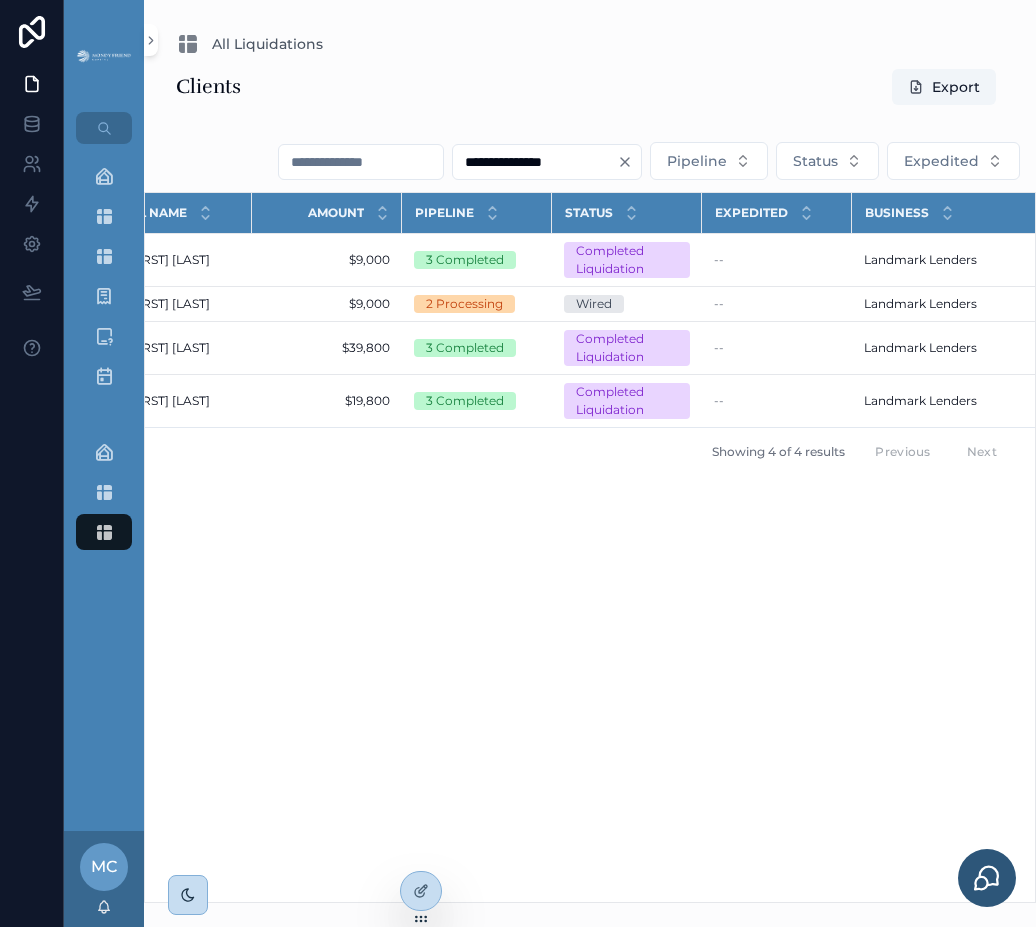 scroll, scrollTop: 0, scrollLeft: 48, axis: horizontal 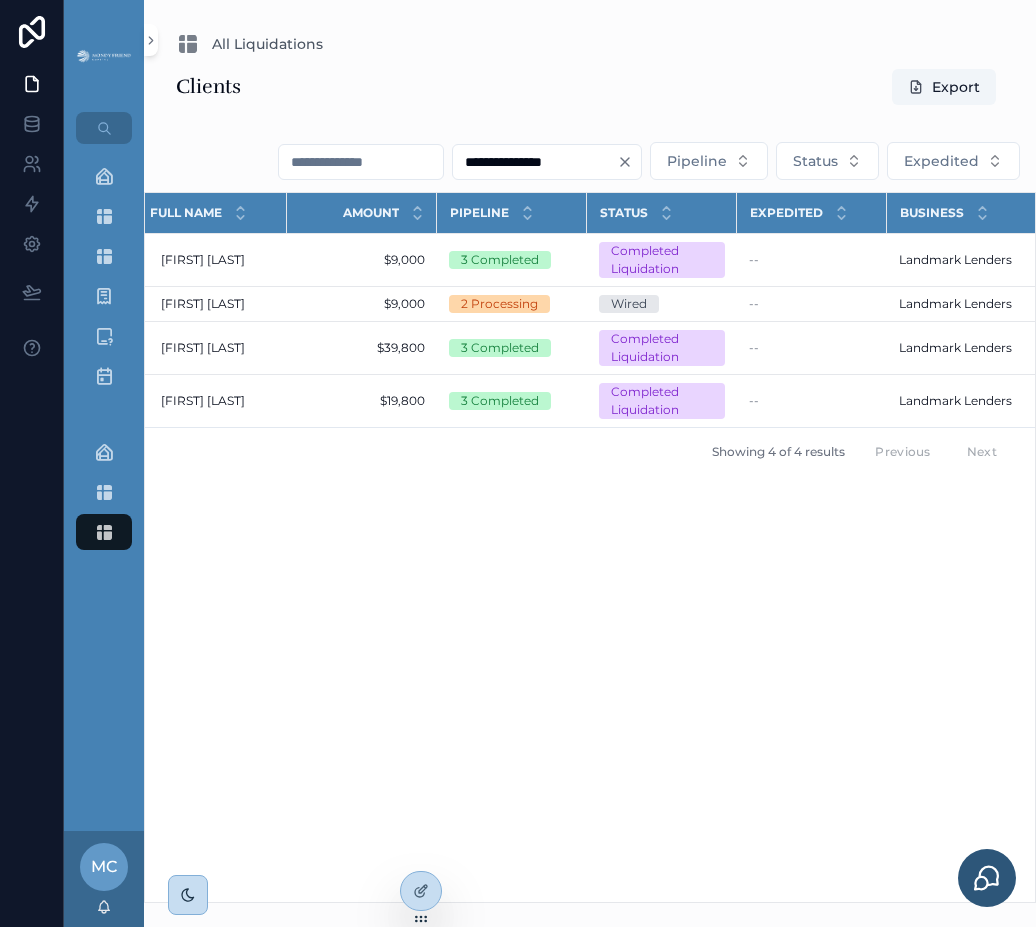 click on "Full Name Amount Pipeline Status Expedited Business Updated at Created at Nia Starr Nia Starr $9,000 $9,000 3 Completed Completed Liquidation -- Landmark Lenders Landmark Lenders 7/10/2025 9:20 AM 7/10/2025 9:20 AM 6/2/2025 4:48 PM 6/2/2025 4:48 PM Nia Starr Nia Starr $9,000 $9,000 2 Processing Wired -- Landmark Lenders Landmark Lenders 7/2/2025 5:16 AM 7/2/2025 5:16 AM 6/2/2025 4:48 PM 6/2/2025 4:48 PM Tyler Kavan Tyler Kavan $39,800 $39,800 3 Completed Completed Liquidation -- Landmark Lenders Landmark Lenders 7/10/2025 9:07 AM 7/10/2025 9:07 AM 3/27/2025 12:34 PM 3/27/2025 12:34 PM Colin Pomory Colin Pomory $19,800 $19,800 3 Completed Completed Liquidation -- Landmark Lenders Landmark Lenders 7/10/2025 9:07 AM 7/10/2025 9:07 AM 3/26/2025 7:20 AM 3/26/2025 7:20 AM Showing 4 of 4 results Previous Next" at bounding box center [590, 547] 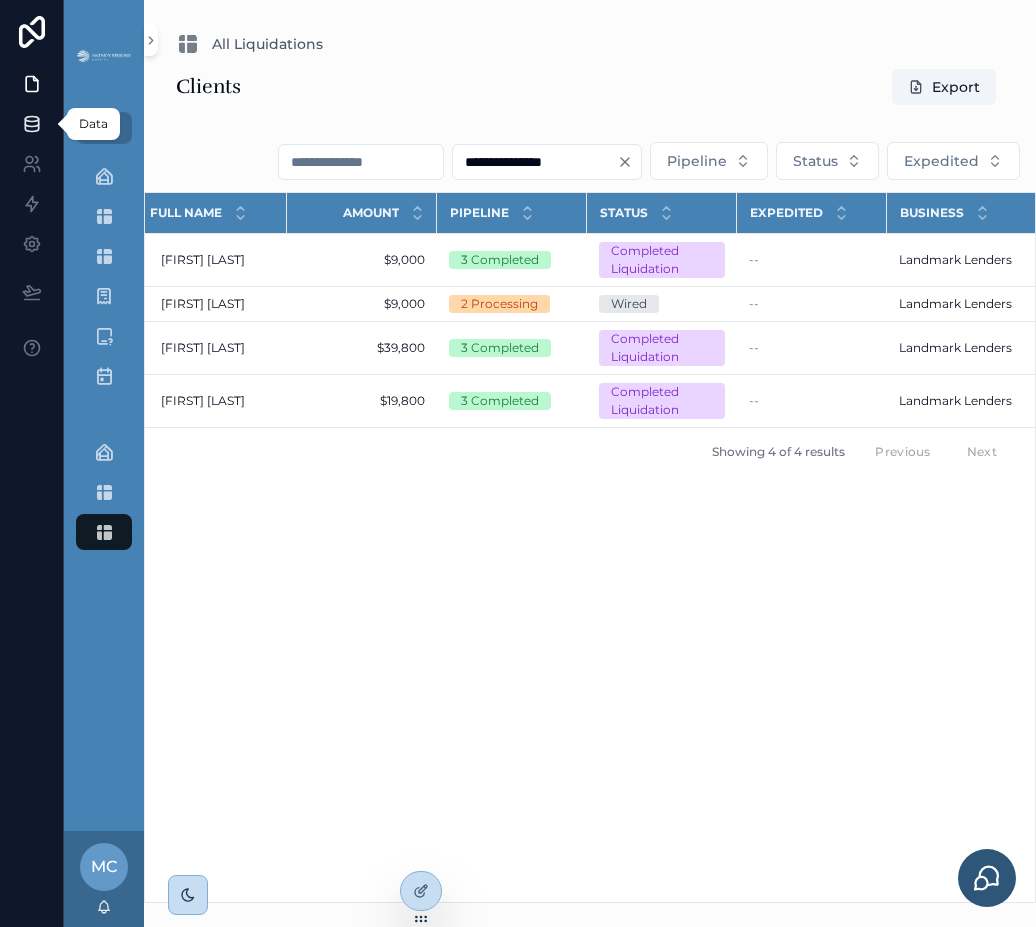 click at bounding box center [31, 124] 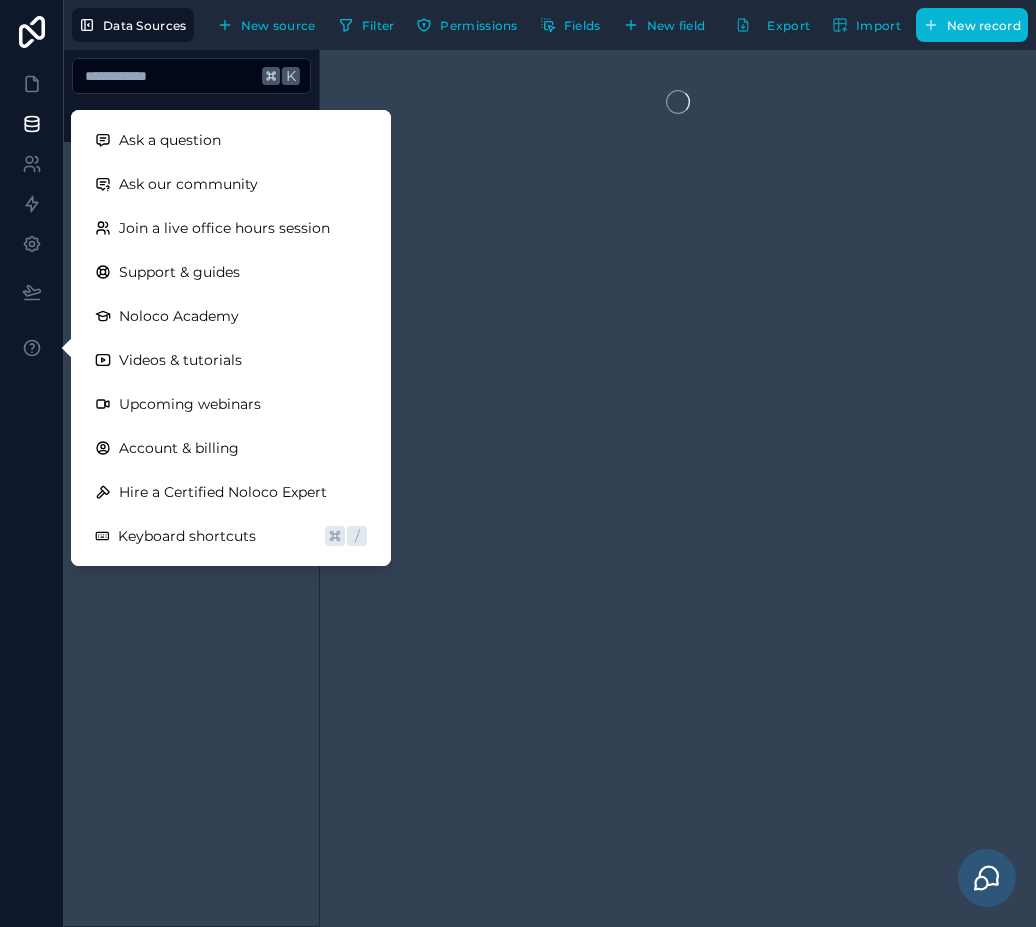 click at bounding box center [678, 488] 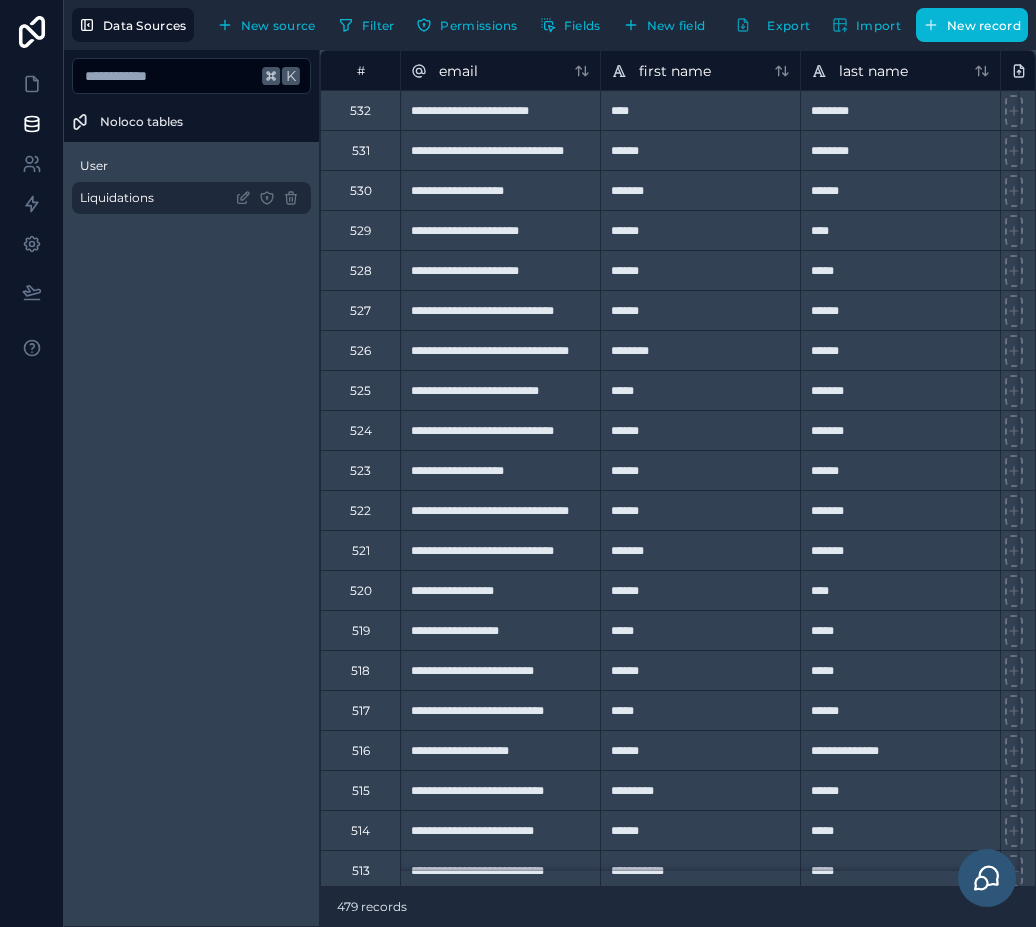 click on "Liquidations" at bounding box center [117, 198] 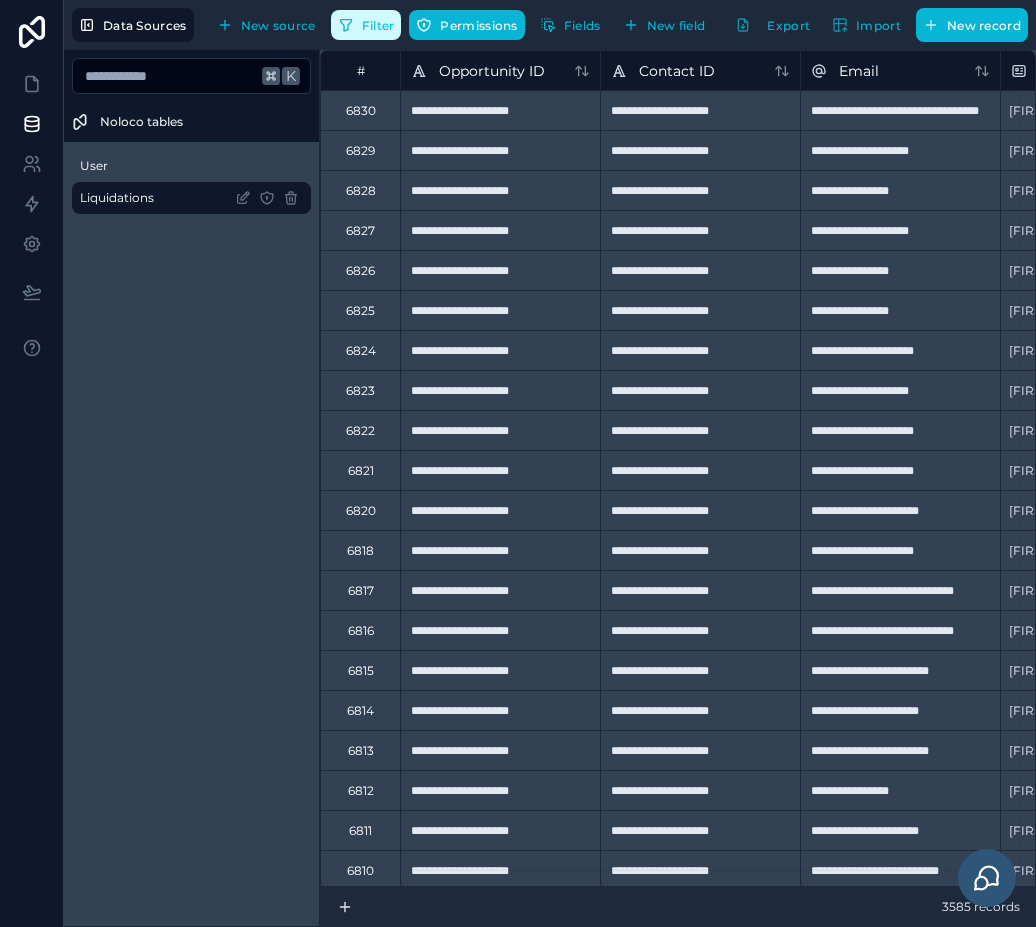click on "Filter" at bounding box center (378, 25) 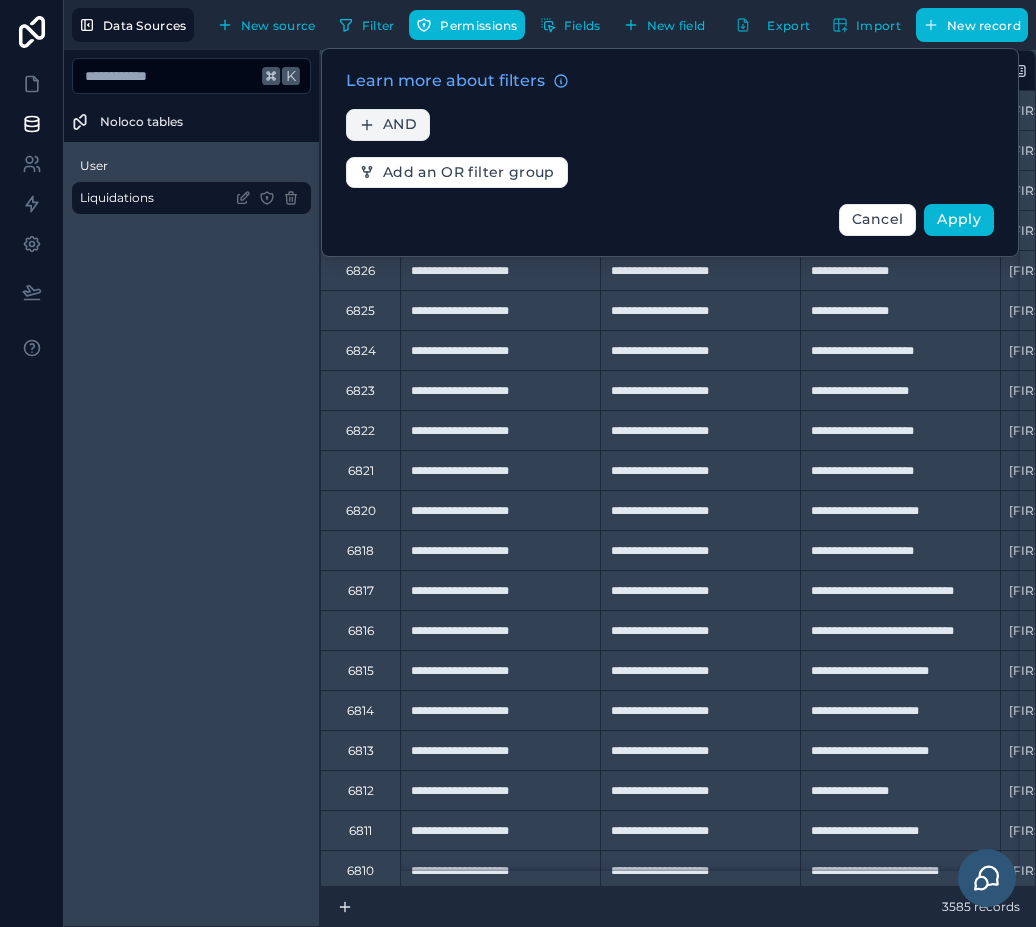click on "AND" at bounding box center (400, 125) 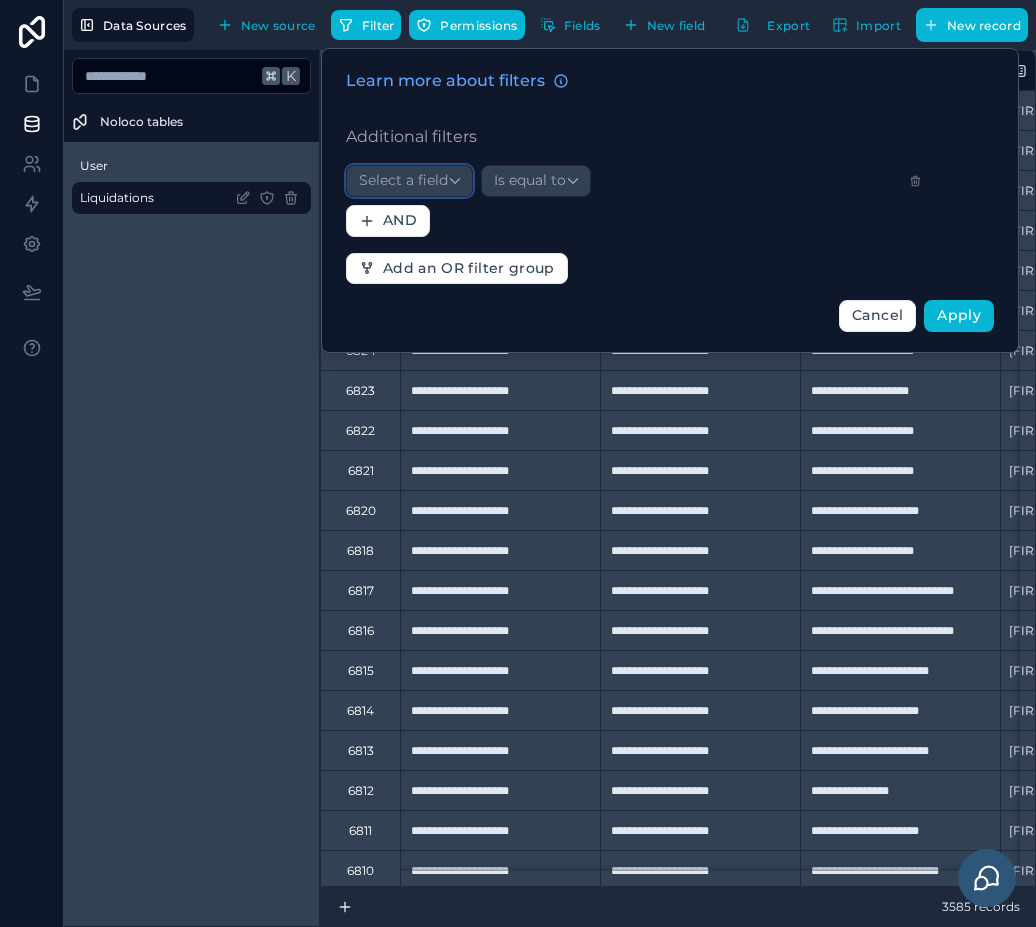 click on "Select a field" at bounding box center (403, 180) 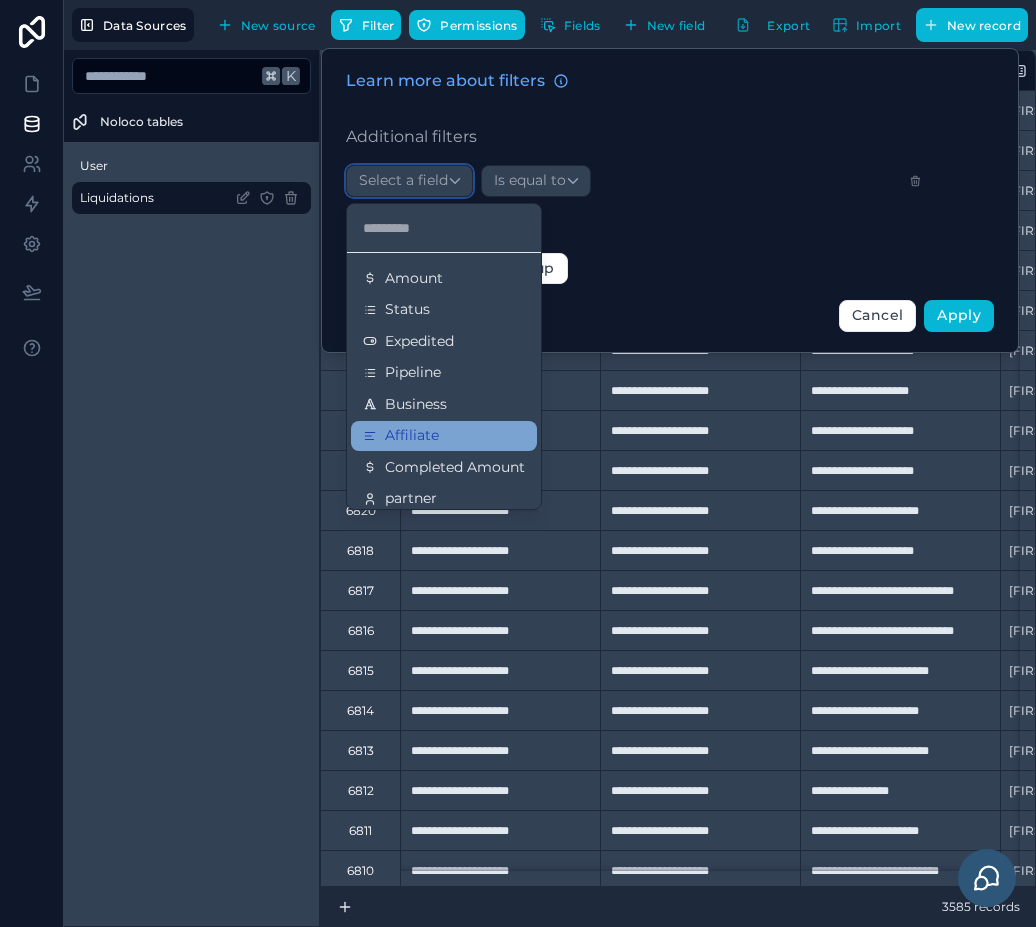 scroll, scrollTop: 299, scrollLeft: 0, axis: vertical 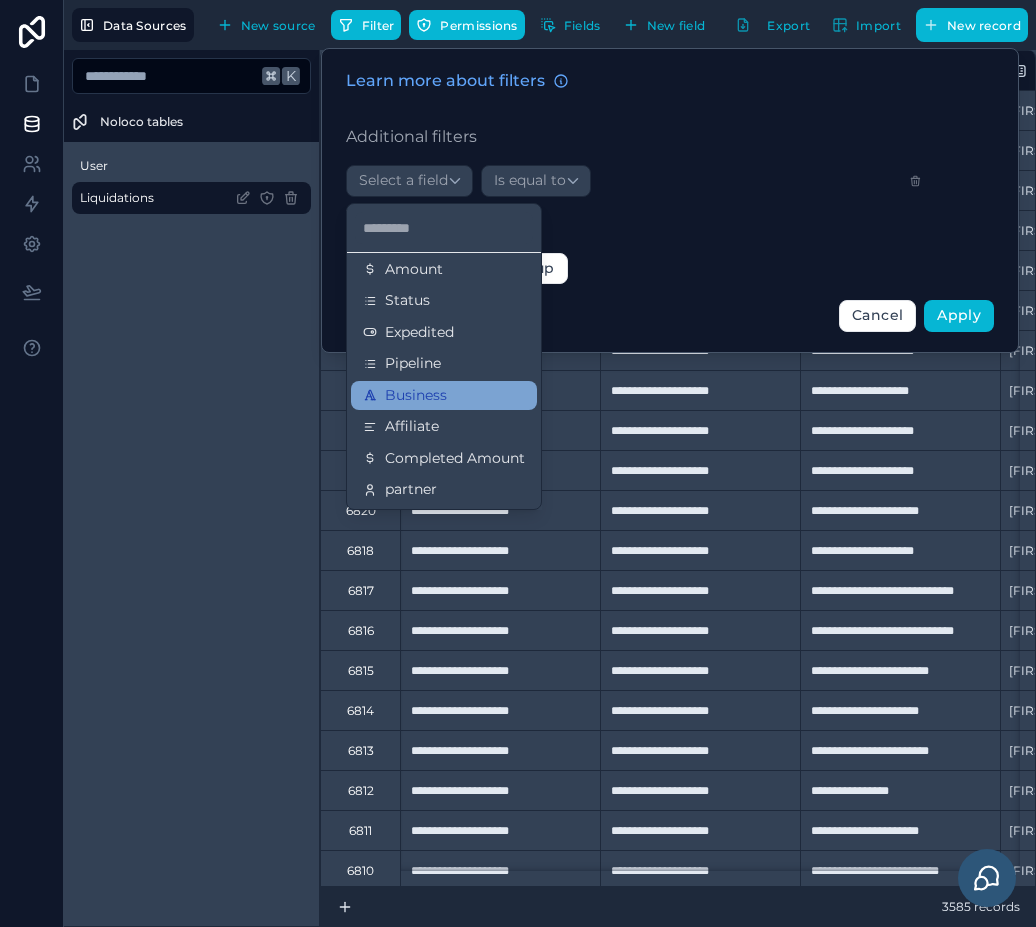 click on "Business" at bounding box center [444, 396] 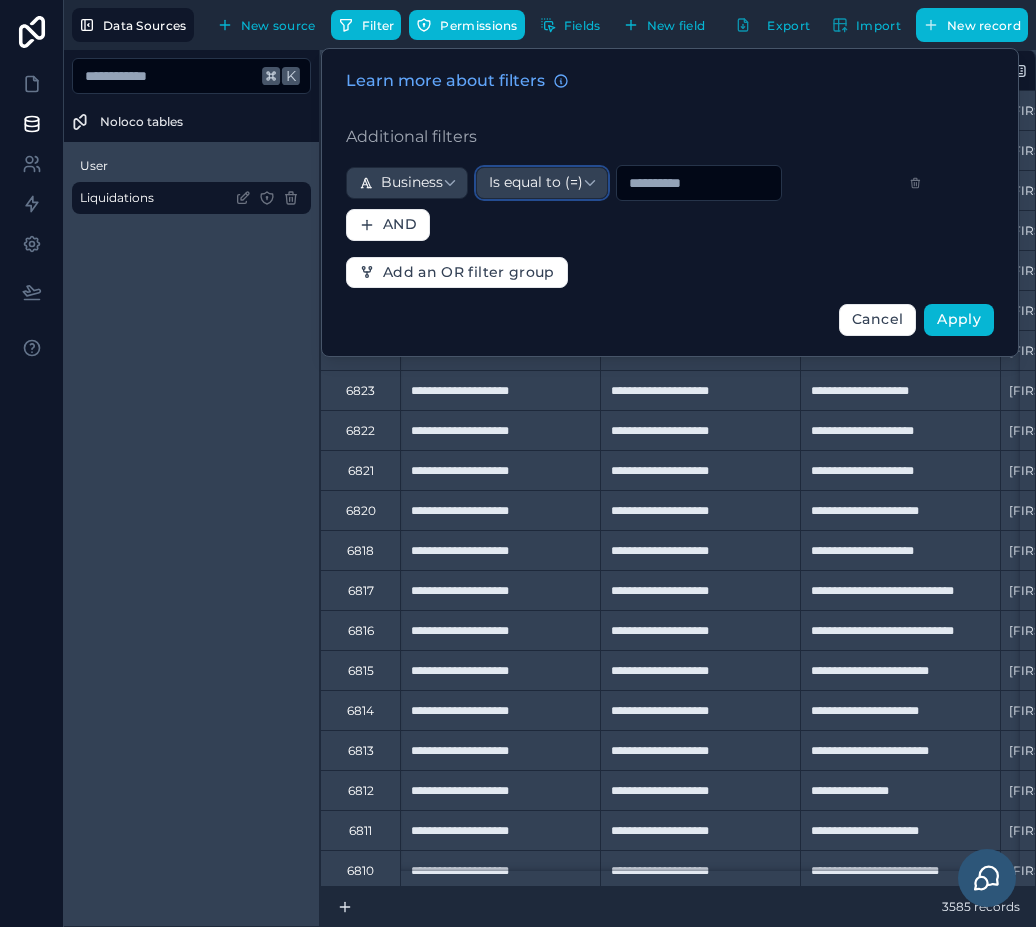 click on "Is equal to (=)" at bounding box center [536, 183] 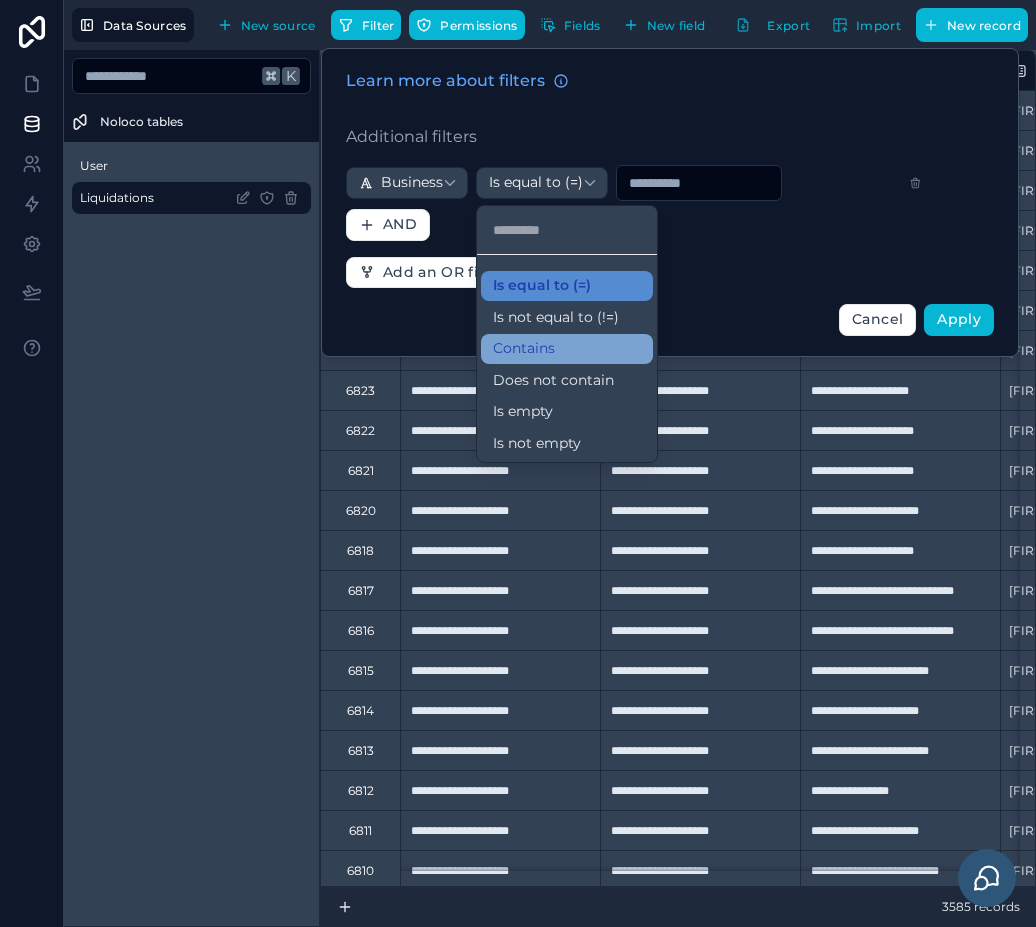 click on "Contains" at bounding box center [524, 349] 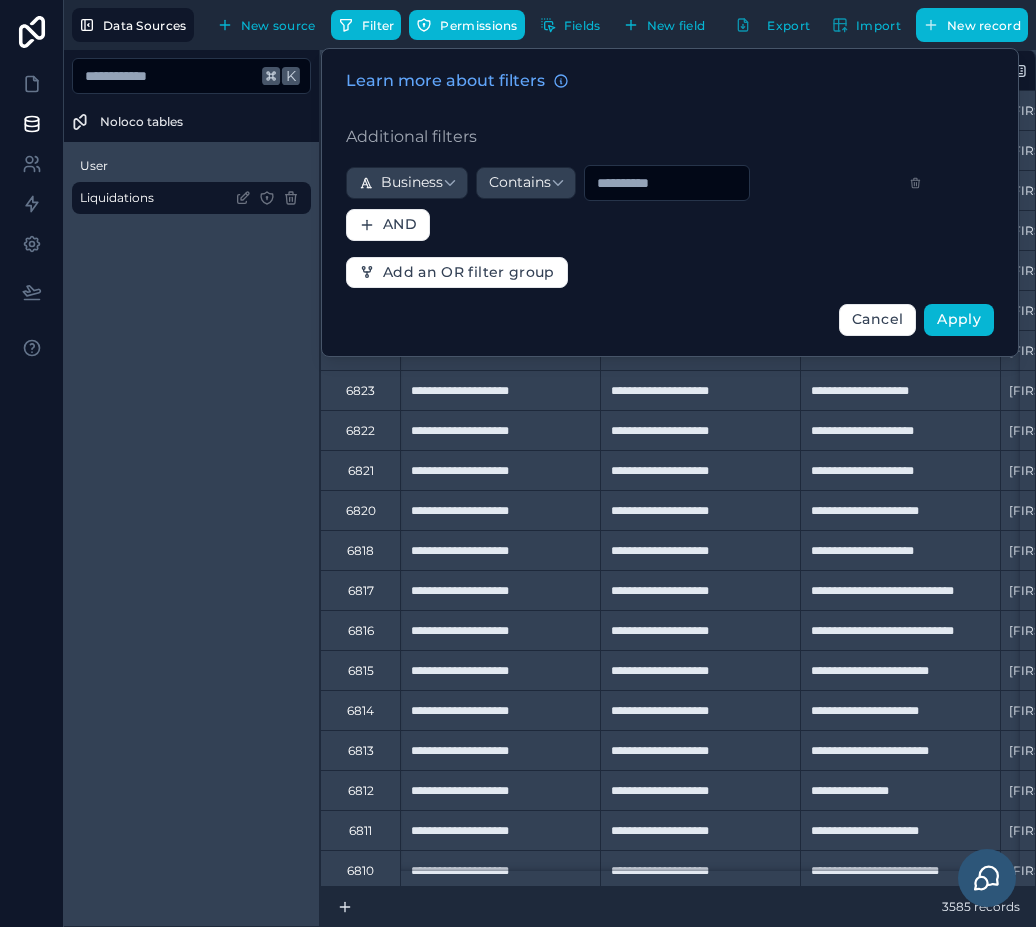 click at bounding box center [667, 183] 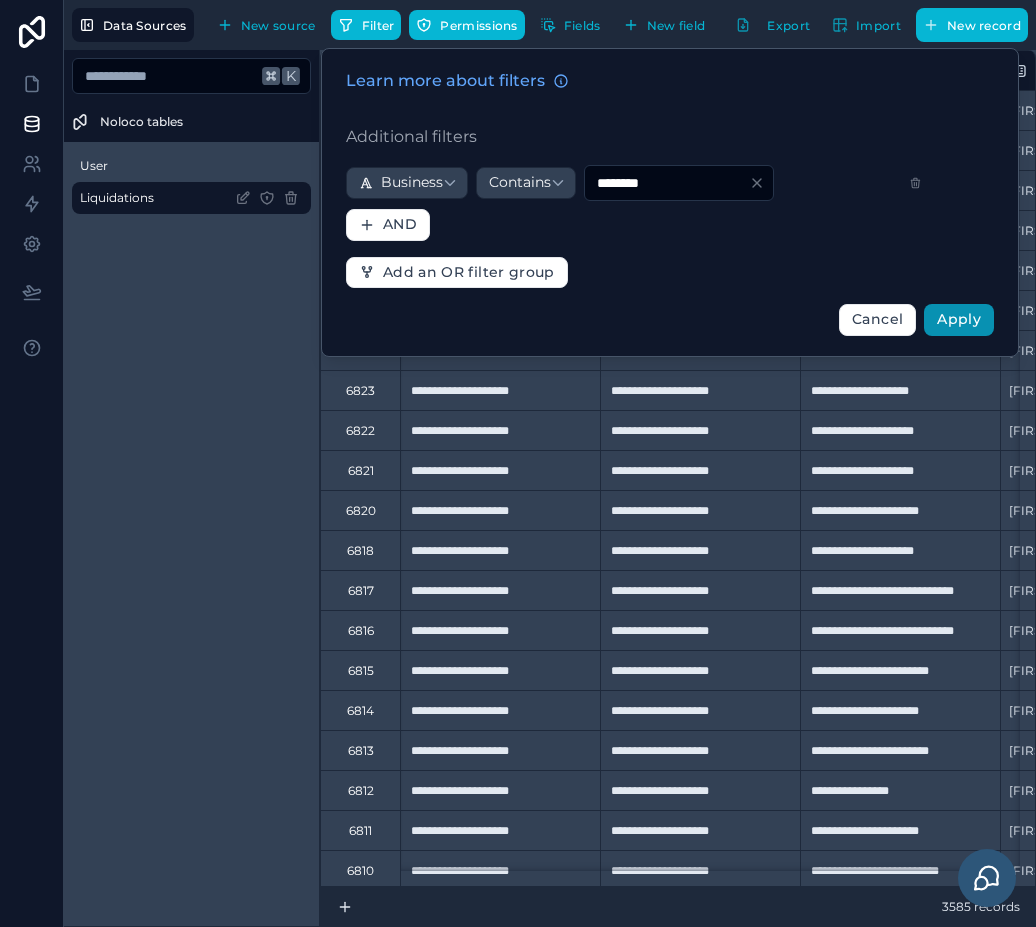 type on "********" 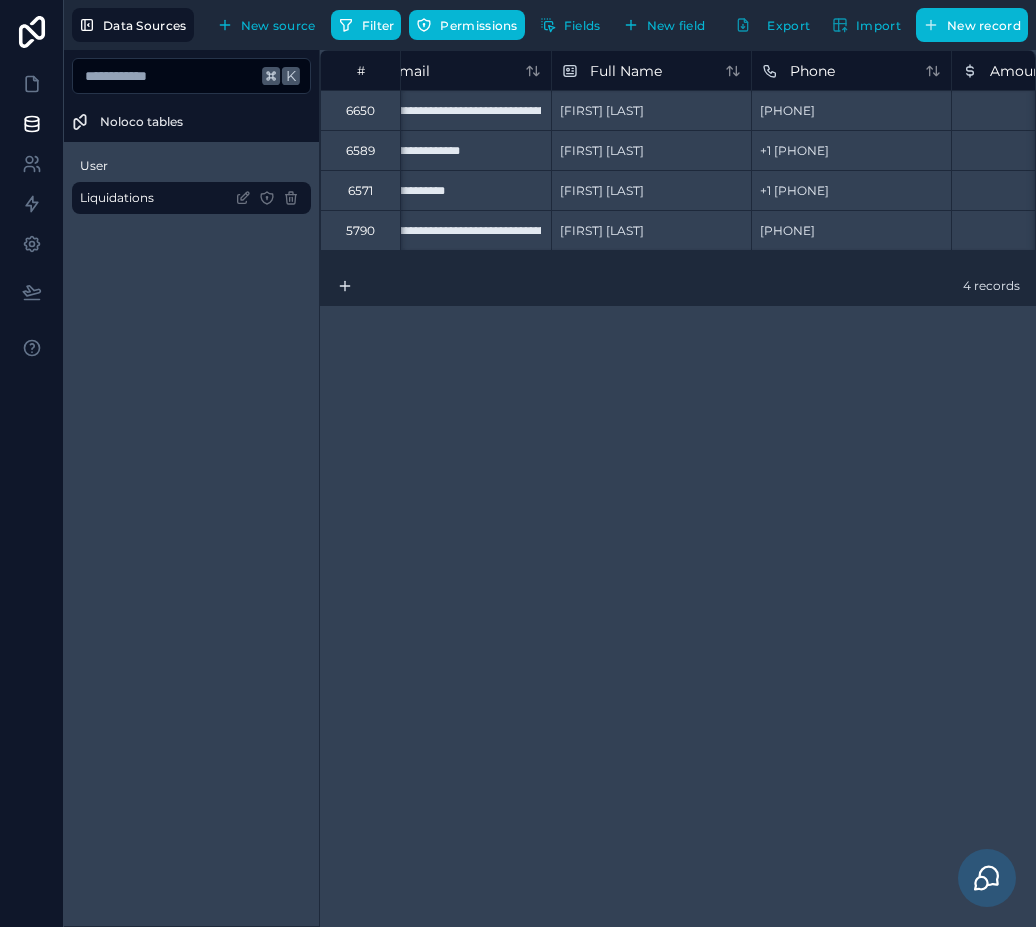 scroll, scrollTop: 0, scrollLeft: 84, axis: horizontal 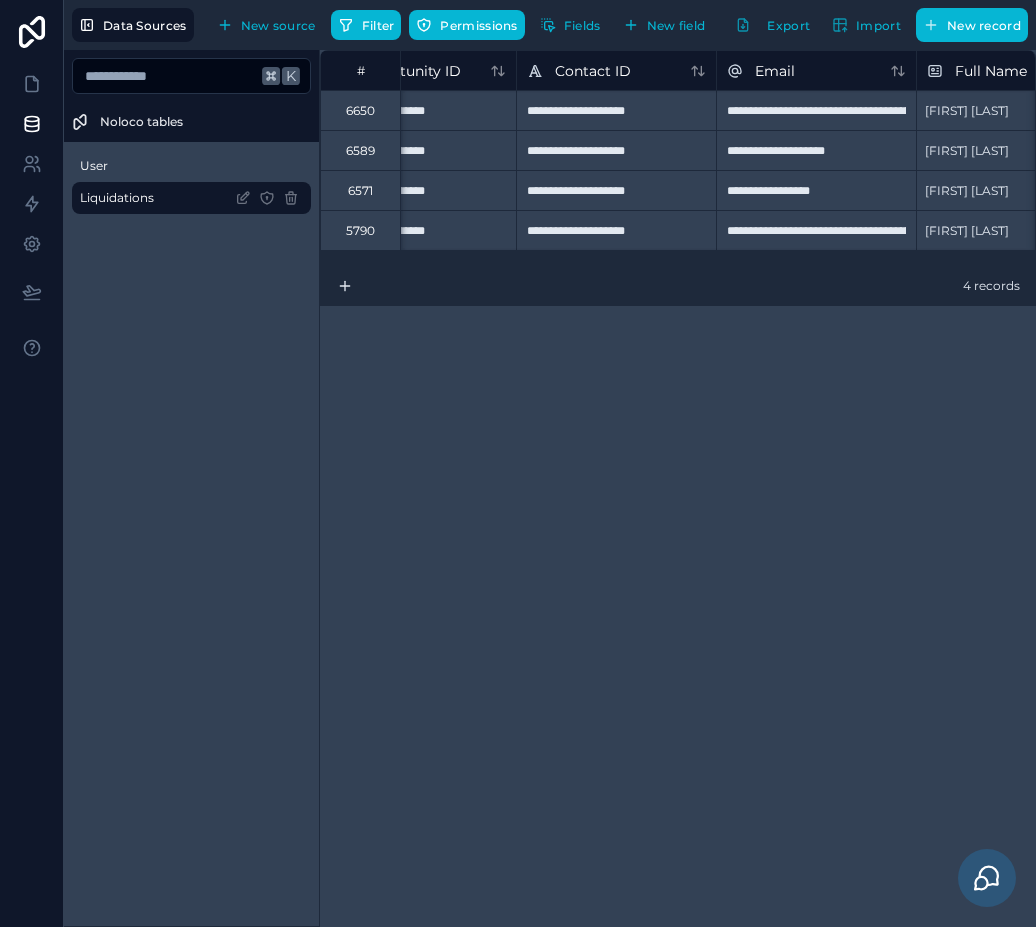 click on "5790" at bounding box center [360, 230] 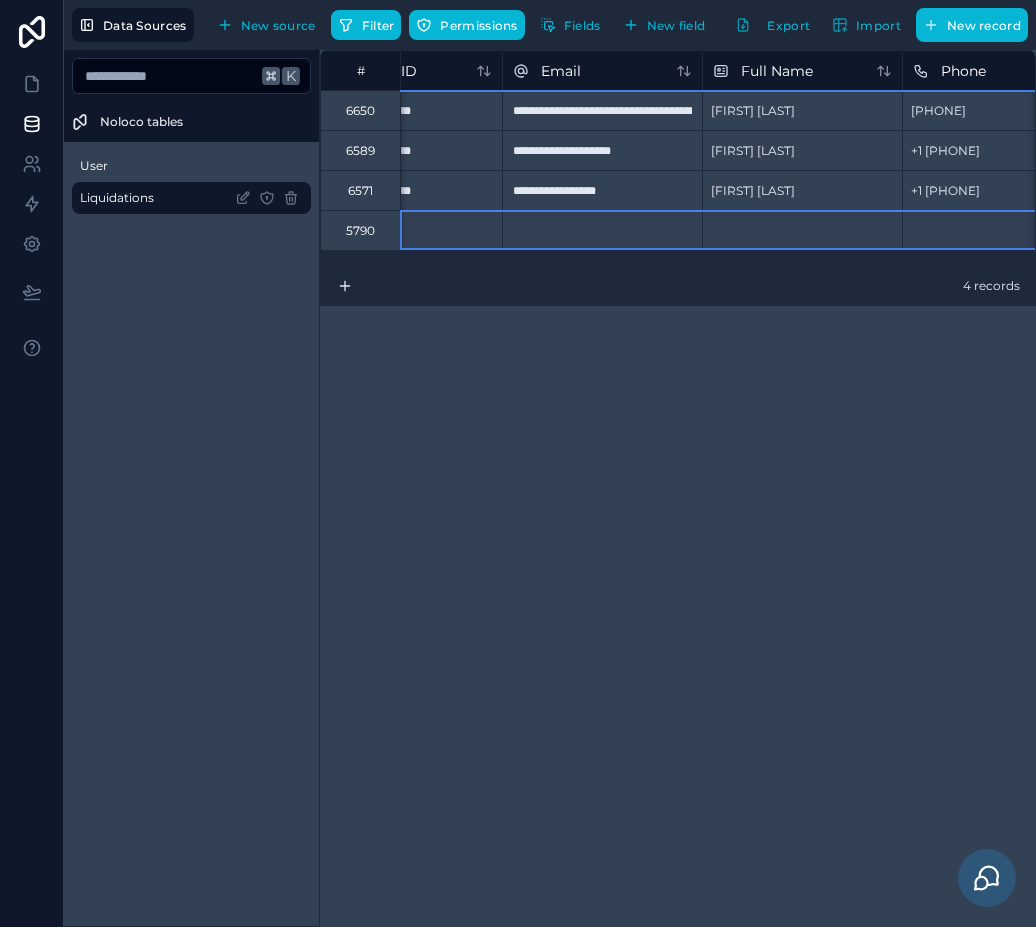 scroll, scrollTop: 0, scrollLeft: 0, axis: both 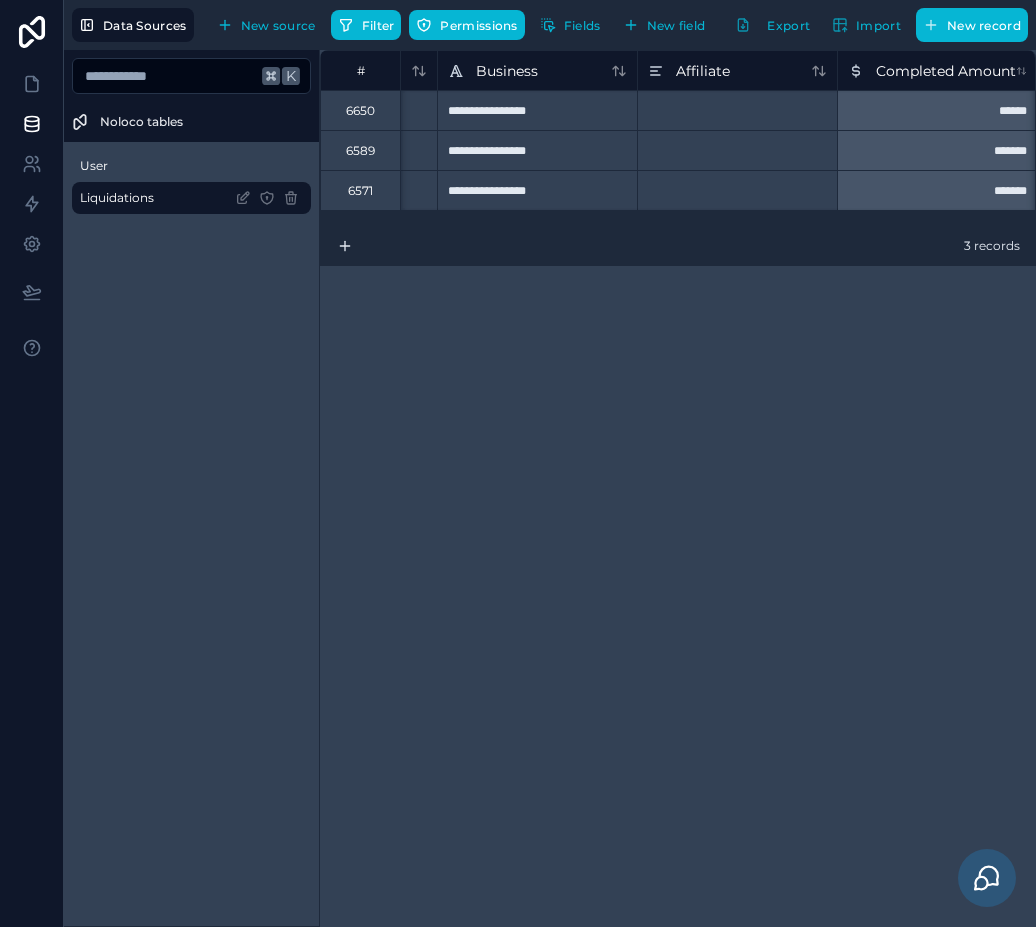 click on "**********" at bounding box center [678, 488] 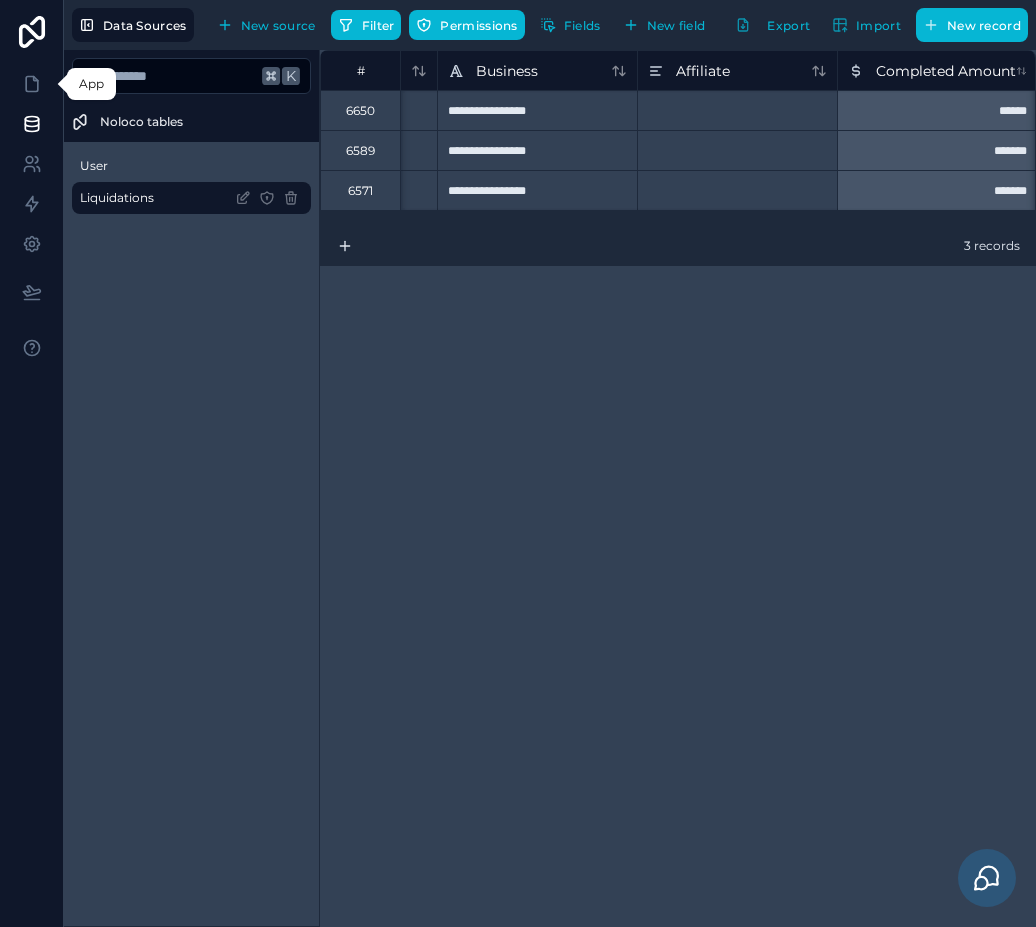click 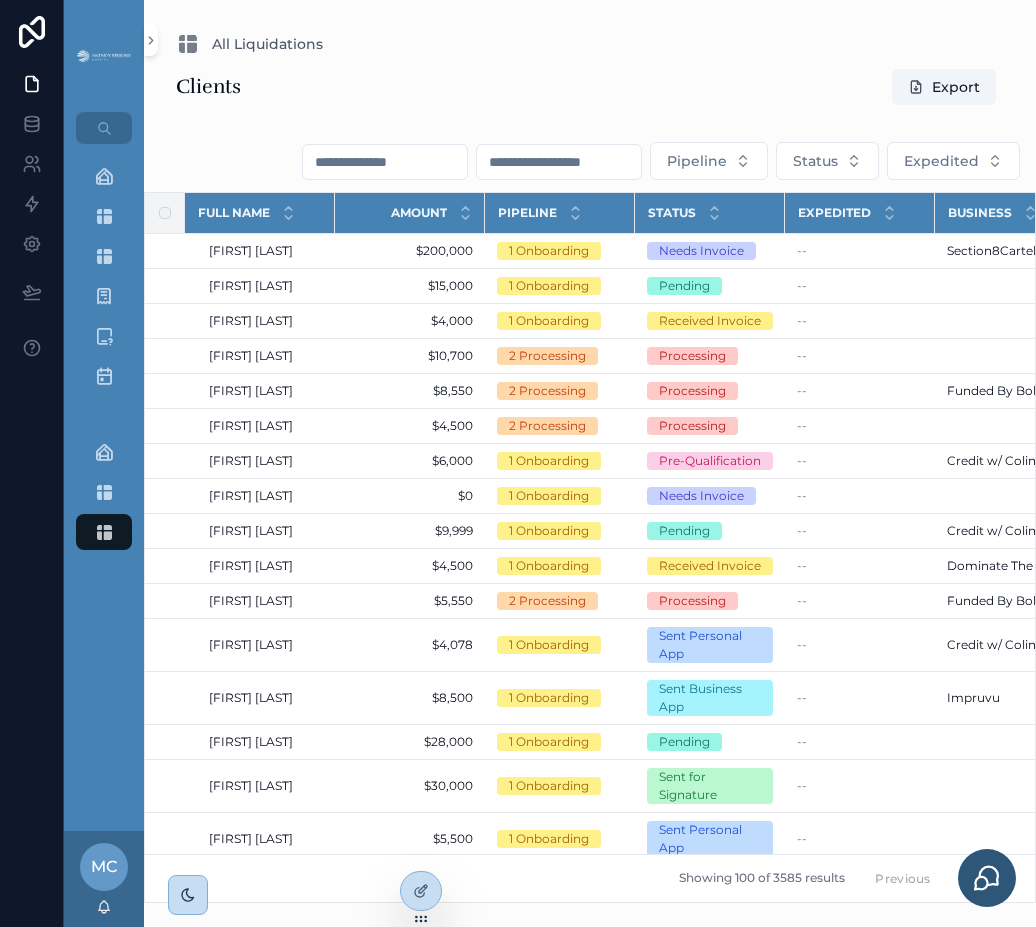 click at bounding box center [559, 162] 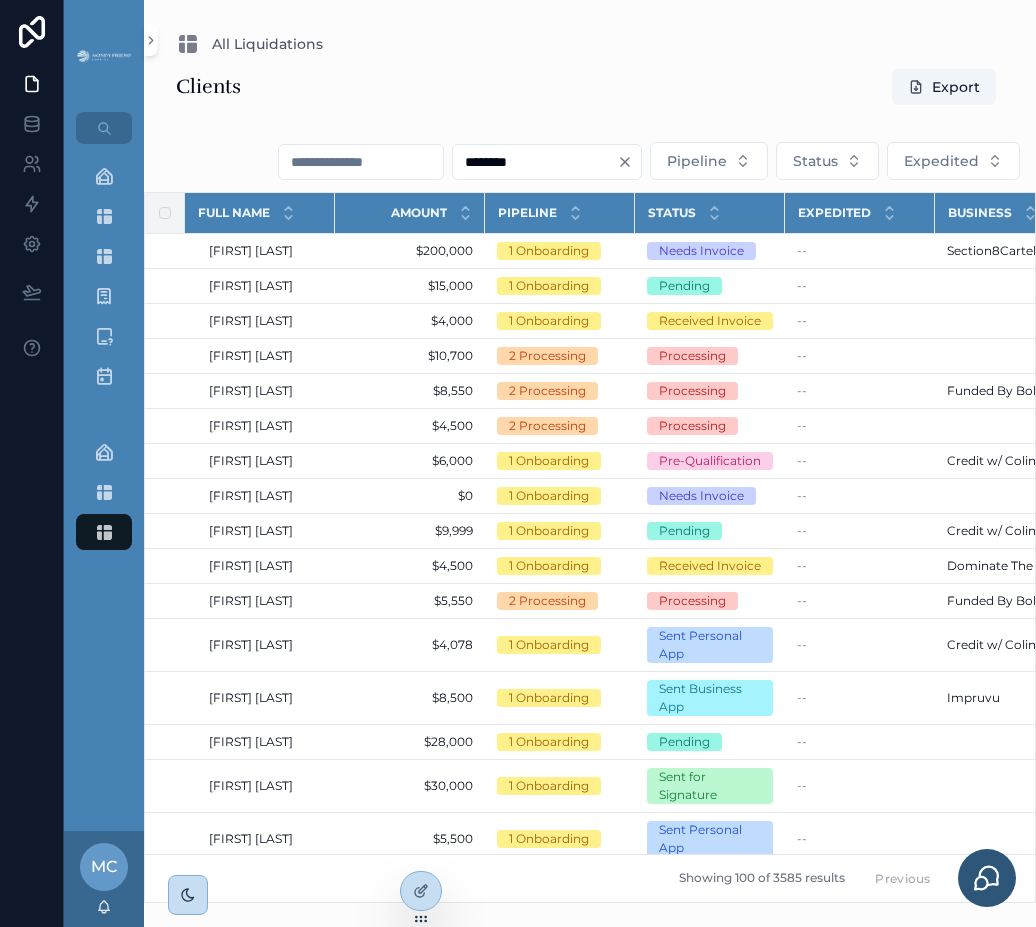 type on "********" 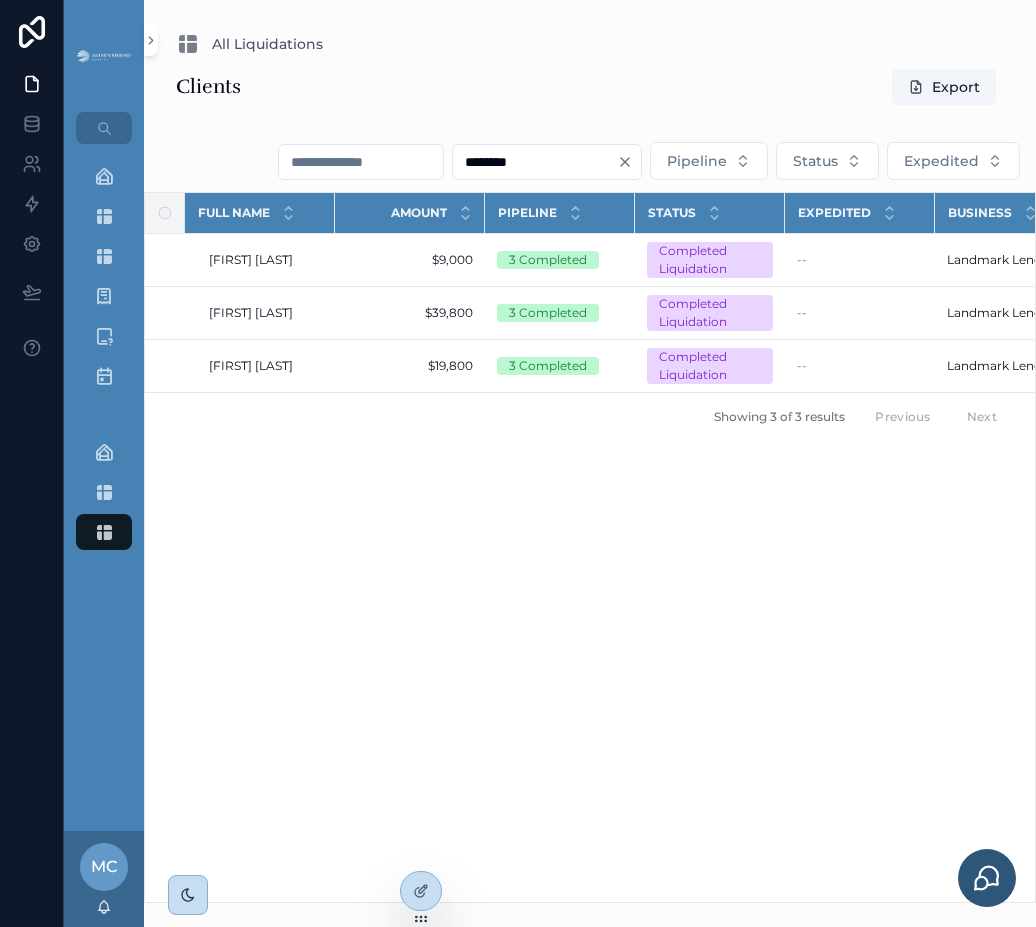 scroll, scrollTop: 0, scrollLeft: 7, axis: horizontal 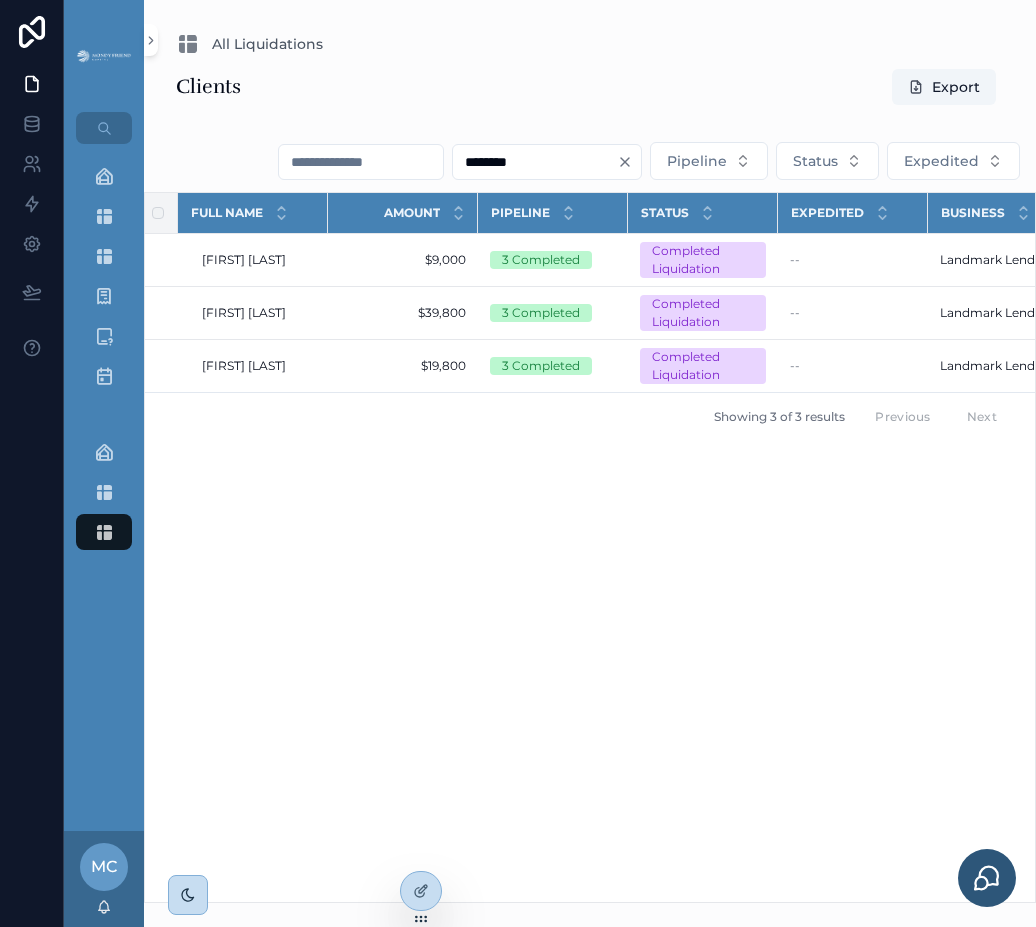 click on "All Liquidations Clients Export ******** Pipeline Status Expedited Full Name Amount Pipeline Status Expedited Business Updated at Created at Nia Starr Nia Starr $9,000 $9,000 3 Completed Completed Liquidation -- Landmark Lenders Landmark Lenders 7/10/2025 9:20 AM 7/10/2025 9:20 AM 6/2/2025 4:48 PM 6/2/2025 4:48 PM Tyler Kavan Tyler Kavan $39,800 $39,800 3 Completed Completed Liquidation -- Landmark Lenders Landmark Lenders 7/10/2025 9:07 AM 7/10/2025 9:07 AM 3/27/2025 12:34 PM 3/27/2025 12:34 PM Colin Pomory Colin Pomory $19,800 $19,800 3 Completed Completed Liquidation -- Landmark Lenders Landmark Lenders 7/10/2025 9:07 AM 7/10/2025 9:07 AM 3/26/2025 7:20 AM 3/26/2025 7:20 AM Showing 3 of 3 results Previous Next" at bounding box center (590, 463) 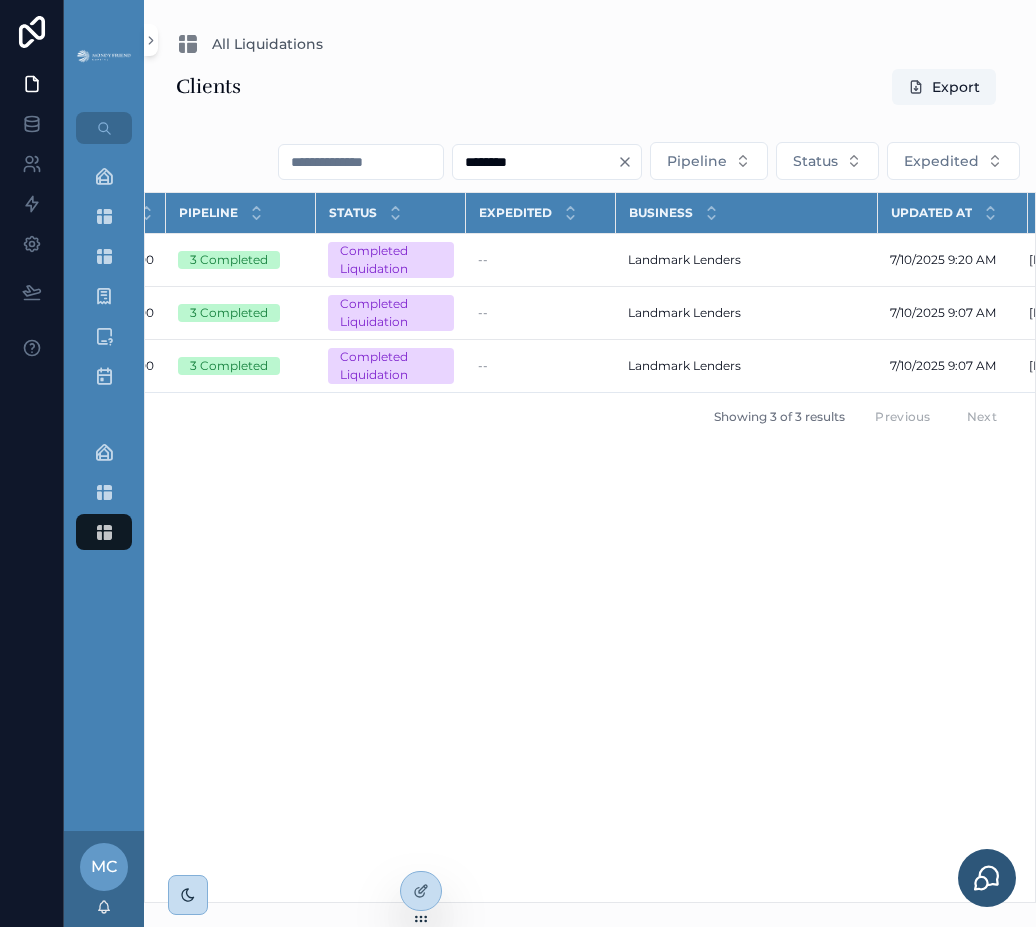 scroll, scrollTop: 0, scrollLeft: 0, axis: both 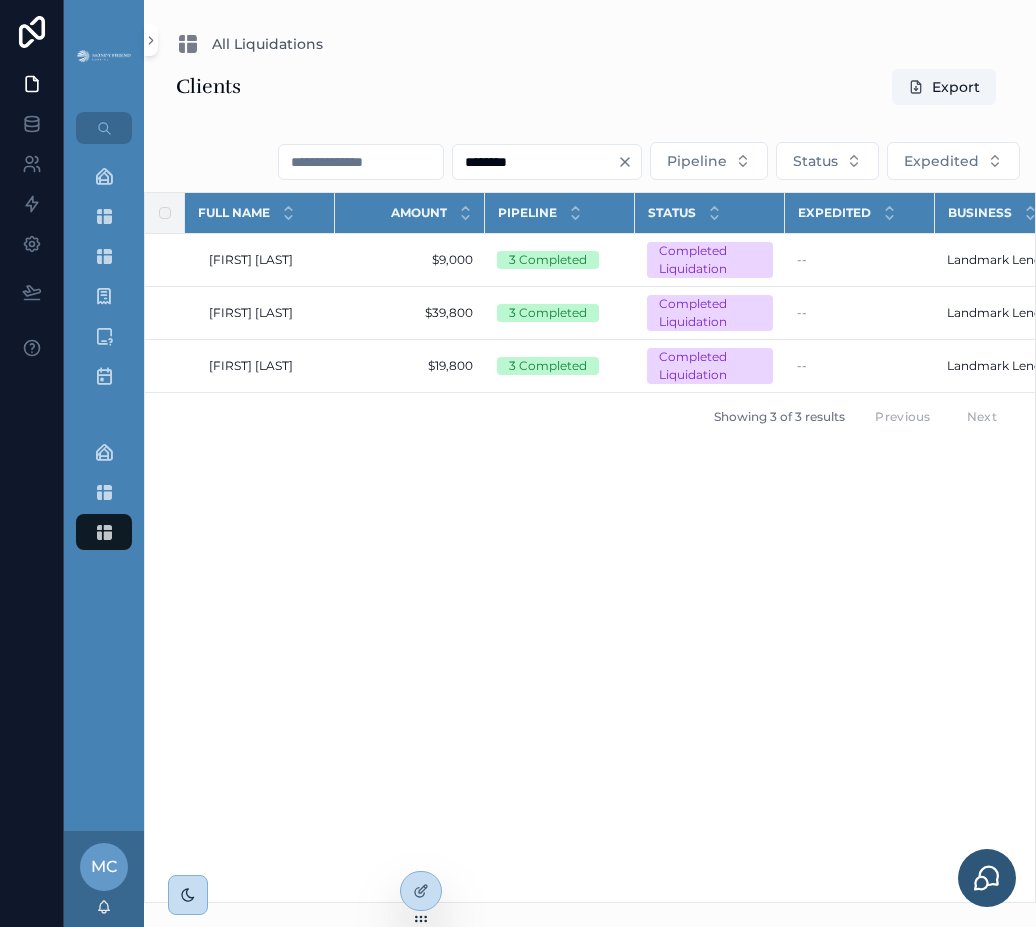 click 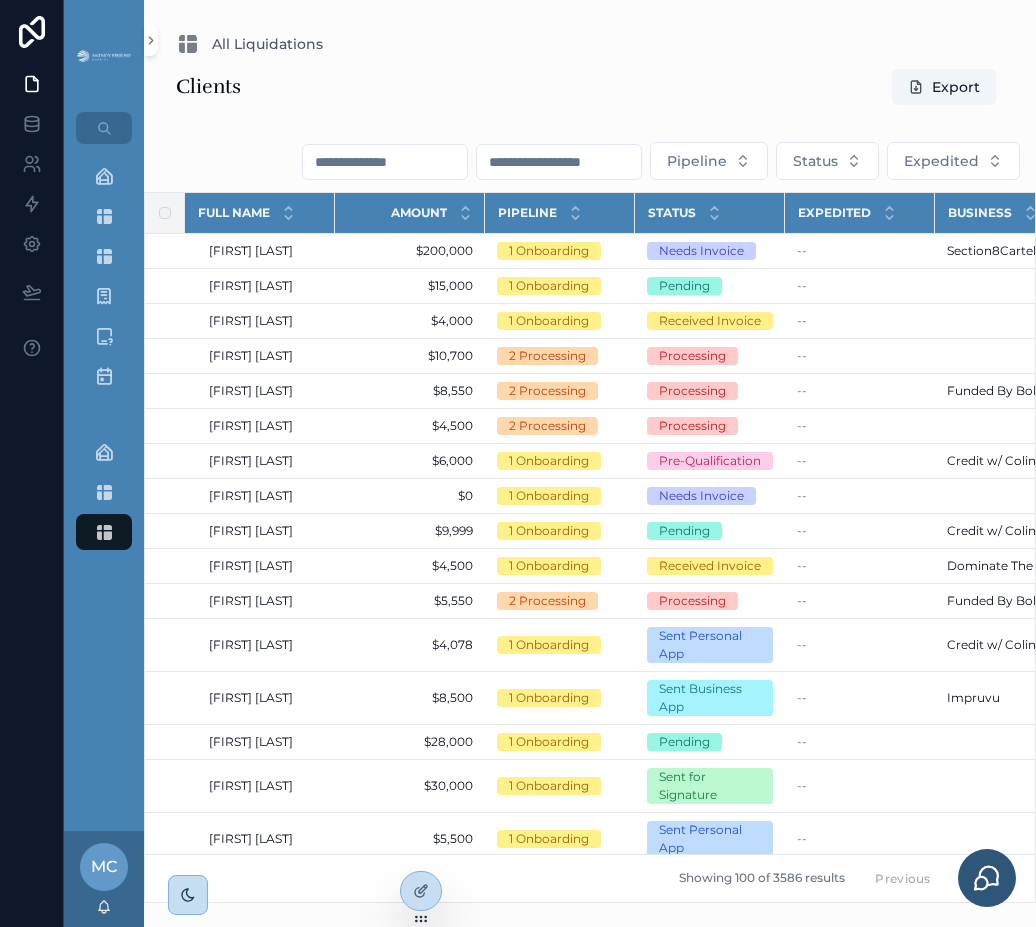 click at bounding box center (559, 162) 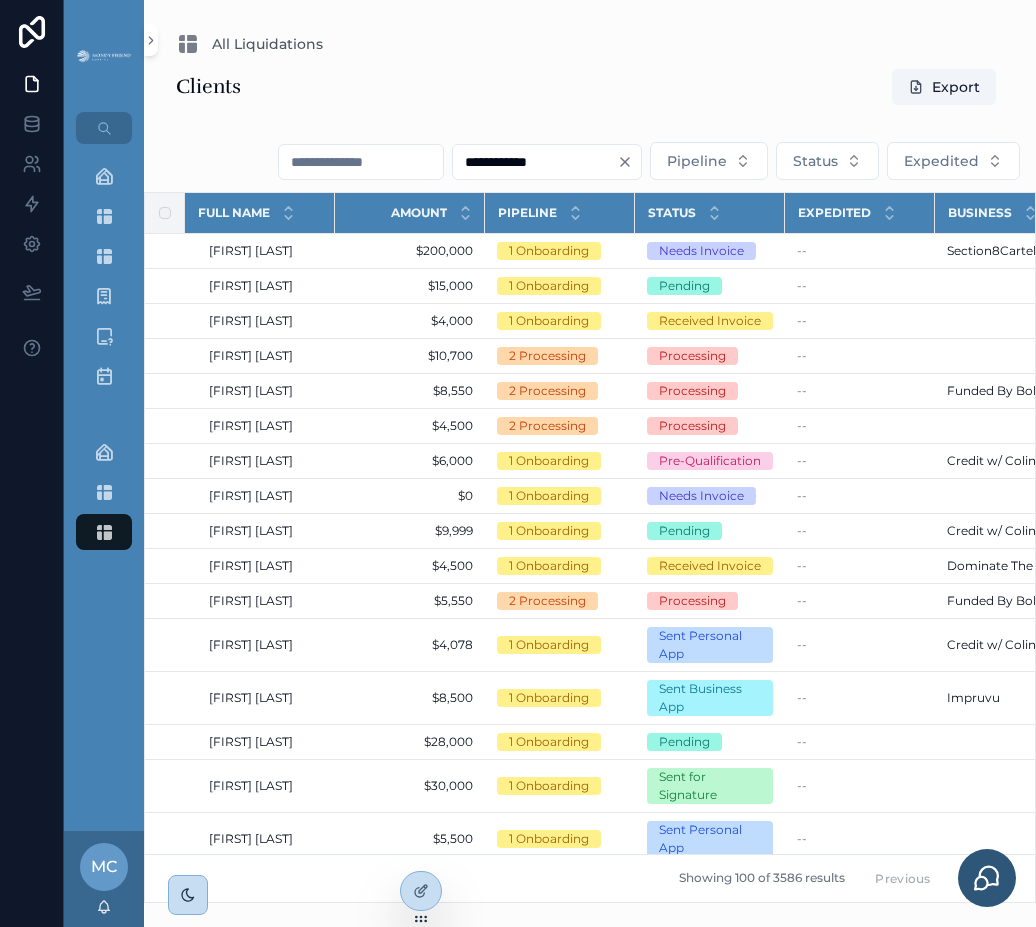 type on "**********" 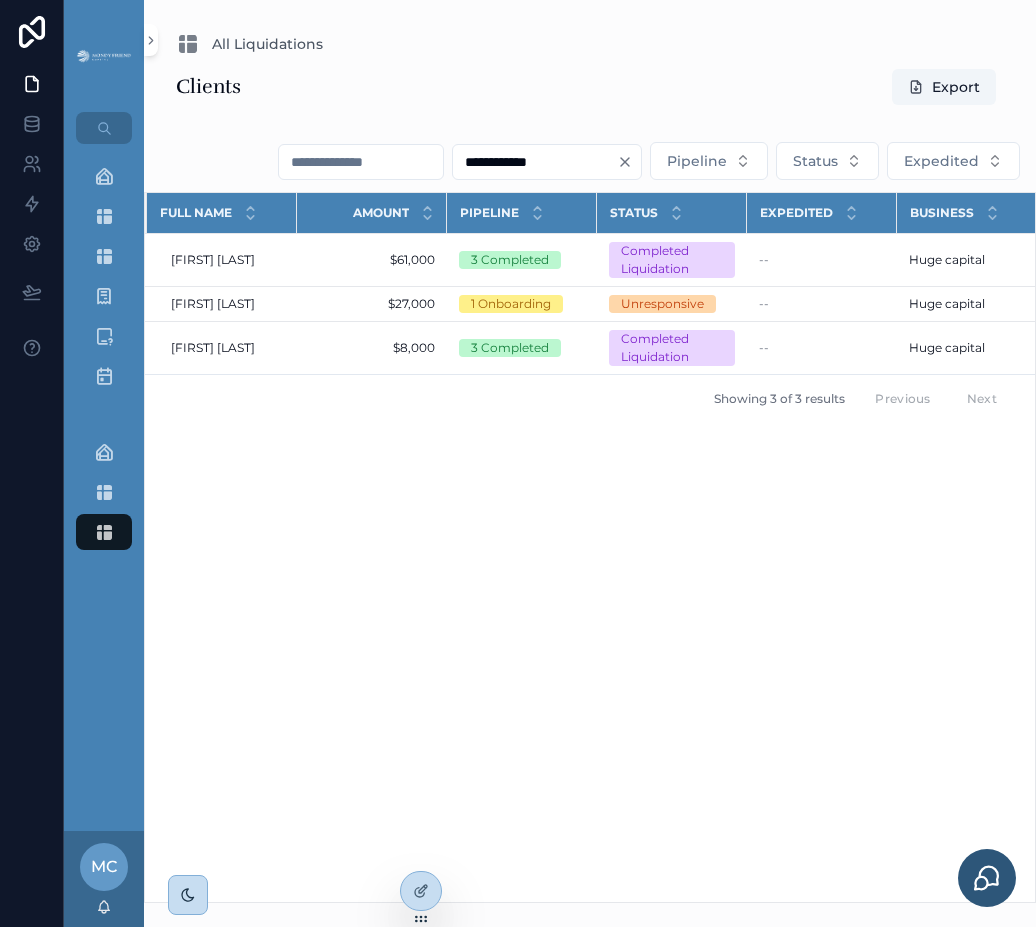 scroll, scrollTop: 0, scrollLeft: 44, axis: horizontal 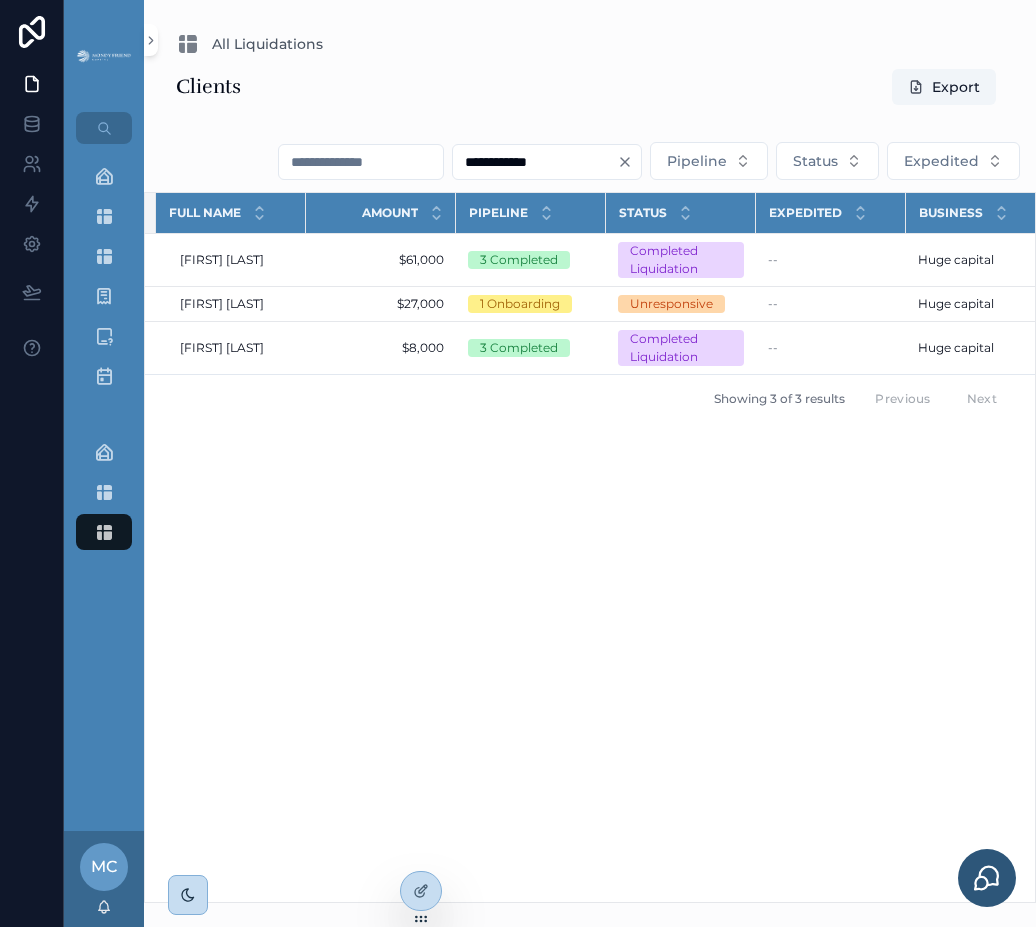 click on "**********" at bounding box center (590, 161) 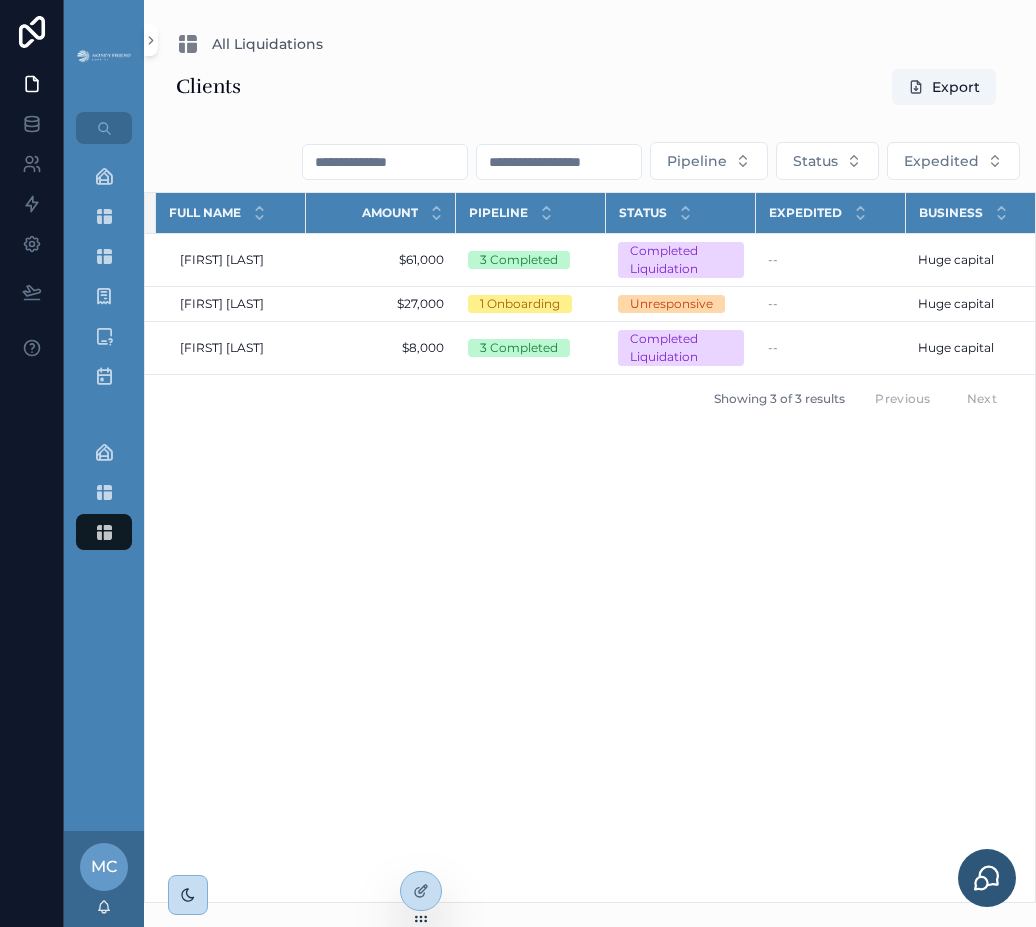 click at bounding box center [559, 162] 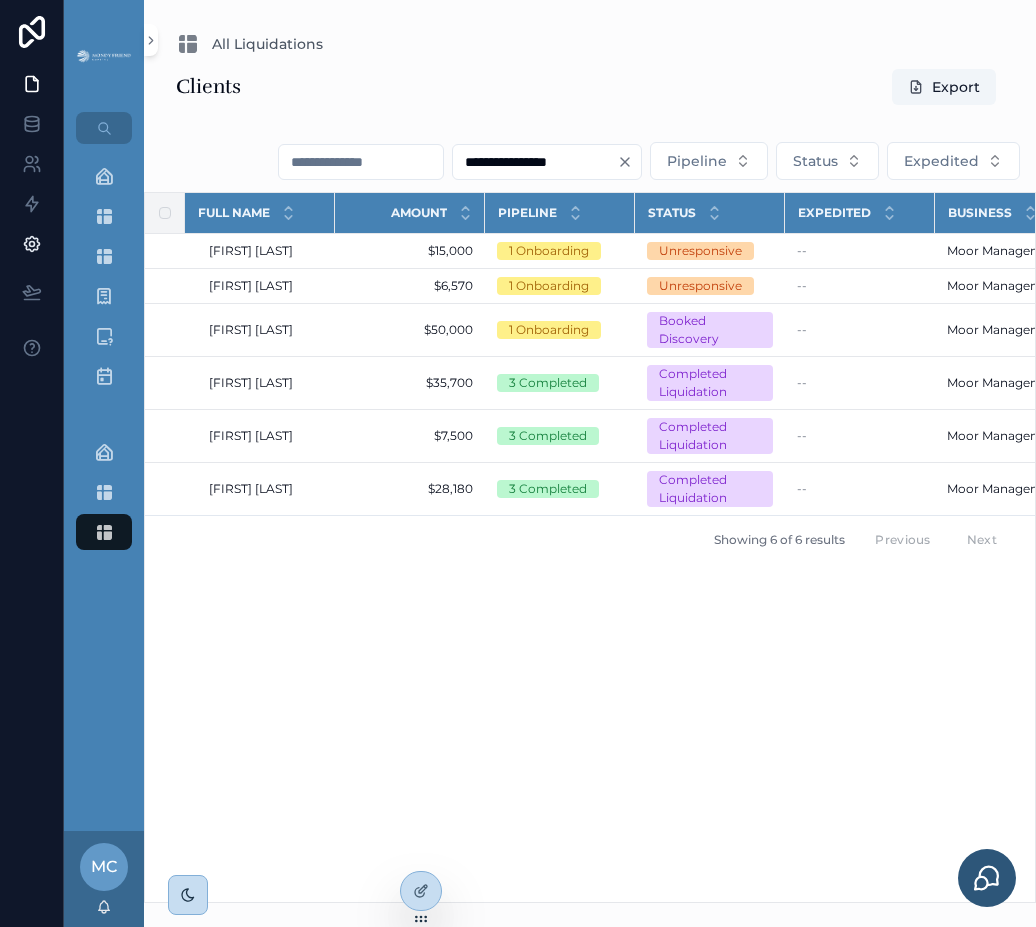 type on "**********" 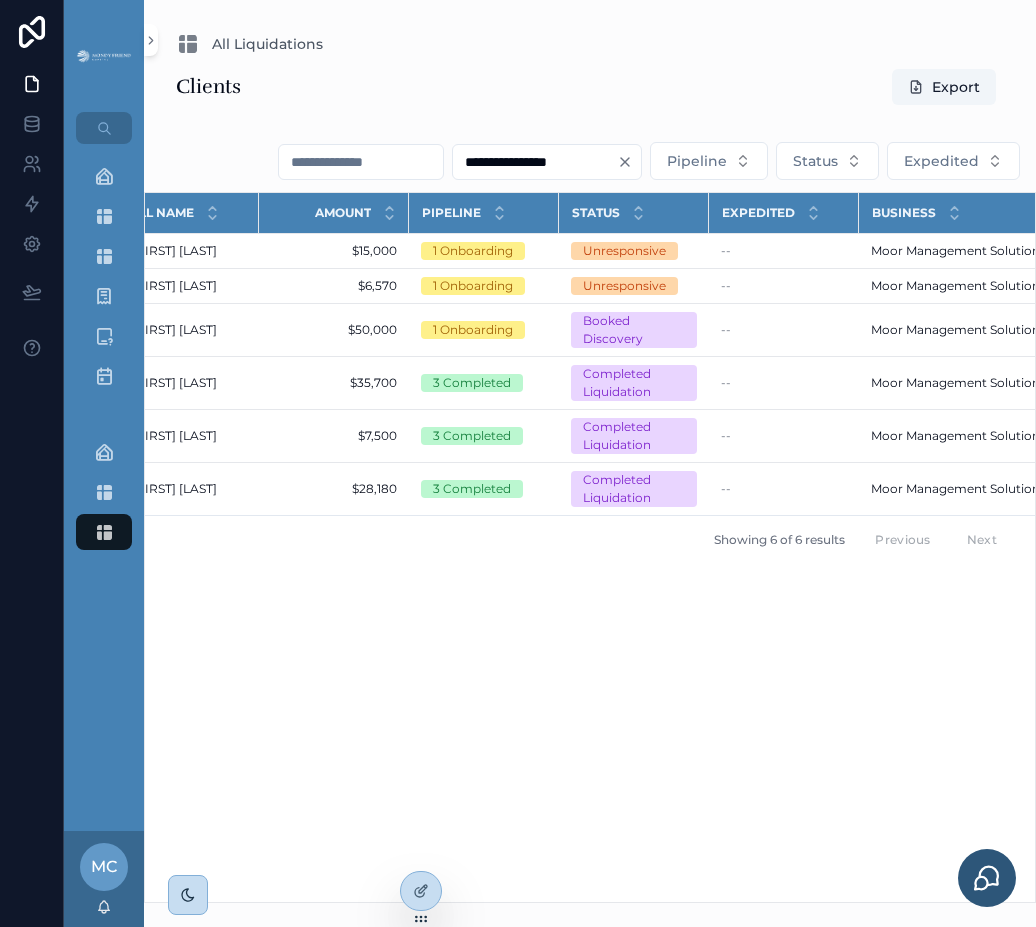 click on "Full Name Amount Pipeline Status Expedited Business Updated at Created at Hannah  Koesters Hannah  Koesters $15,000 $15,000 1 Onboarding Unresponsive -- Moor Management Solutions LLC Moor Management Solutions LLC 7/10/2025 9:15 AM 7/10/2025 9:15 AM 5/19/2025 12:37 AM 5/19/2025 12:37 AM Jesus Rodriguez Jesus Rodriguez $6,570 $6,570 1 Onboarding Unresponsive -- Moor Management Solutions LLC Moor Management Solutions LLC 7/10/2025 9:15 AM 7/10/2025 9:15 AM 5/1/2025 5:28 AM 5/1/2025 5:28 AM Ahmad Jackson Ahmad Jackson $50,000 $50,000 1 Onboarding Booked Discovery -- Moor Management Solutions LLC Moor Management Solutions LLC 5/5/2025 9:35 AM 5/5/2025 9:35 AM 3/18/2025 7:13 AM 3/18/2025 7:13 AM Davonte Watkins Davonte Watkins $35,700 $35,700 3 Completed Completed Liquidation -- Moor Management Solutions LLC Moor Management Solutions LLC 7/10/2025 9:09 AM 7/10/2025 9:09 AM 3/17/2025 2:26 AM 3/17/2025 2:26 AM Davonte Watkins Davonte Watkins $7,500 $7,500 3 Completed Completed Liquidation -- 6/19/2025 10:41 AM --" at bounding box center [590, 547] 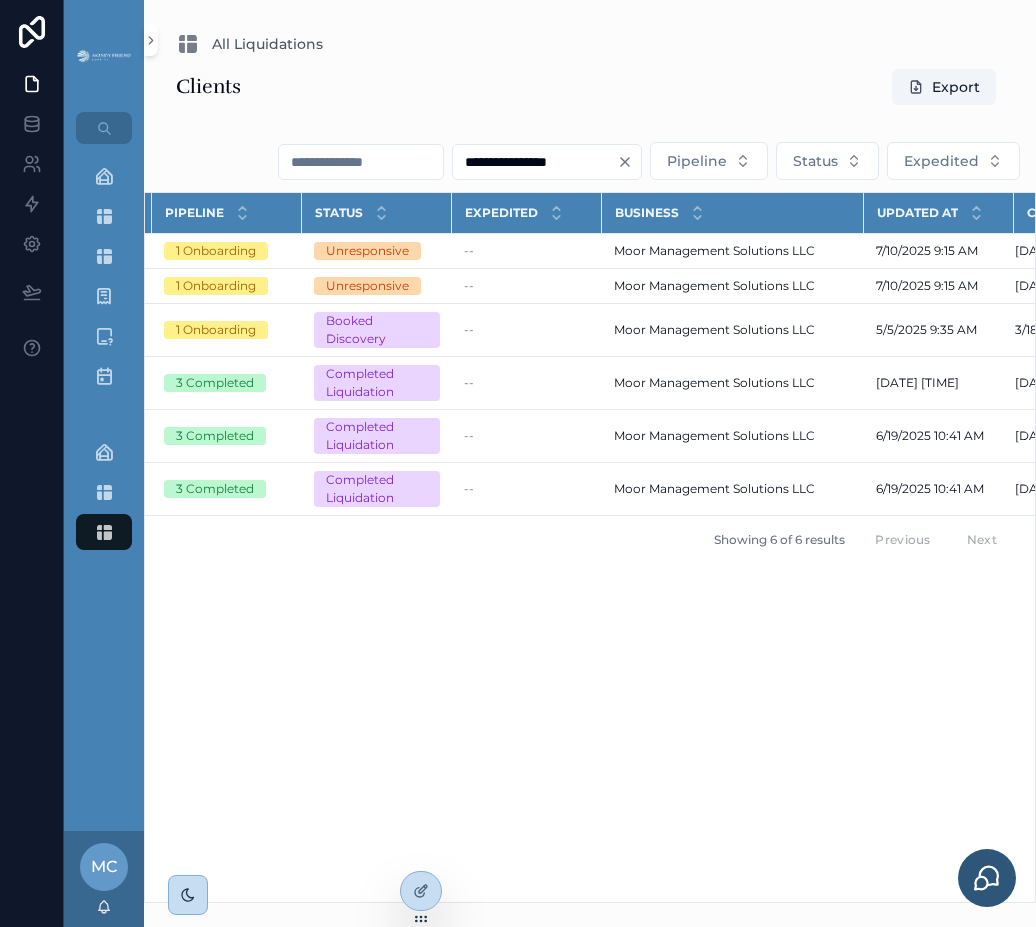 scroll, scrollTop: 0, scrollLeft: 244, axis: horizontal 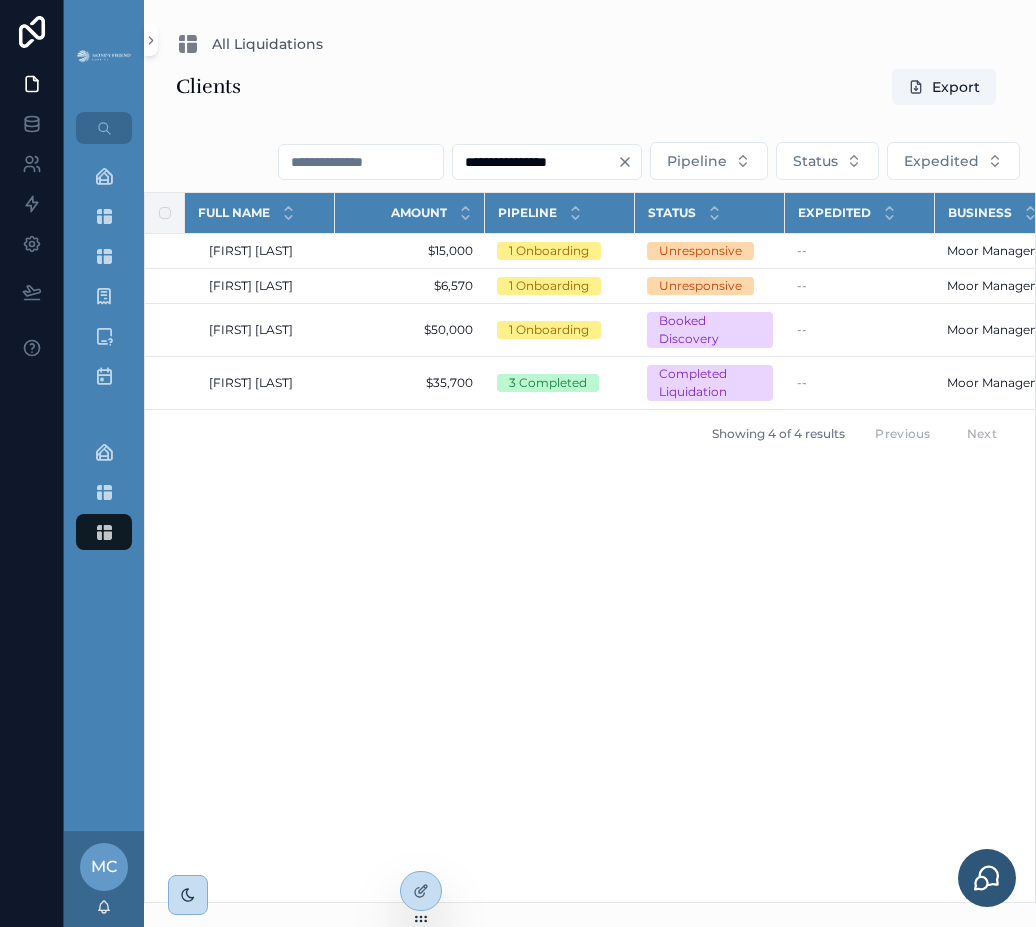 click on "**********" at bounding box center (535, 162) 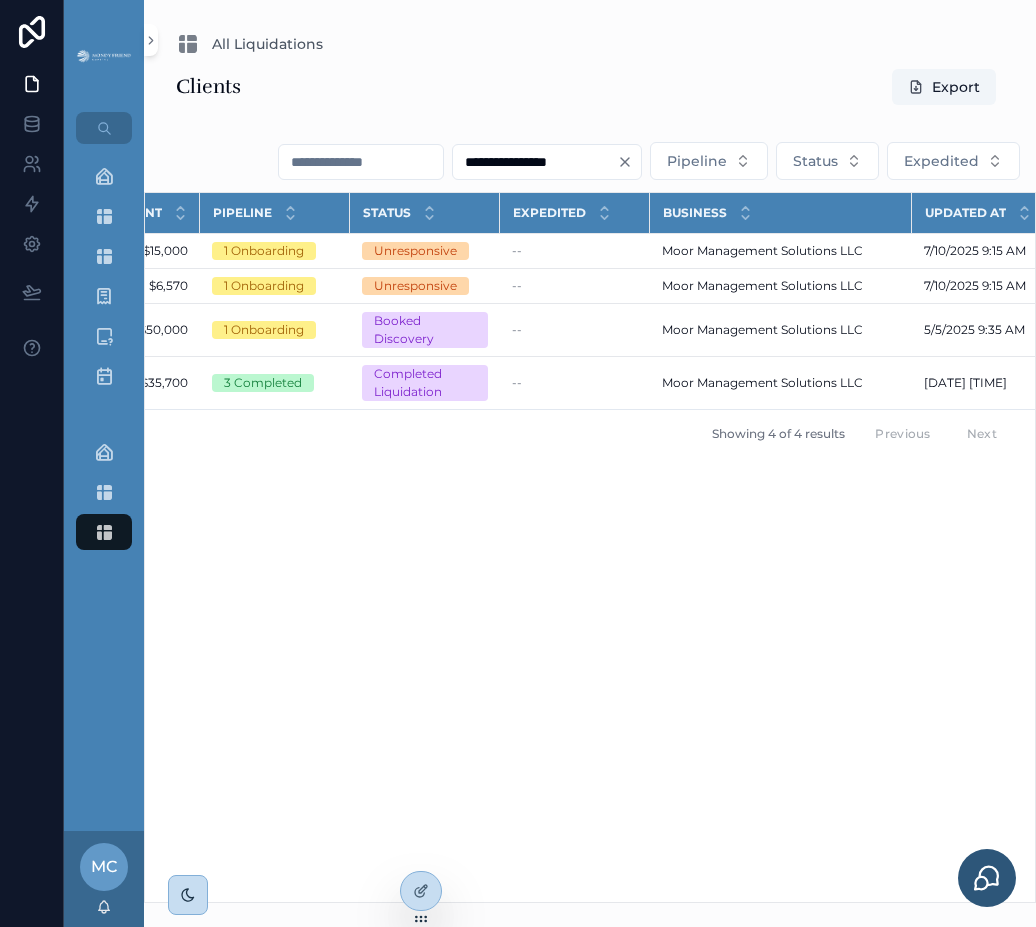 scroll, scrollTop: 0, scrollLeft: 0, axis: both 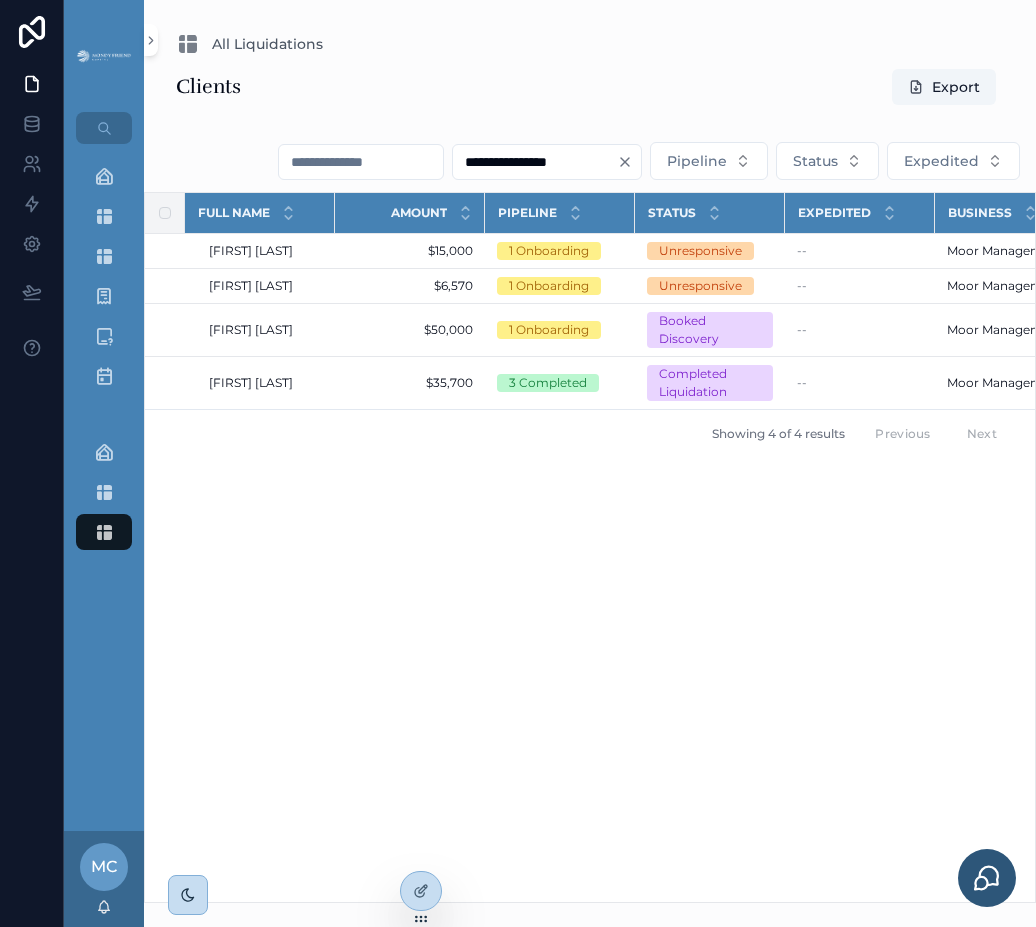 drag, startPoint x: 626, startPoint y: 161, endPoint x: 622, endPoint y: 45, distance: 116.06895 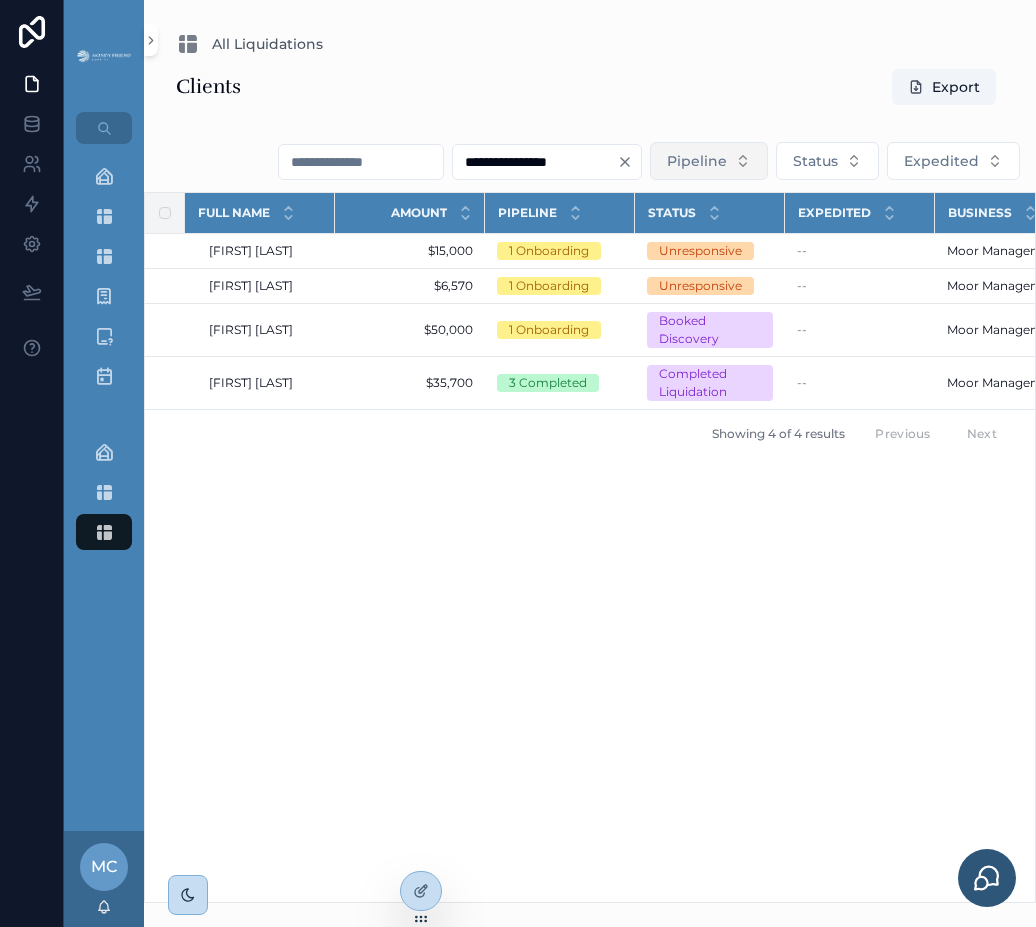 click on "Pipeline" at bounding box center (697, 161) 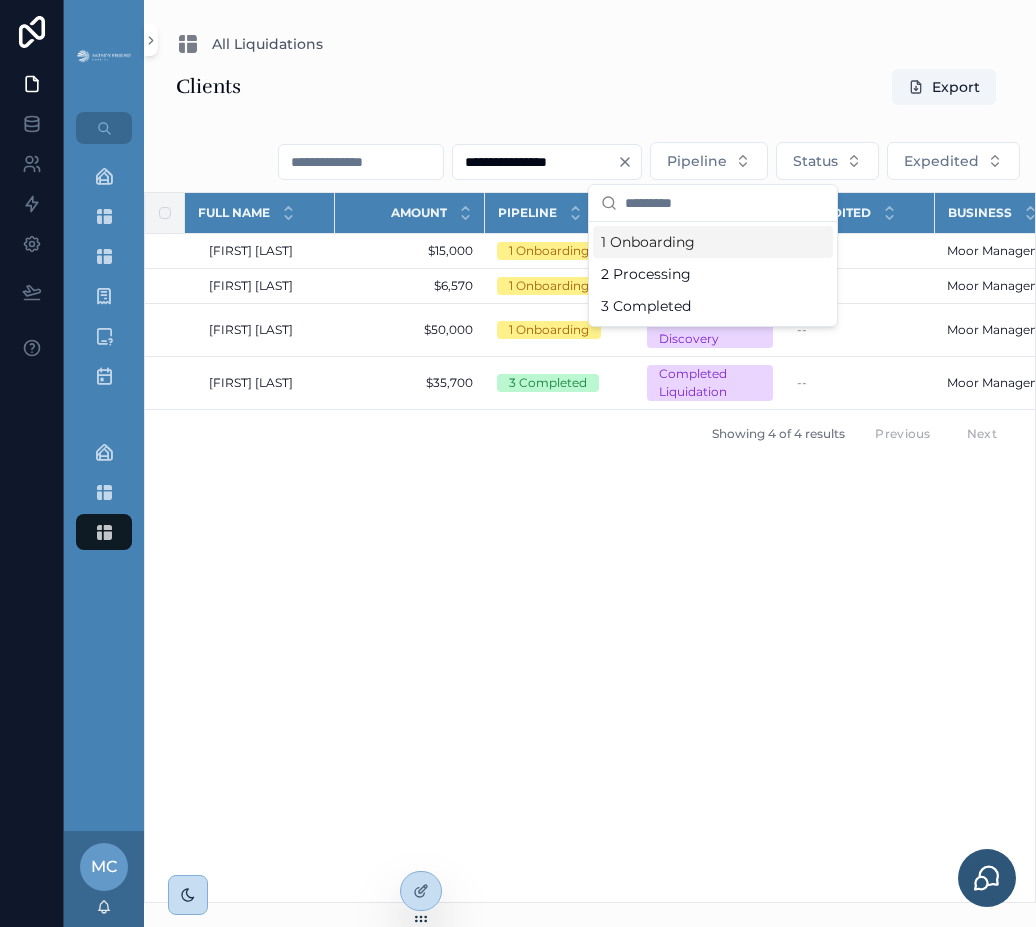 click 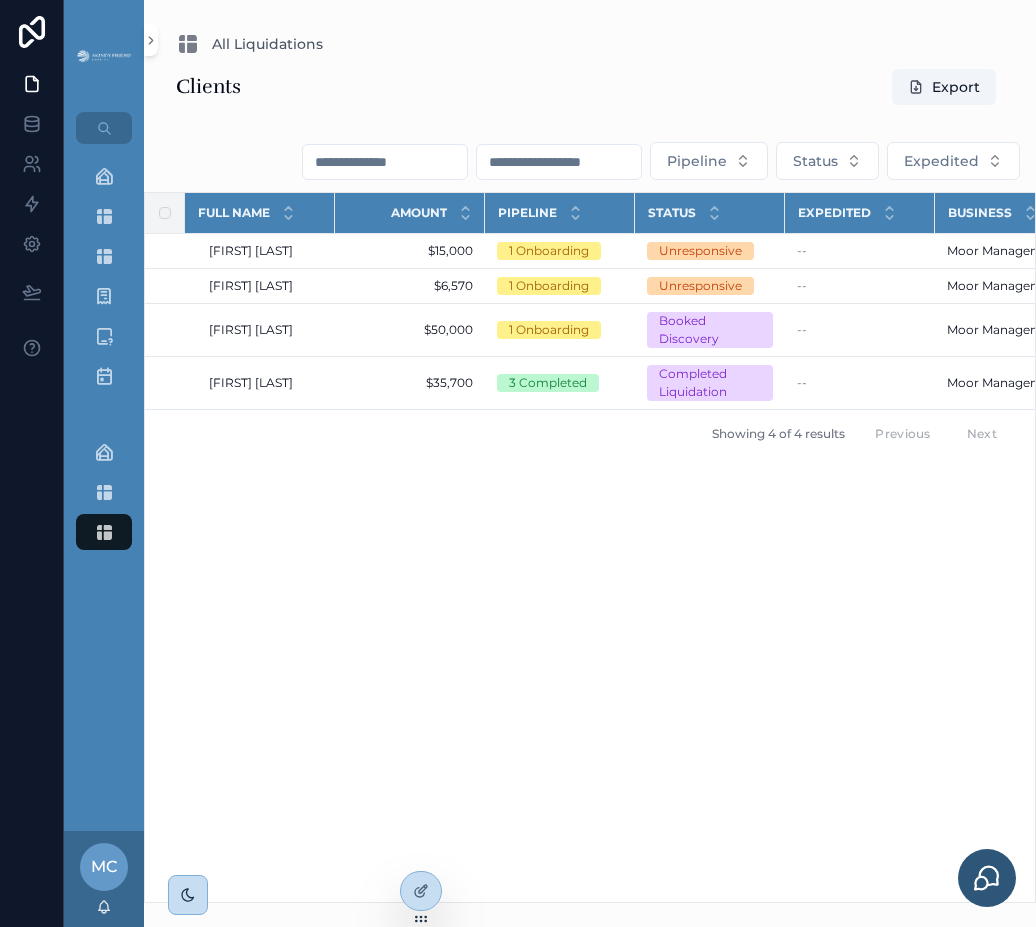 click at bounding box center [559, 162] 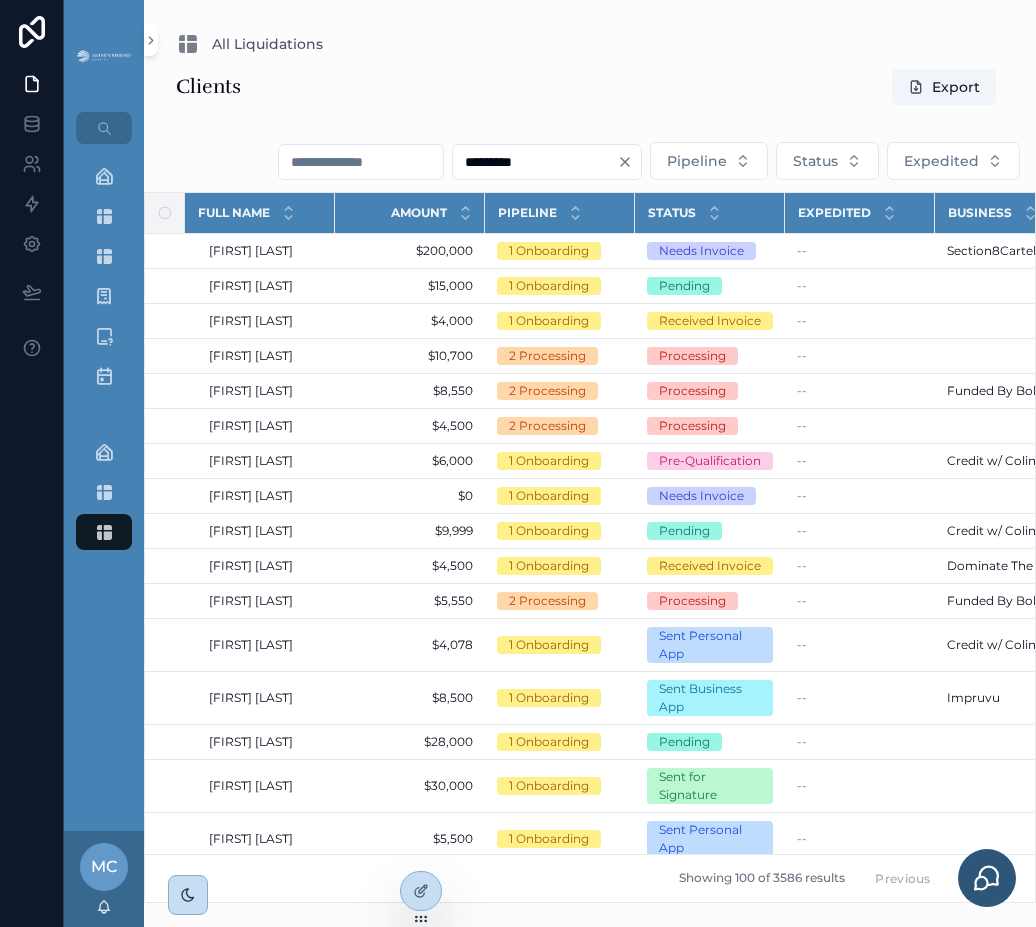 type on "*********" 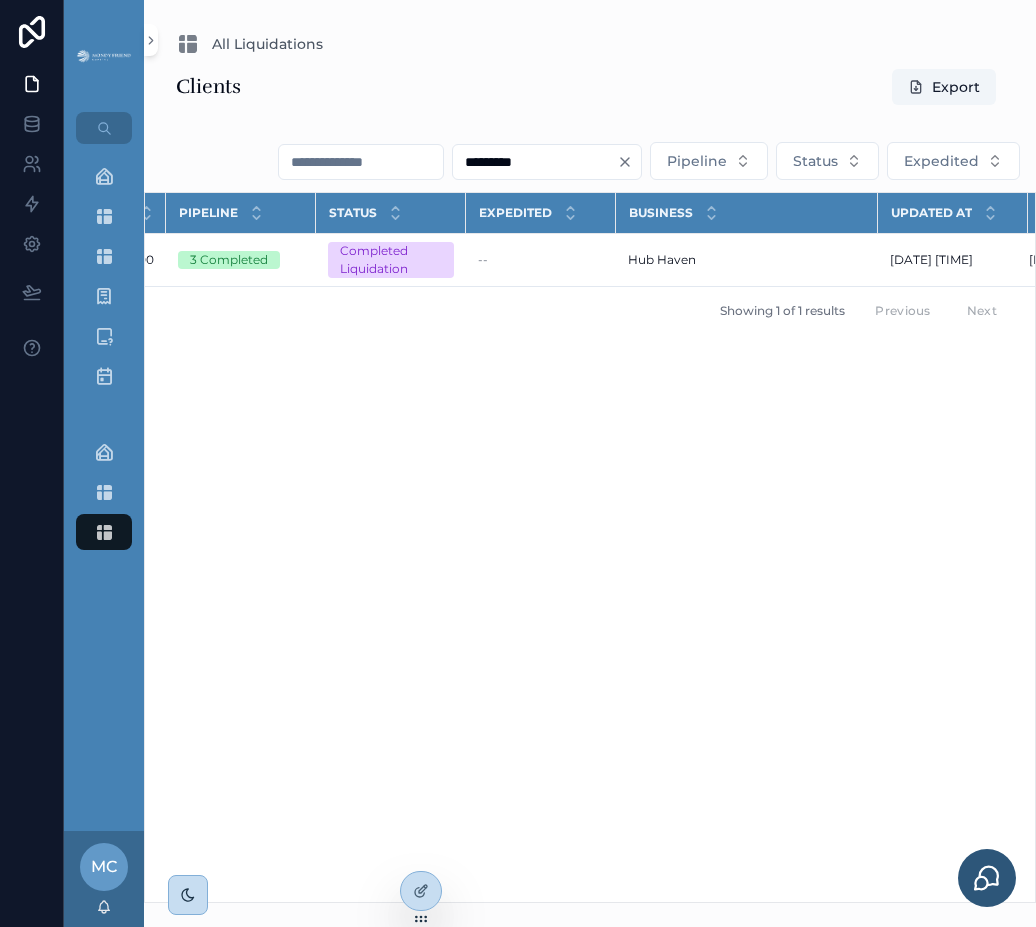 scroll, scrollTop: 0, scrollLeft: 0, axis: both 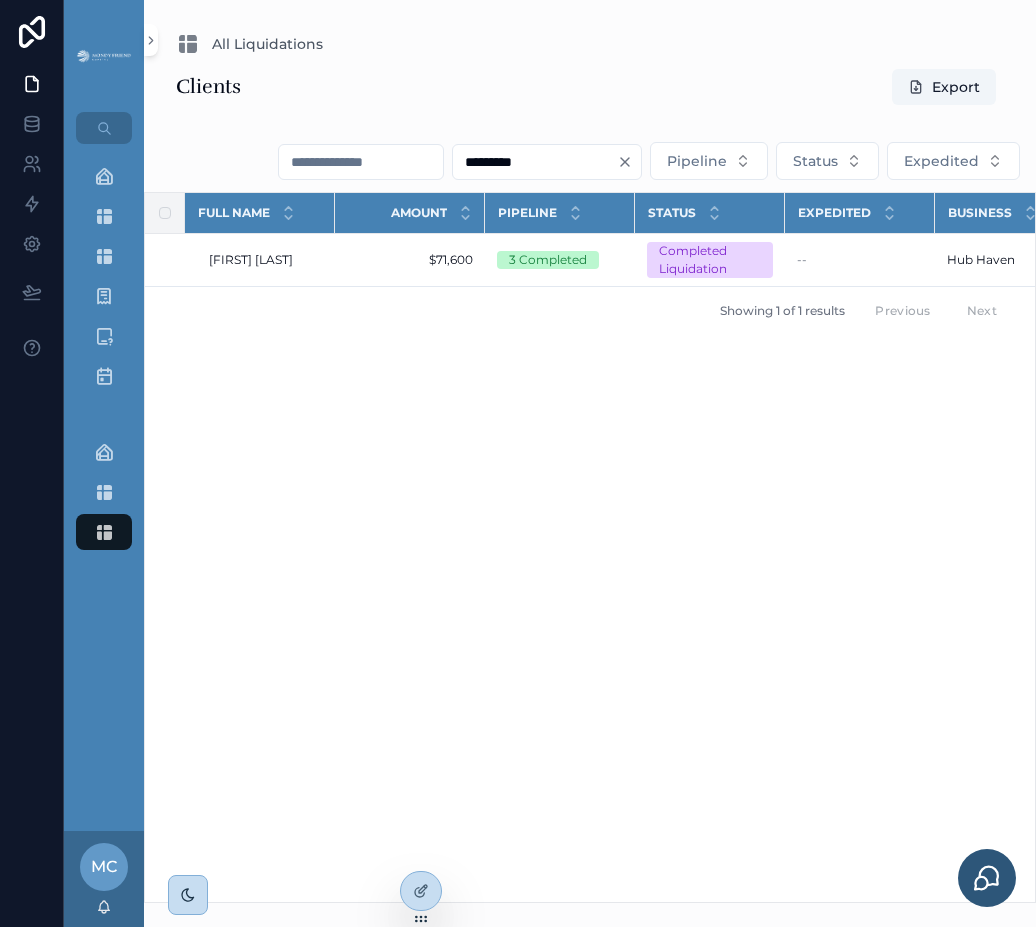 click 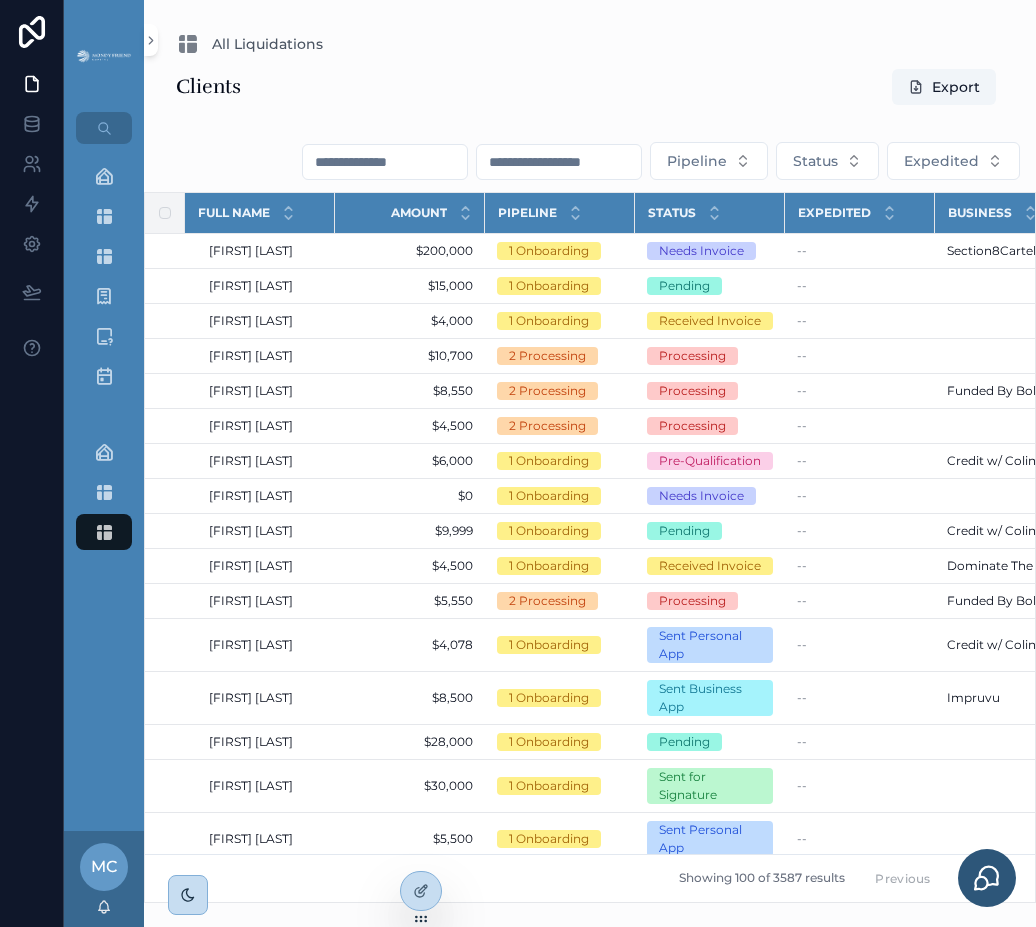 click at bounding box center (559, 162) 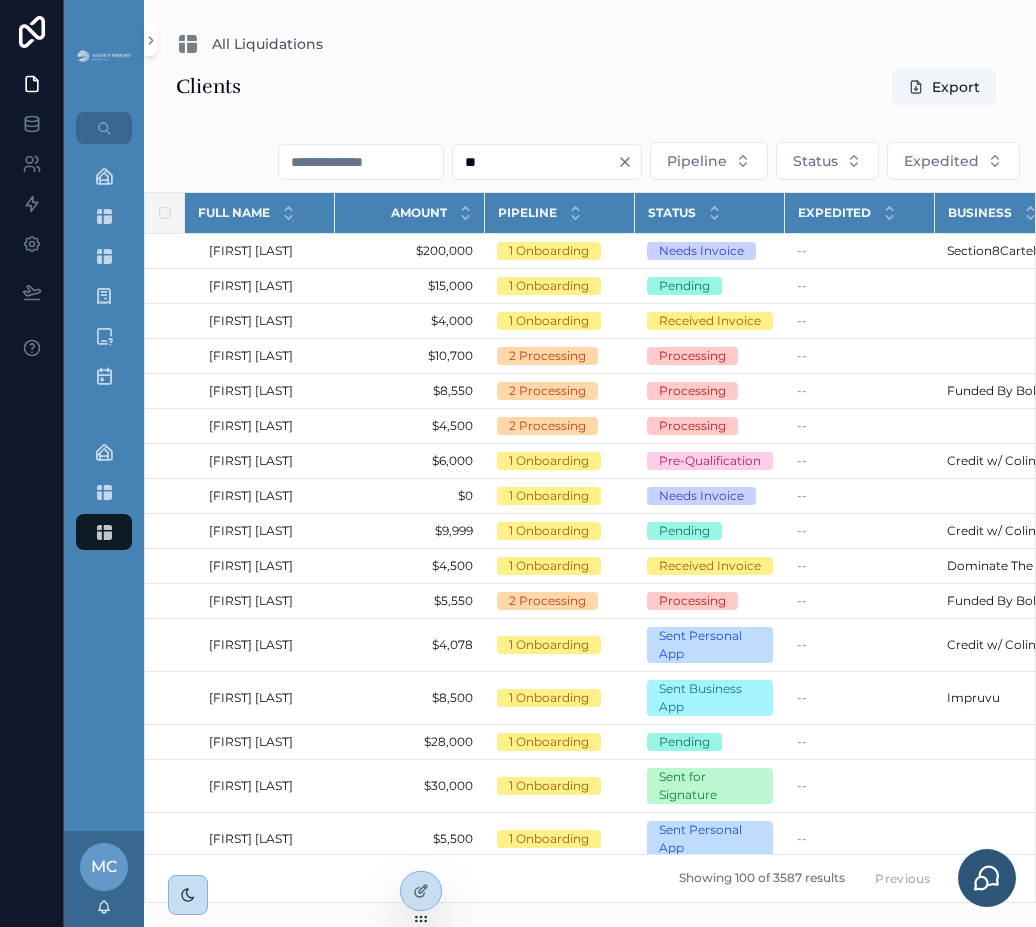 type on "*" 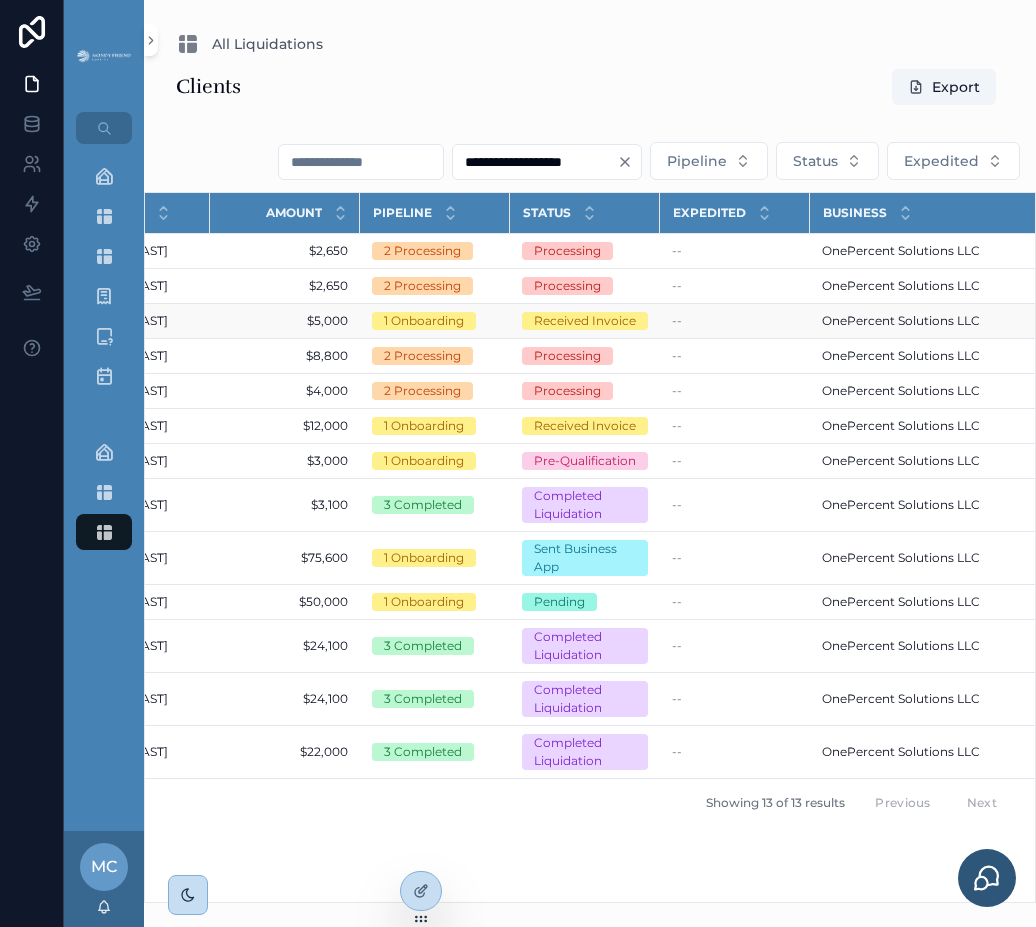 scroll, scrollTop: 0, scrollLeft: 127, axis: horizontal 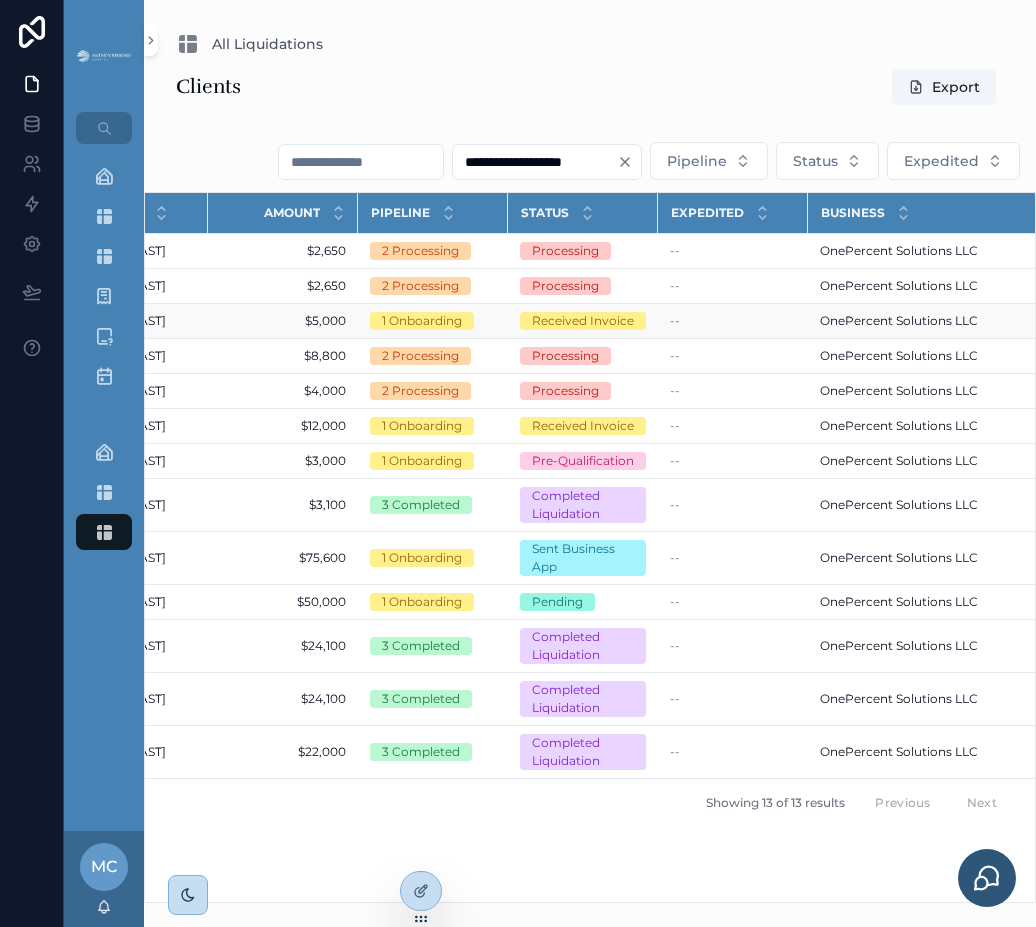 type on "**********" 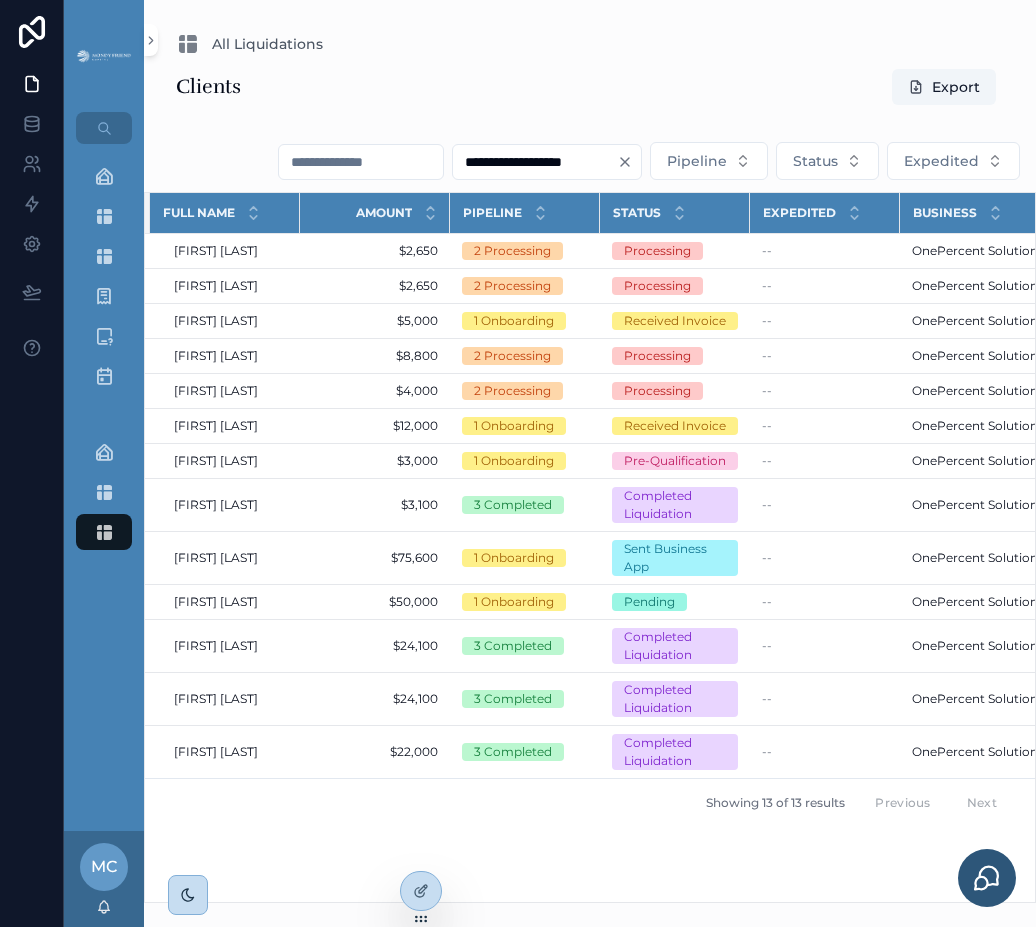 scroll, scrollTop: 0, scrollLeft: 38, axis: horizontal 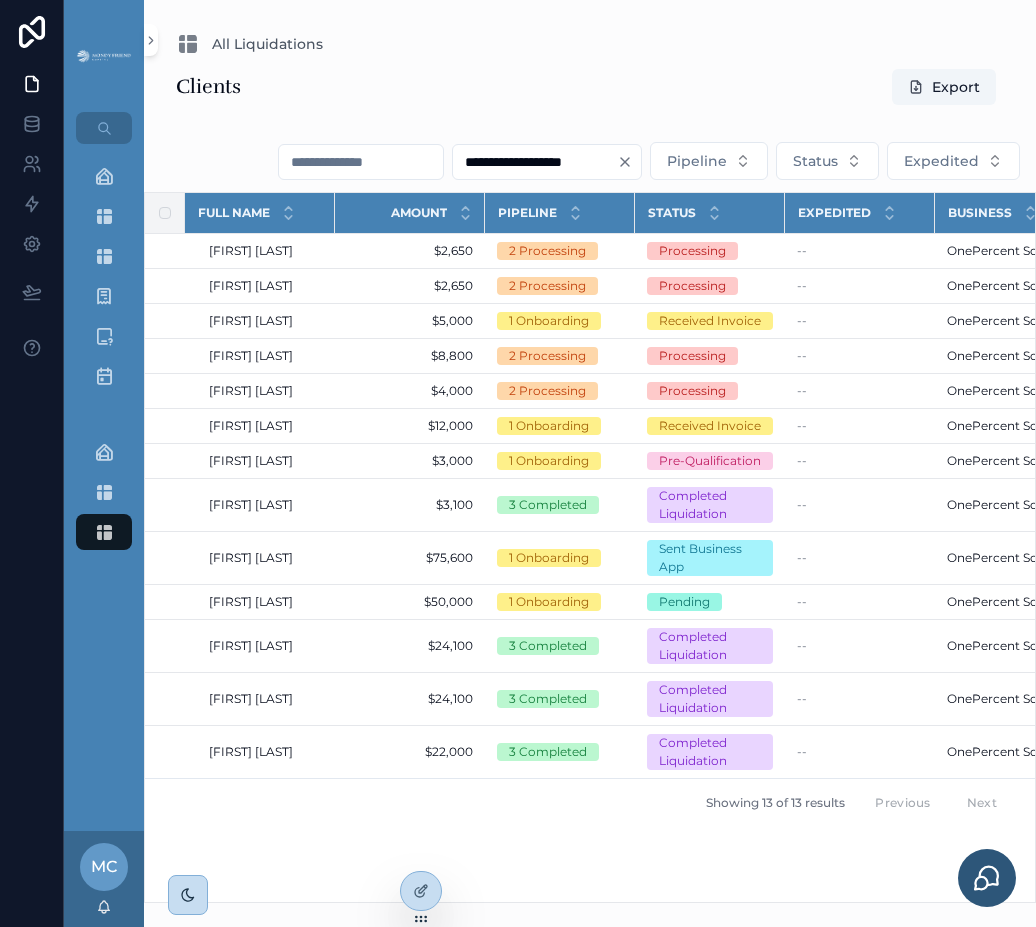 click on "All Liquidations" at bounding box center (590, 44) 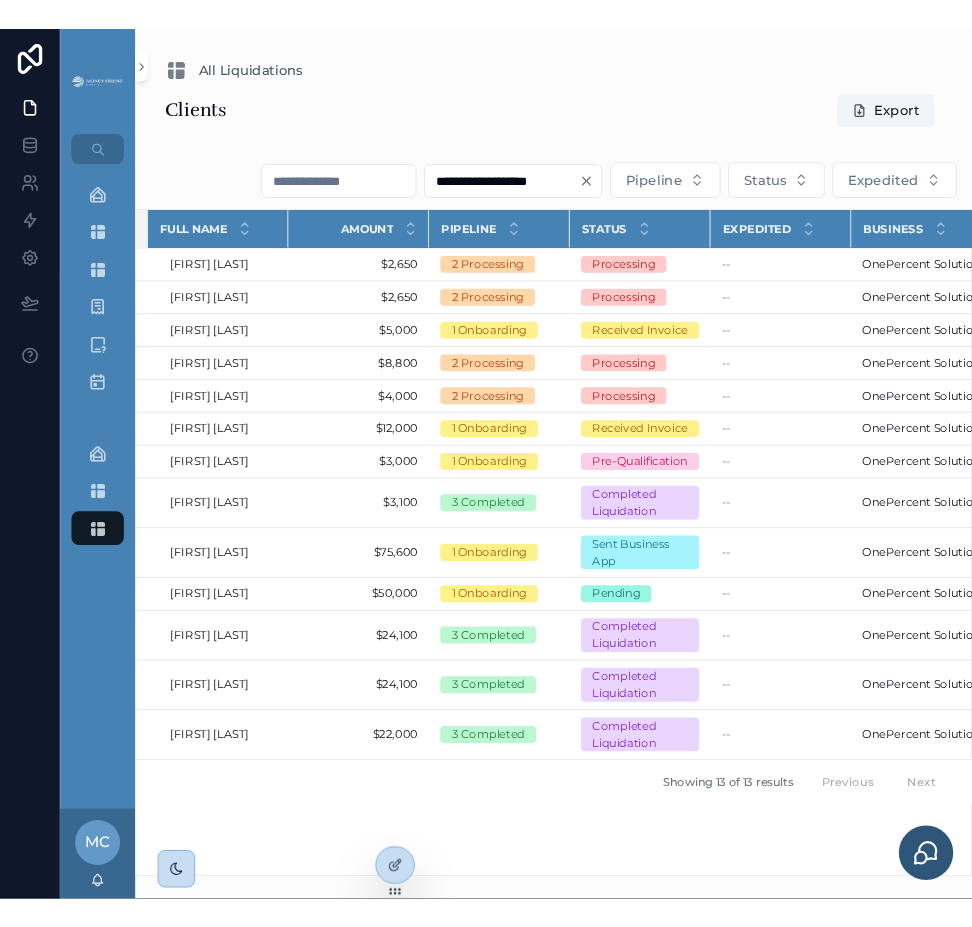 scroll, scrollTop: 0, scrollLeft: 25, axis: horizontal 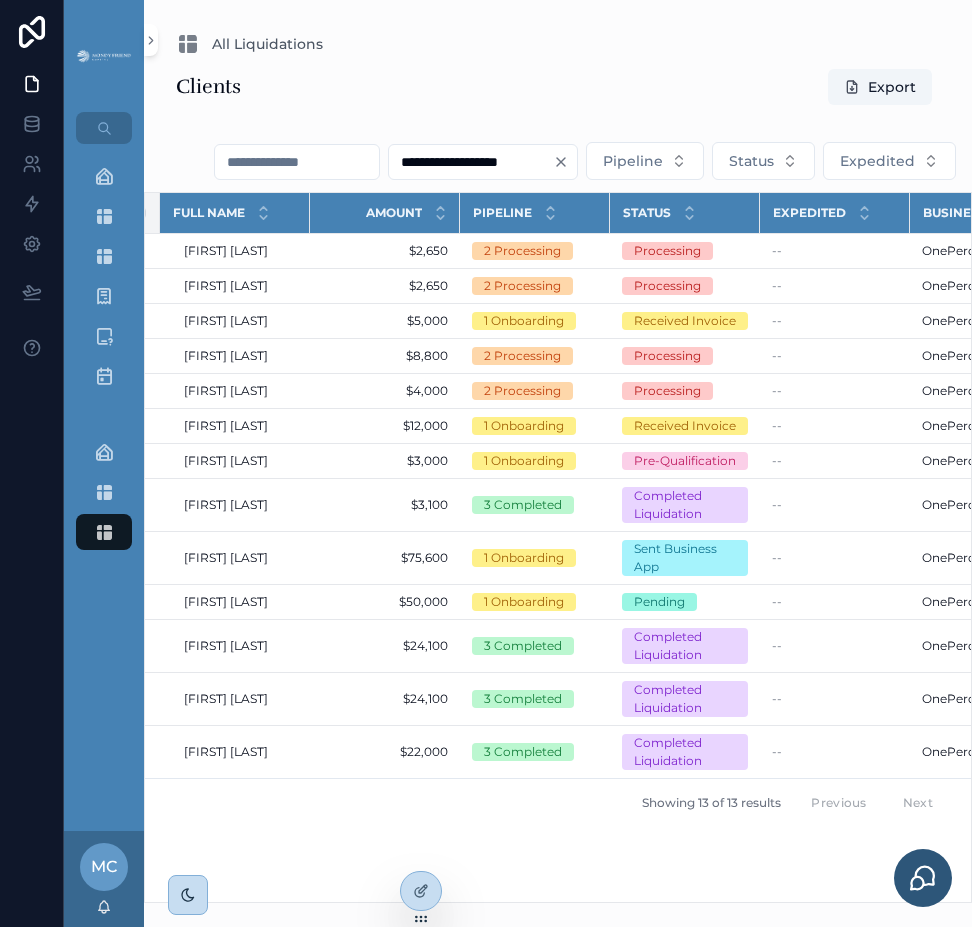 click on "Clients Export" at bounding box center (558, 91) 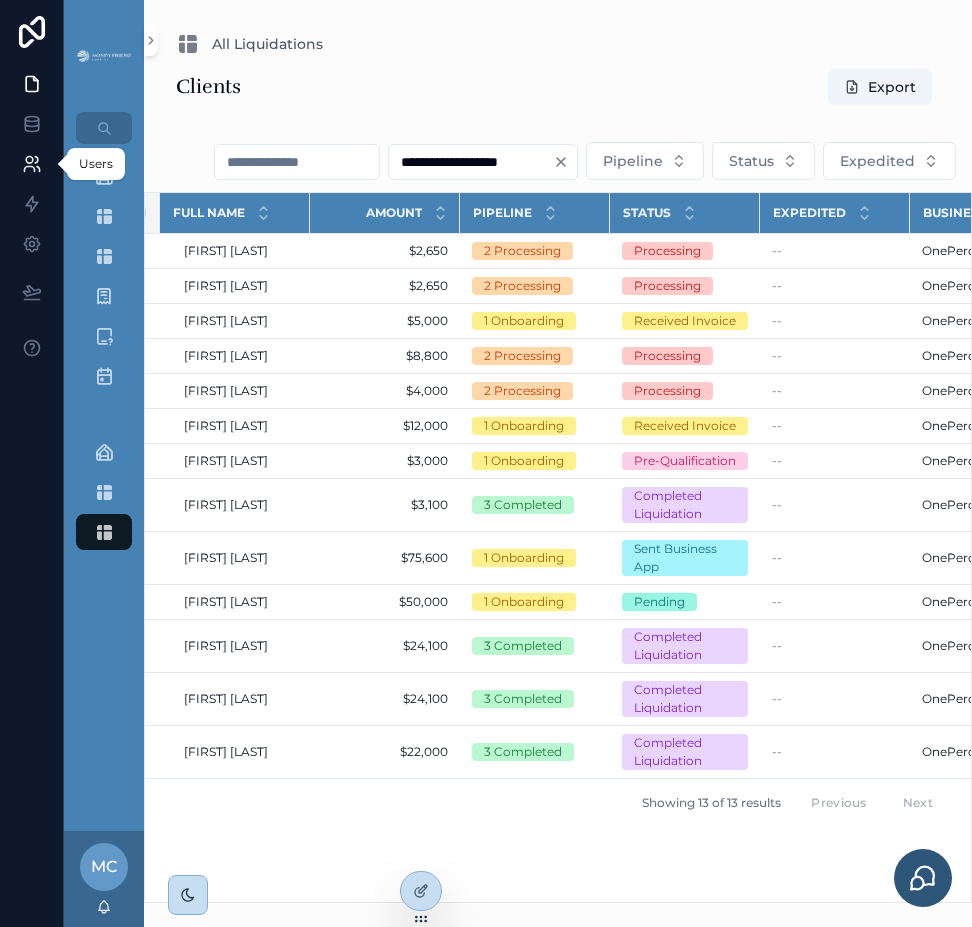 click 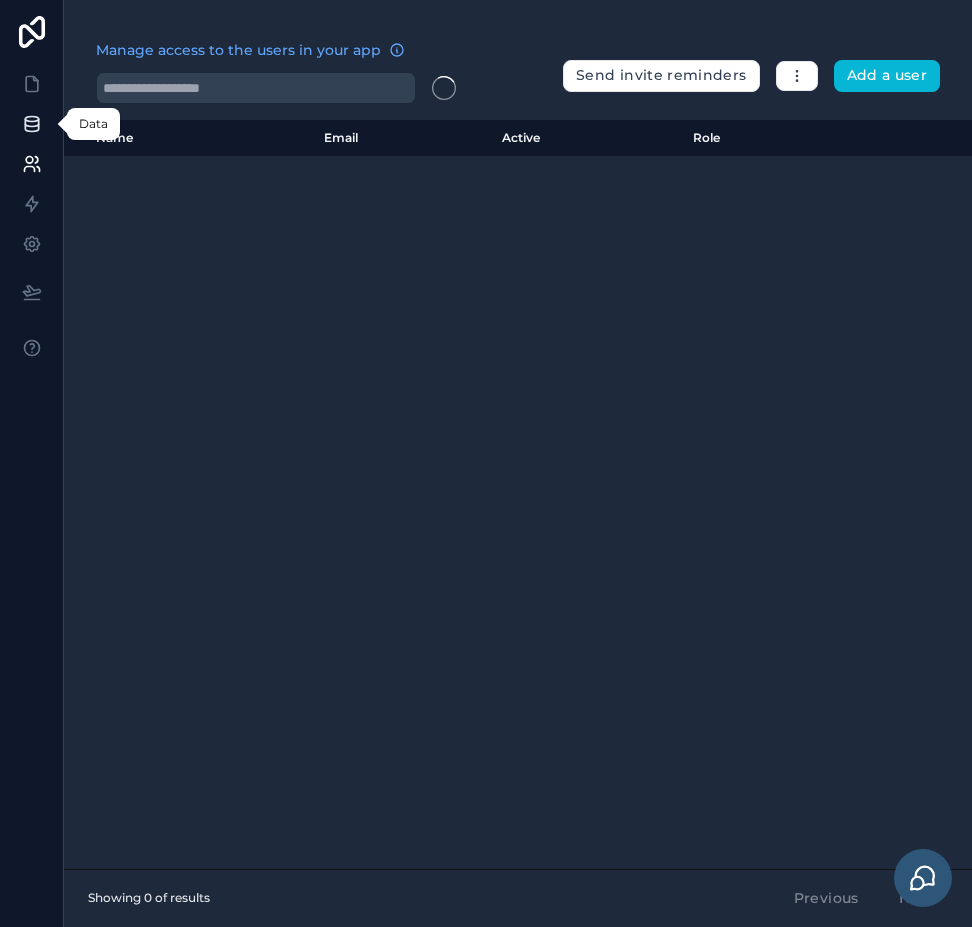 click 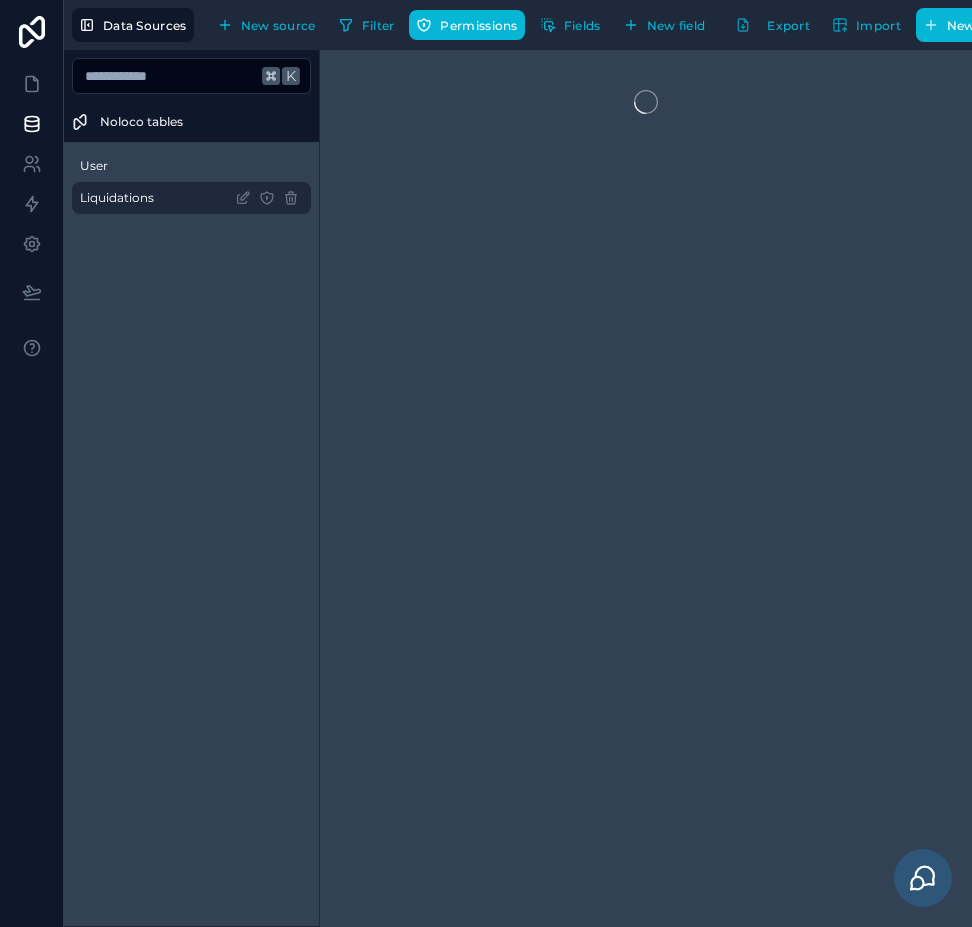 click on "Liquidations" at bounding box center (117, 198) 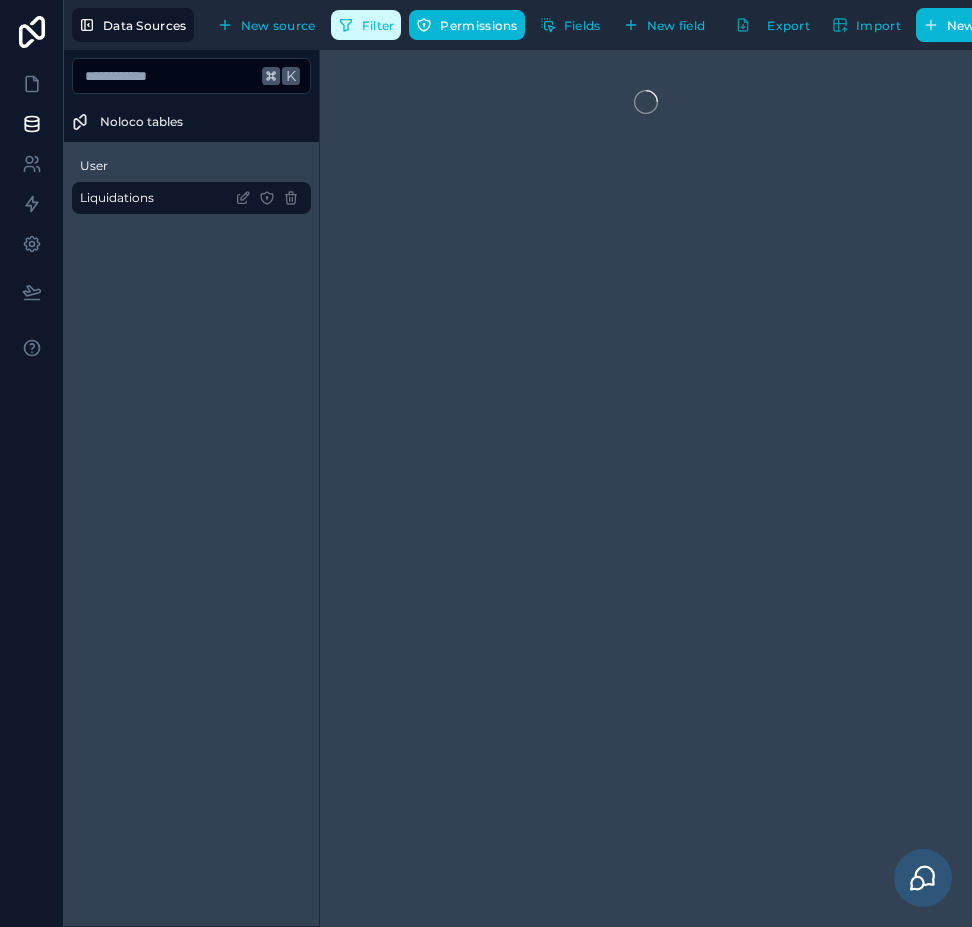 click on "Filter" at bounding box center (366, 25) 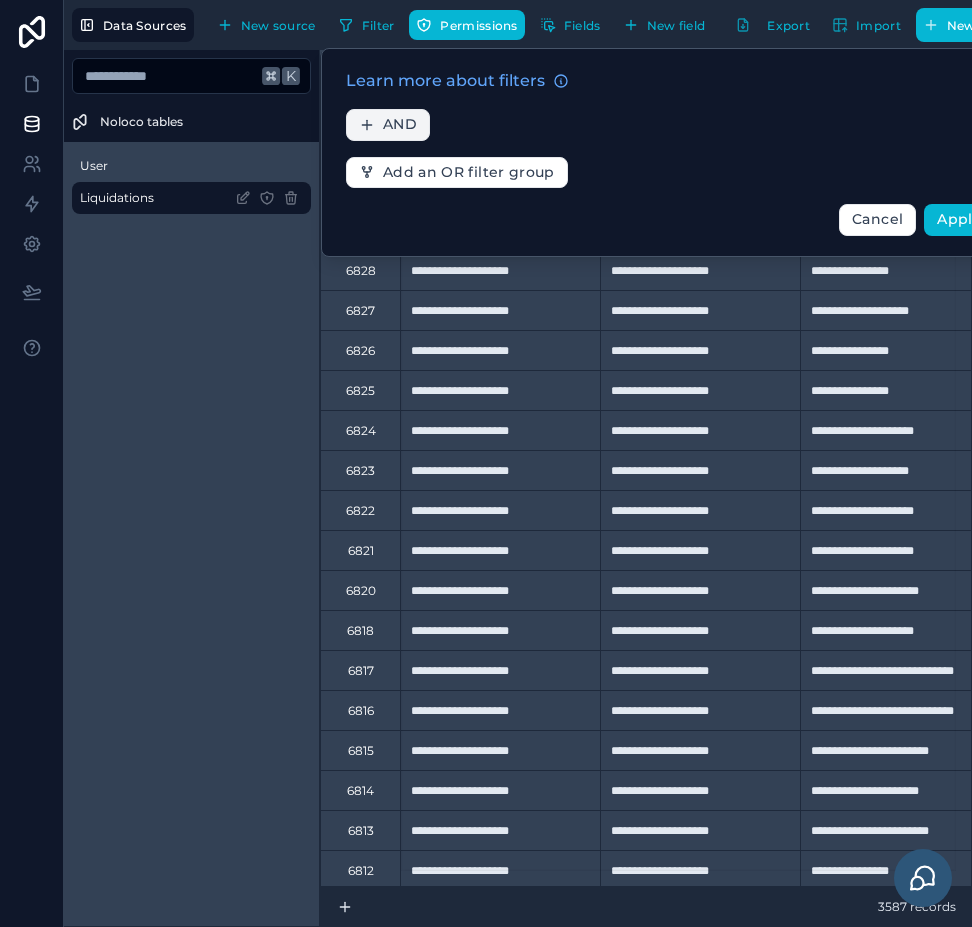 click on "AND" at bounding box center (388, 125) 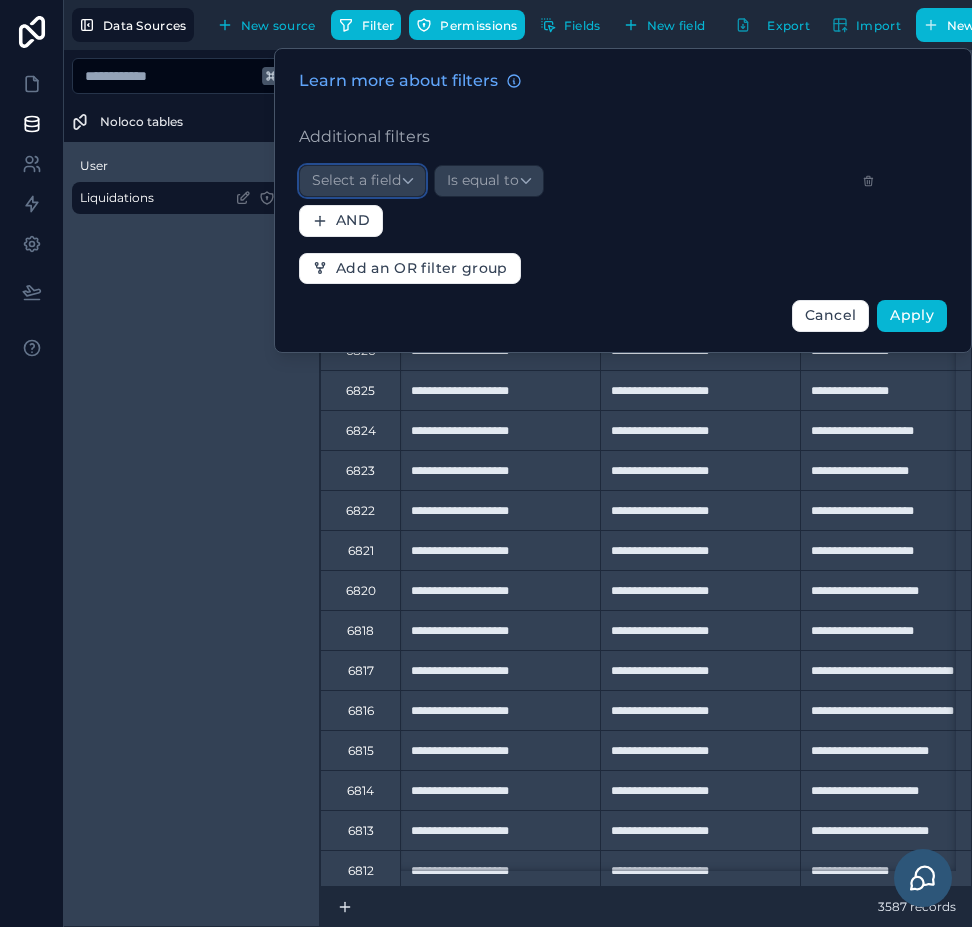 click on "Select a field" at bounding box center [362, 181] 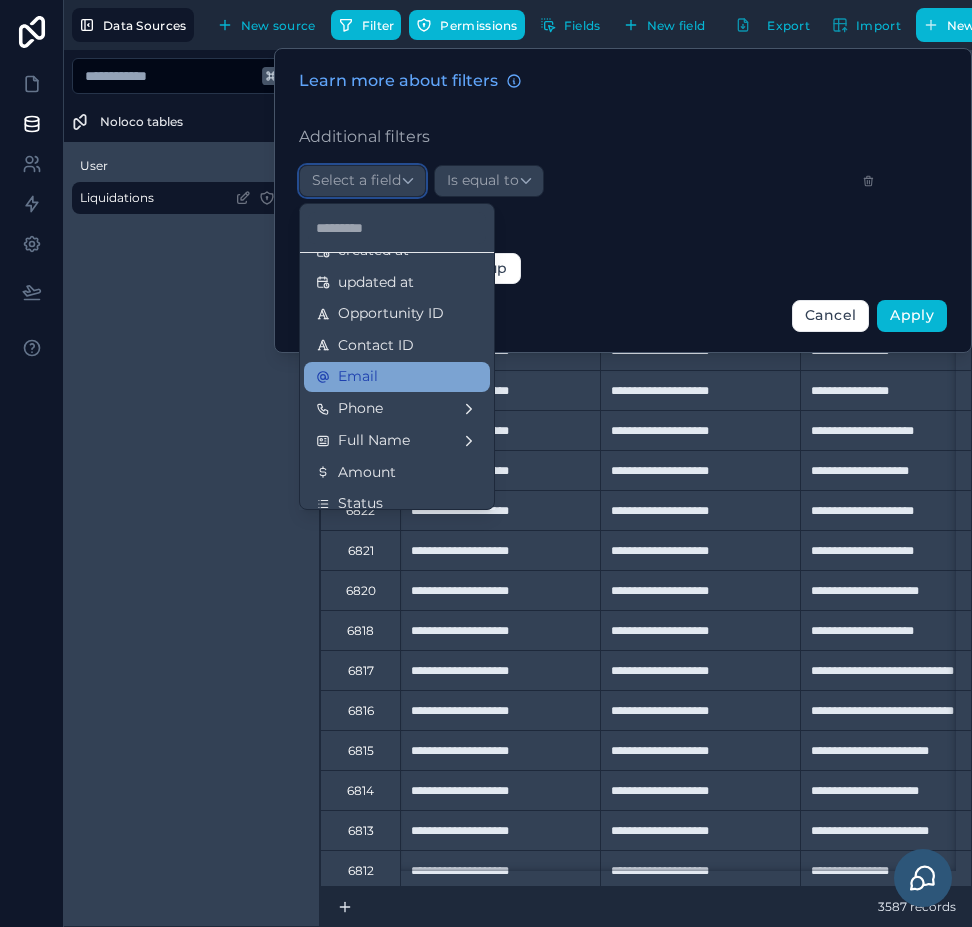 scroll, scrollTop: 104, scrollLeft: 0, axis: vertical 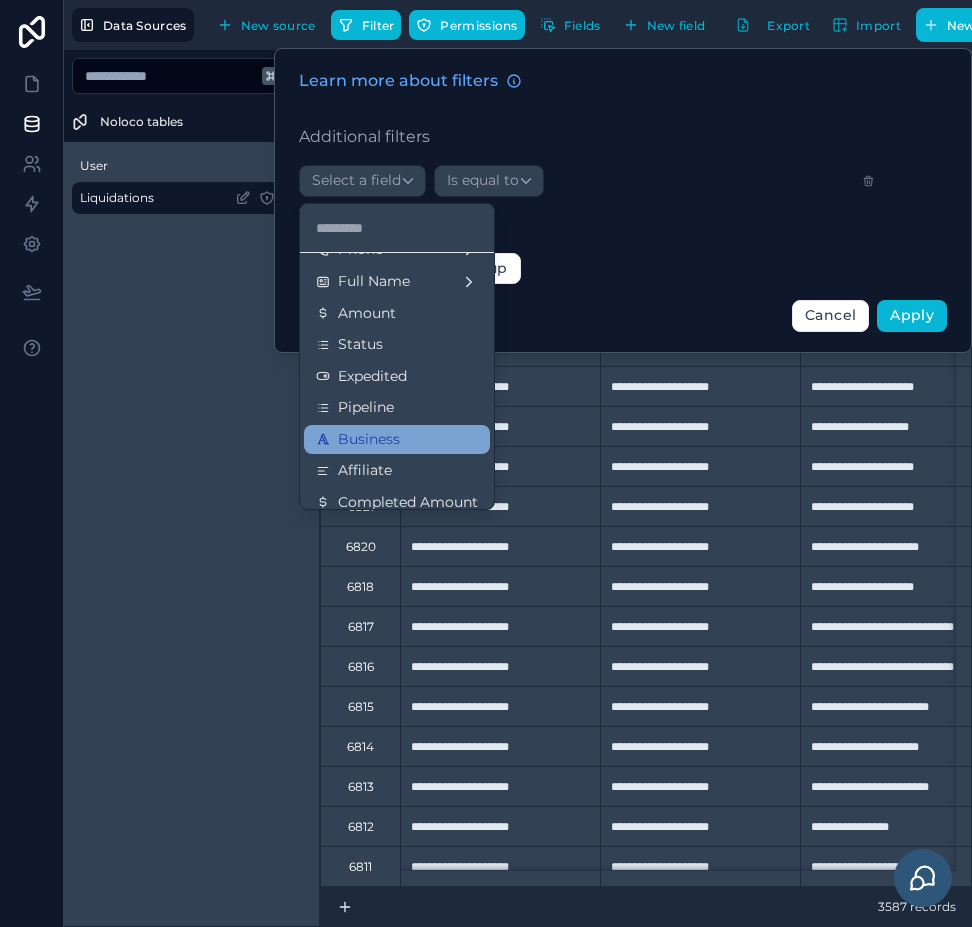 click on "Business" at bounding box center [397, 440] 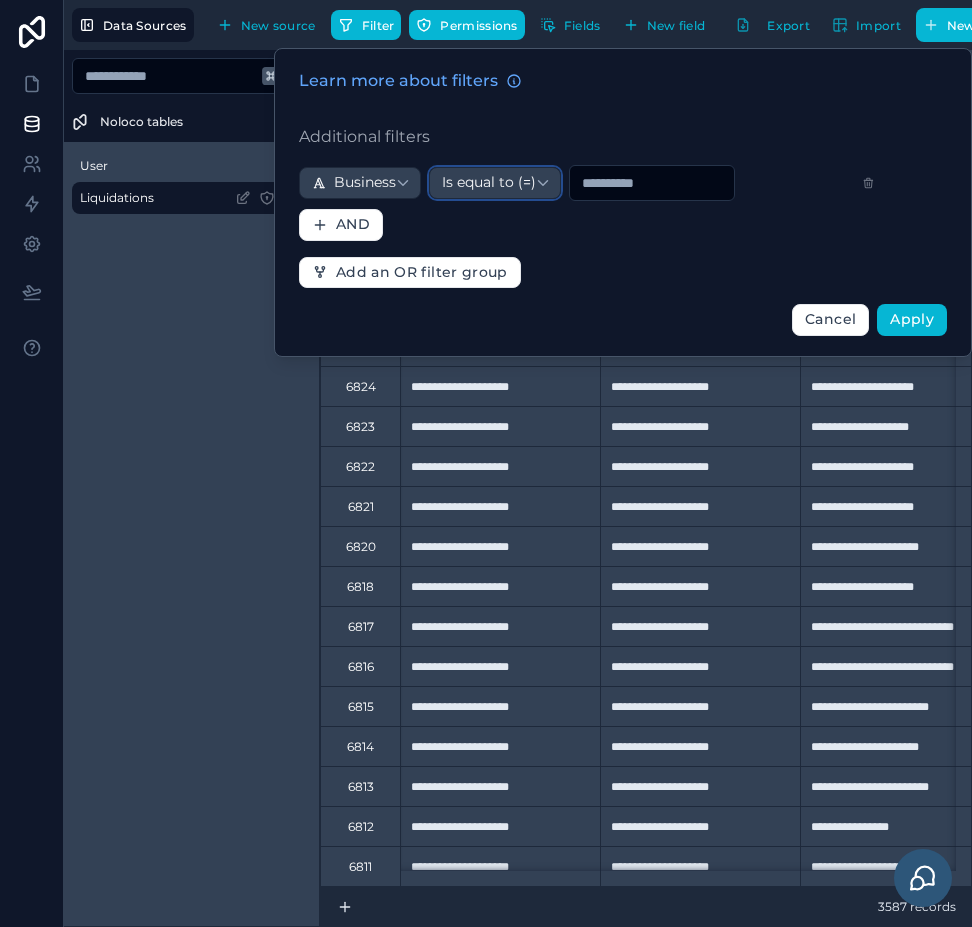 click on "Is equal to (=)" at bounding box center (489, 183) 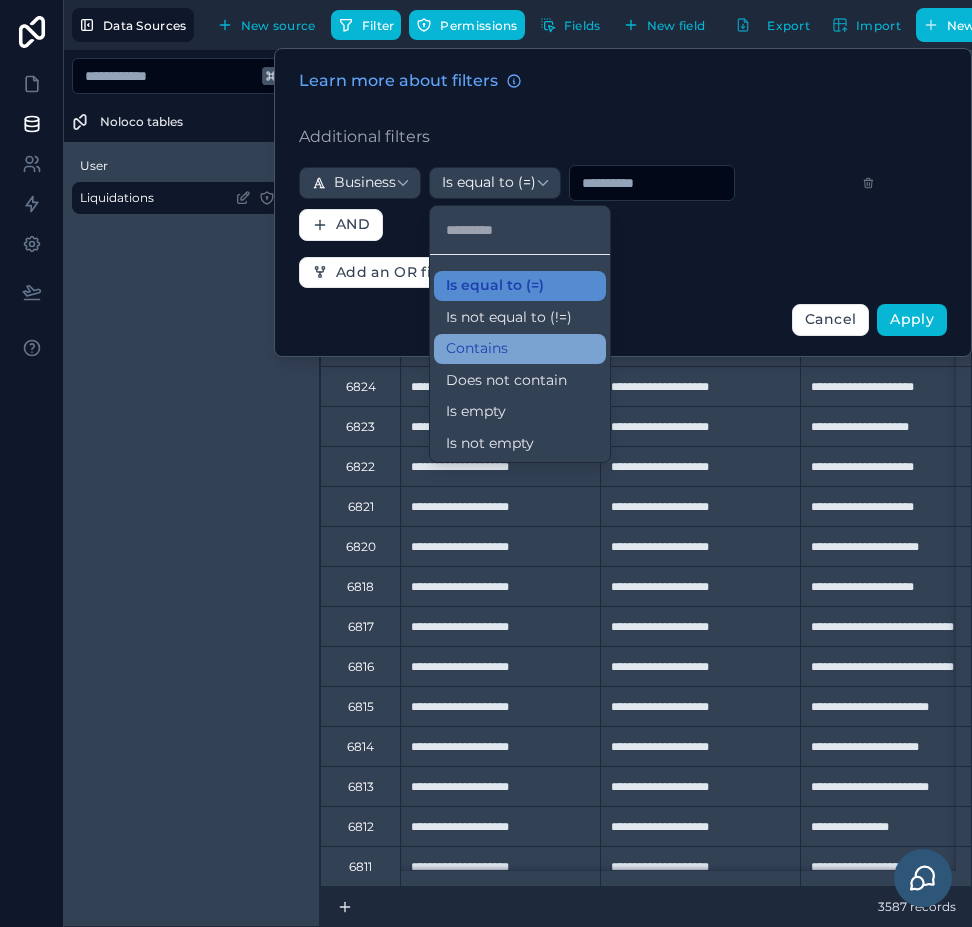 click on "Contains" at bounding box center [477, 349] 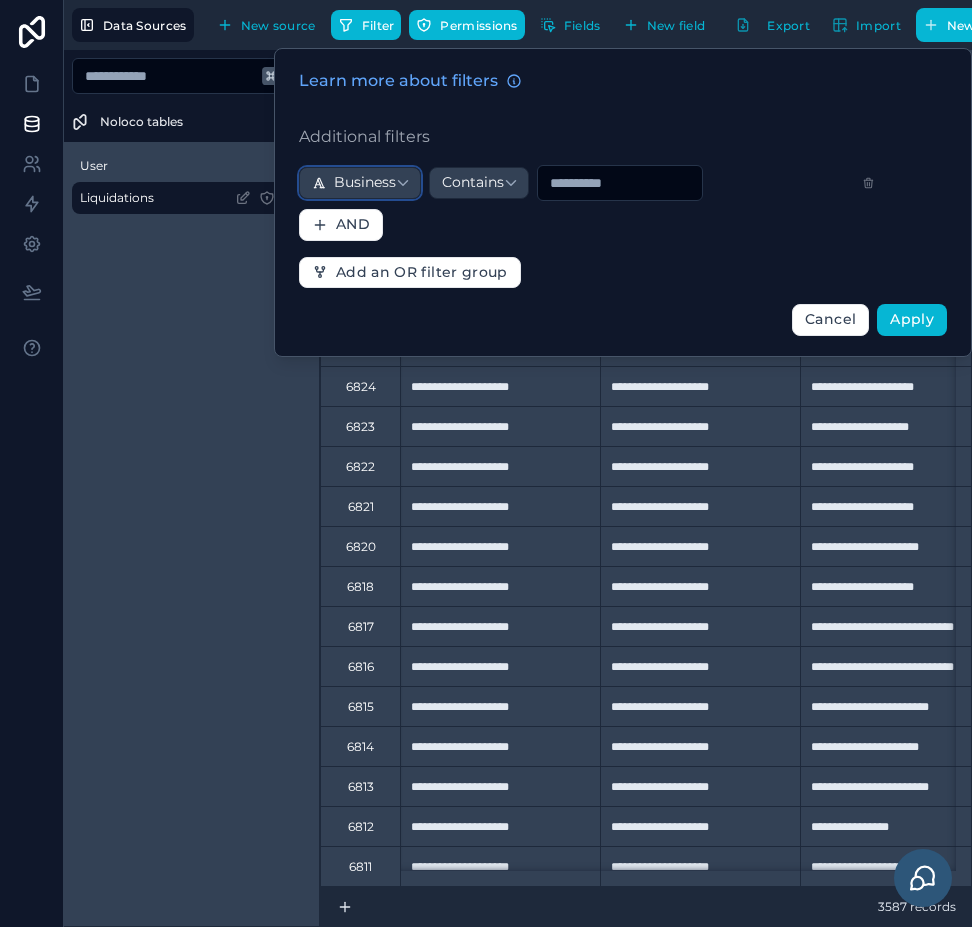 click on "Business" at bounding box center (360, 183) 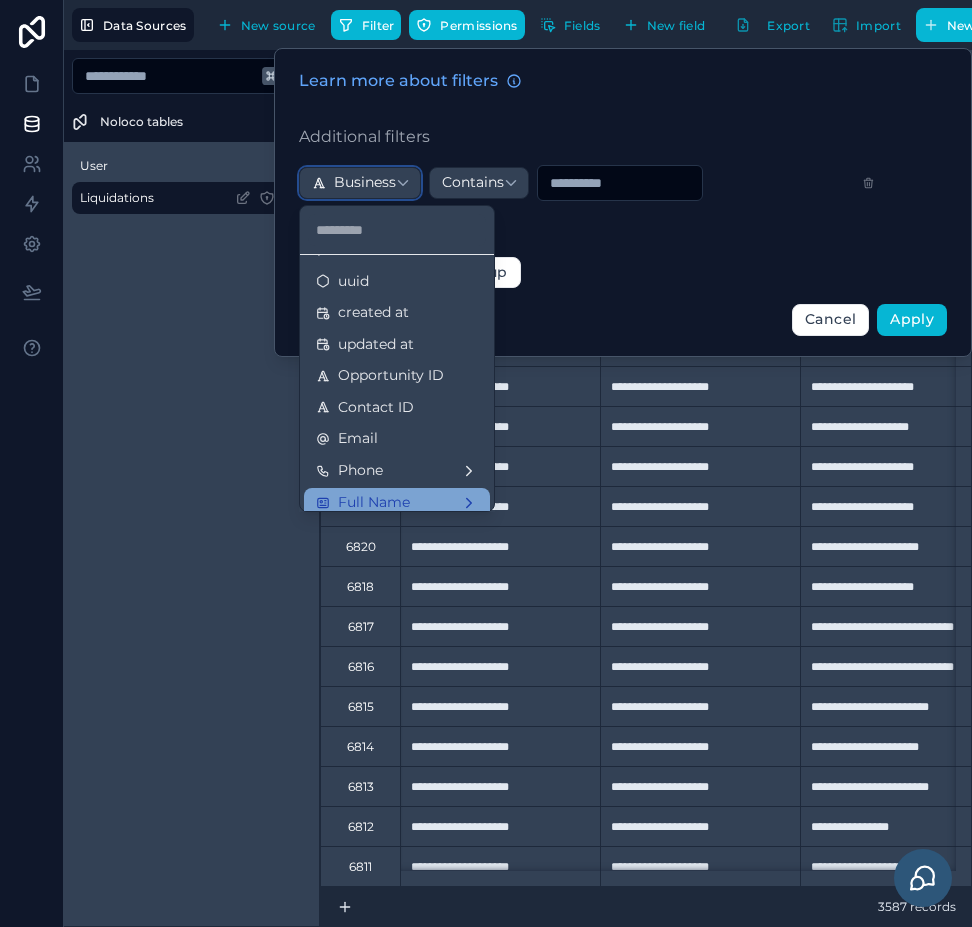 scroll, scrollTop: 56, scrollLeft: 0, axis: vertical 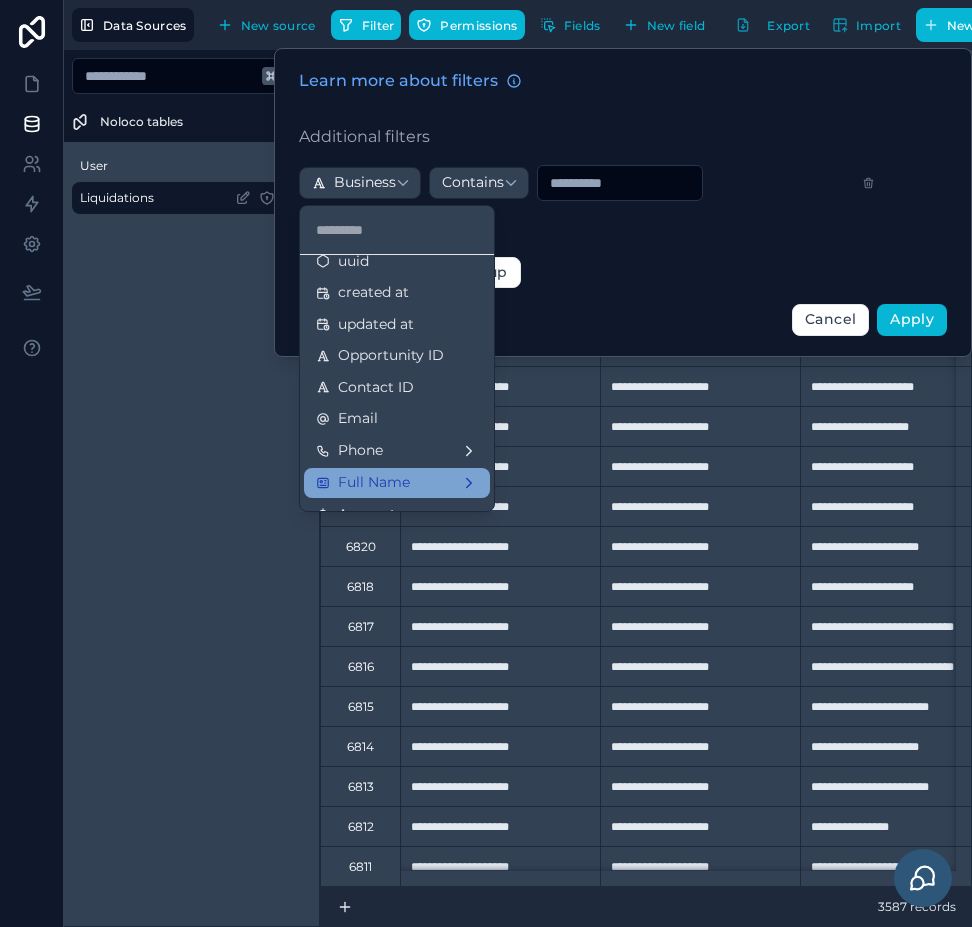 click on "Full Name" at bounding box center (397, 483) 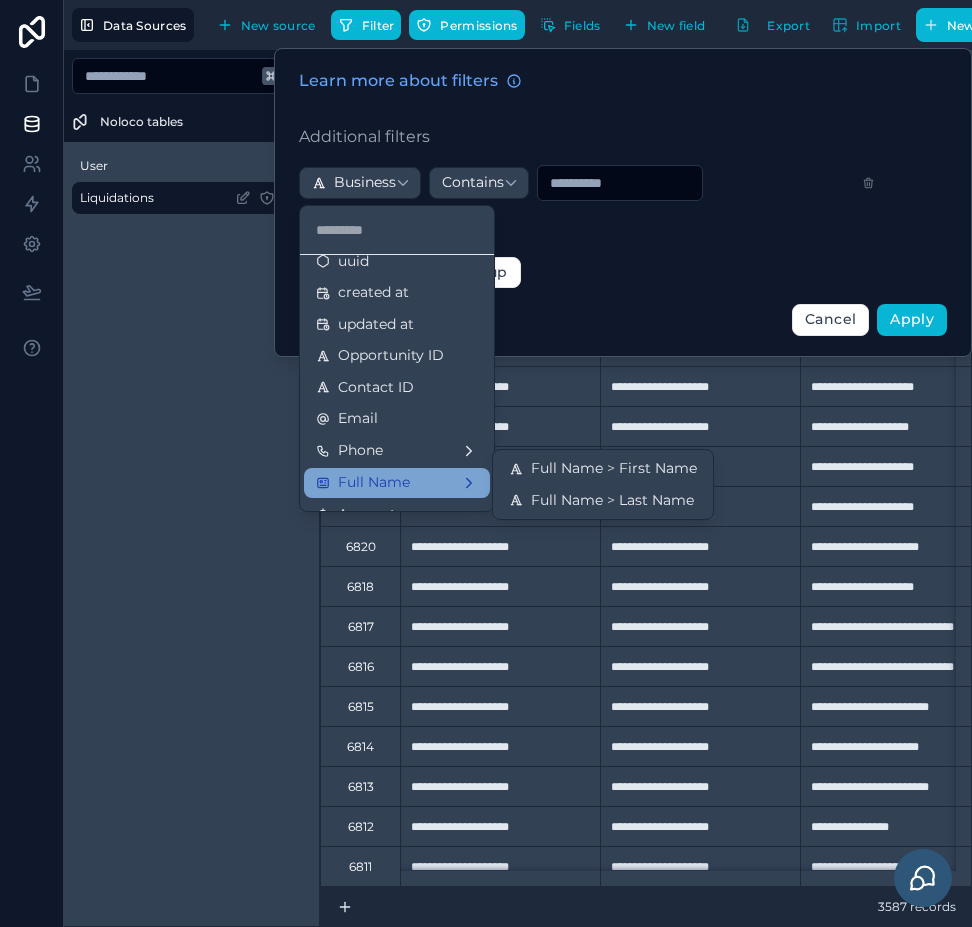 click on "Full Name" at bounding box center (397, 483) 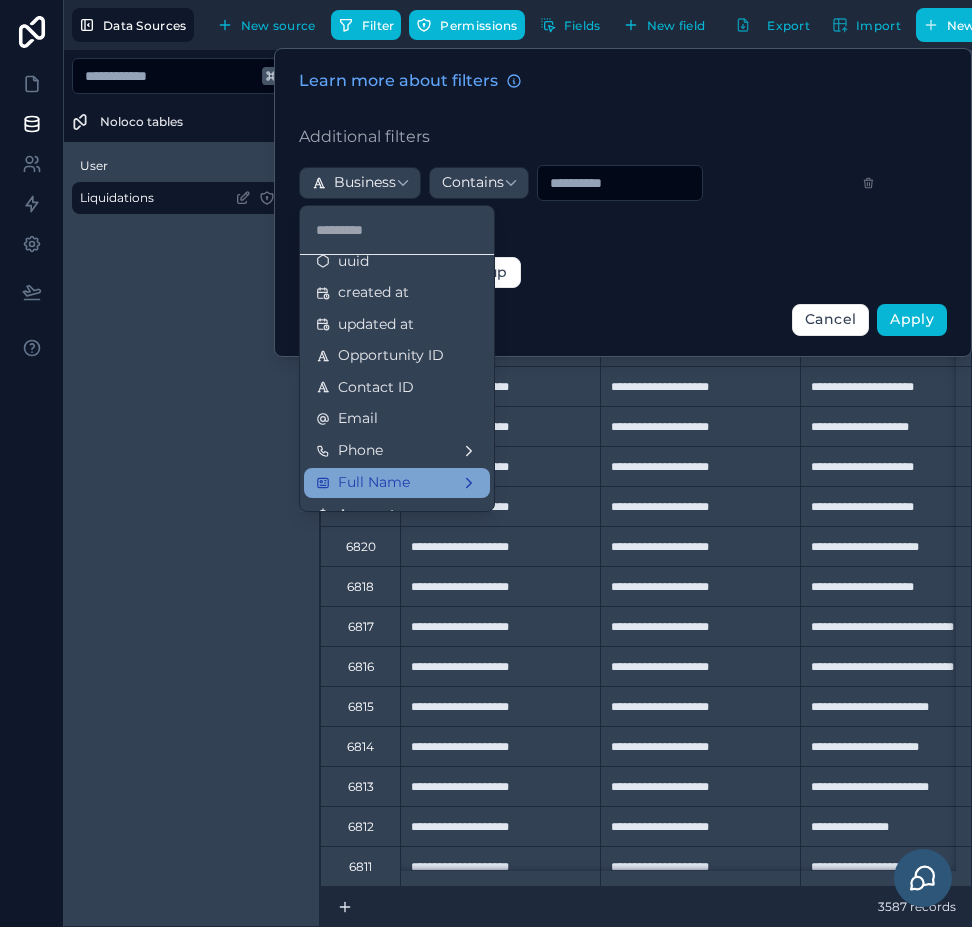 click on "Full Name" at bounding box center (397, 483) 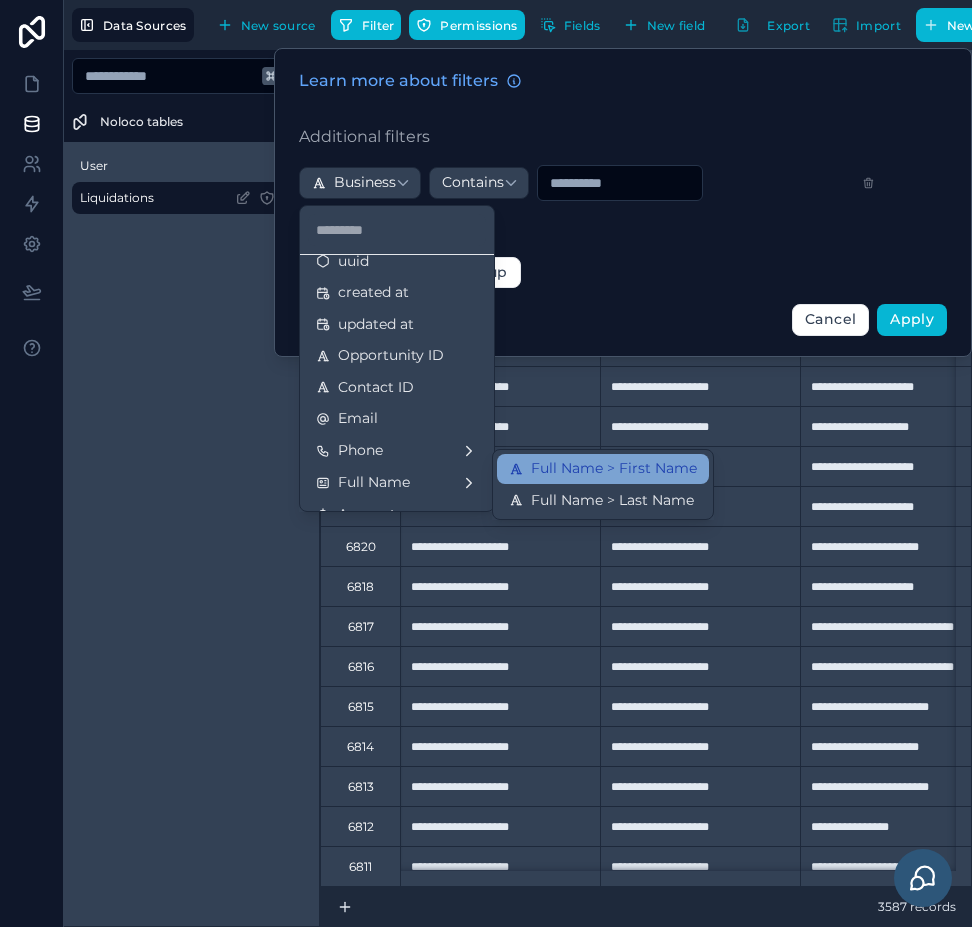 click 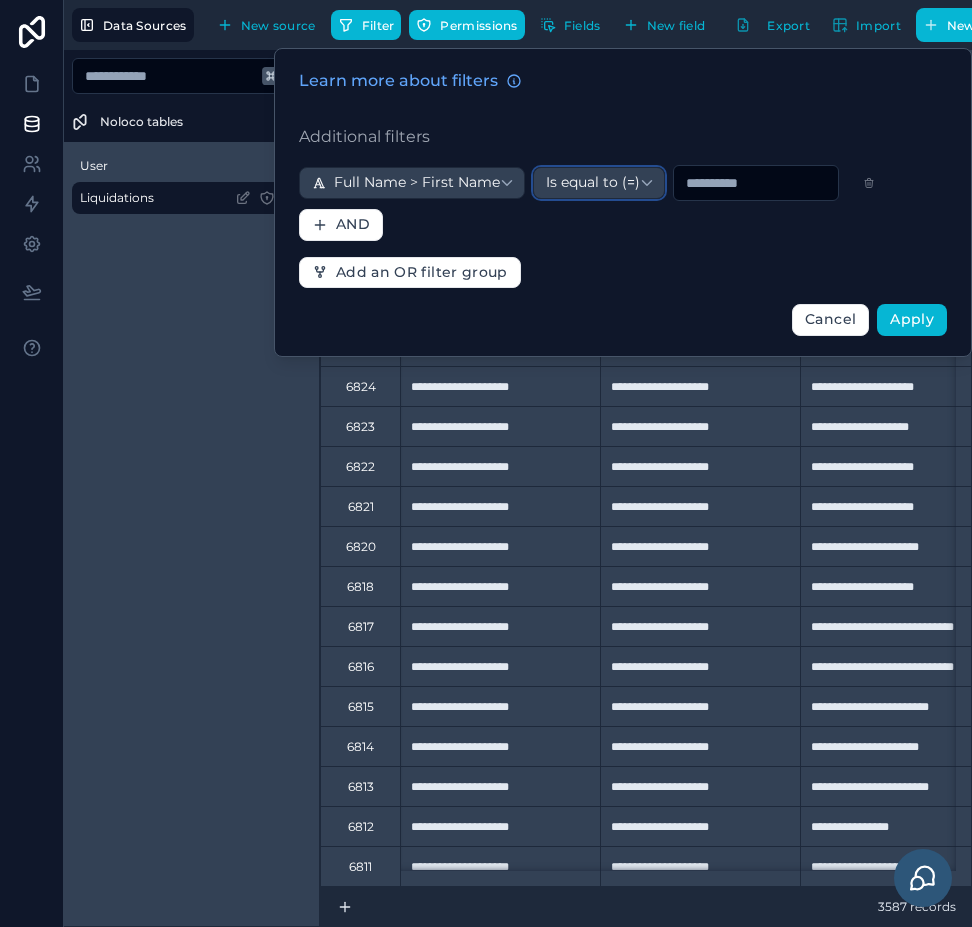 click on "Is equal to (=)" at bounding box center [593, 183] 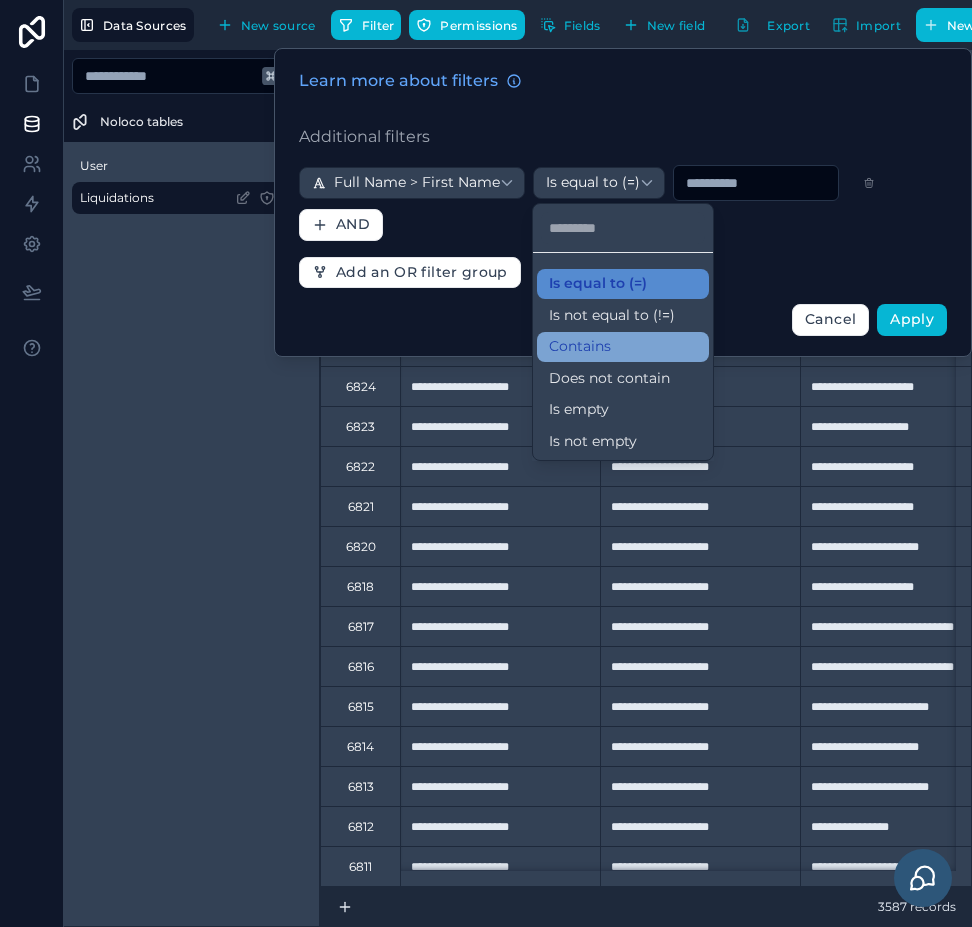 click on "Contains" at bounding box center (580, 347) 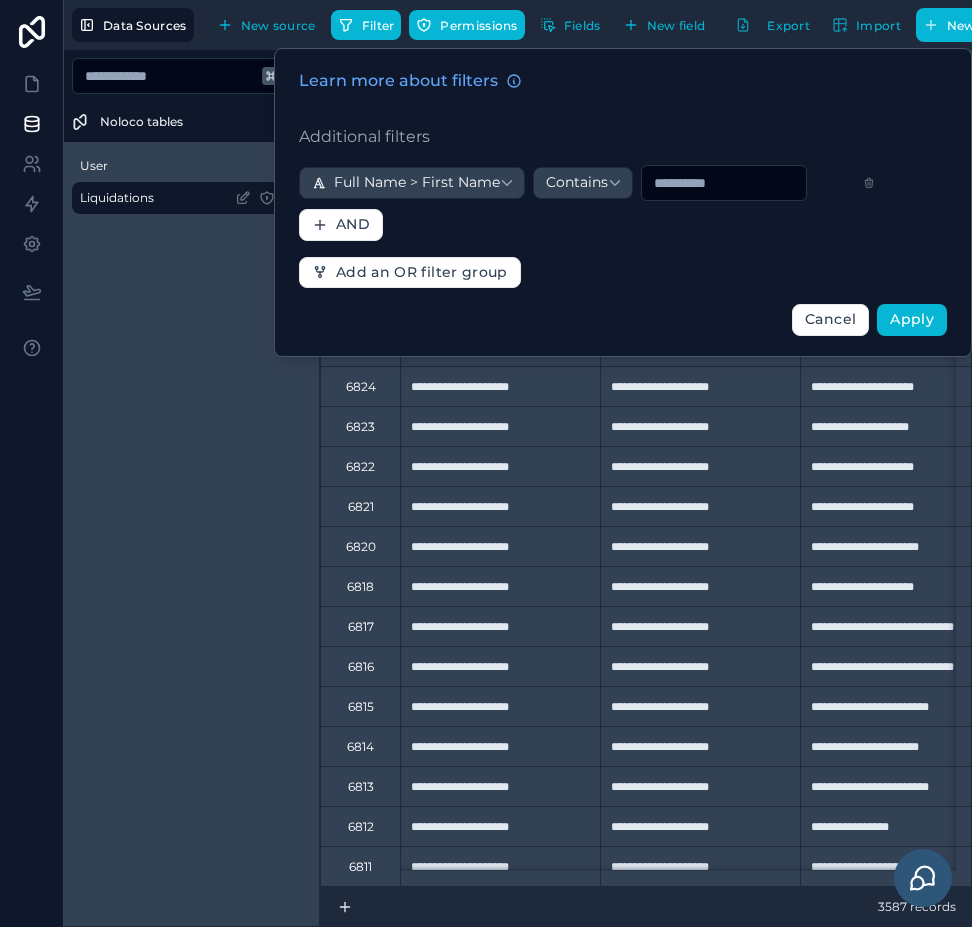 click at bounding box center [724, 183] 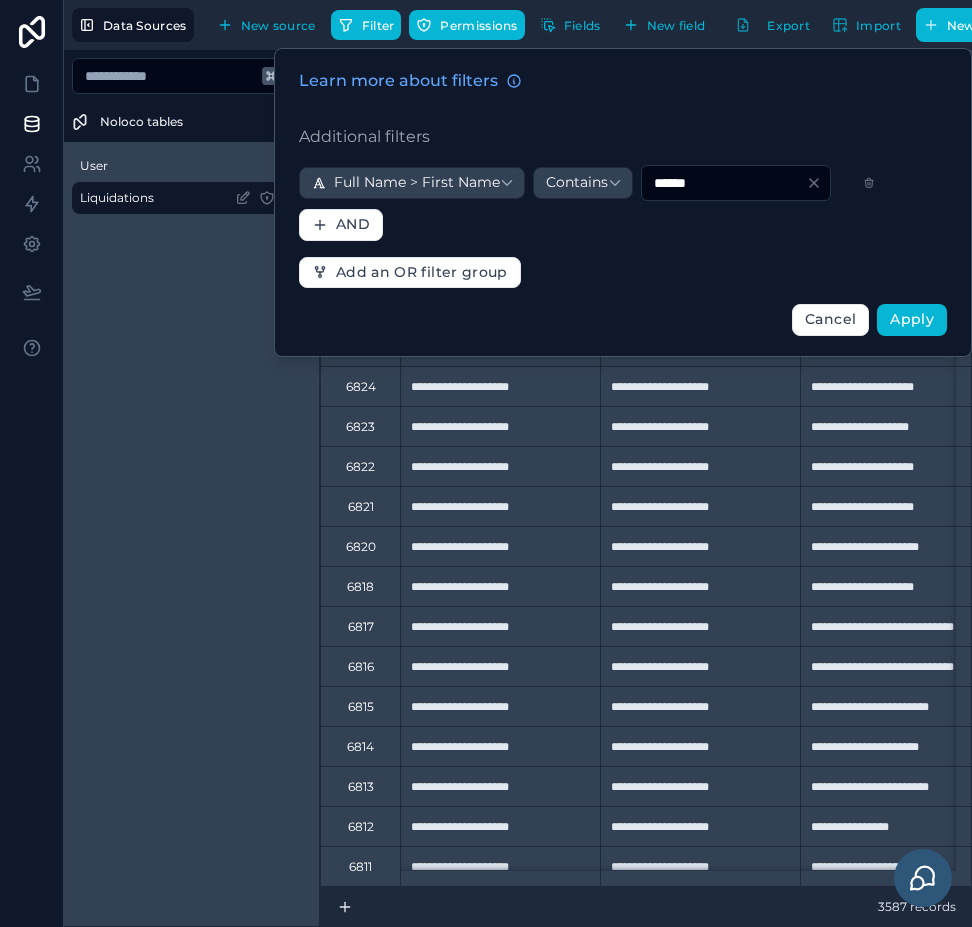 type on "******" 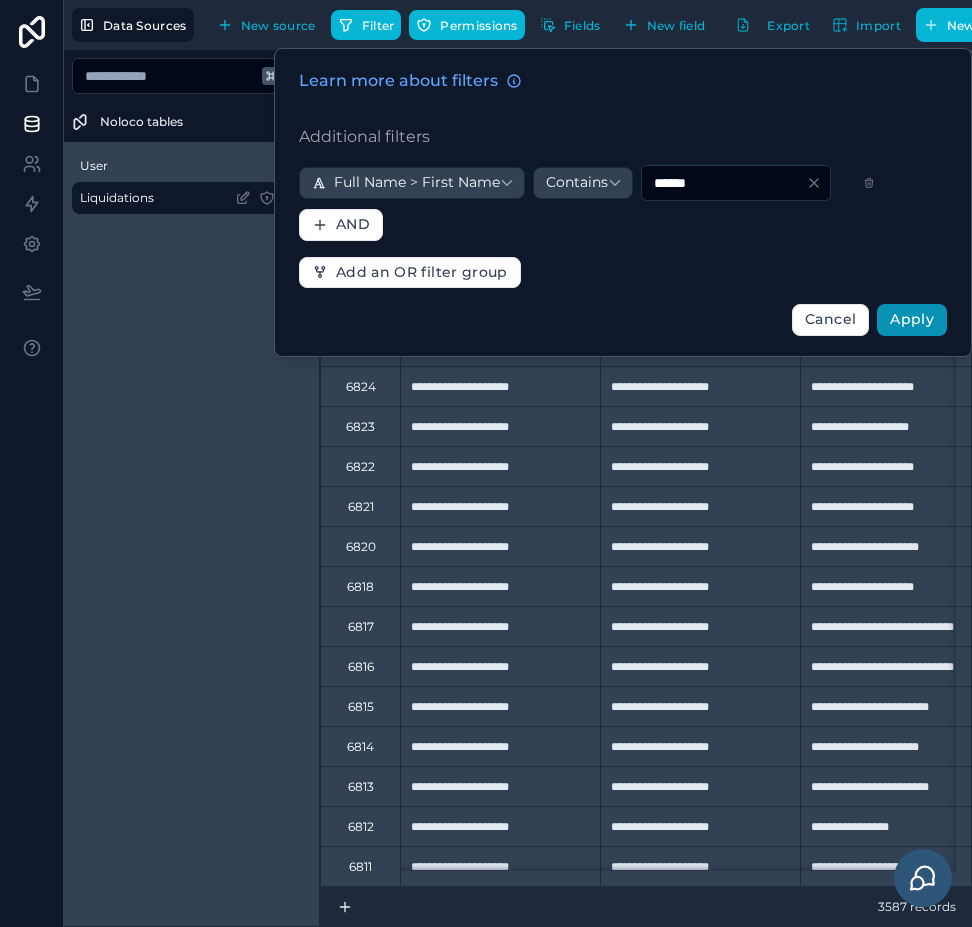 click on "Apply" at bounding box center (912, 319) 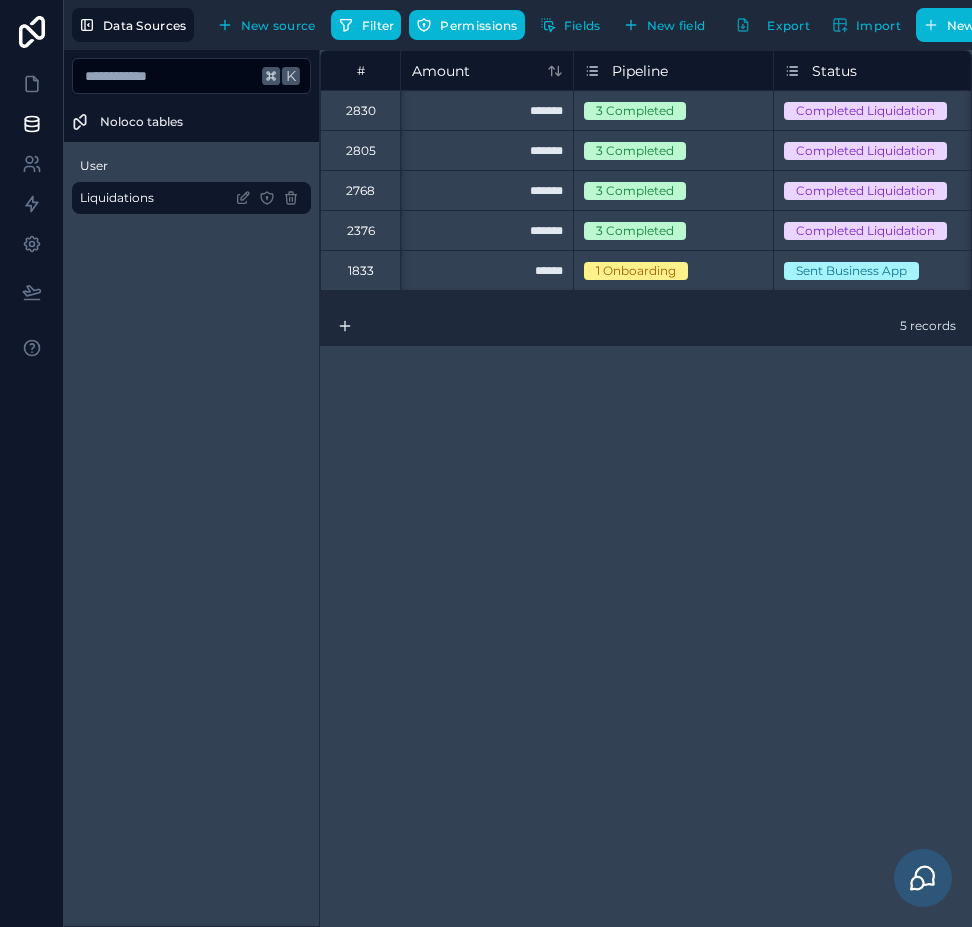 scroll, scrollTop: 0, scrollLeft: 1002, axis: horizontal 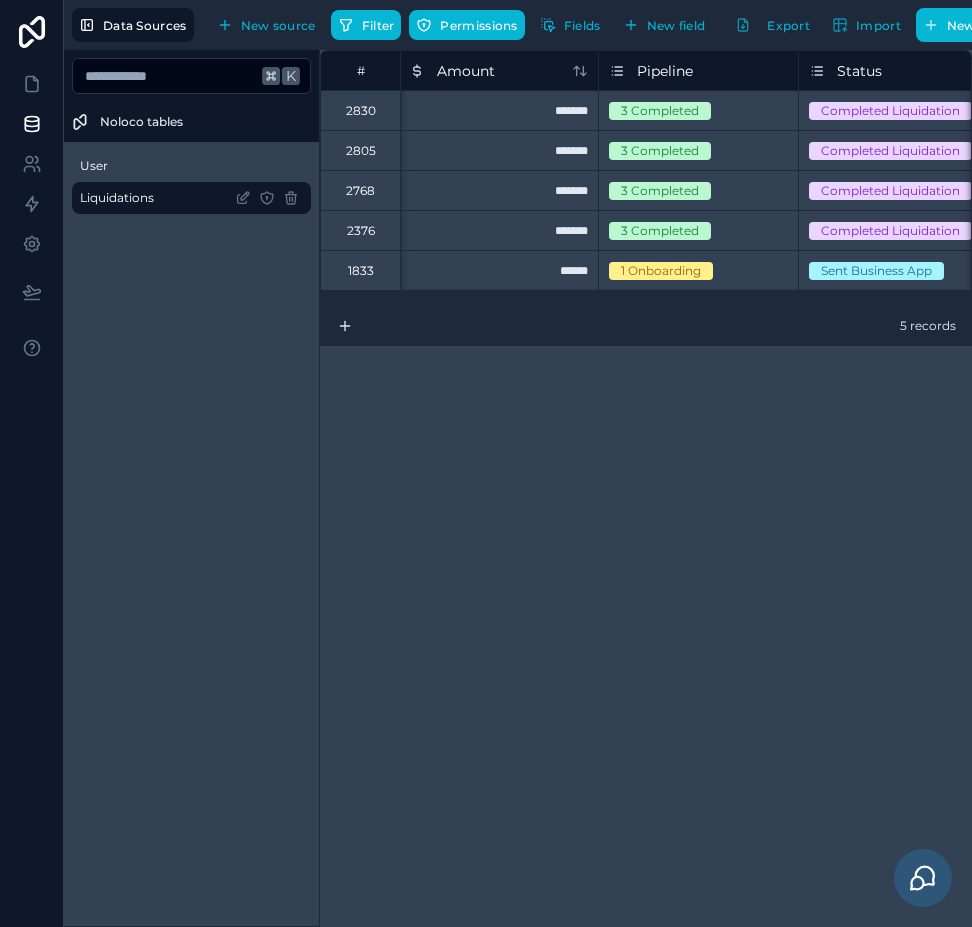 click on "2376" at bounding box center [361, 231] 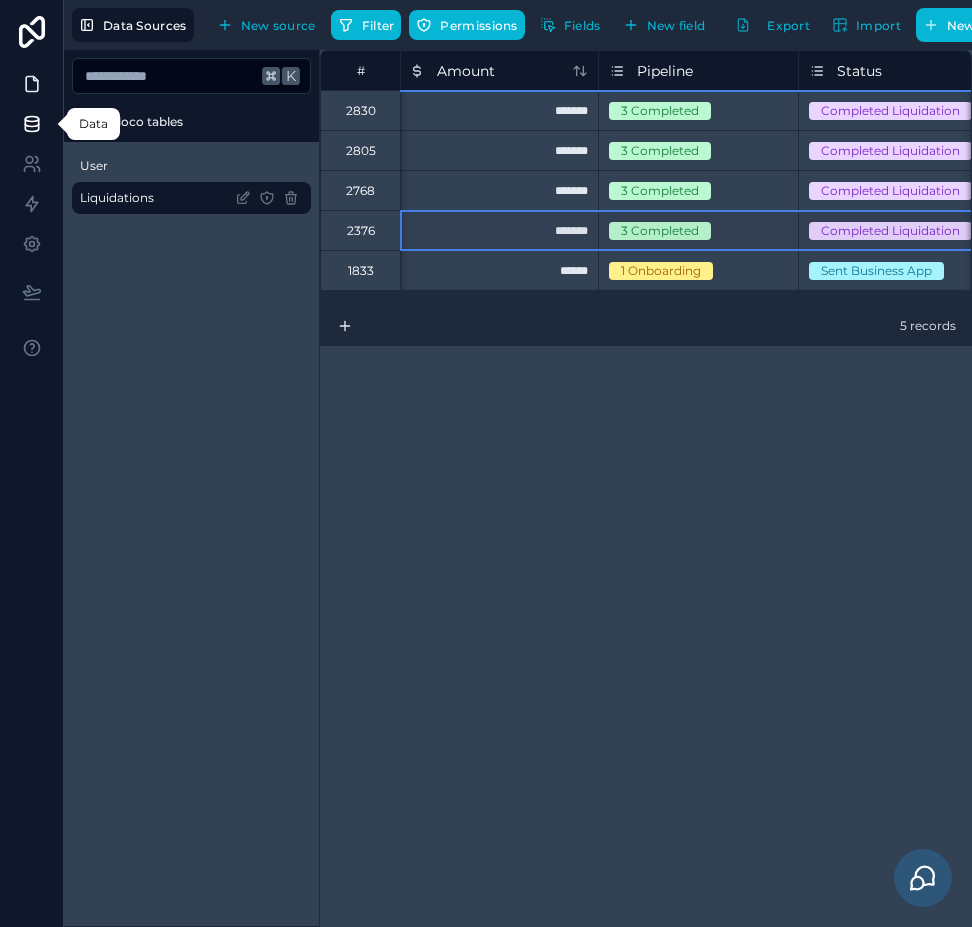 click at bounding box center (31, 84) 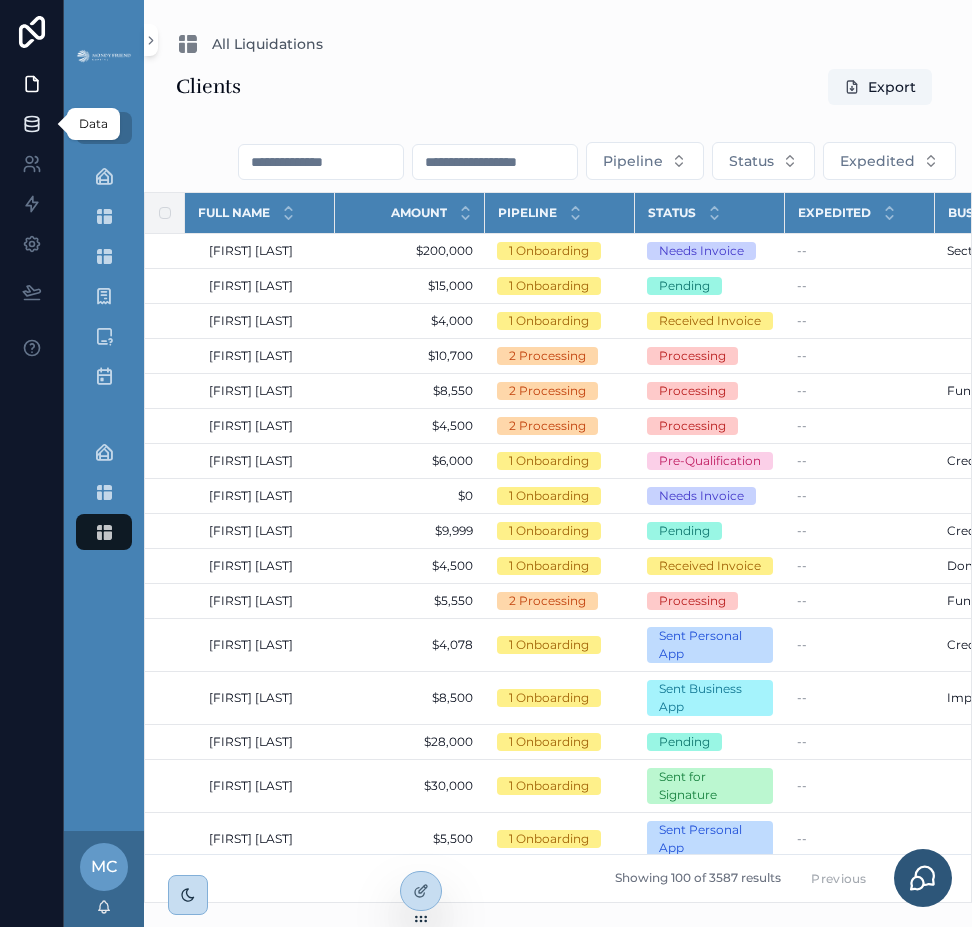 click 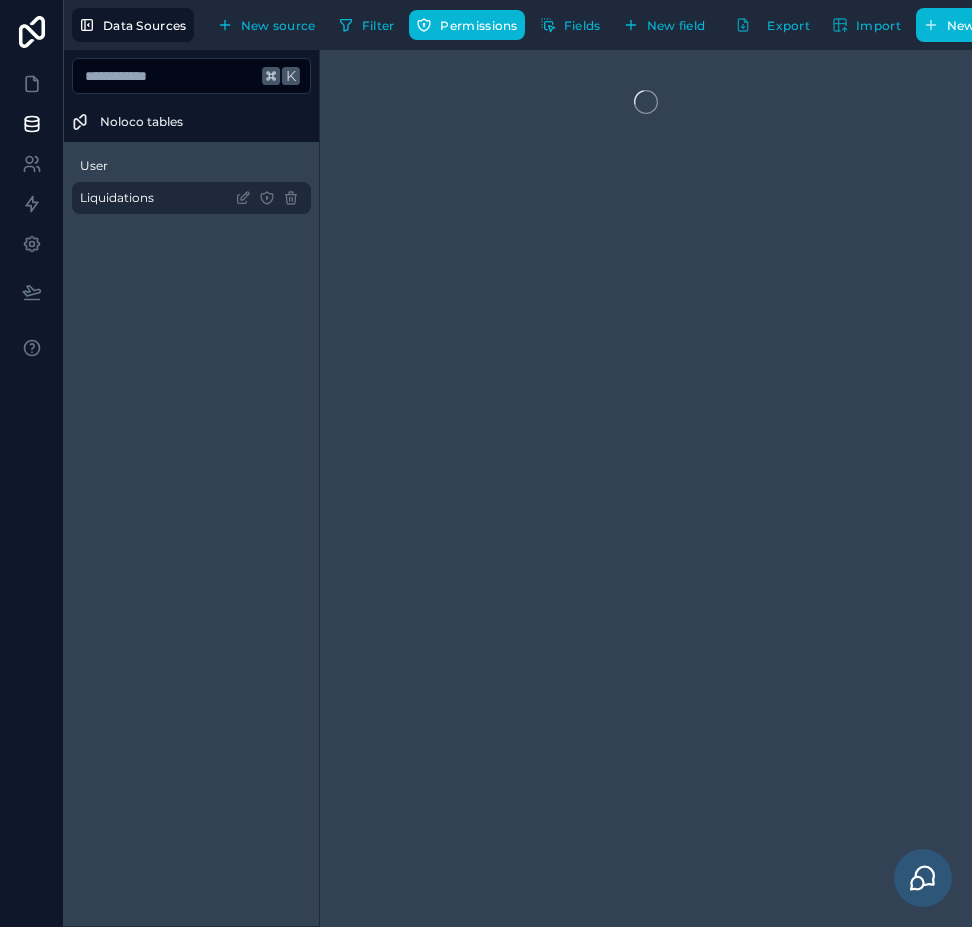 click on "Liquidations" at bounding box center (117, 198) 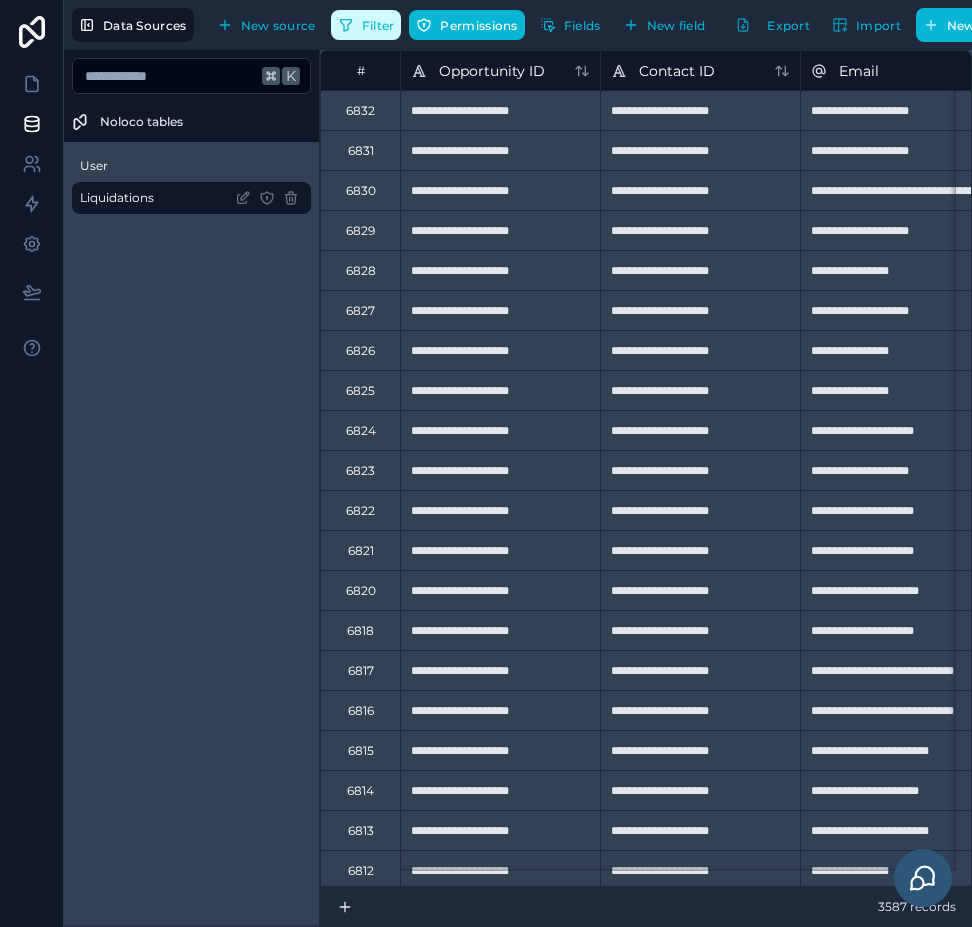 click on "Filter" at bounding box center [378, 25] 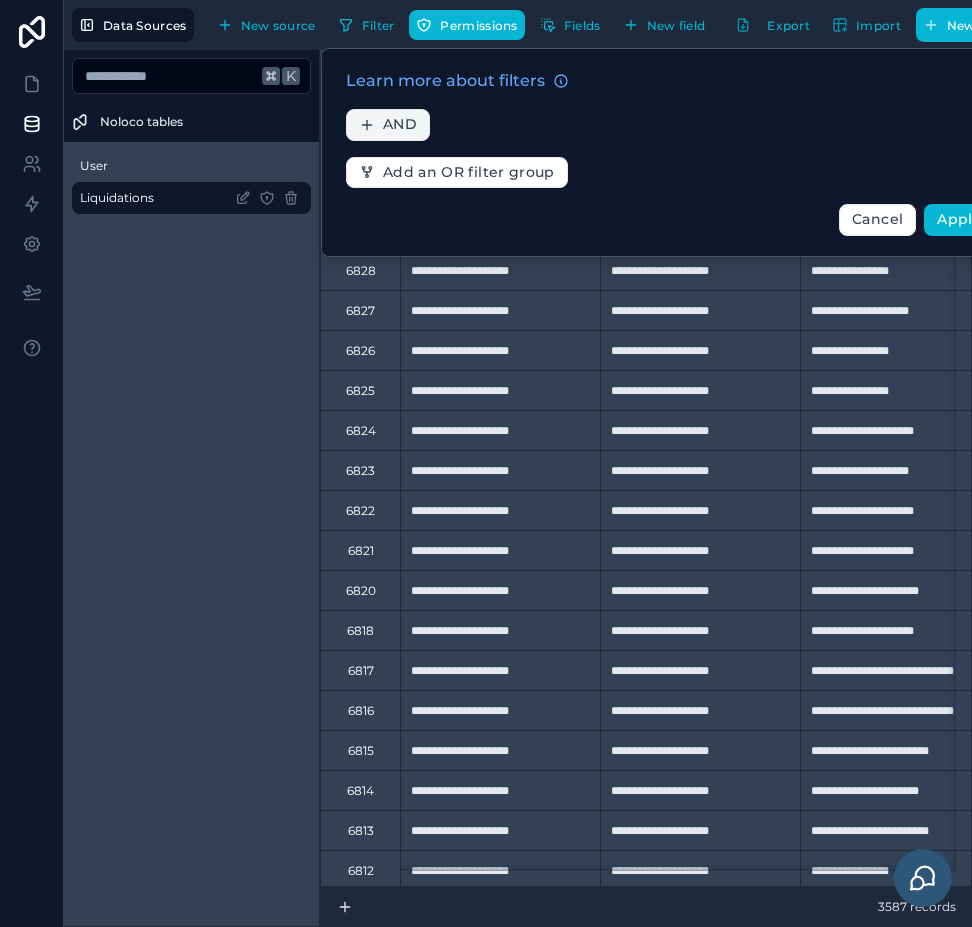 click on "AND" at bounding box center (400, 125) 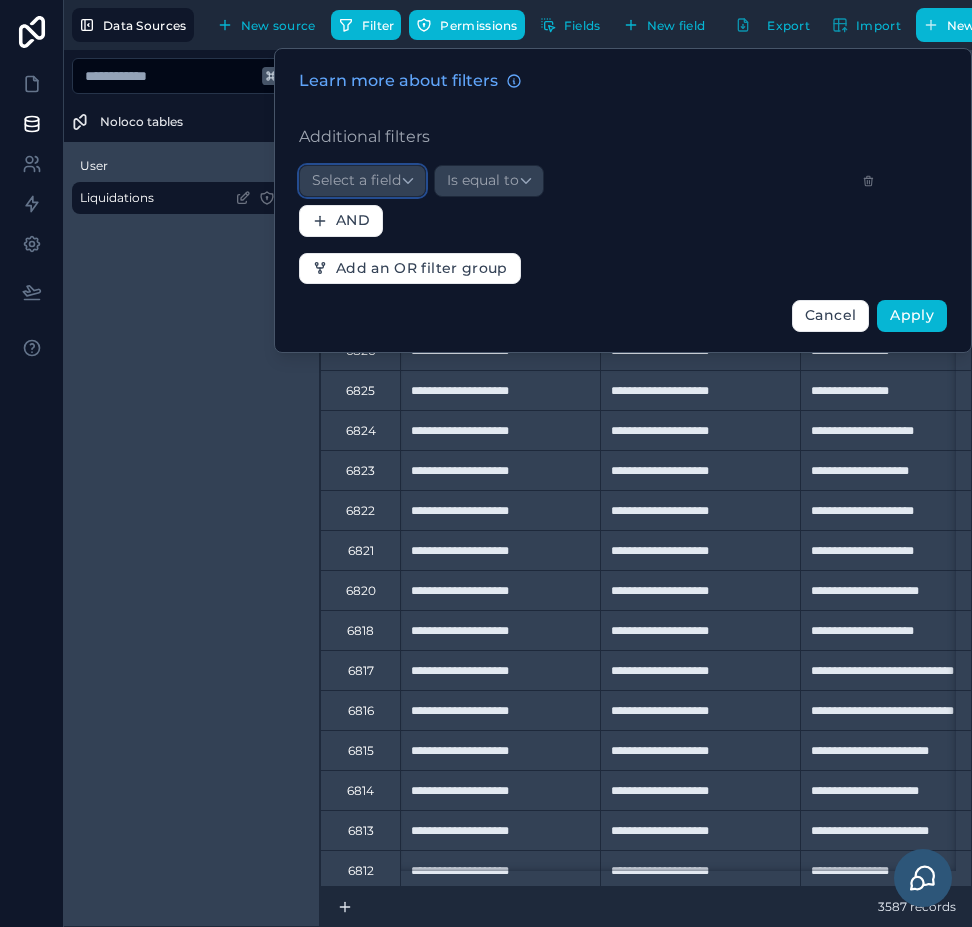 click on "Select a field" at bounding box center (356, 180) 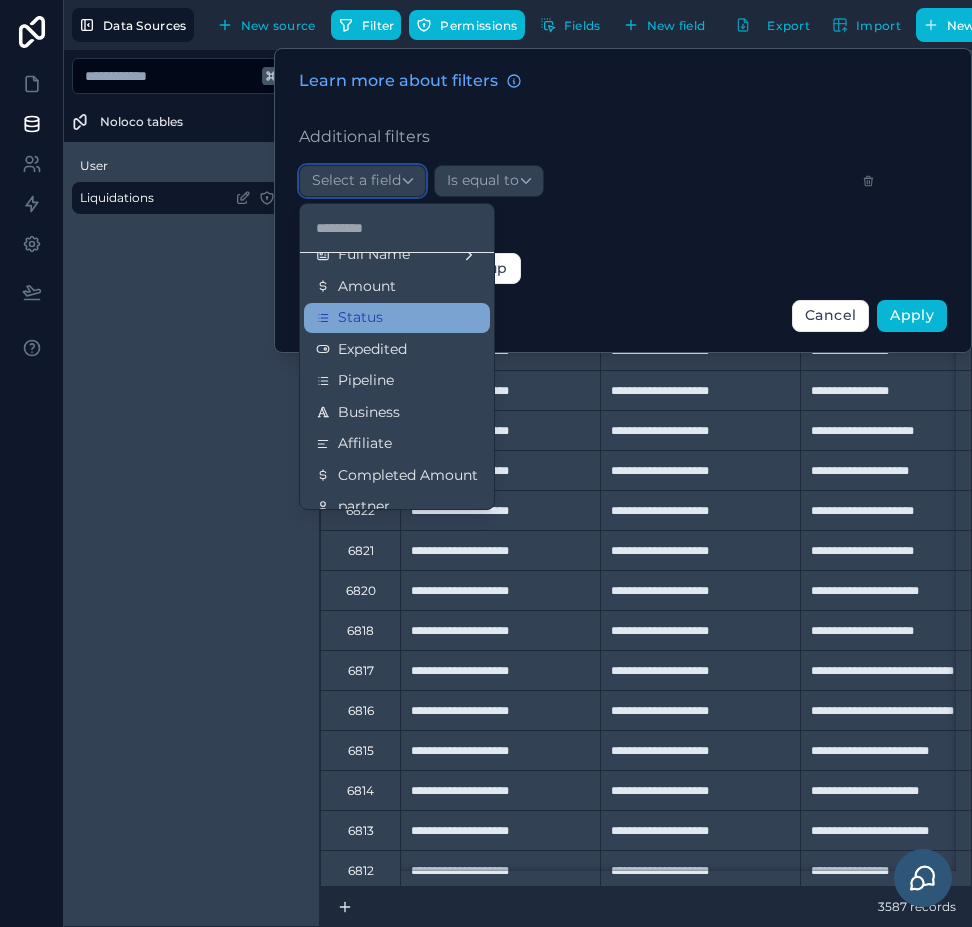 scroll, scrollTop: 234, scrollLeft: 0, axis: vertical 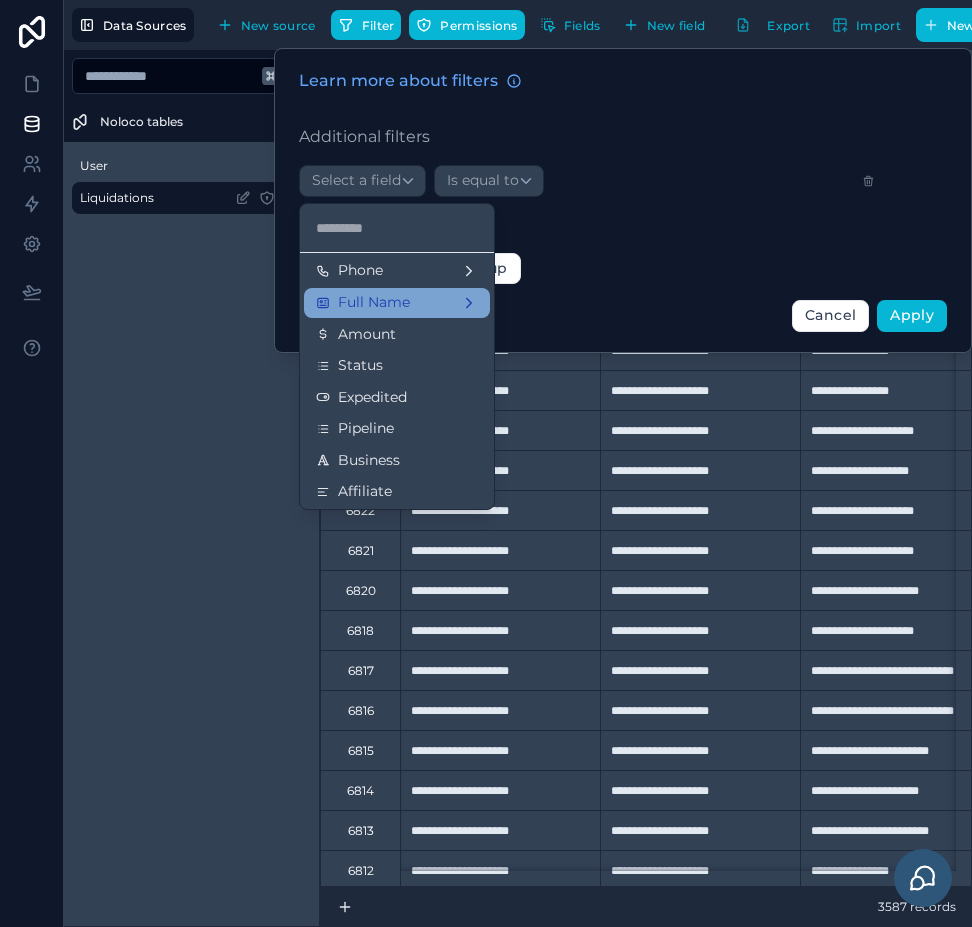 click on "id uuid created at updated at Opportunity ID Contact ID Email Phone Full Name Amount Status Expedited Pipeline Business Affiliate Completed Amount partner" at bounding box center [397, 381] 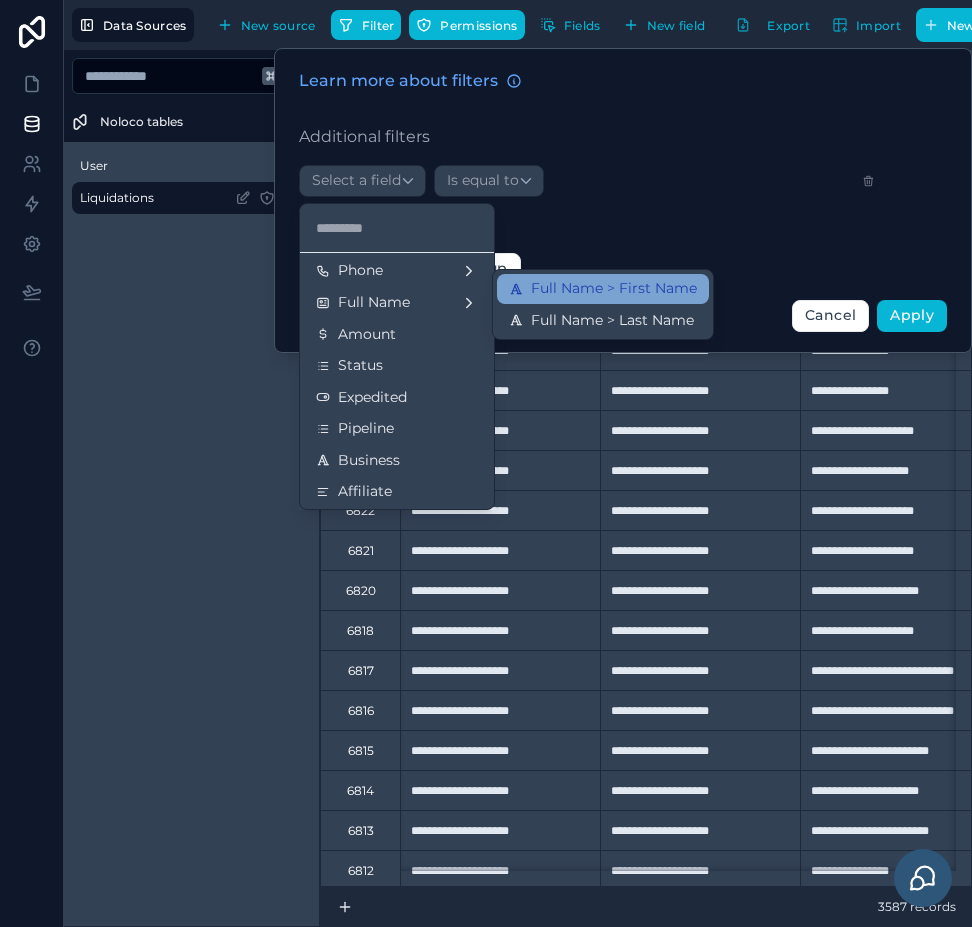 click on "Full Name > First Name" at bounding box center (614, 289) 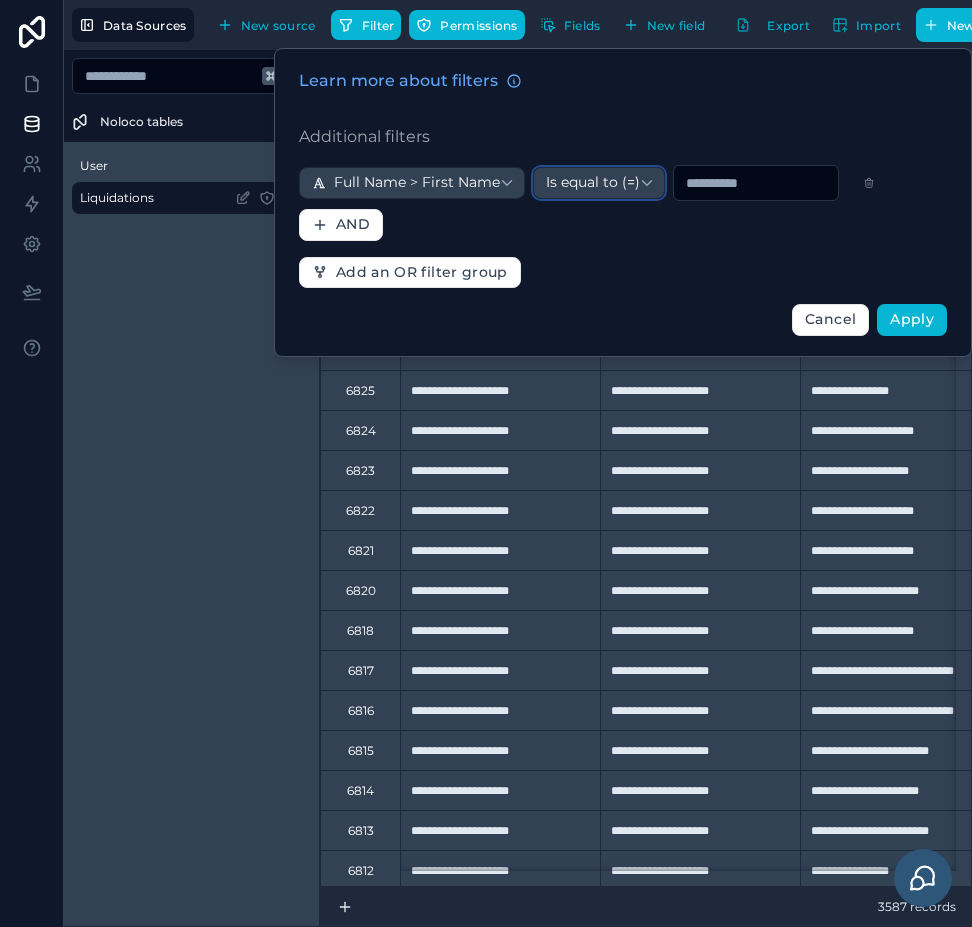 click on "Is equal to (=)" at bounding box center (593, 183) 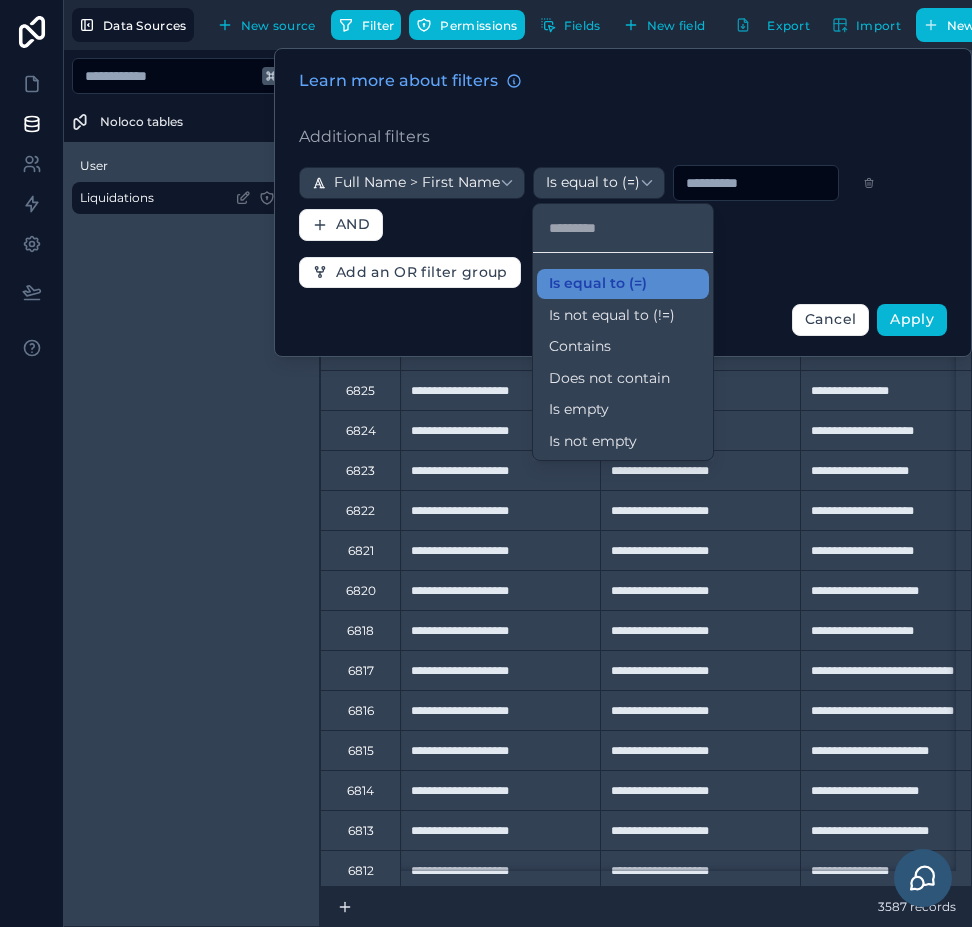 click on "Contains" at bounding box center [580, 347] 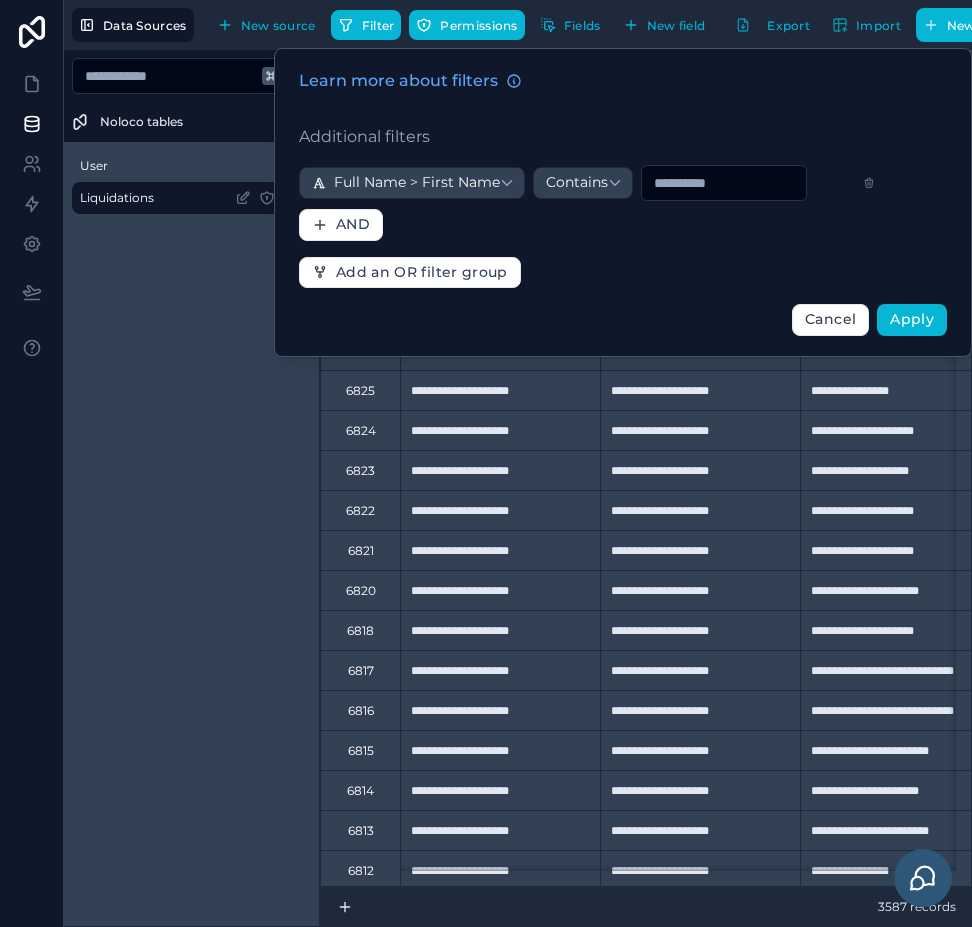 click at bounding box center (724, 183) 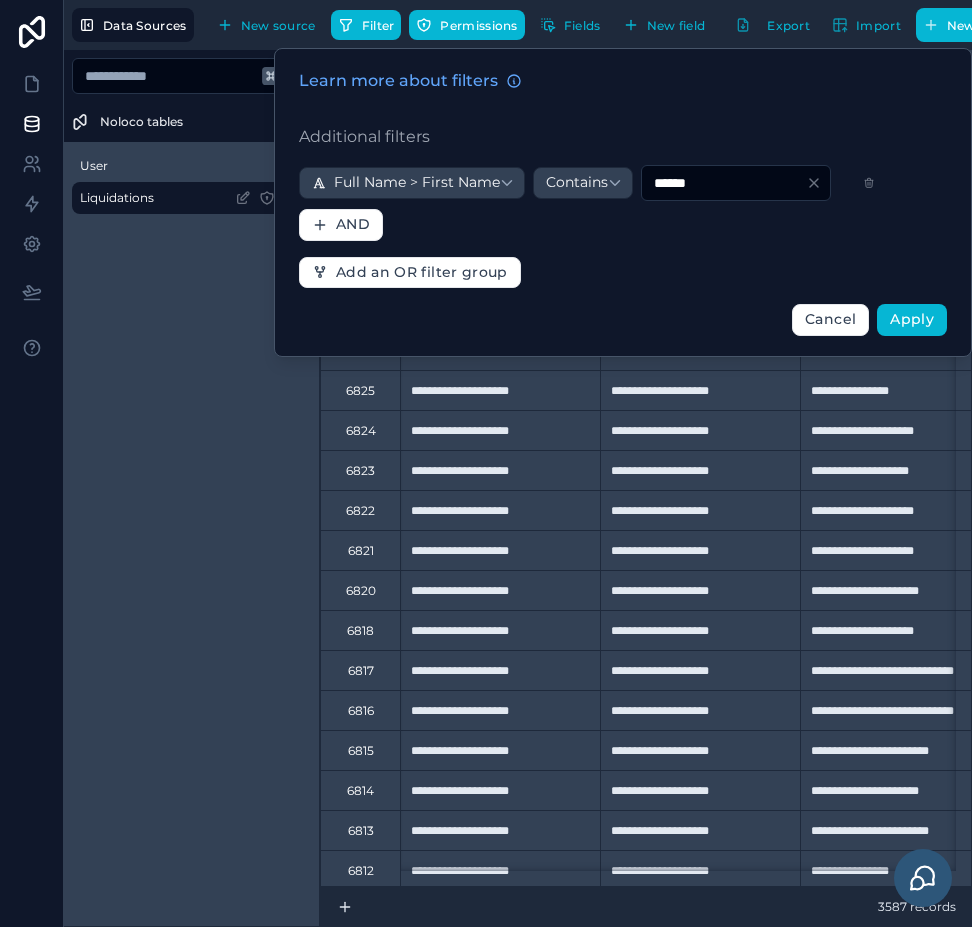 type on "******" 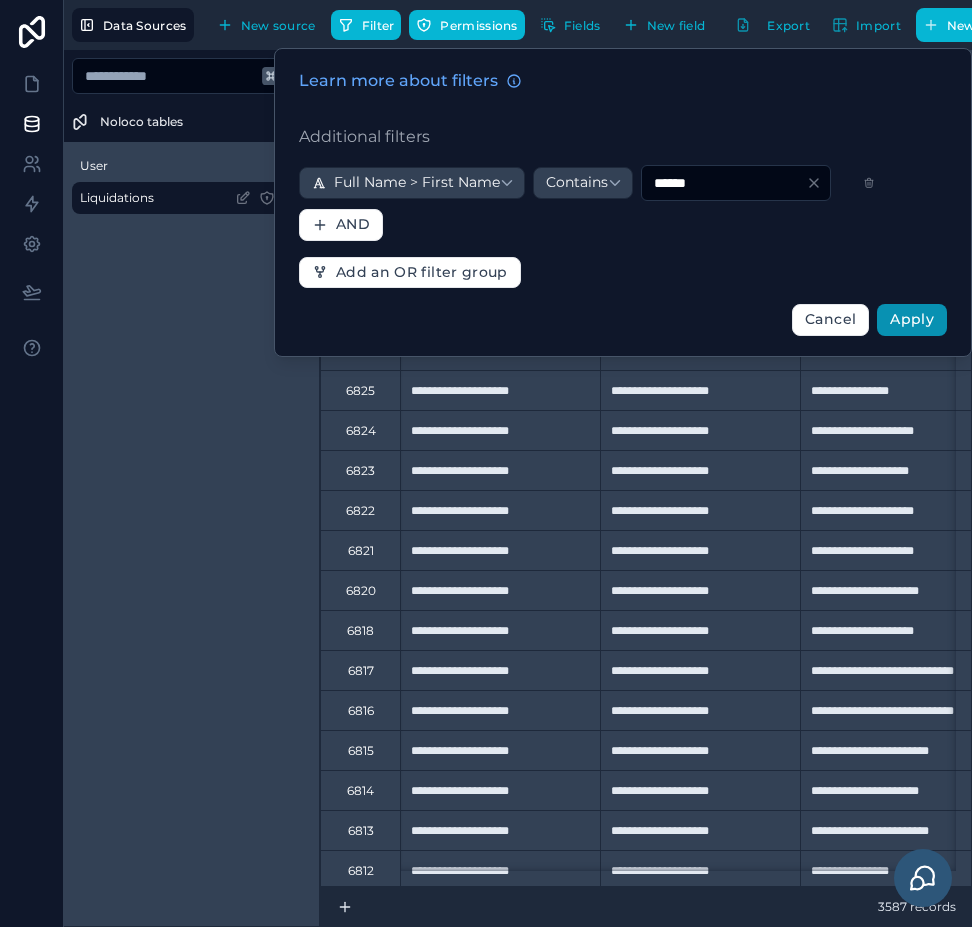 click on "Apply" at bounding box center [912, 320] 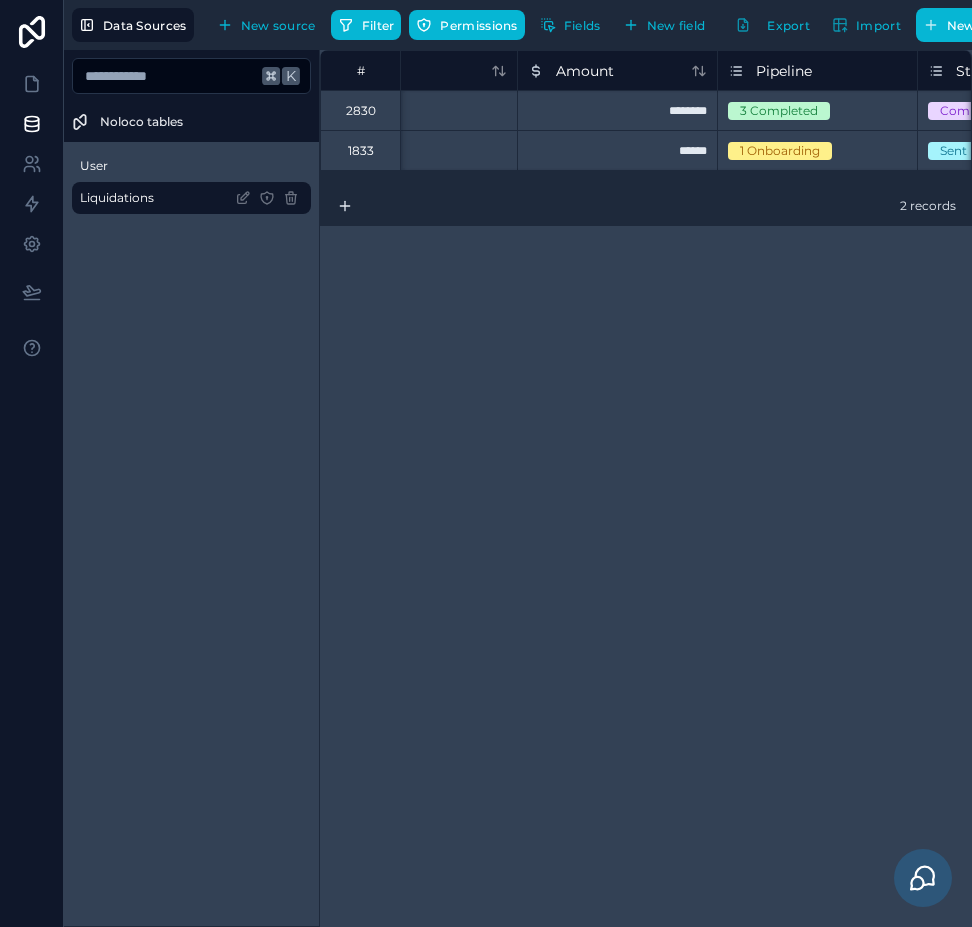 scroll, scrollTop: 0, scrollLeft: 930, axis: horizontal 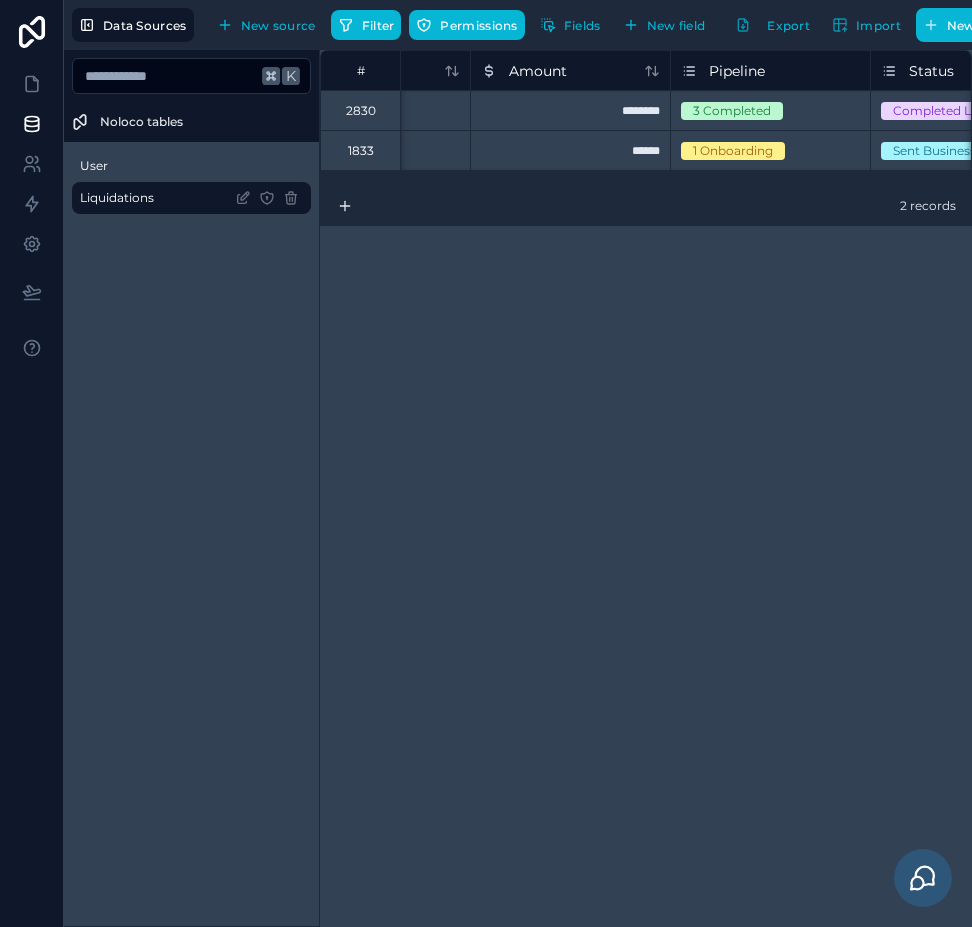 click on "********" at bounding box center (570, 110) 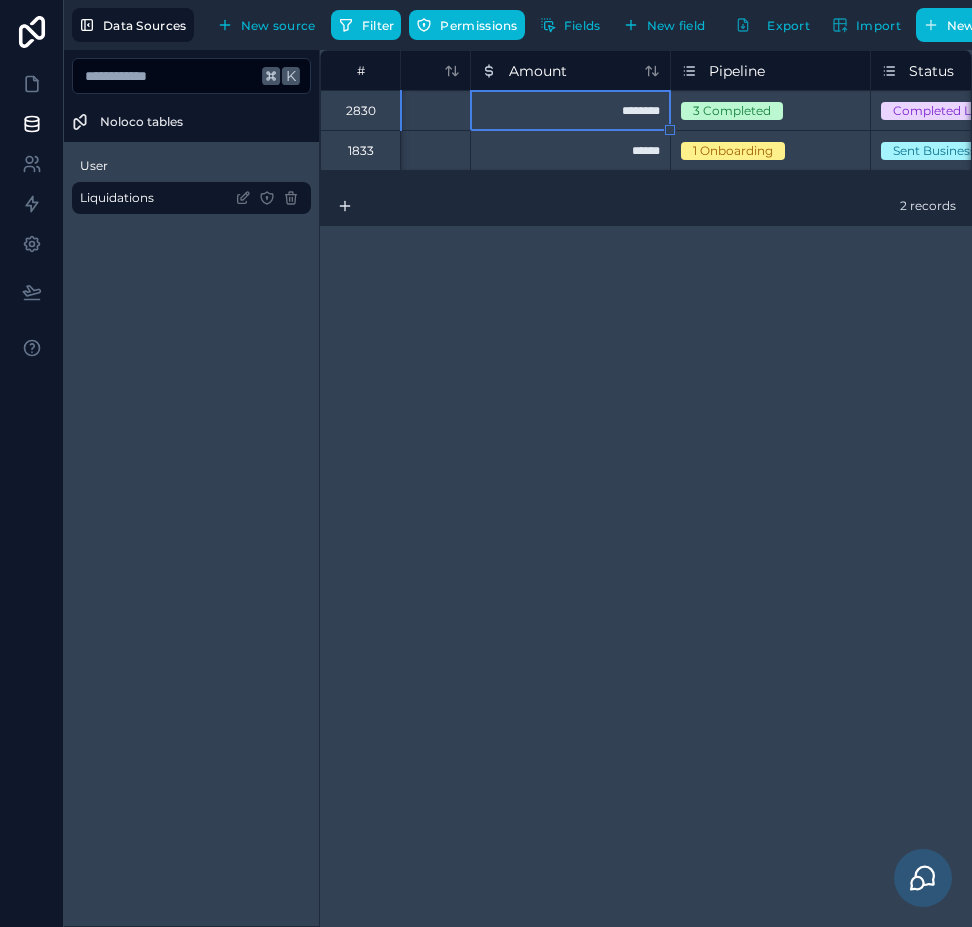 click on "********" at bounding box center (570, 110) 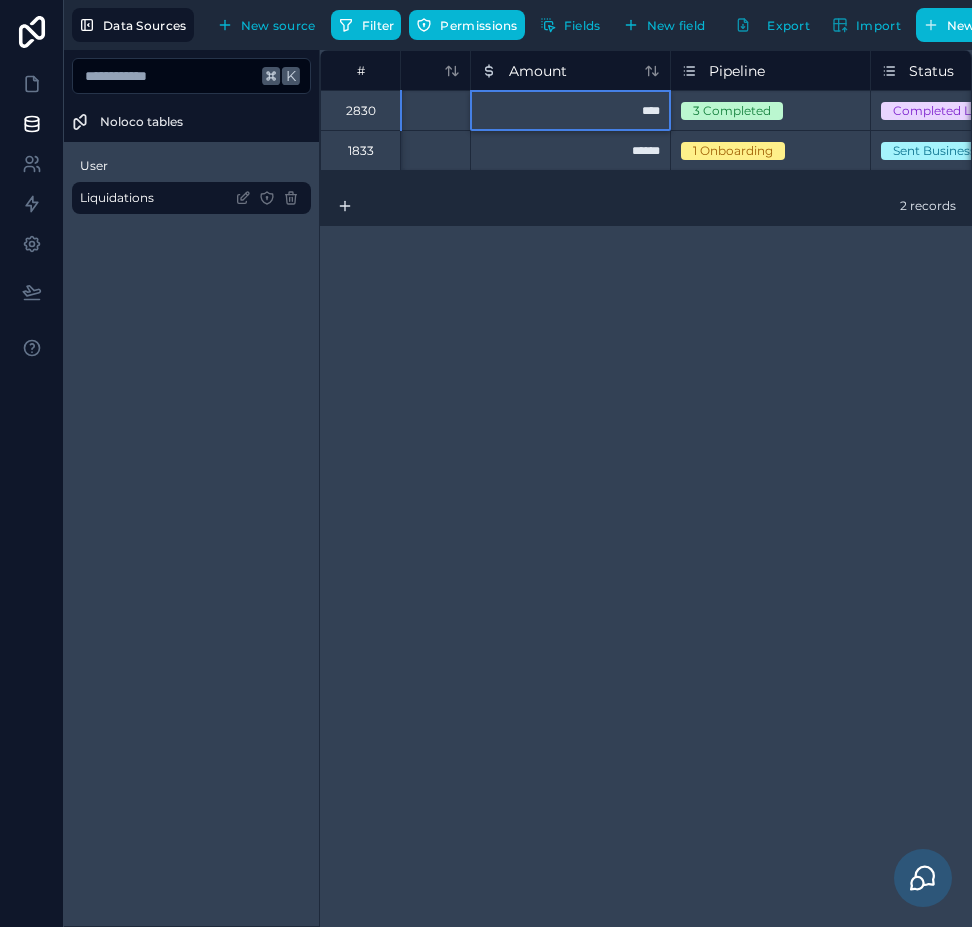 type on "*****" 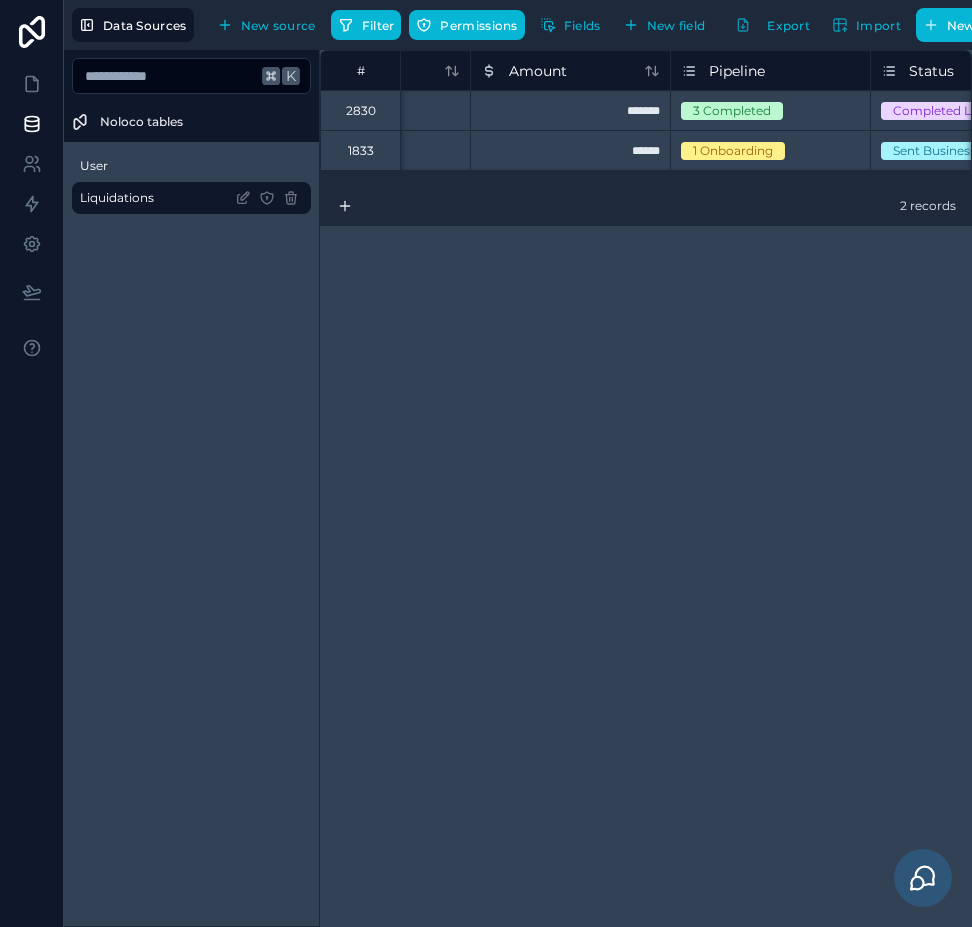 click on "# Full Name Phone Amount Pipeline Status Expedited 2830 Parker kent +1 530-717-9835 ******* 3 Completed Completed Liquidation 1833 Parker Ramirez ****** 1 Onboarding Sent Business App 2 records" at bounding box center [646, 488] 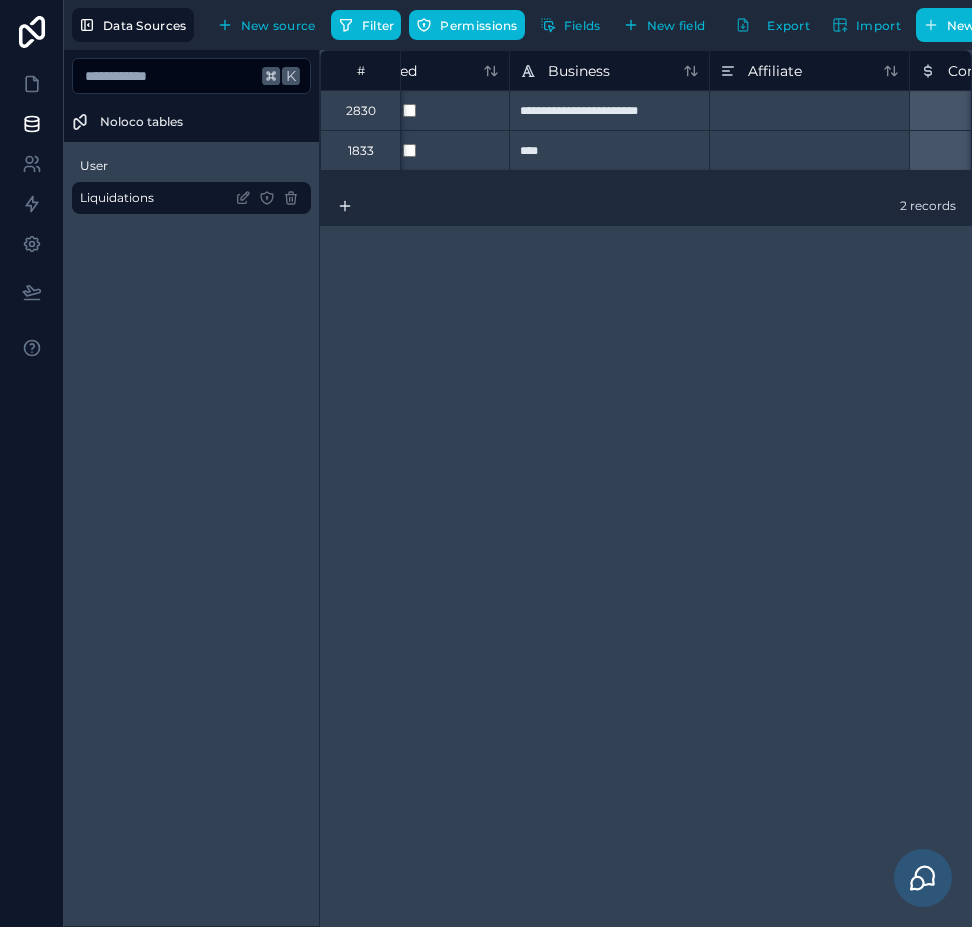 scroll, scrollTop: 0, scrollLeft: 1740, axis: horizontal 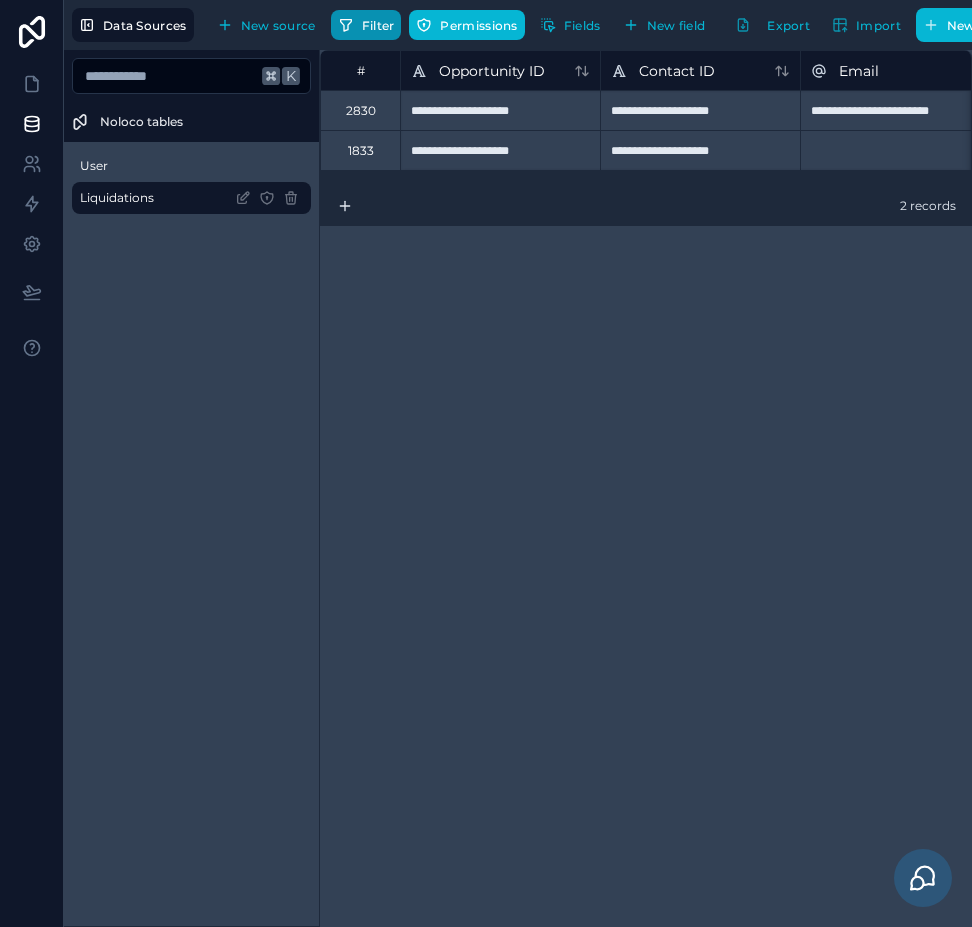 click on "Filter" at bounding box center (378, 25) 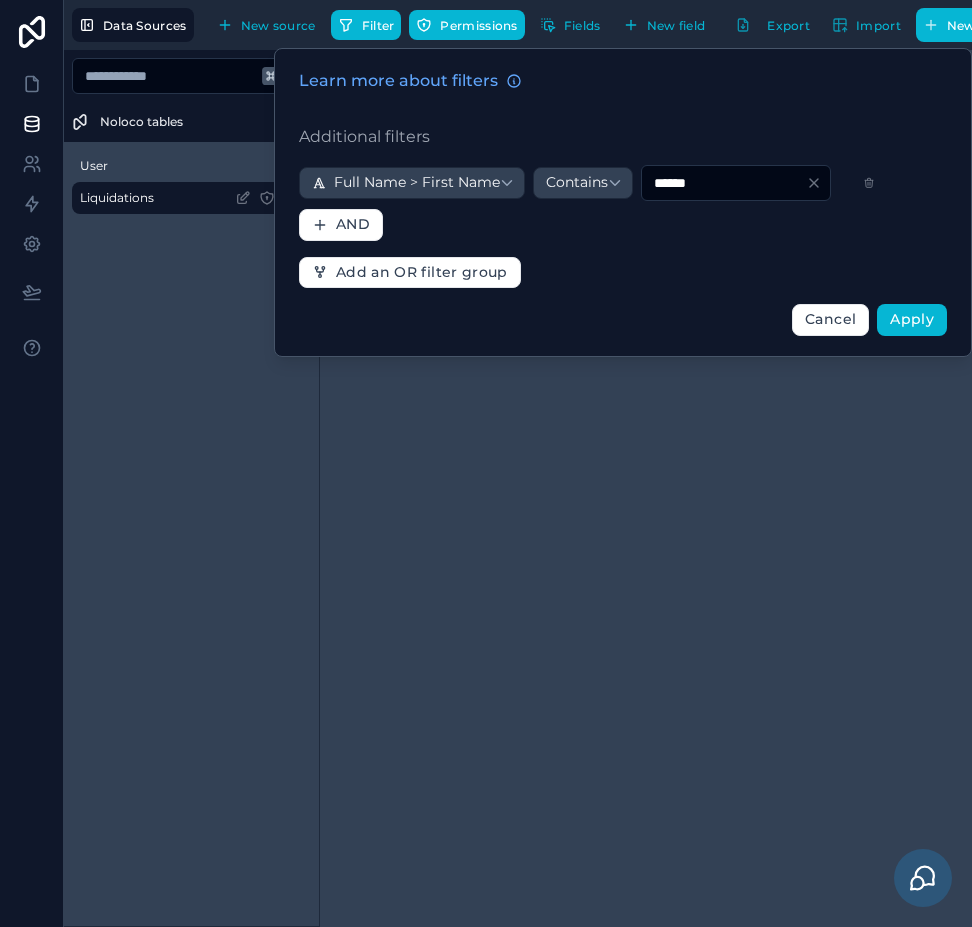 click 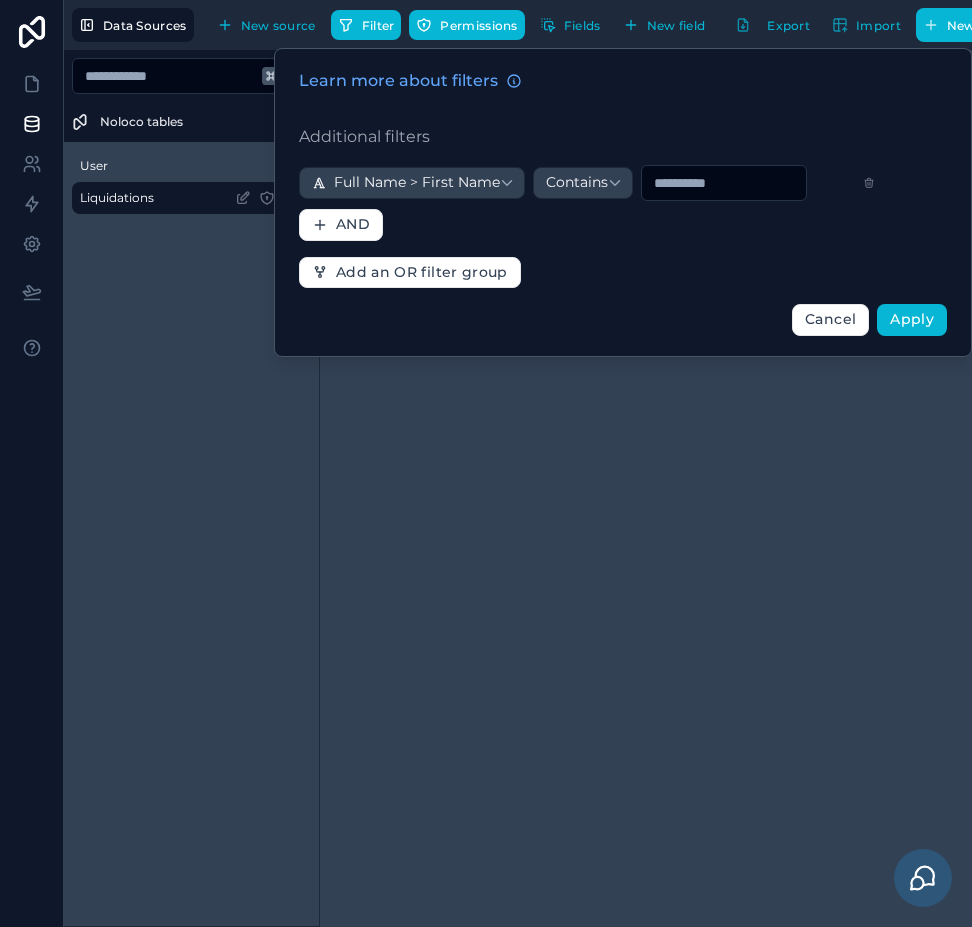 click on "Learn more about filters Additional filters Full Name > First Name Contains AND Add an OR filter group Cancel Apply" at bounding box center [623, 202] 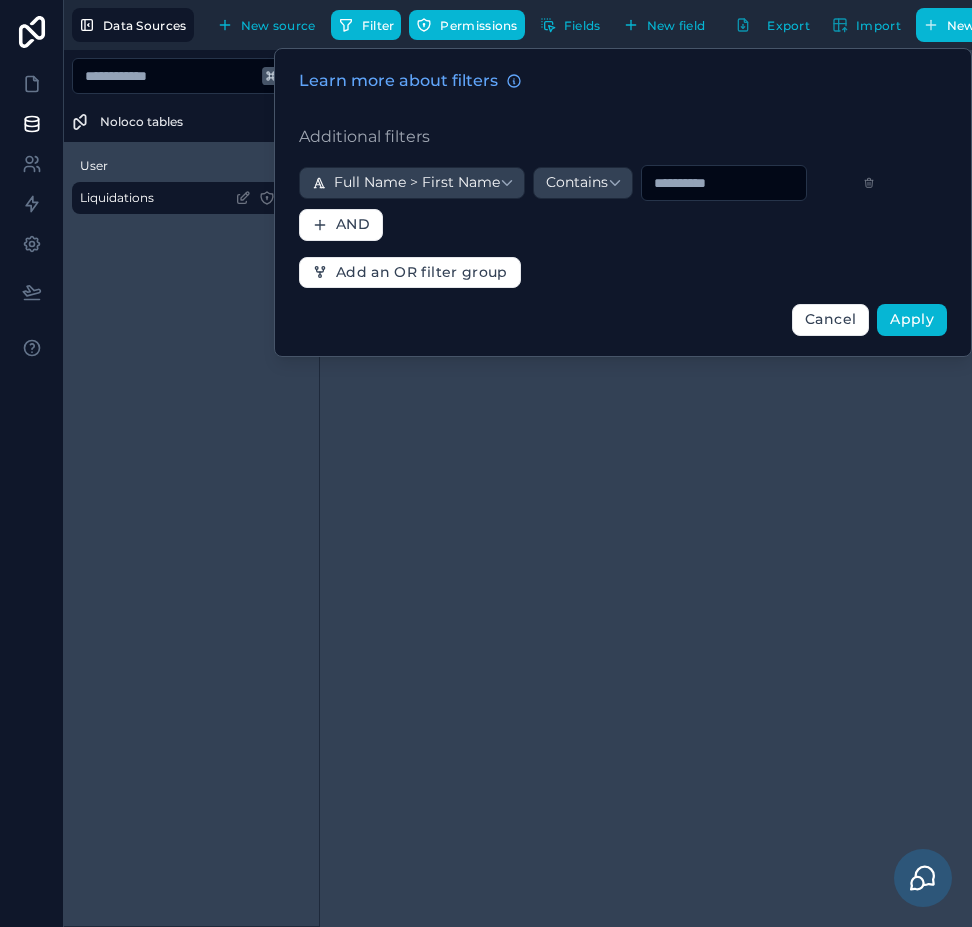 click at bounding box center (724, 183) 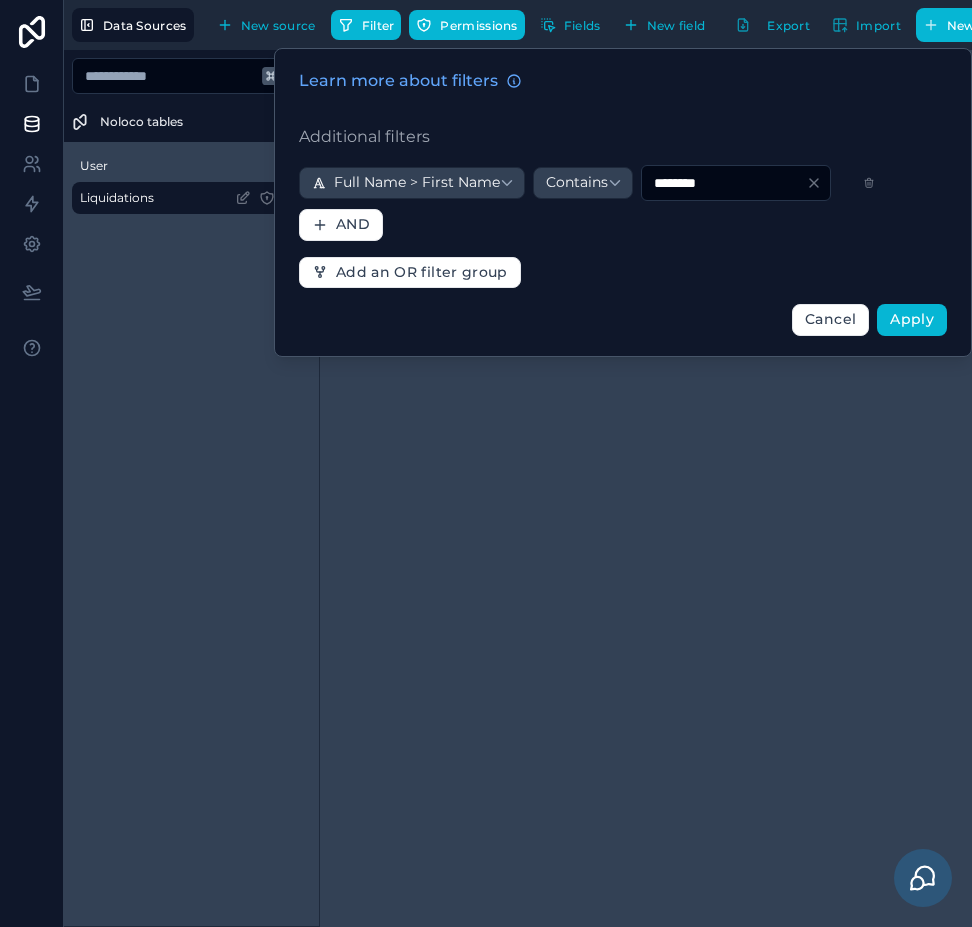 type on "********" 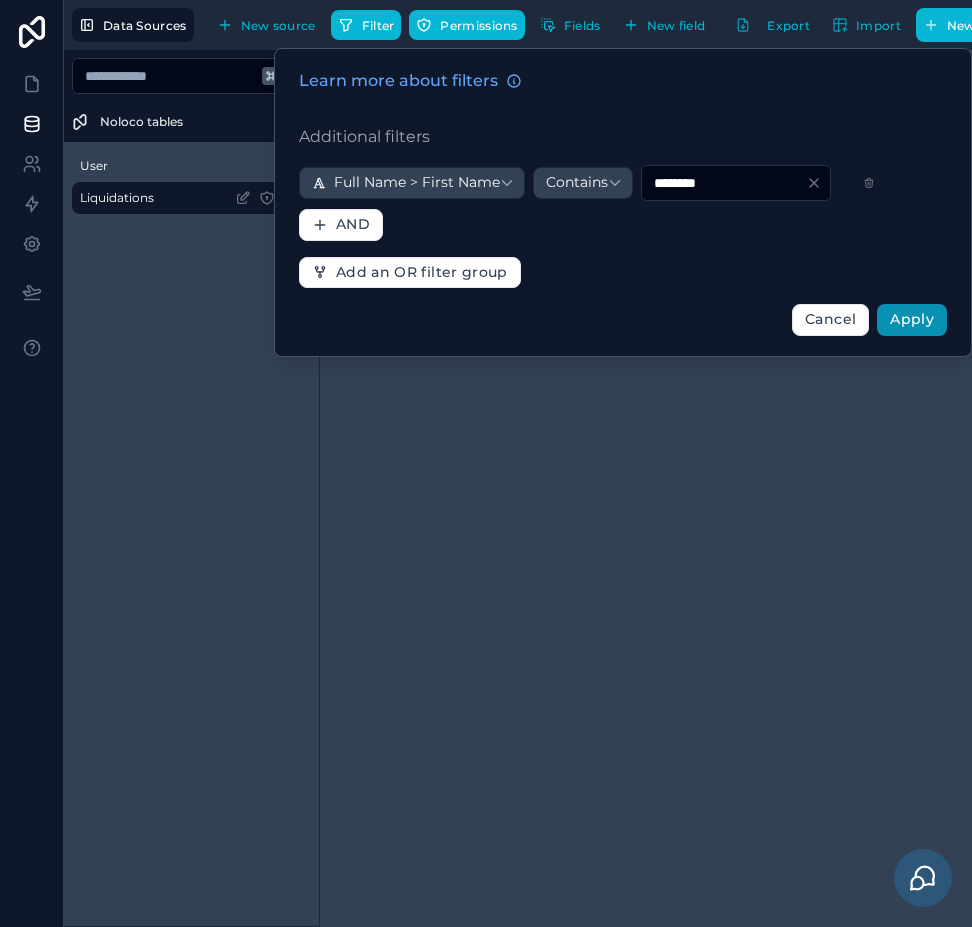 click on "Apply" at bounding box center (912, 319) 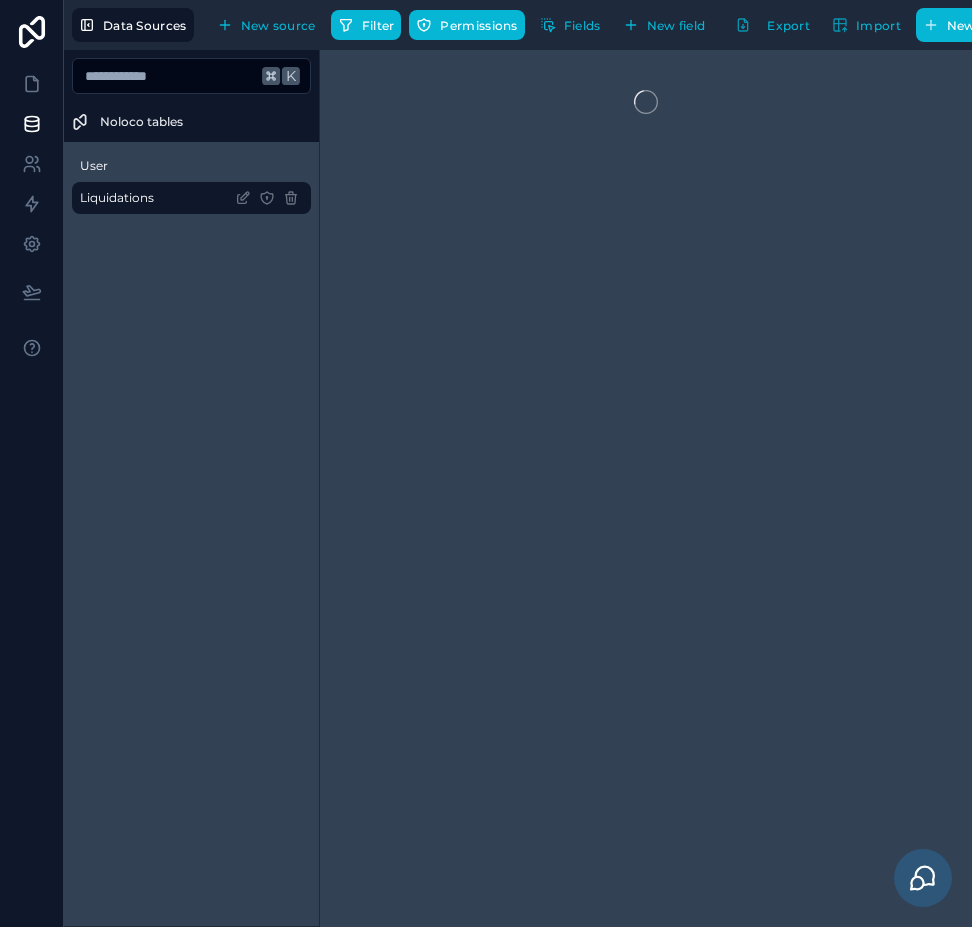 click at bounding box center [646, 488] 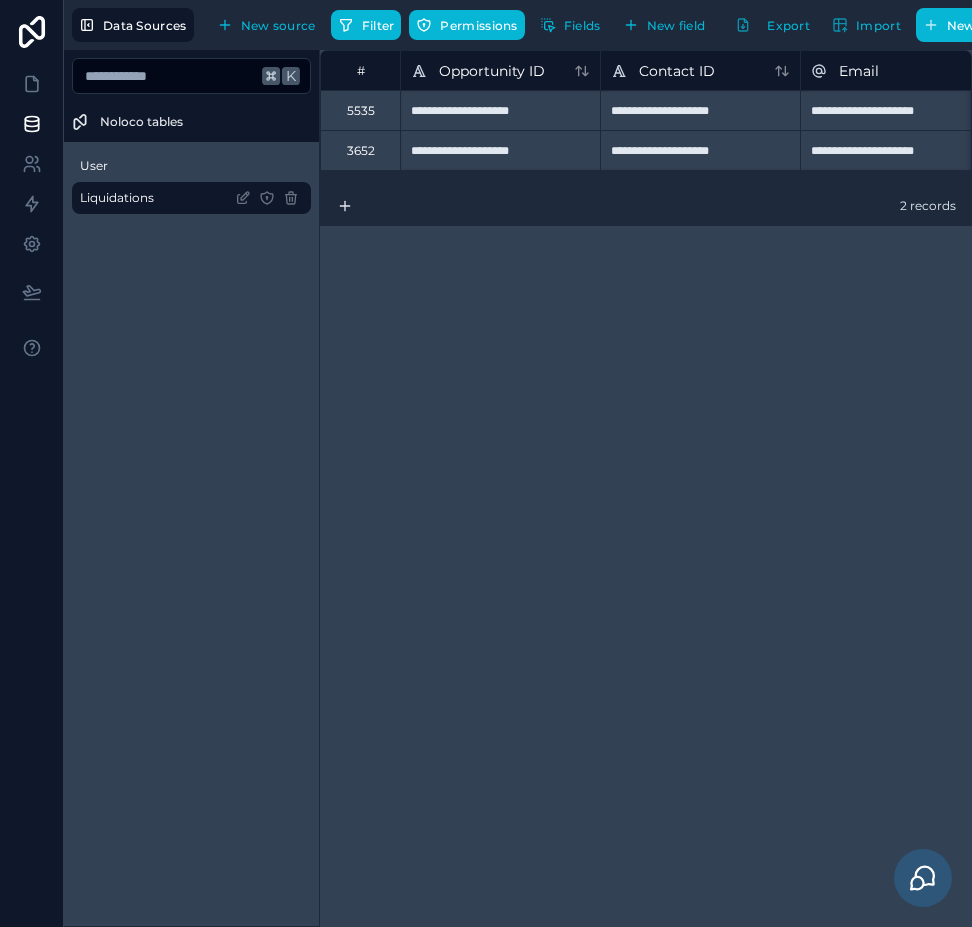 drag, startPoint x: 405, startPoint y: 185, endPoint x: 462, endPoint y: 184, distance: 57.00877 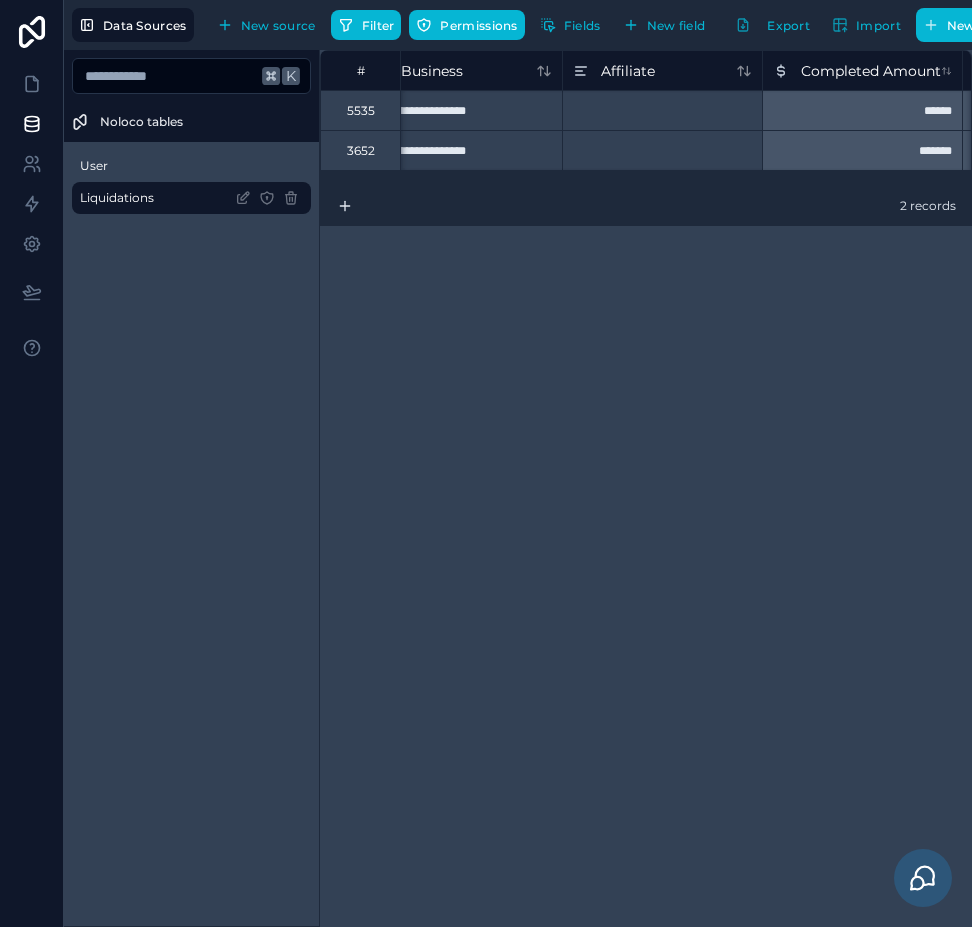 scroll, scrollTop: 0, scrollLeft: 1707, axis: horizontal 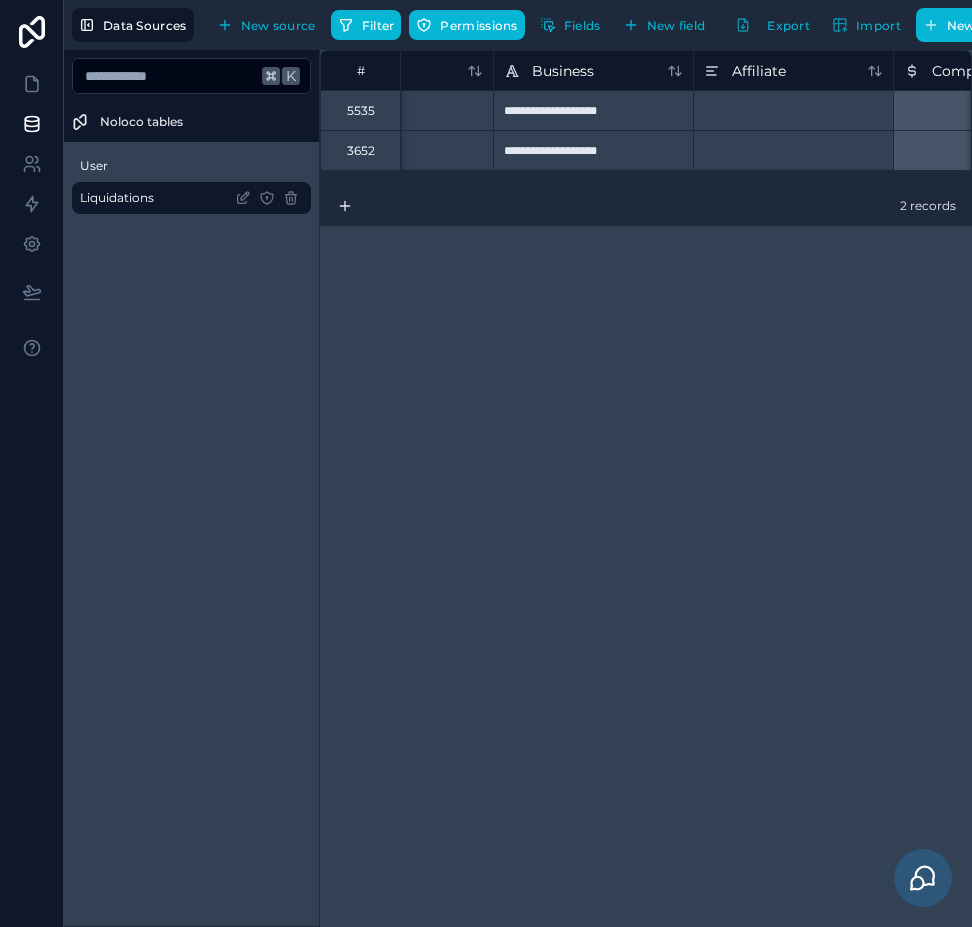 click on "5535" at bounding box center [361, 111] 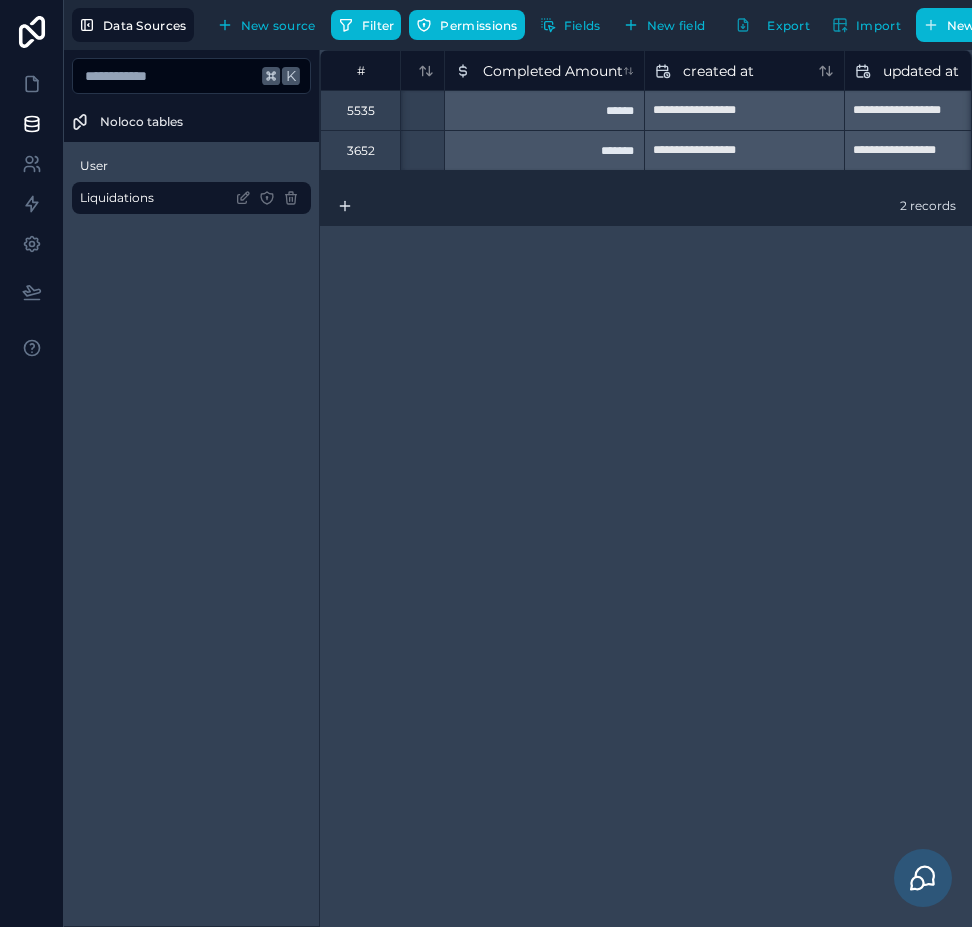 scroll, scrollTop: 0, scrollLeft: 2121, axis: horizontal 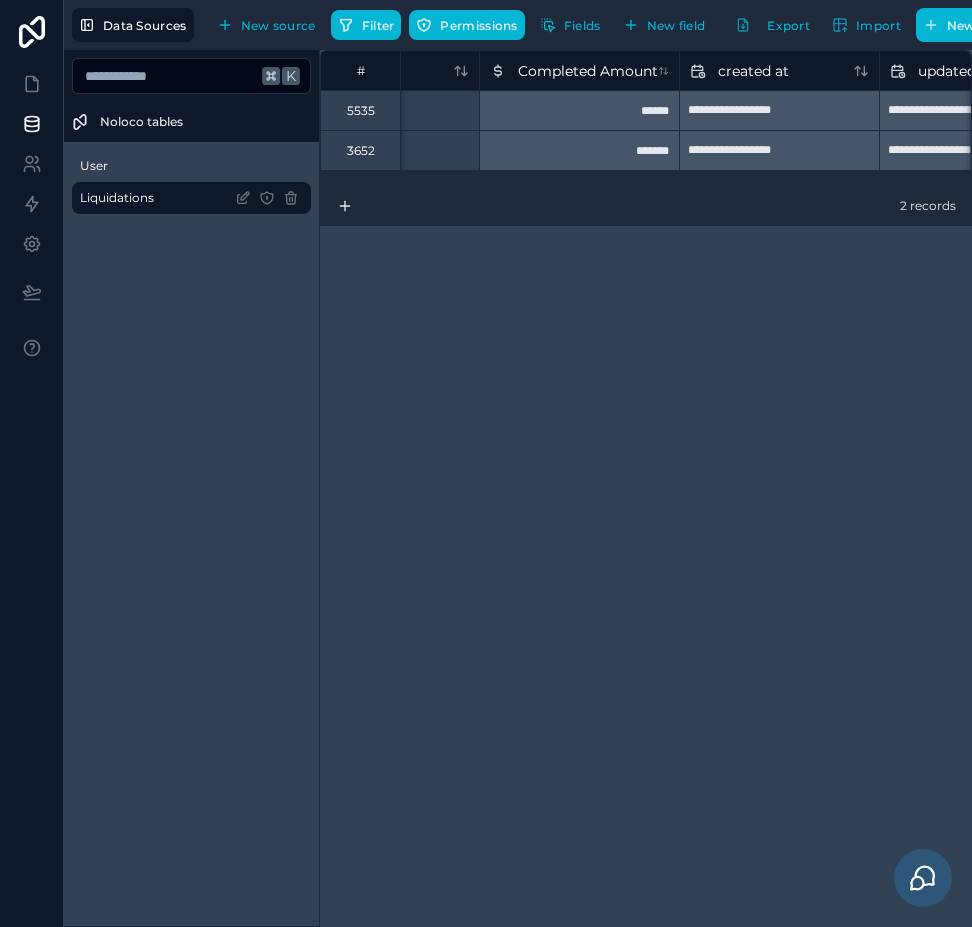 click on "5535" at bounding box center [361, 111] 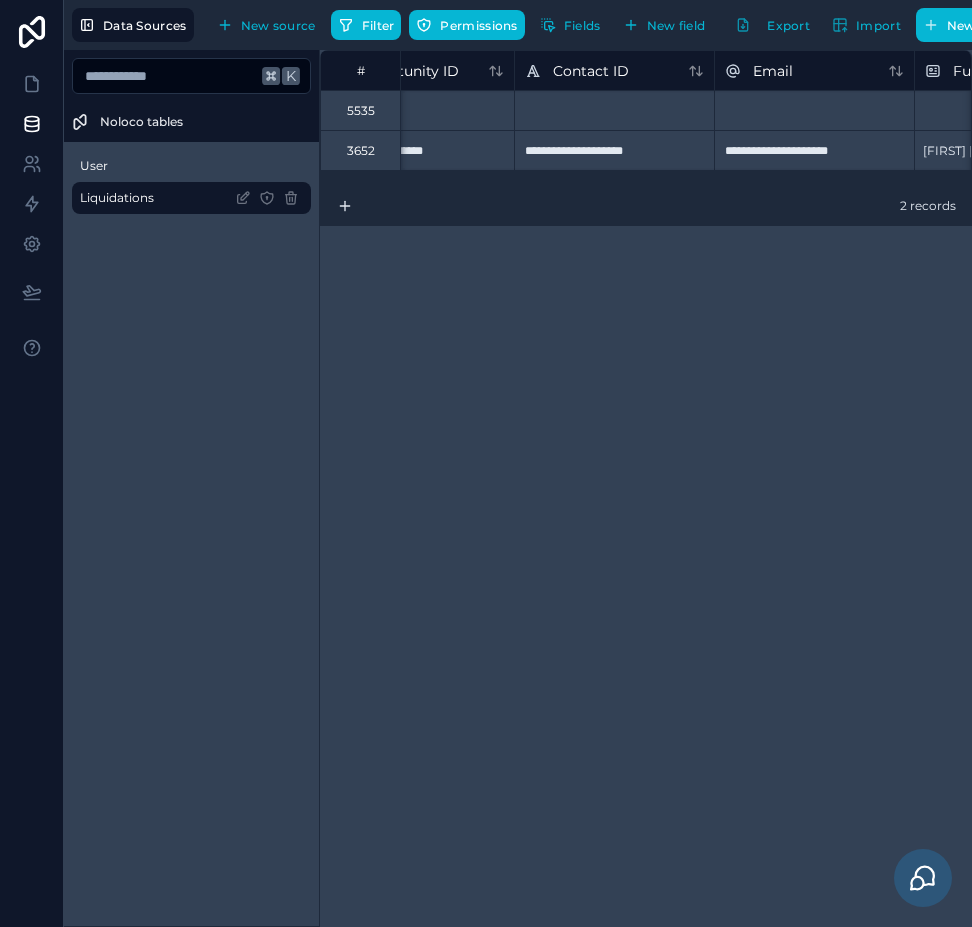 scroll, scrollTop: 0, scrollLeft: 0, axis: both 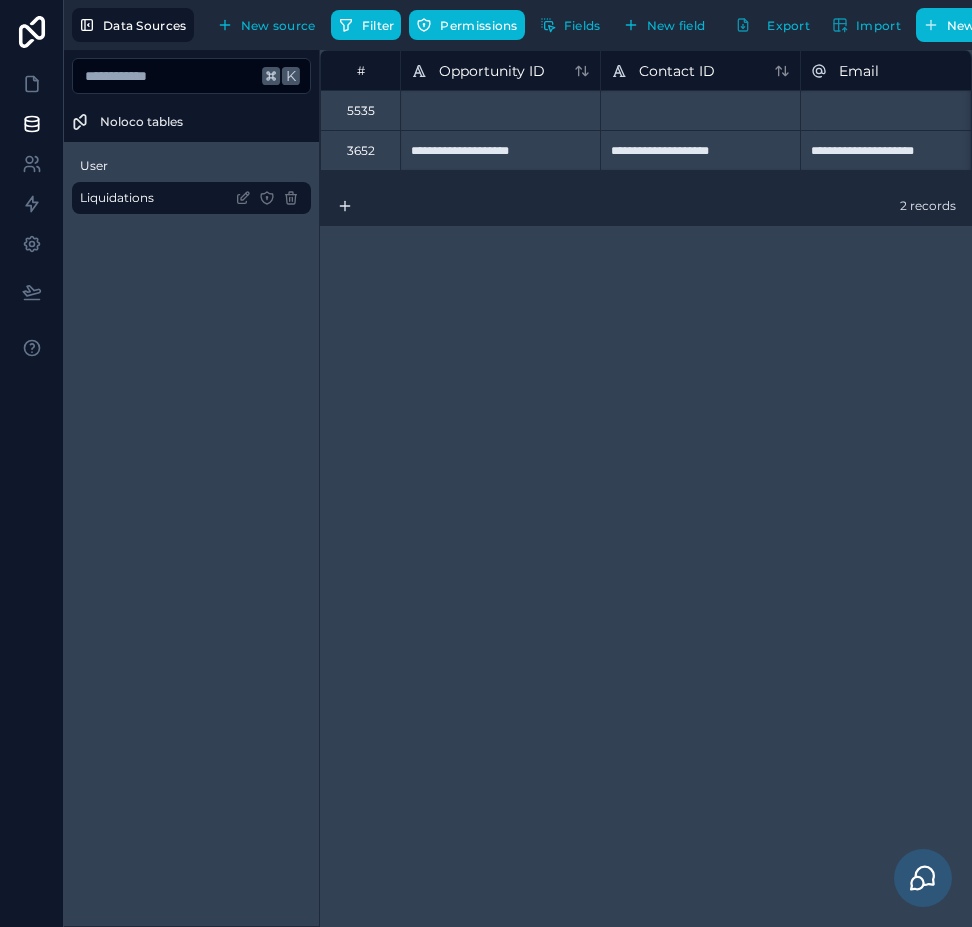 click on "**********" at bounding box center [646, 488] 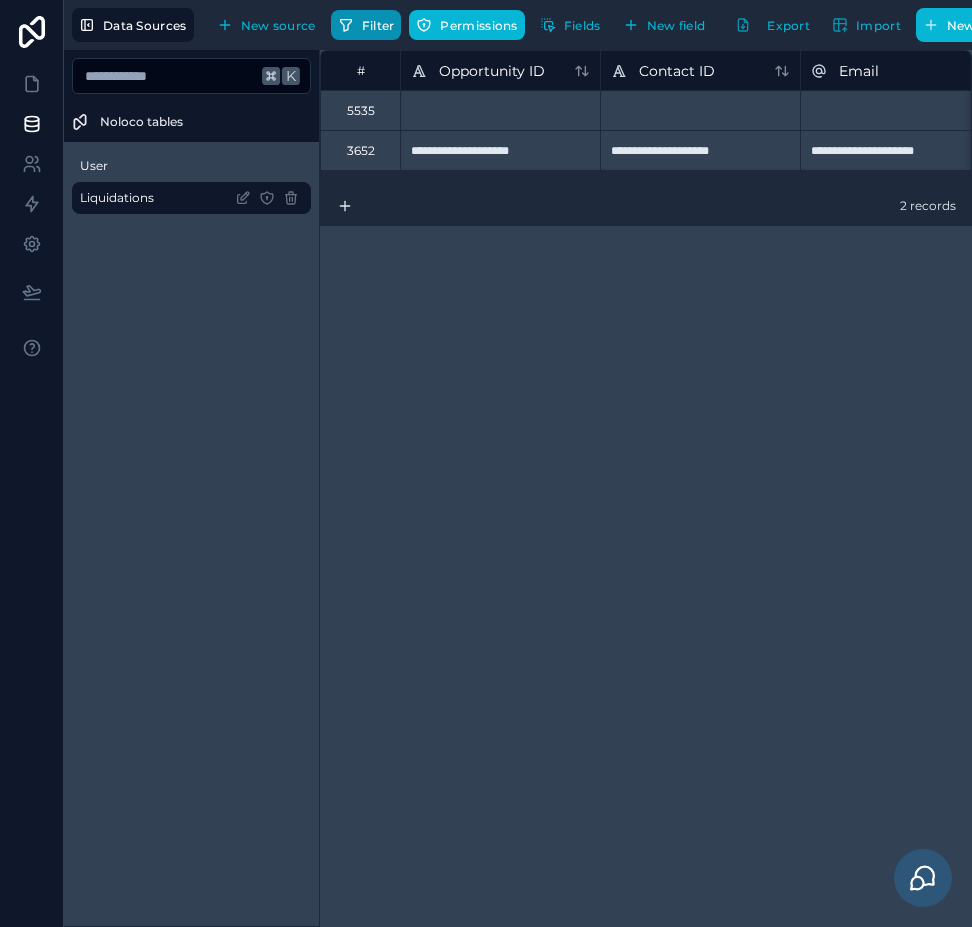 click on "Filter" at bounding box center [378, 25] 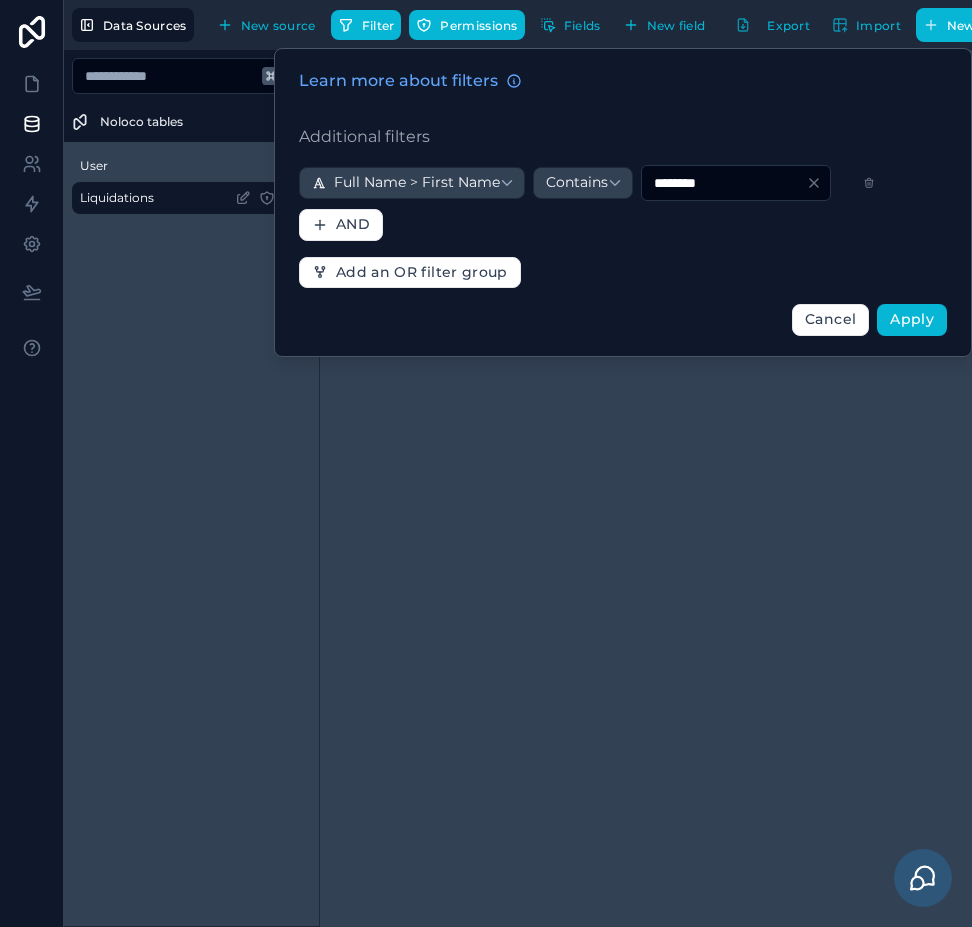 click on "********" at bounding box center (724, 183) 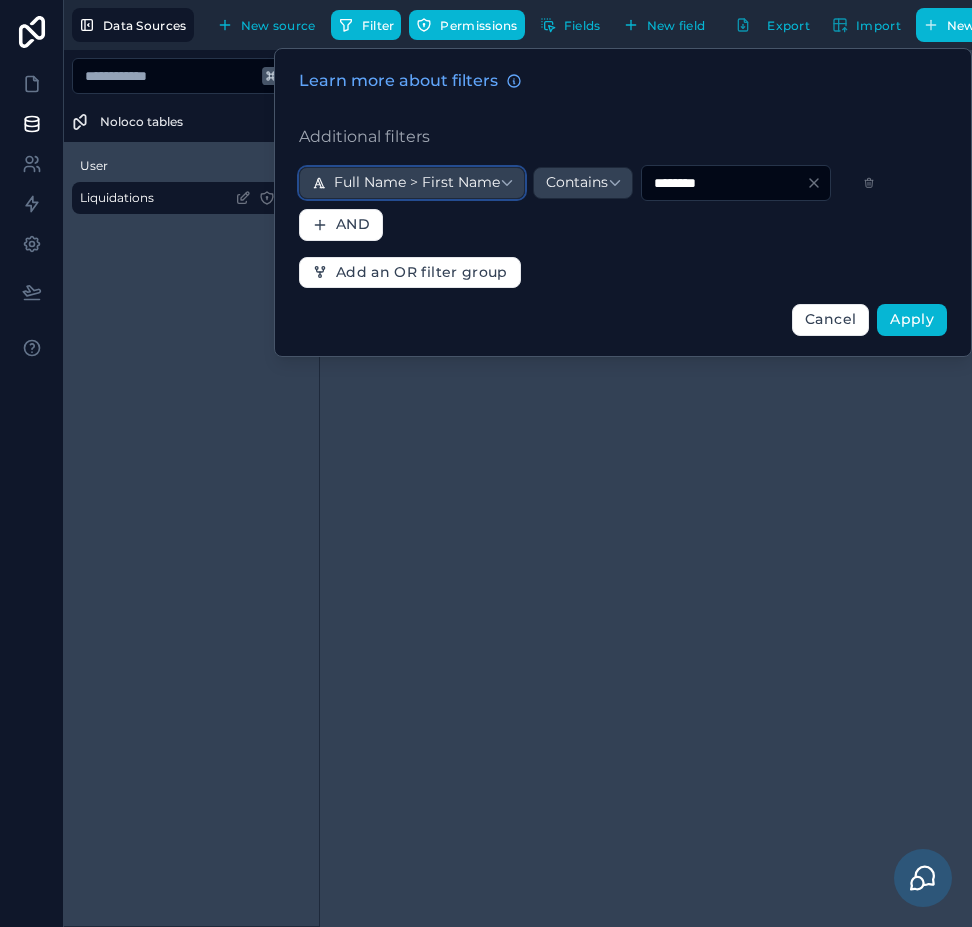 click on "Full Name > First Name" at bounding box center [412, 183] 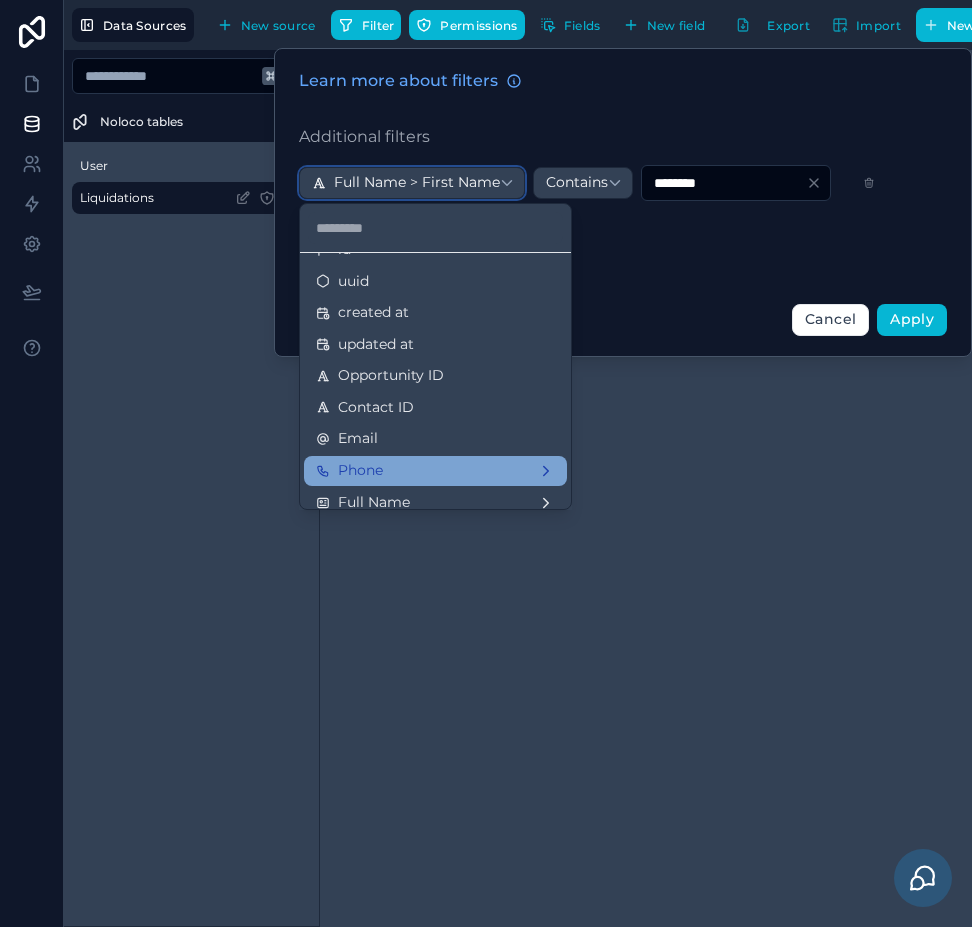 scroll, scrollTop: 52, scrollLeft: 0, axis: vertical 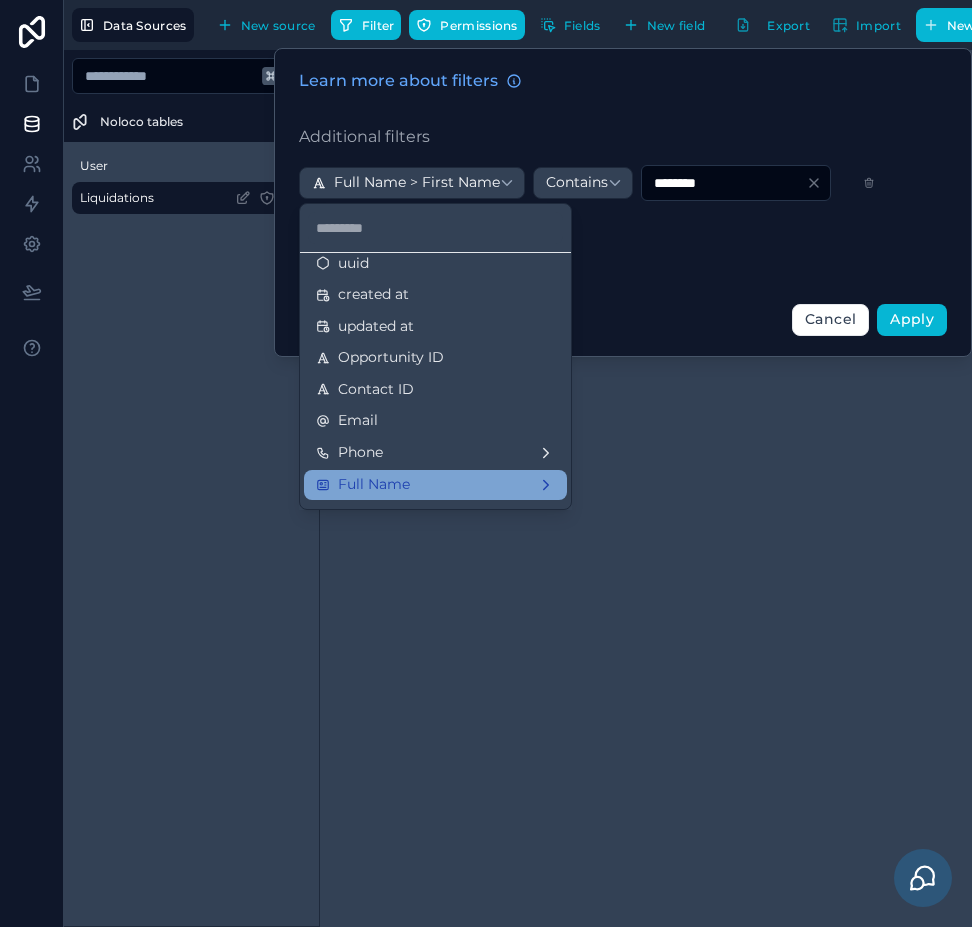click on "Full Name" at bounding box center [435, 485] 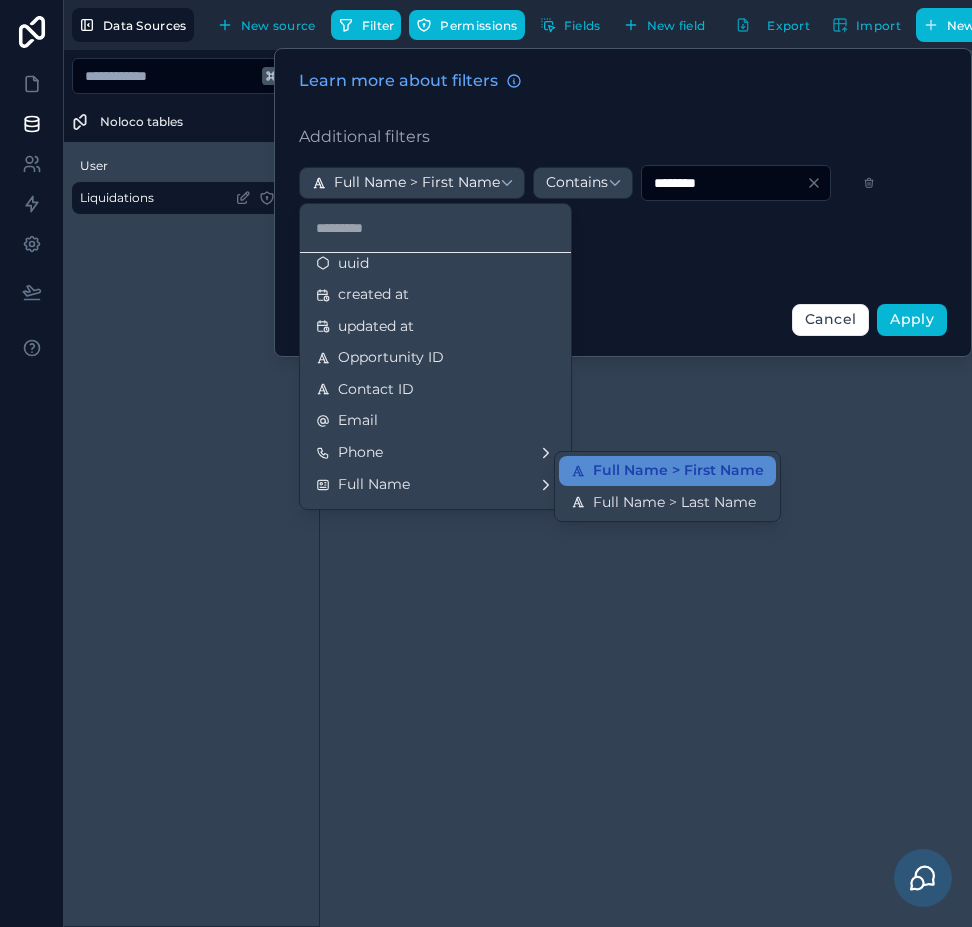 drag, startPoint x: 618, startPoint y: 497, endPoint x: 612, endPoint y: 386, distance: 111.16204 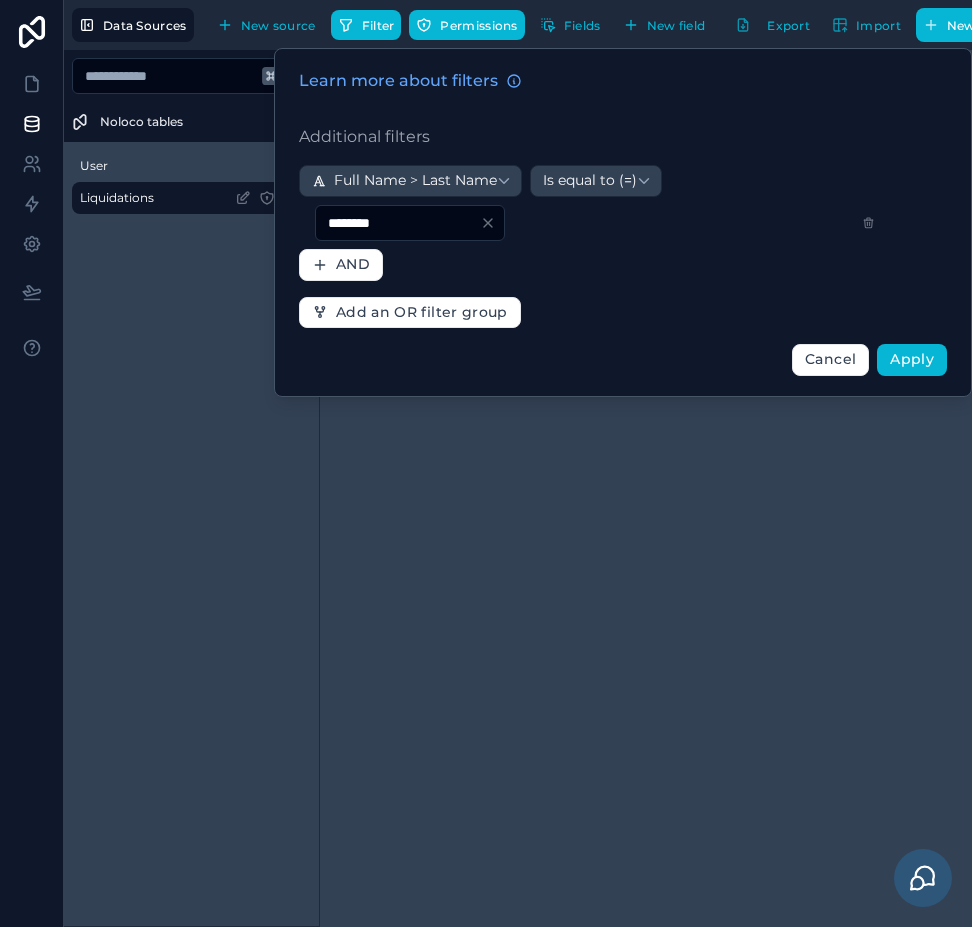 click on "Learn more about filters Additional filters Full Name > Last Name Is equal to (=) ******** AND Add an OR filter group Cancel Apply" at bounding box center [623, 222] 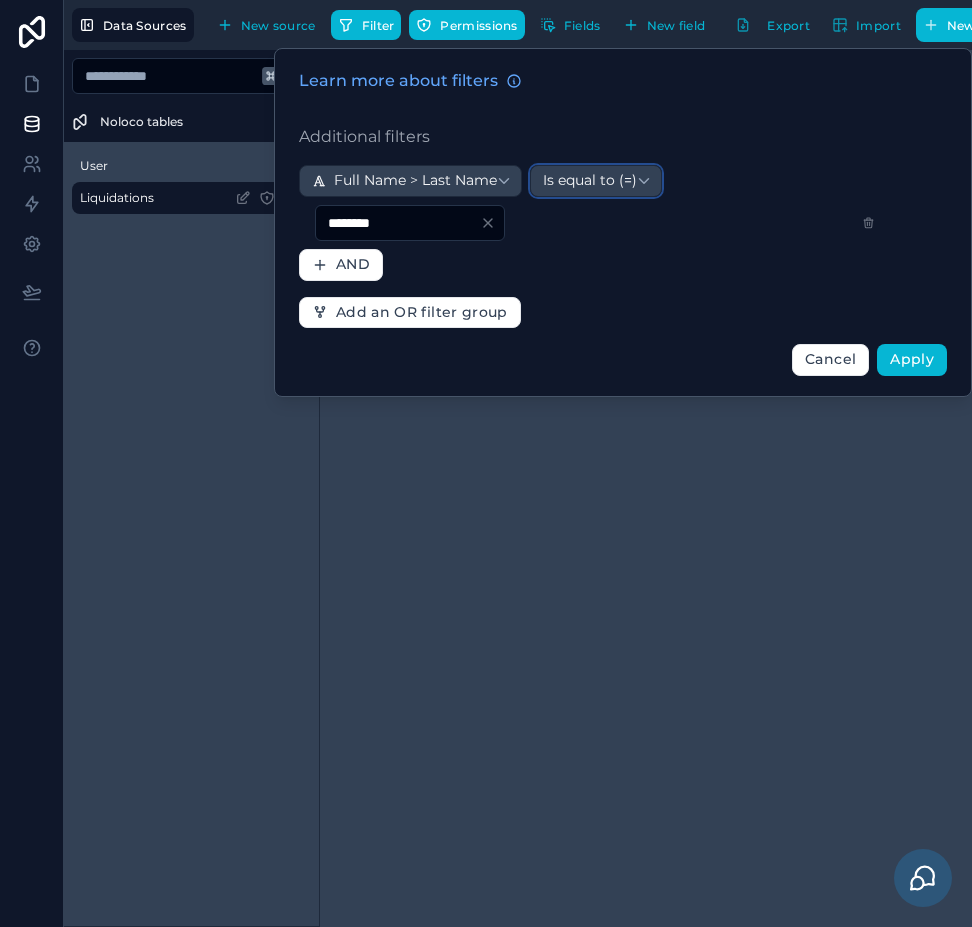 click on "Is equal to (=)" at bounding box center (590, 181) 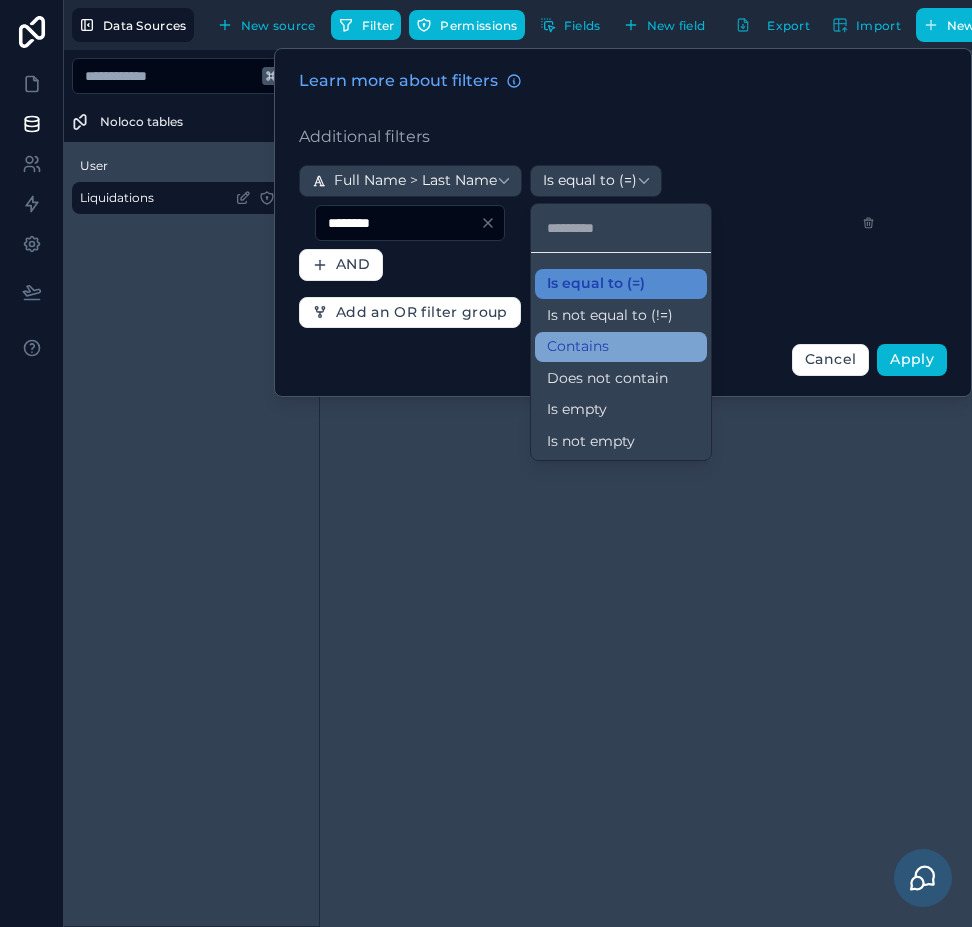 click on "Contains" at bounding box center (578, 347) 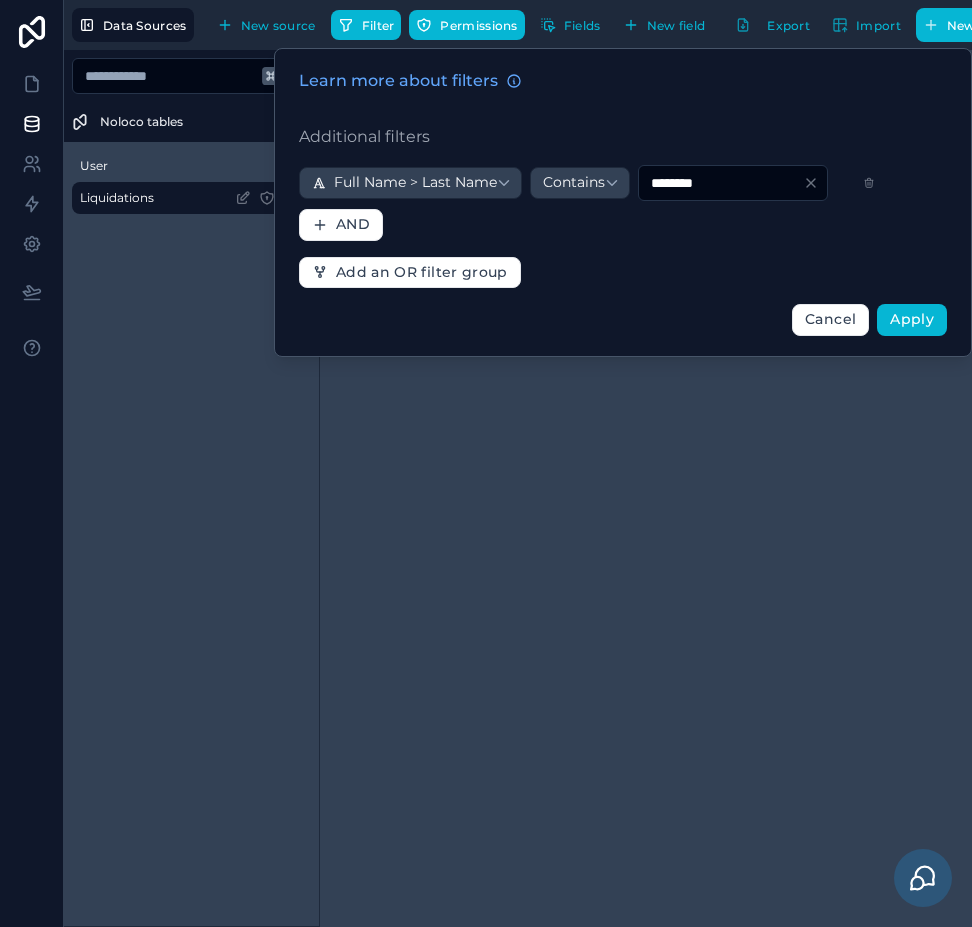 click 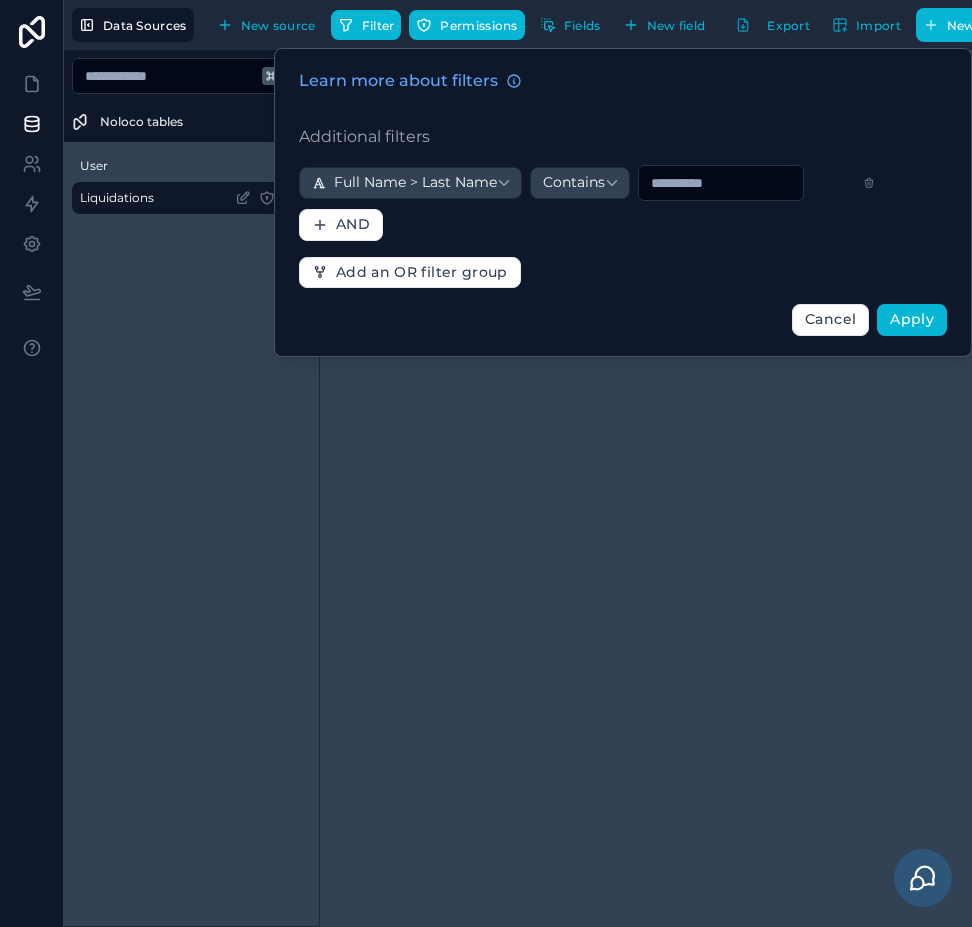 click at bounding box center (721, 183) 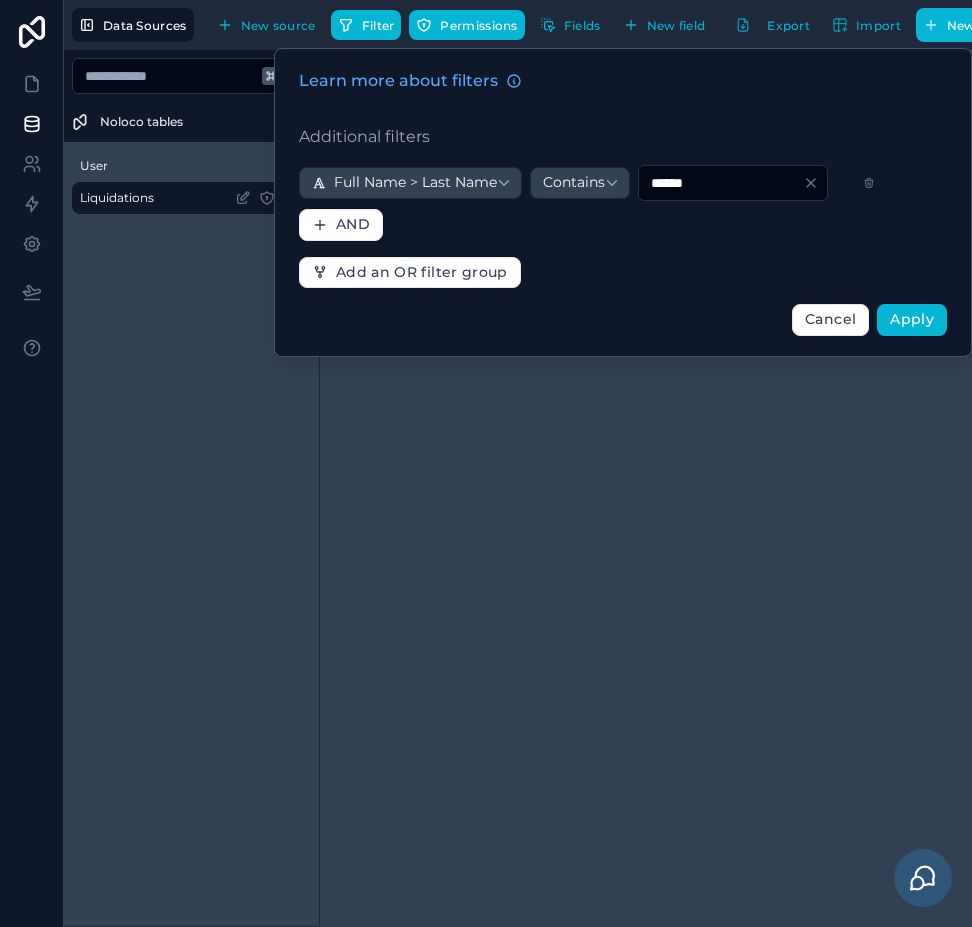 type on "******" 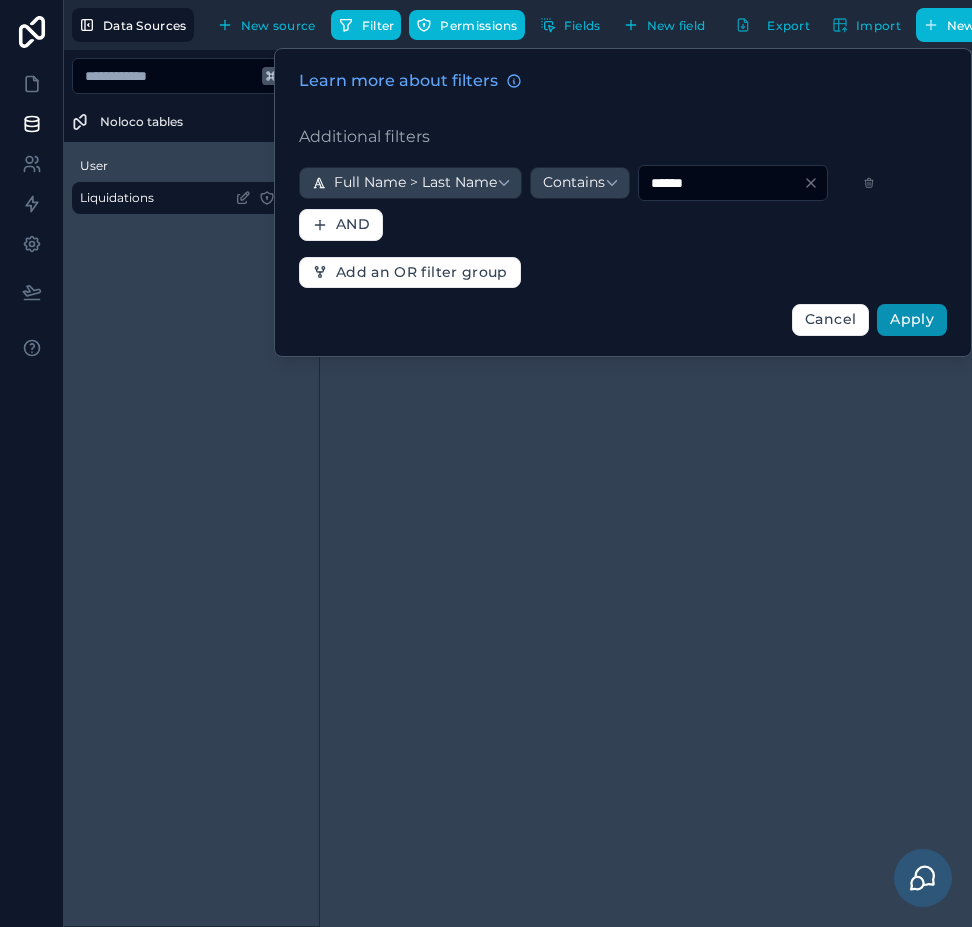 click on "Apply" at bounding box center (912, 319) 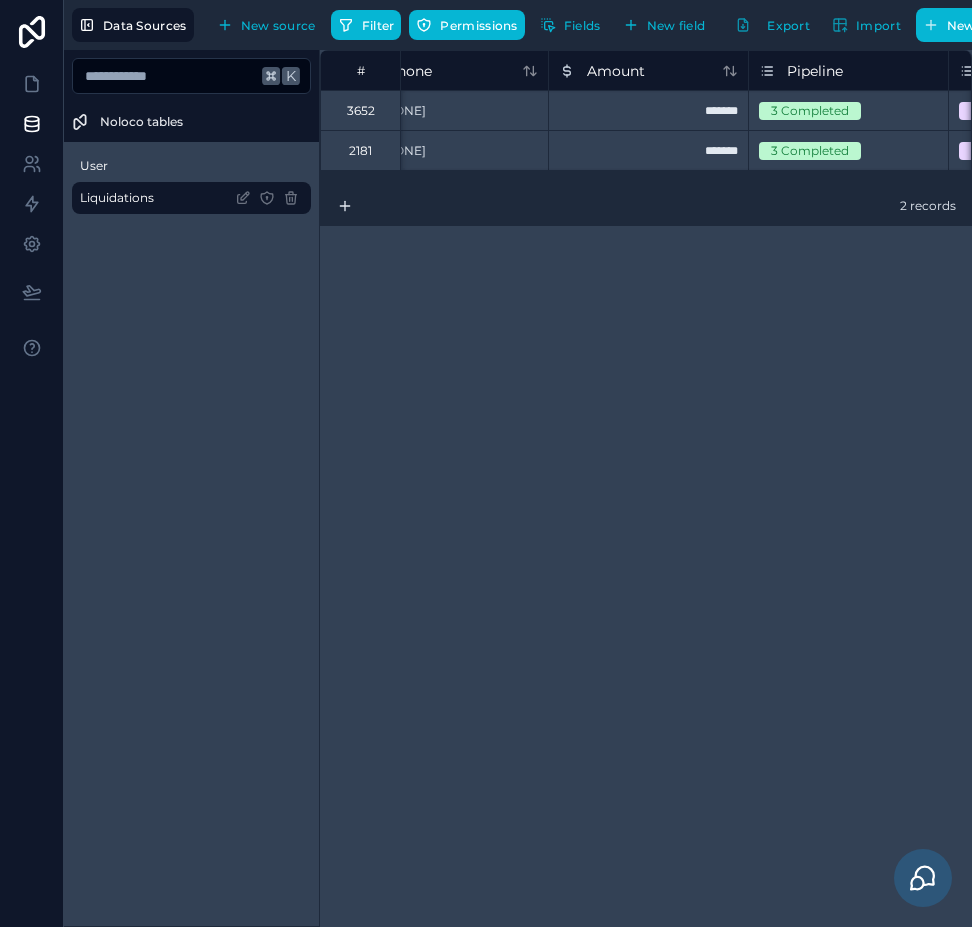scroll, scrollTop: 0, scrollLeft: 1103, axis: horizontal 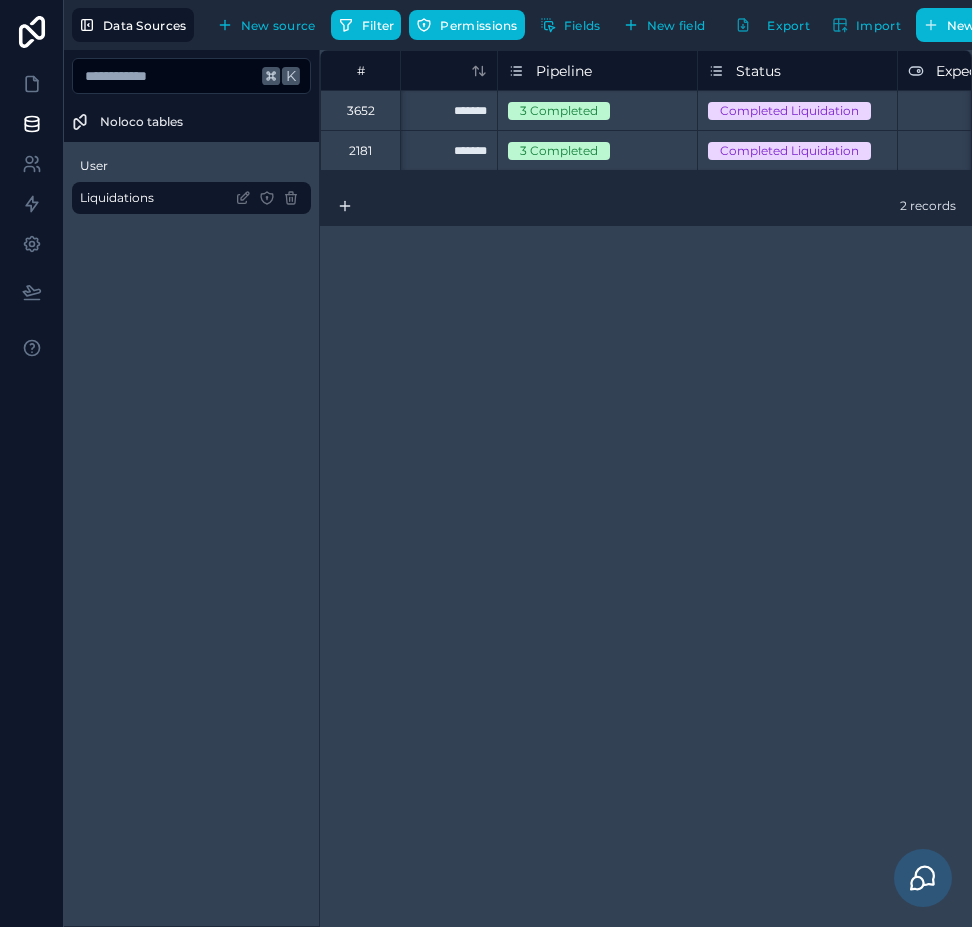 click on "2181" at bounding box center [360, 150] 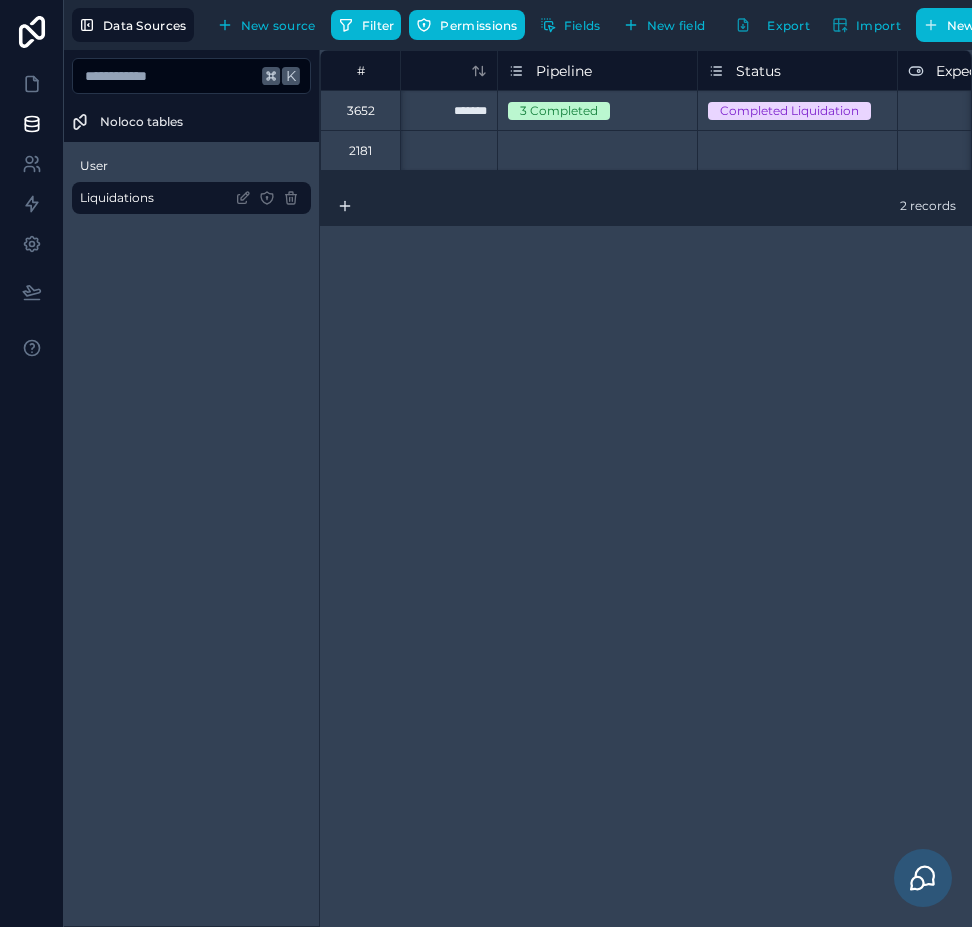 click on "**********" at bounding box center [646, 488] 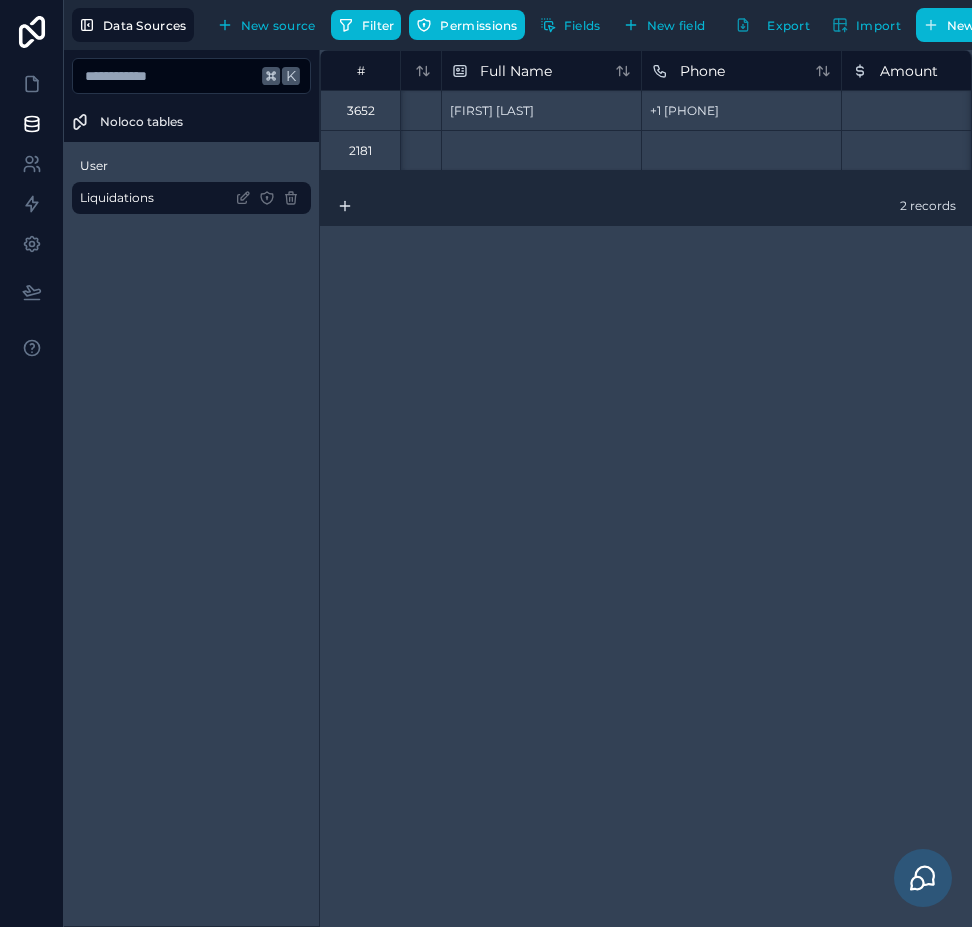 scroll, scrollTop: 0, scrollLeft: 0, axis: both 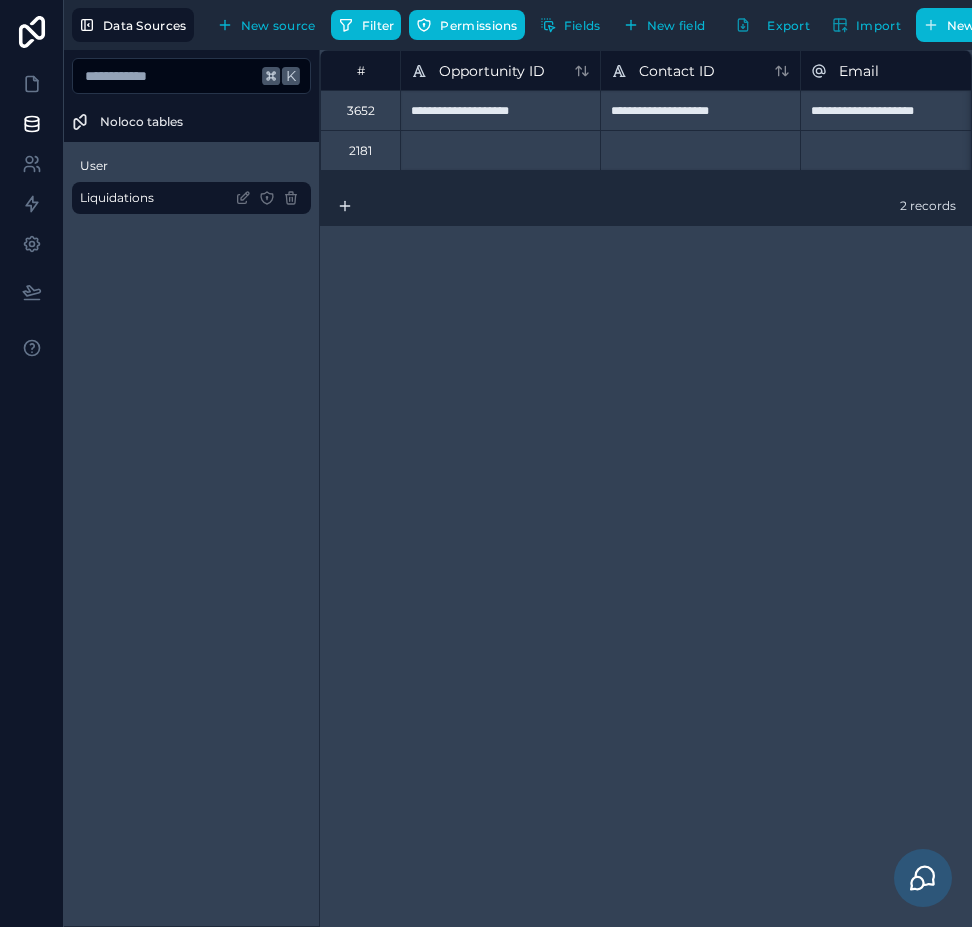 drag, startPoint x: 545, startPoint y: 534, endPoint x: 487, endPoint y: 471, distance: 85.632935 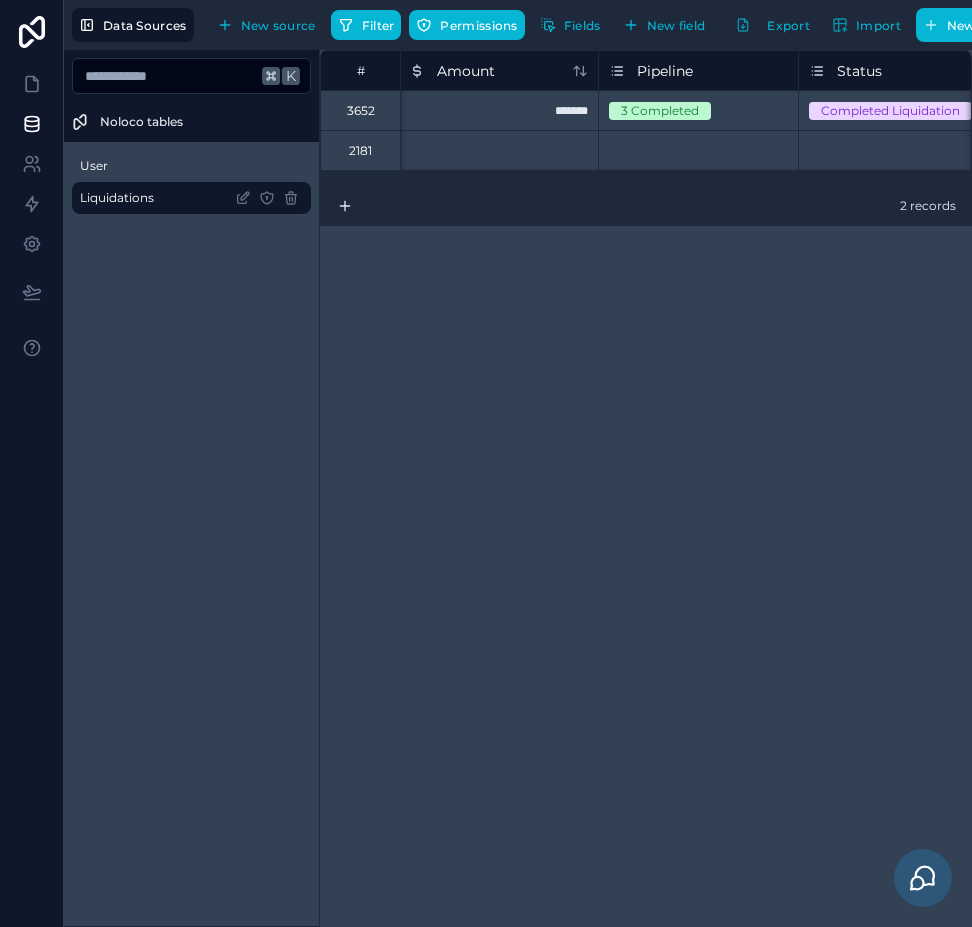 scroll, scrollTop: 0, scrollLeft: 1008, axis: horizontal 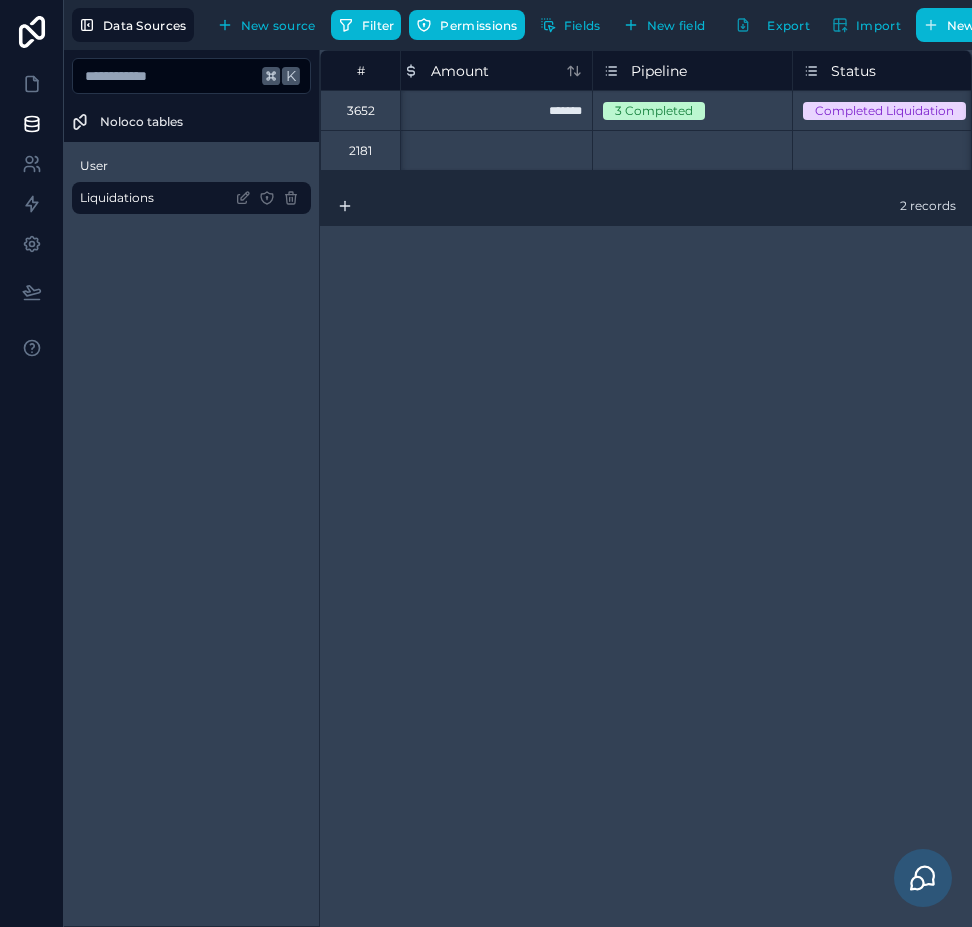 drag, startPoint x: 503, startPoint y: 583, endPoint x: 247, endPoint y: 43, distance: 597.6086 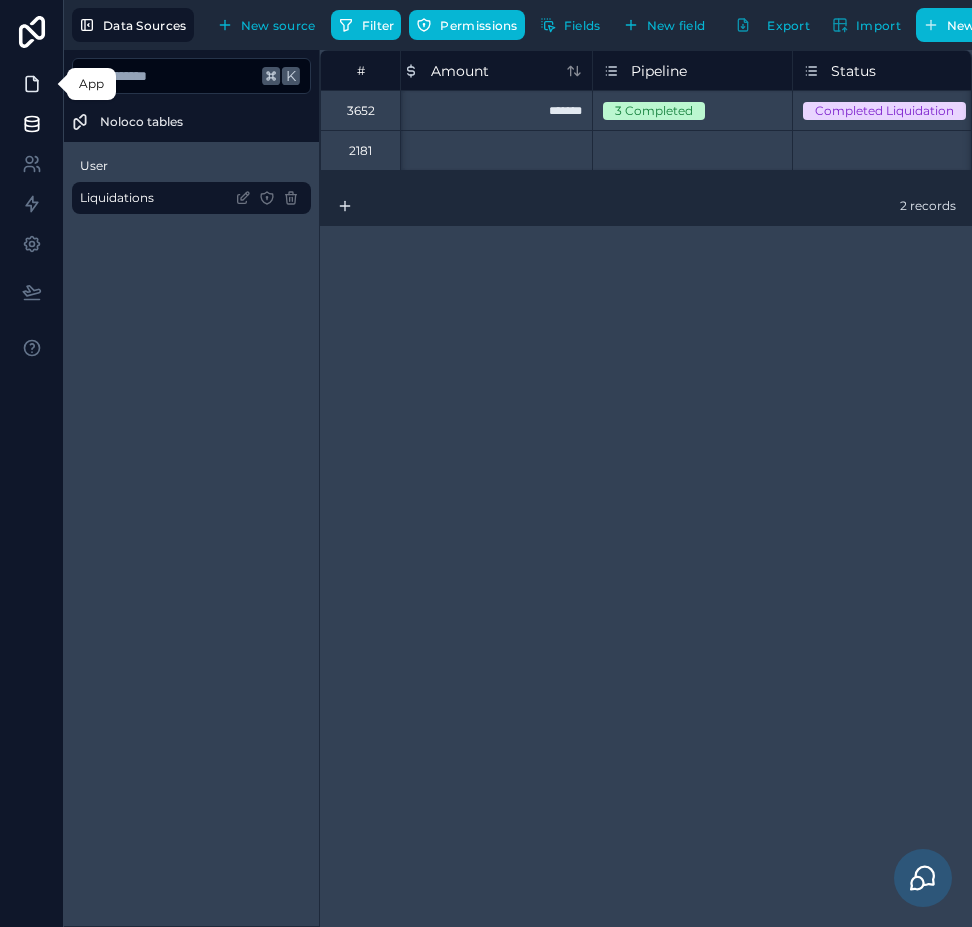 click 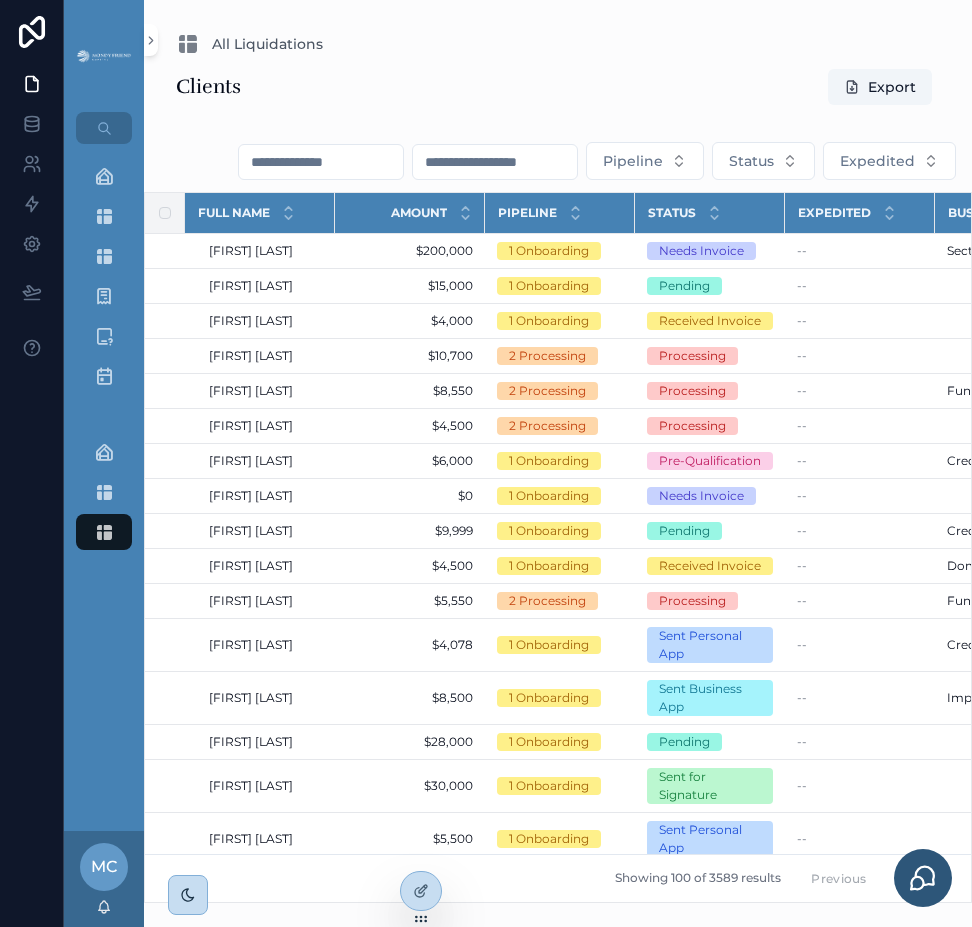 click at bounding box center (321, 162) 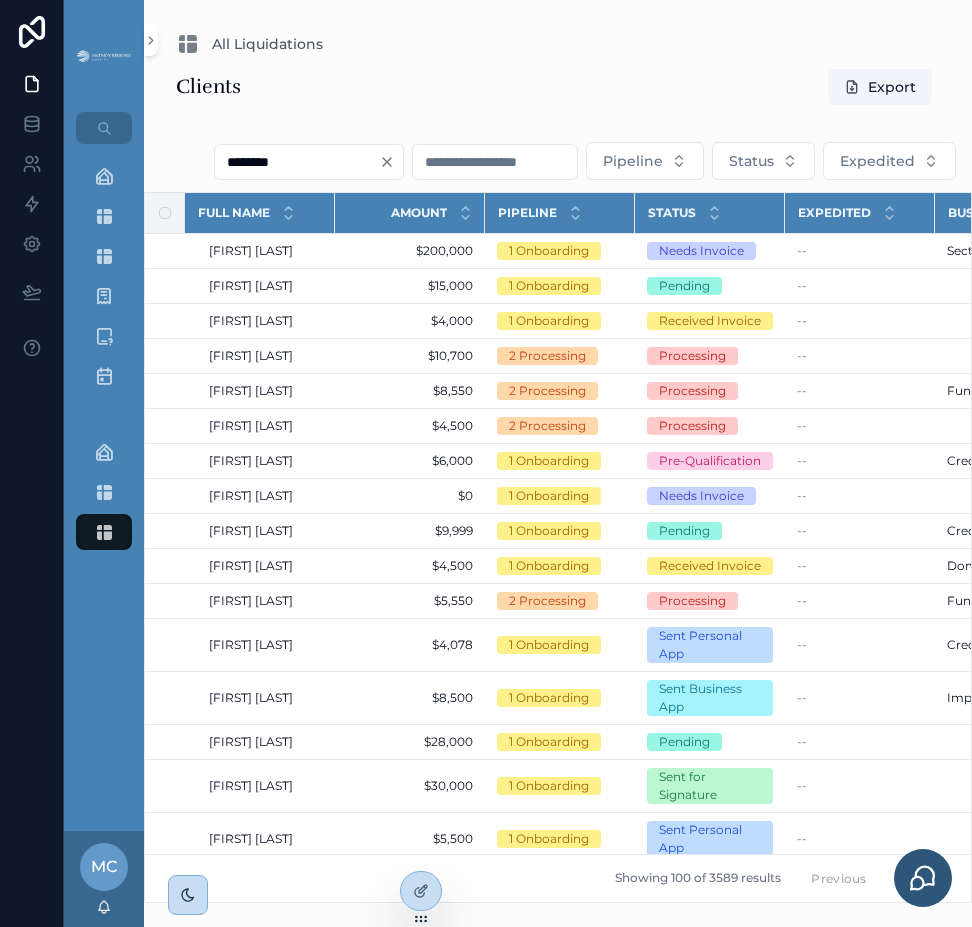 type on "********" 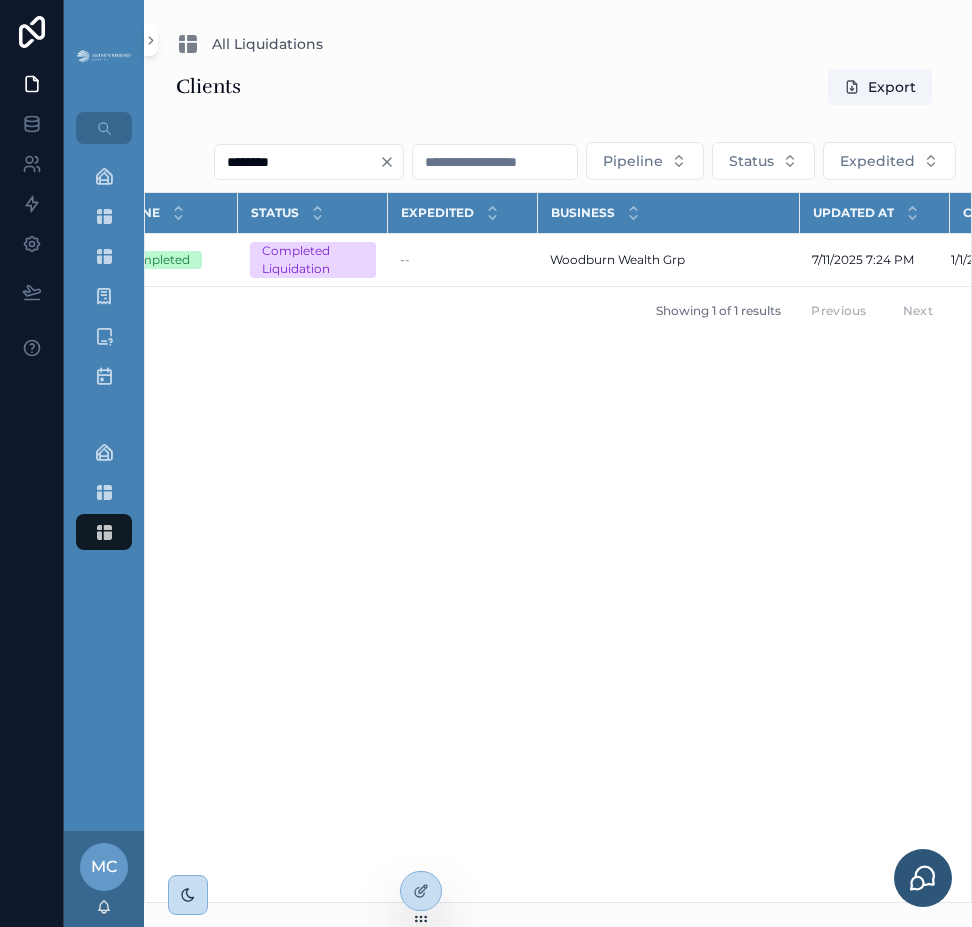 scroll, scrollTop: 0, scrollLeft: 25, axis: horizontal 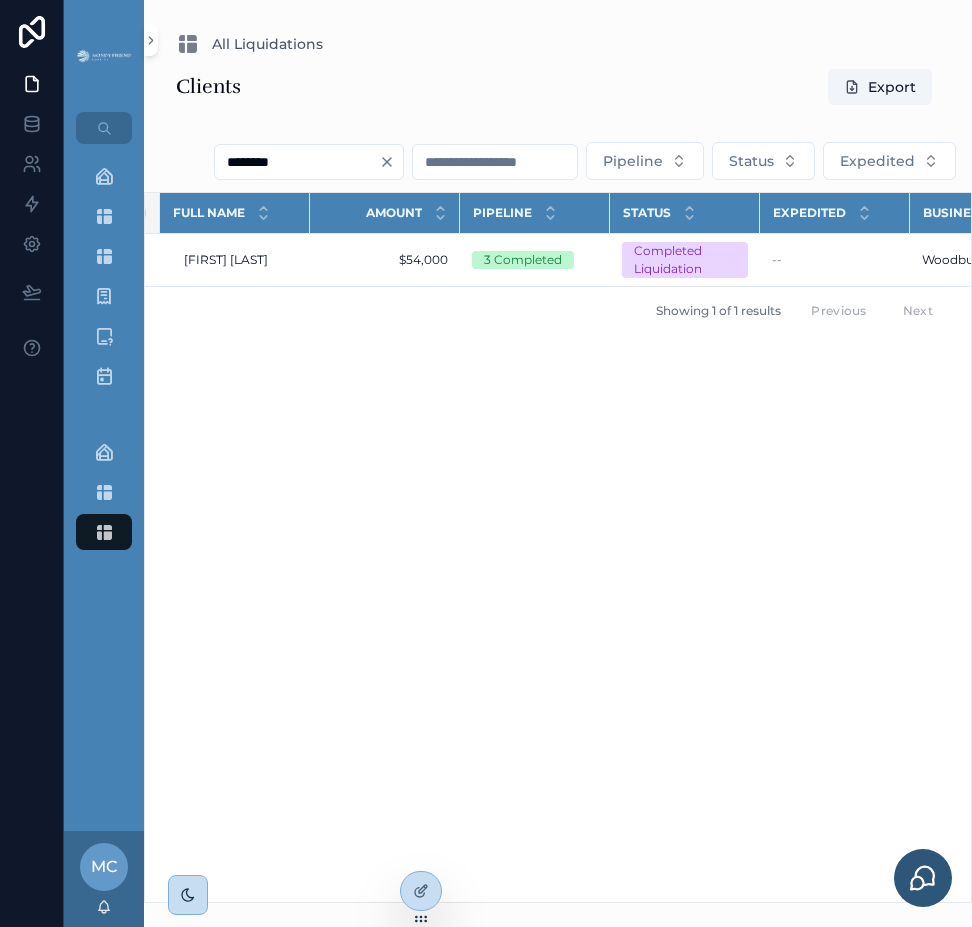 click 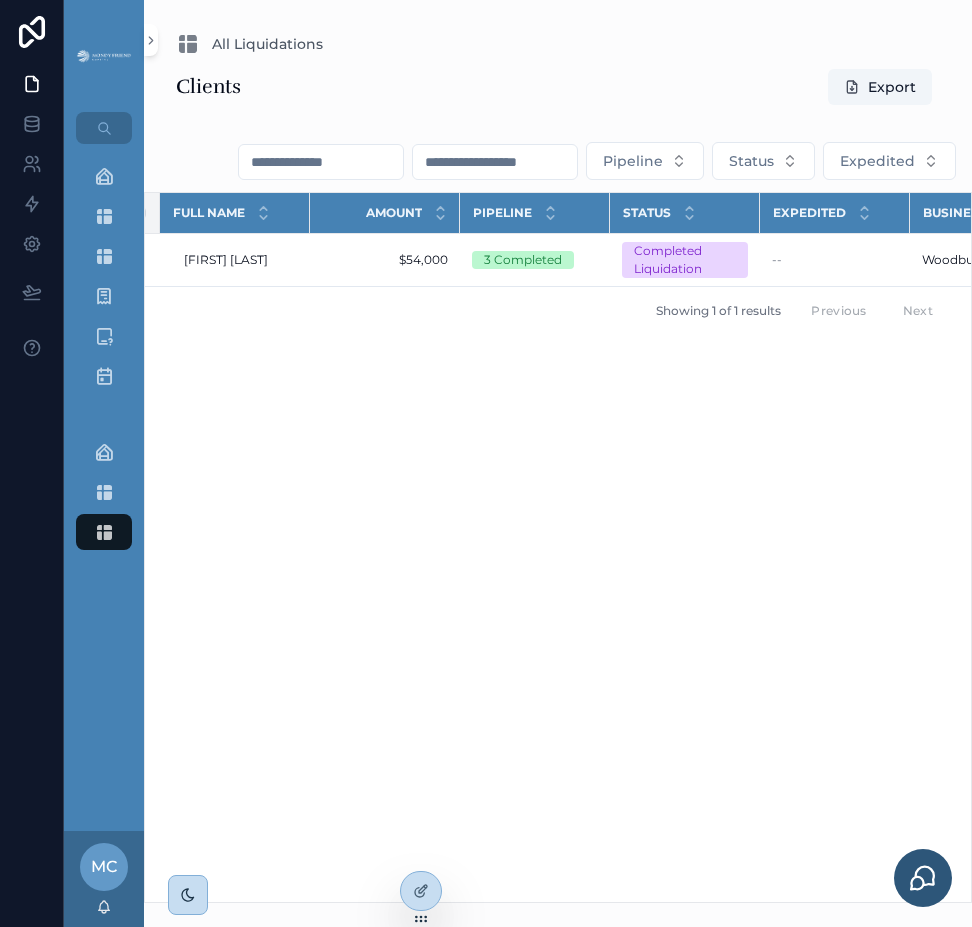 click at bounding box center (495, 162) 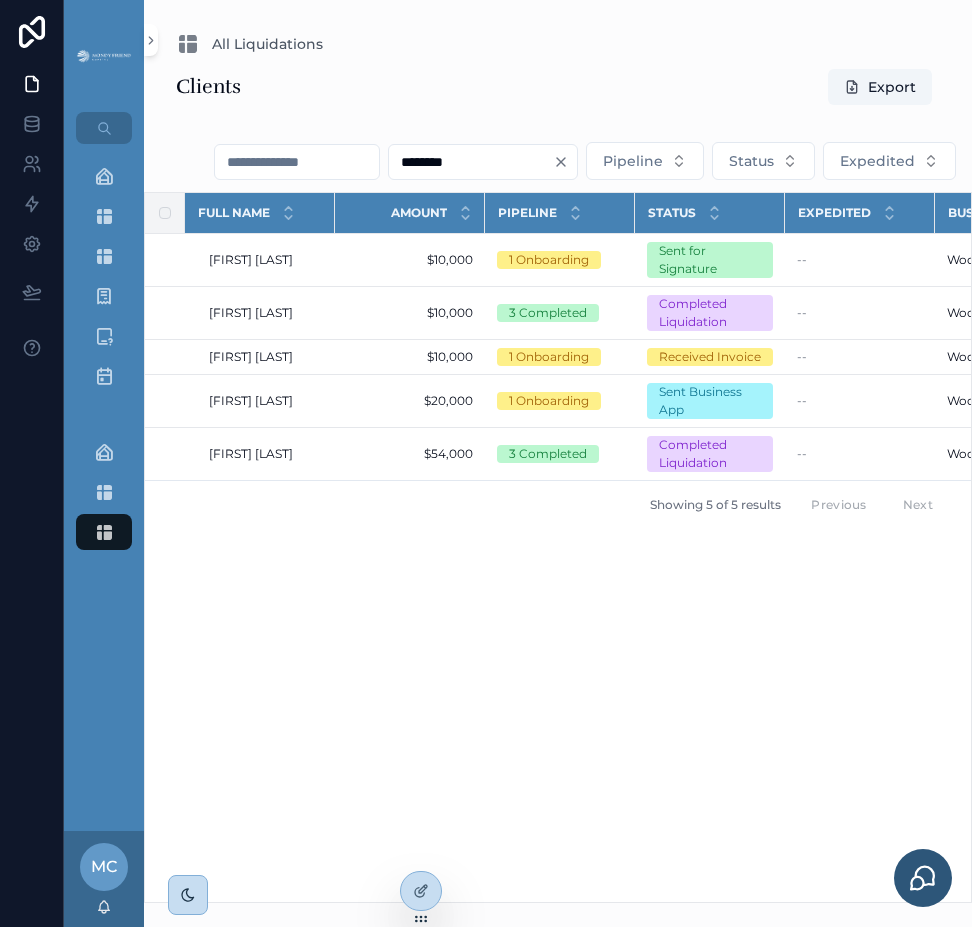 type on "********" 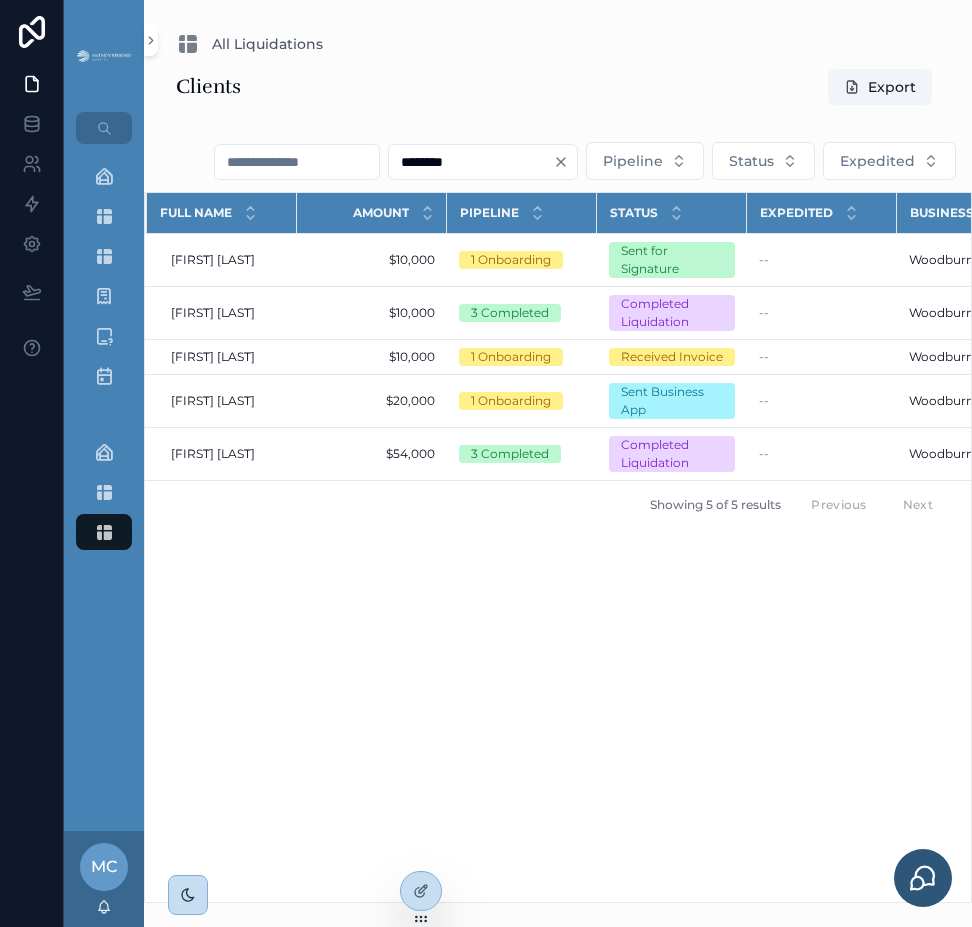 scroll, scrollTop: 0, scrollLeft: 23, axis: horizontal 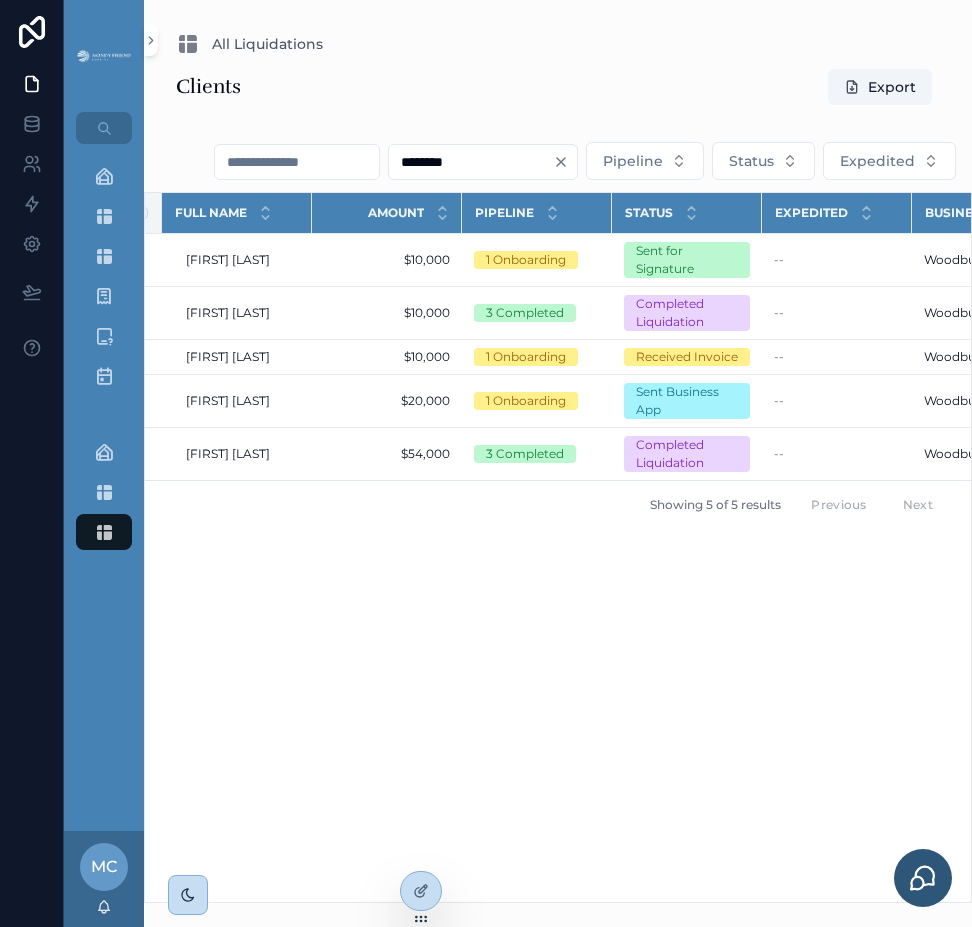 click on "Full Name Amount Pipeline Status Expedited Business Updated at Created at Johnathan Leara Johnathan Leara $10,000 $10,000 1 Onboarding Sent for Signature -- Woodburn Wealth Grp Woodburn Wealth Grp 7/10/2025 9:07 AM 7/10/2025 9:07 AM 3/12/2025 7:59 PM 3/12/2025 7:59 PM Johnathan Leara Johnathan Leara $10,000 $10,000 3 Completed Completed Liquidation -- Woodburn Wealth Grp Woodburn Wealth Grp 7/11/2025 7:22 PM 7/11/2025 7:22 PM 3/12/2025 7:59 PM 3/12/2025 7:59 PM Johnny Leara Johnny Leara $10,000 $10,000 1 Onboarding Received Invoice -- Woodburn Wealth Grp Woodburn Wealth Grp 5/5/2025 9:35 AM 5/5/2025 9:35 AM 3/12/2025 7:59 PM 3/12/2025 7:59 PM Karina Tyler Karina Tyler $20,000 $20,000 1 Onboarding Sent Business App -- Woodburn Wealth Grp Woodburn Wealth Grp 5/5/2025 9:35 AM 5/5/2025 9:35 AM 3/11/2025 6:22 AM 3/11/2025 6:22 AM Matthieu Simard Matthieu Simard $54,000 $54,000 3 Completed Completed Liquidation -- Woodburn Wealth Grp Woodburn Wealth Grp 7/11/2025 7:24 PM 7/11/2025 7:24 PM 1/1/2025 10:30 AM Previous" at bounding box center [558, 547] 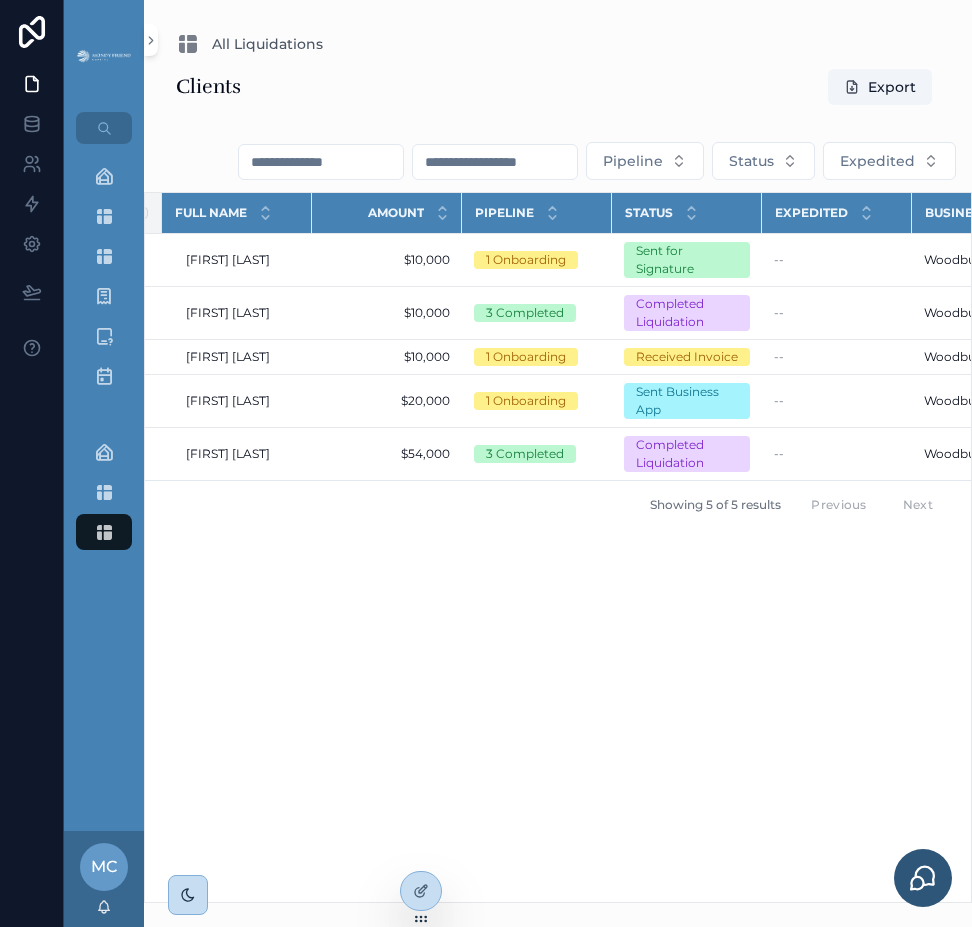 click at bounding box center [495, 162] 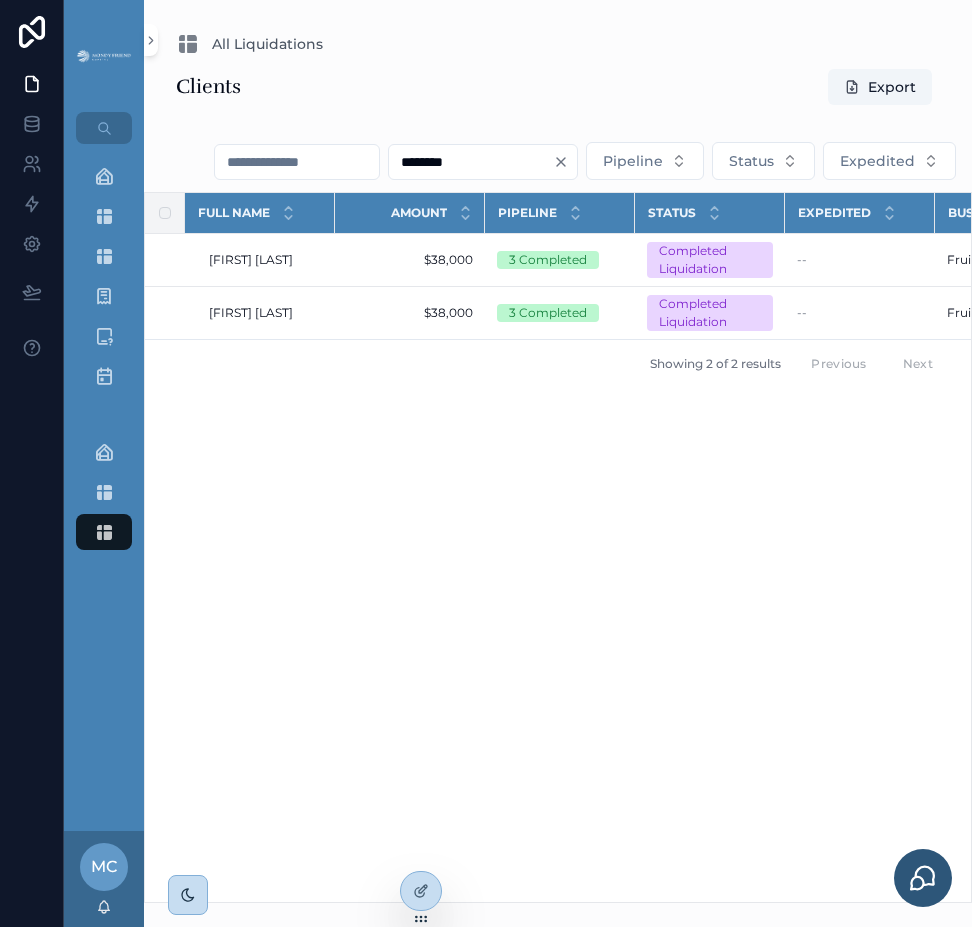type on "********" 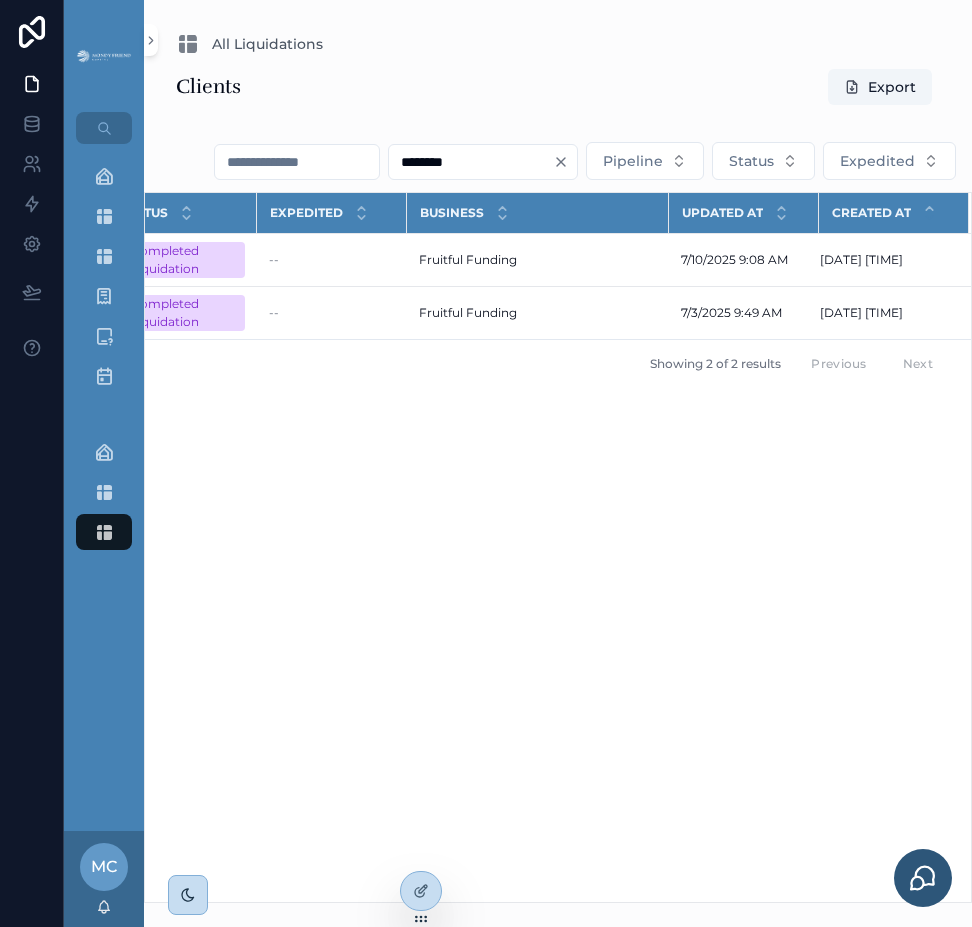 scroll, scrollTop: 0, scrollLeft: 0, axis: both 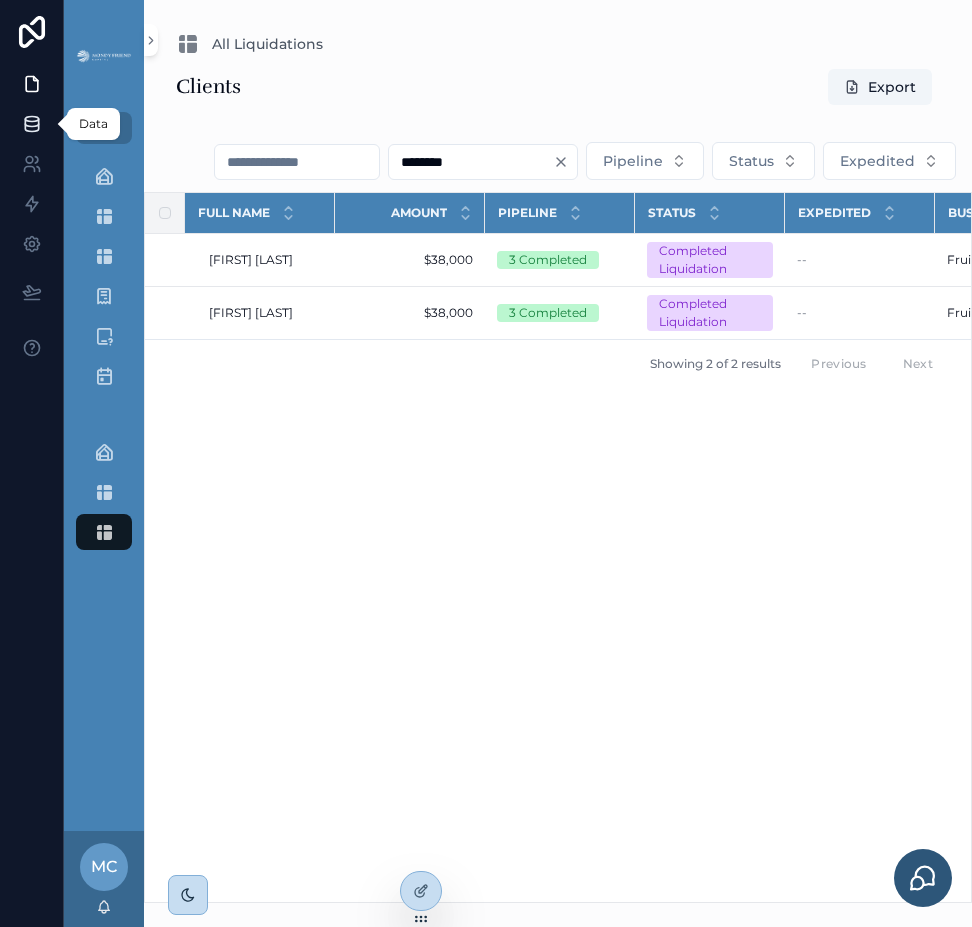 click at bounding box center (31, 124) 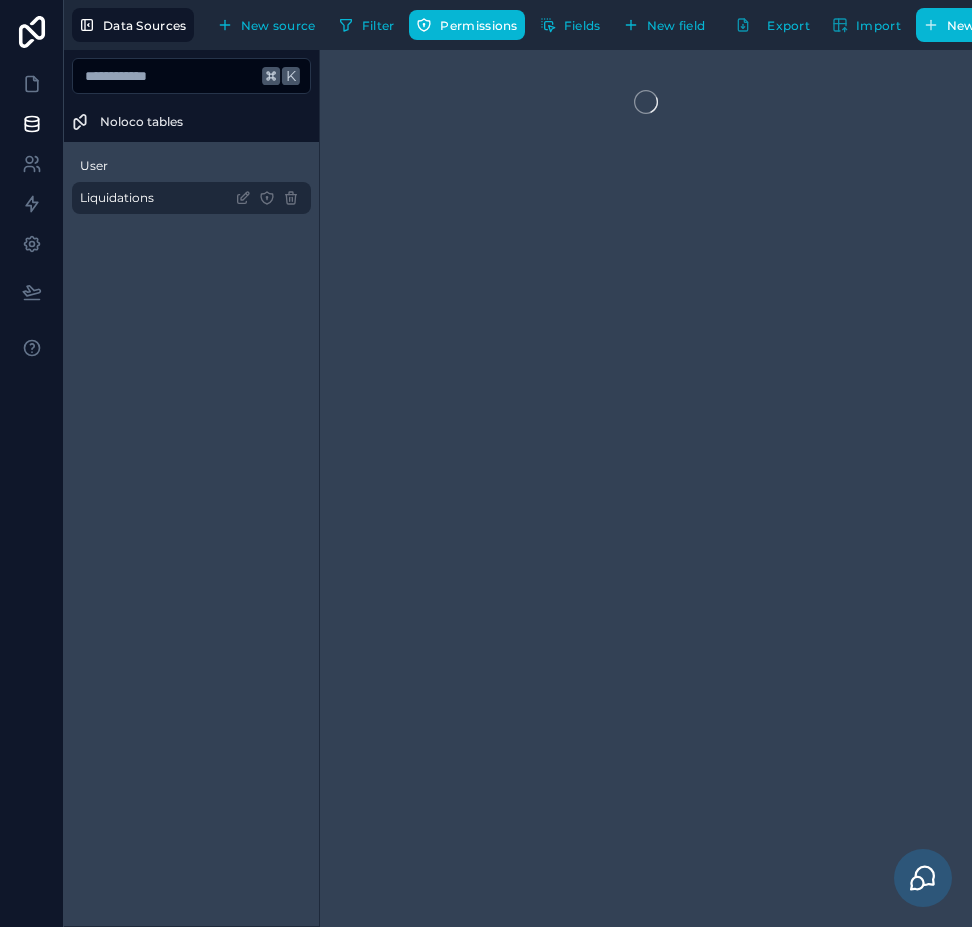 click on "Liquidations" at bounding box center [117, 198] 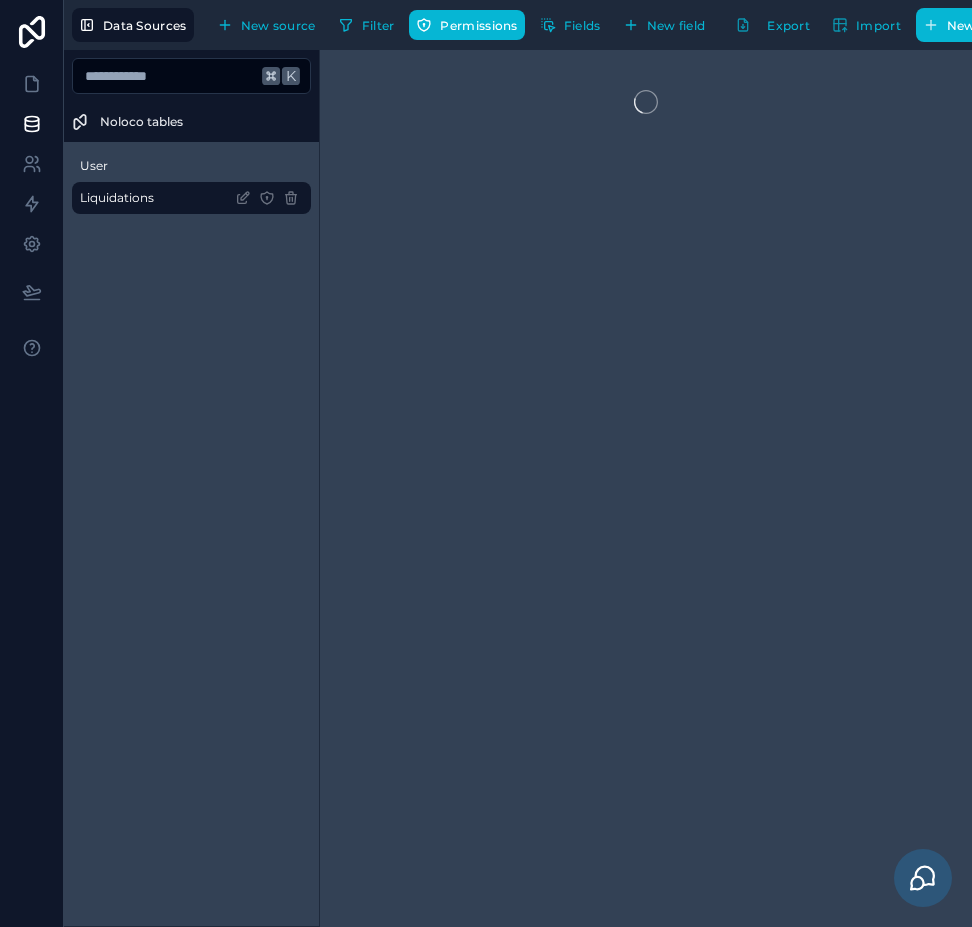click on "Filter Permissions Fields New field" at bounding box center [526, 25] 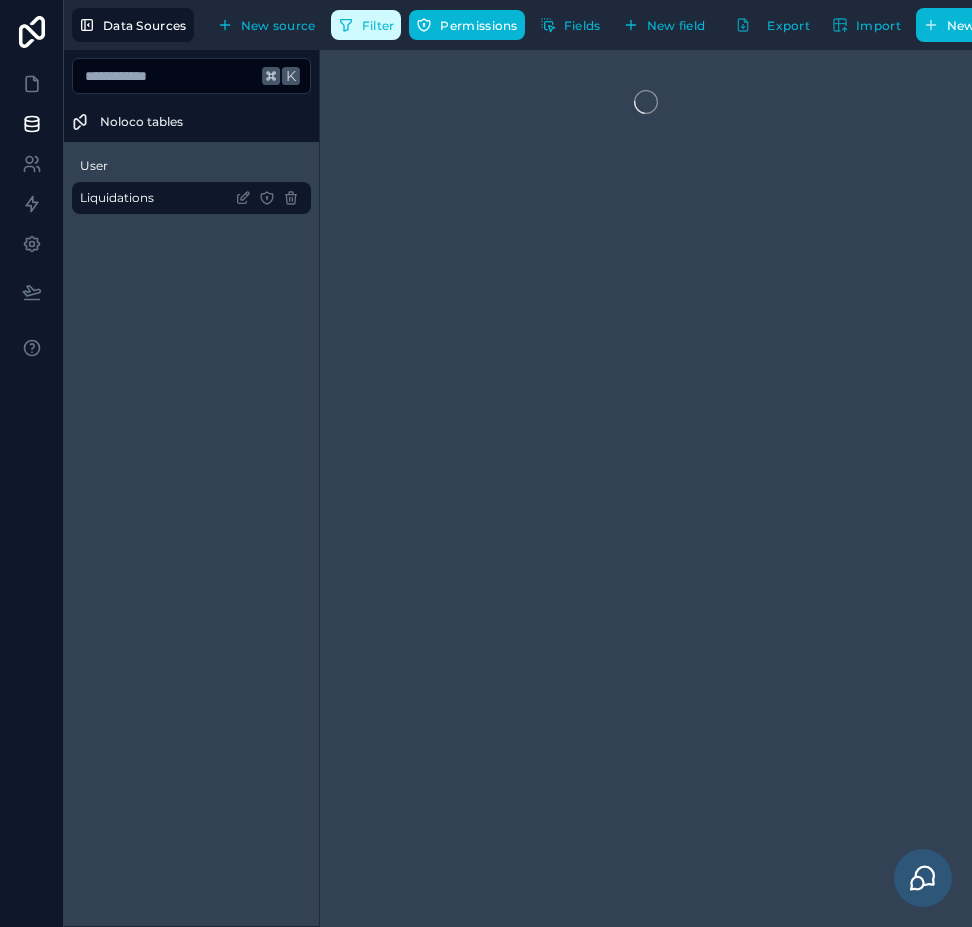 click 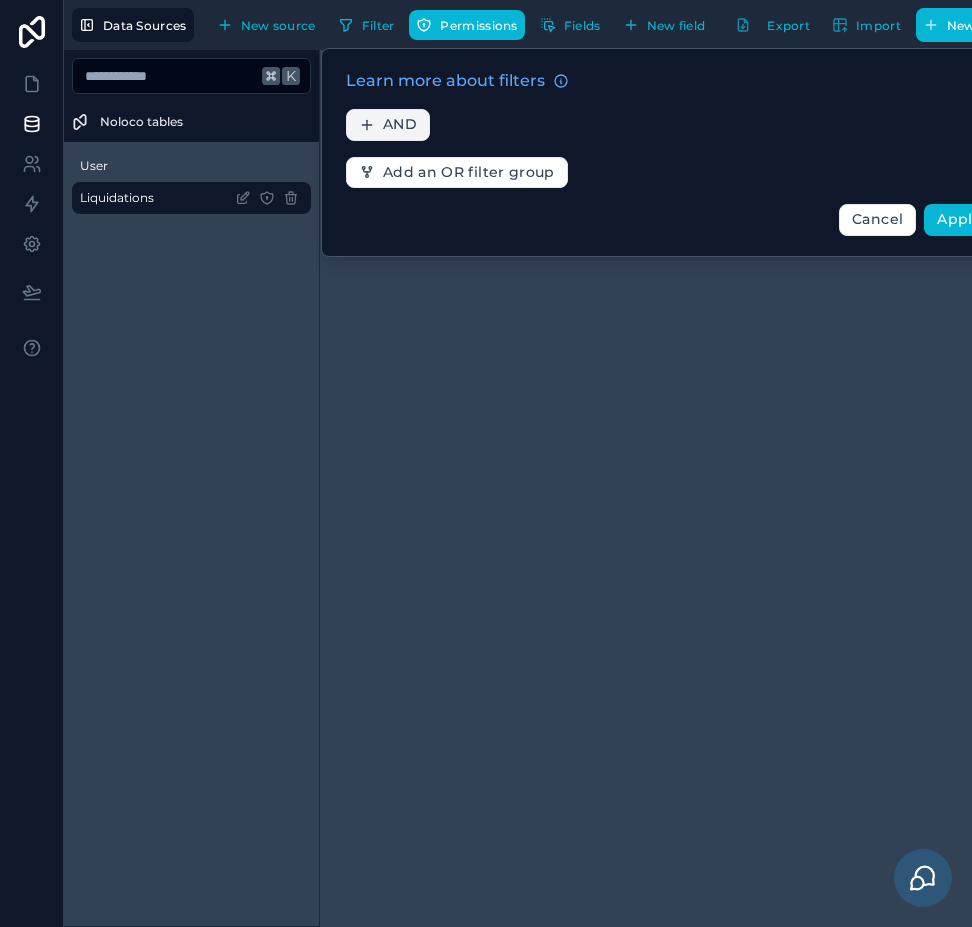 click on "AND" at bounding box center (400, 125) 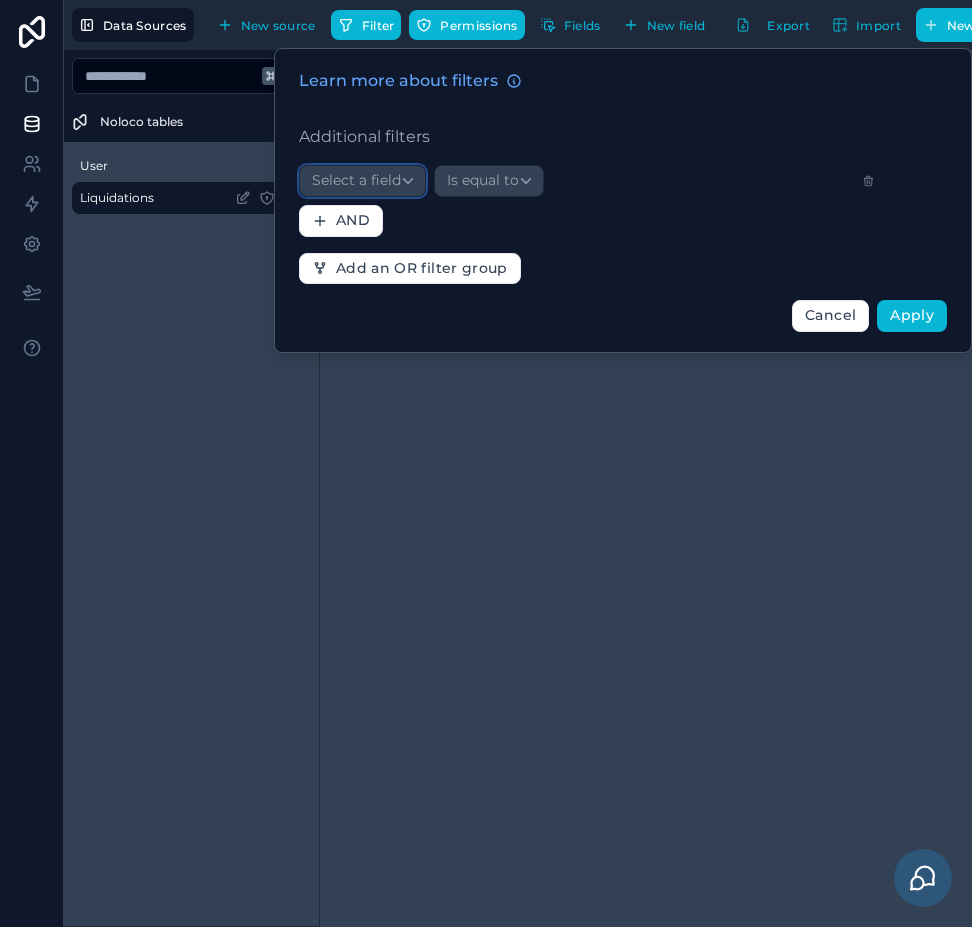 click on "Select a field" at bounding box center (356, 180) 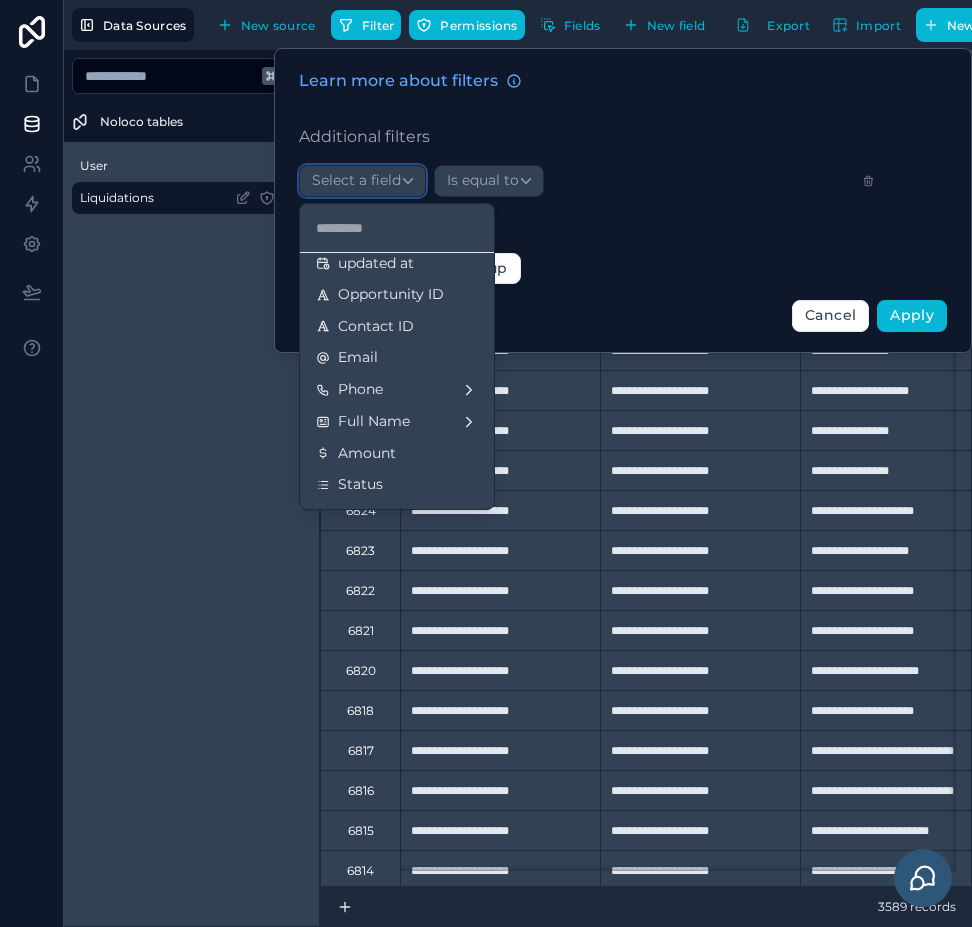 scroll, scrollTop: 130, scrollLeft: 0, axis: vertical 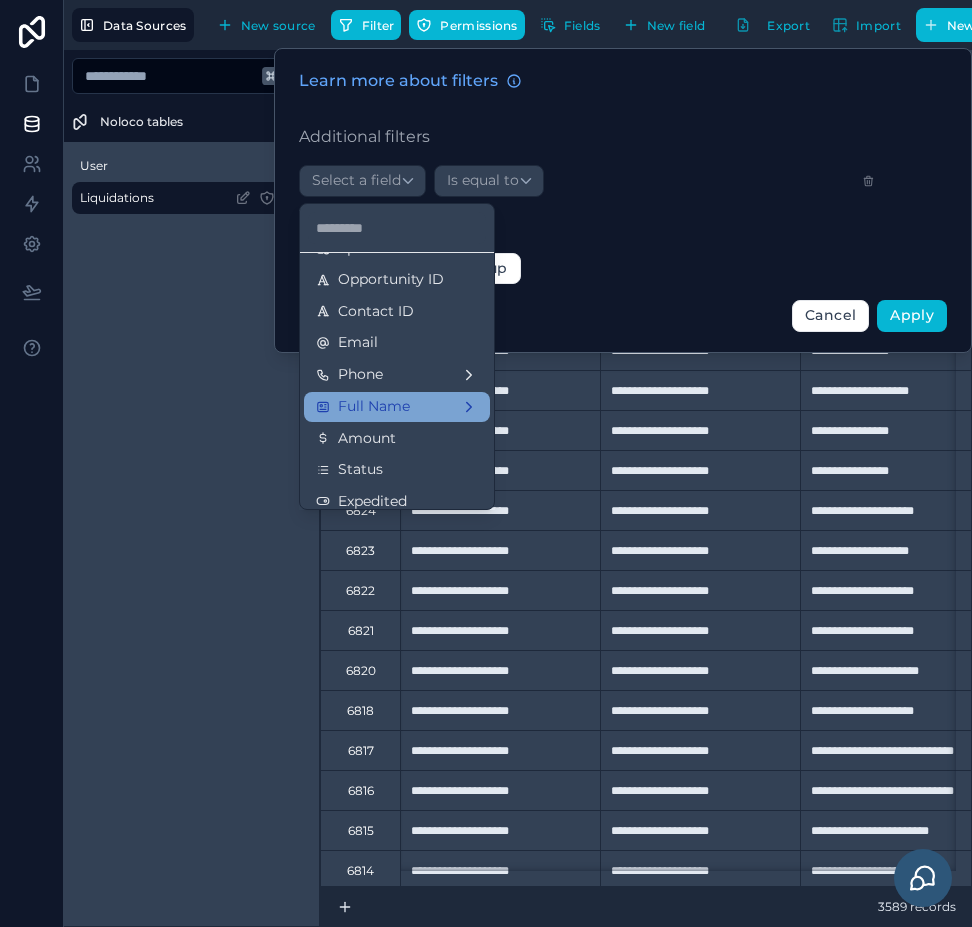 click on "Full Name" at bounding box center (374, 407) 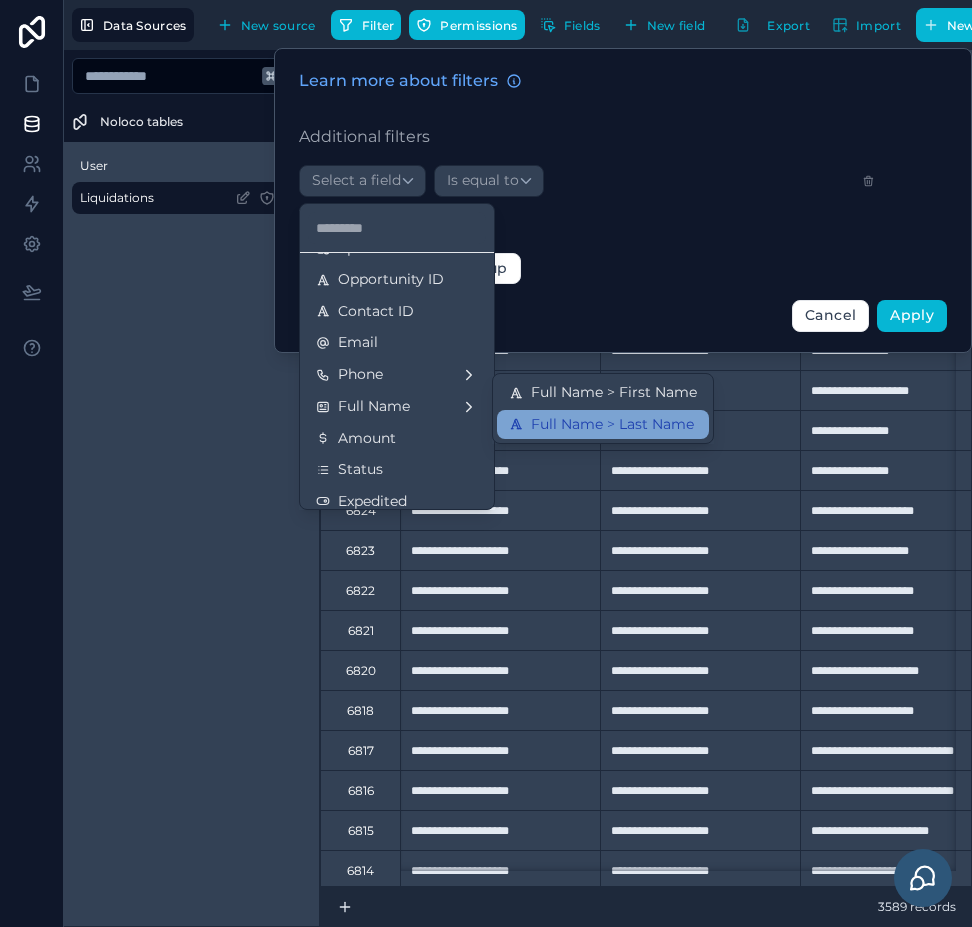 click on "Full Name > Last Name" at bounding box center [603, 425] 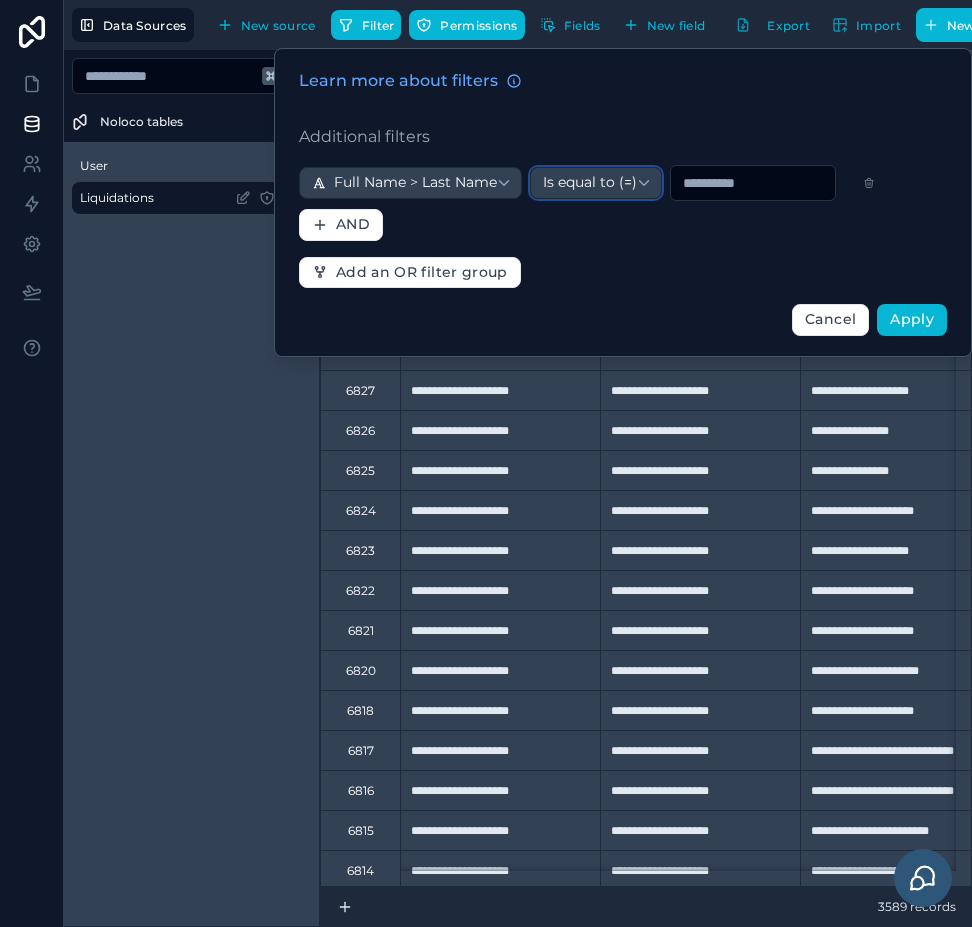 click on "Is equal to (=)" at bounding box center (590, 183) 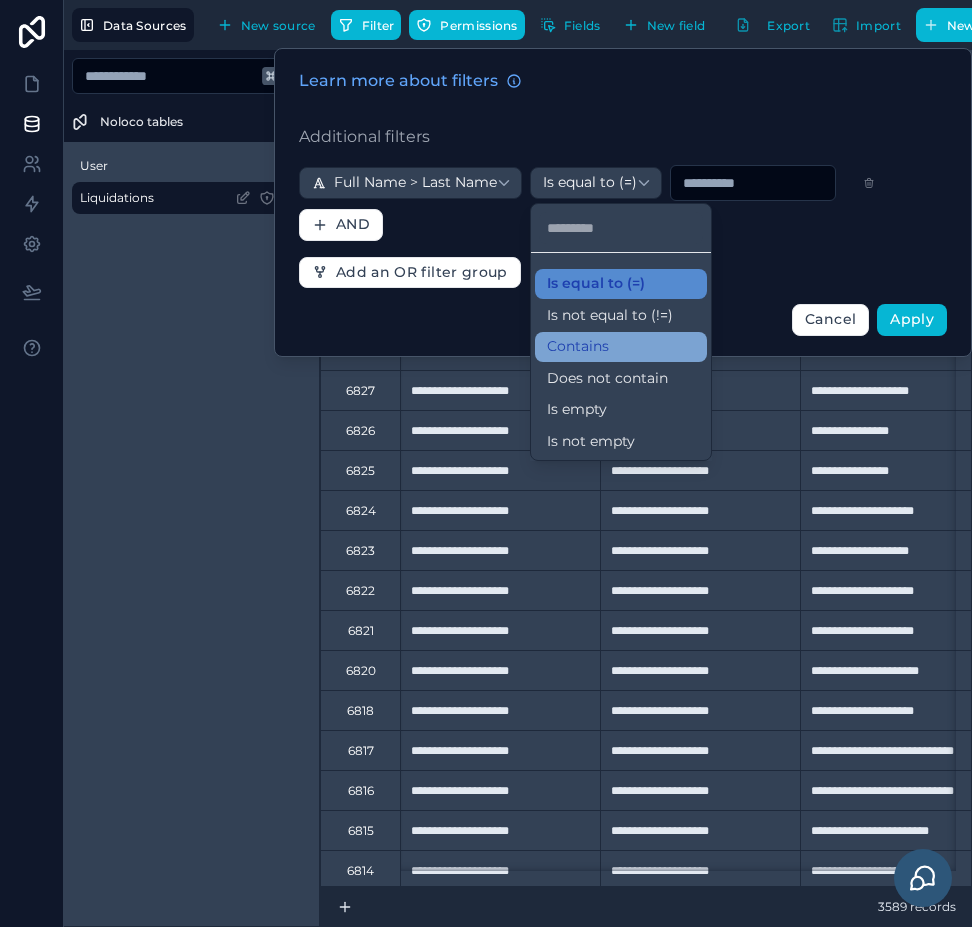 click on "Contains" at bounding box center (621, 347) 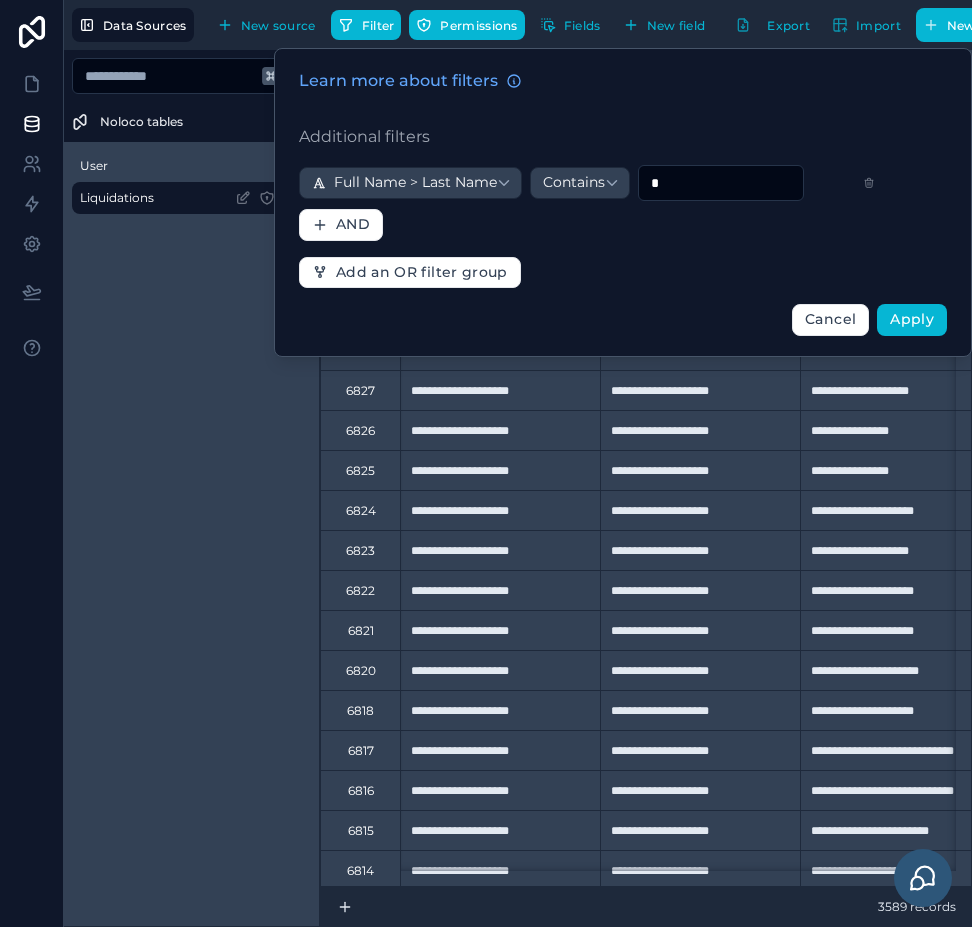 click on "*" at bounding box center (721, 183) 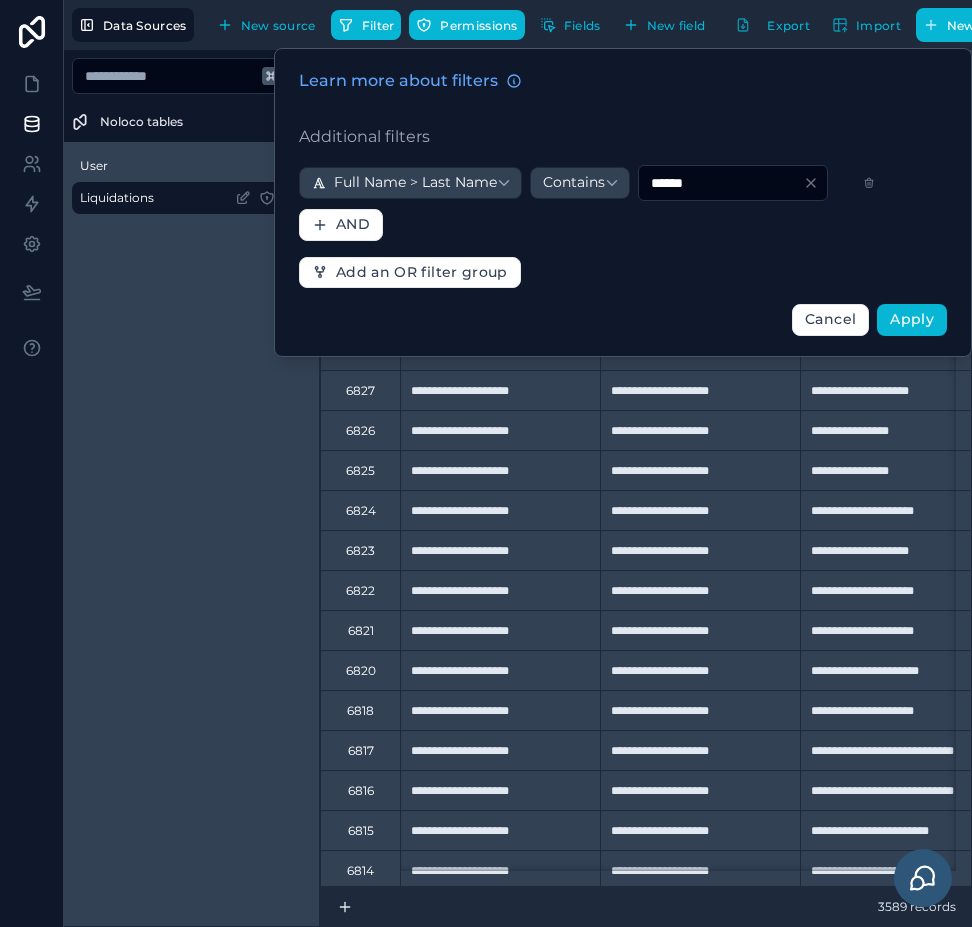type on "******" 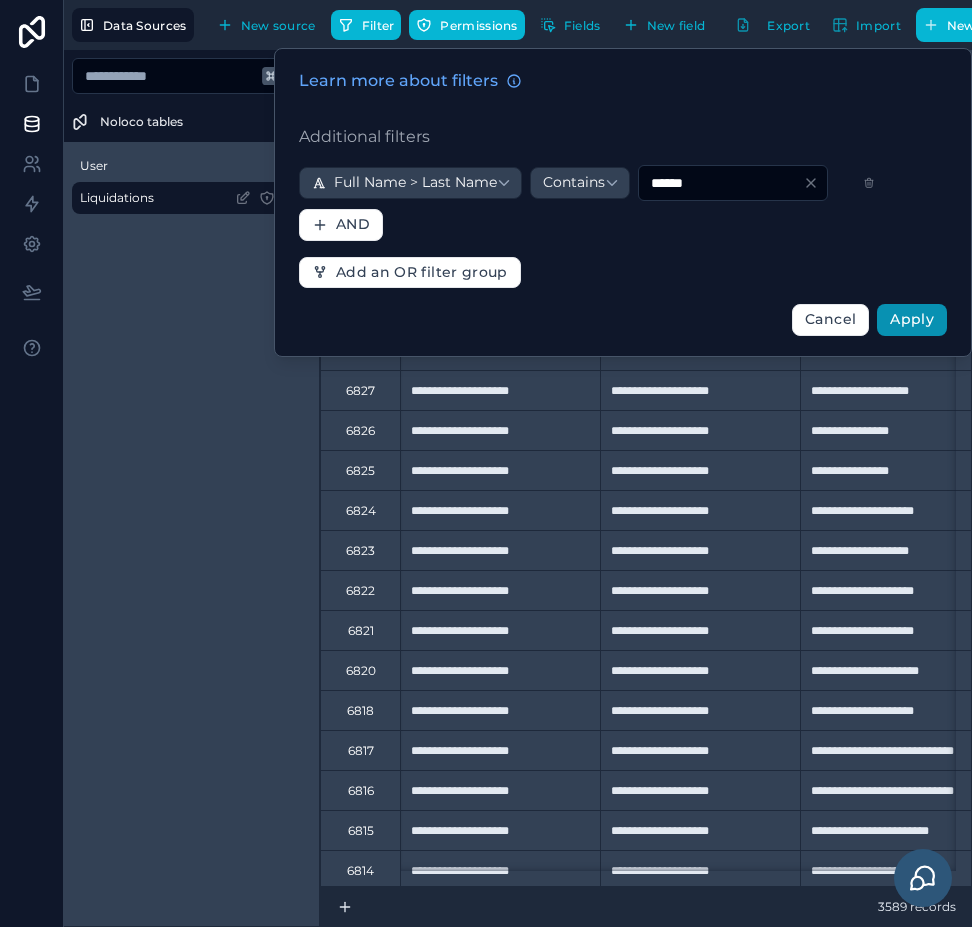 click on "Apply" at bounding box center (912, 319) 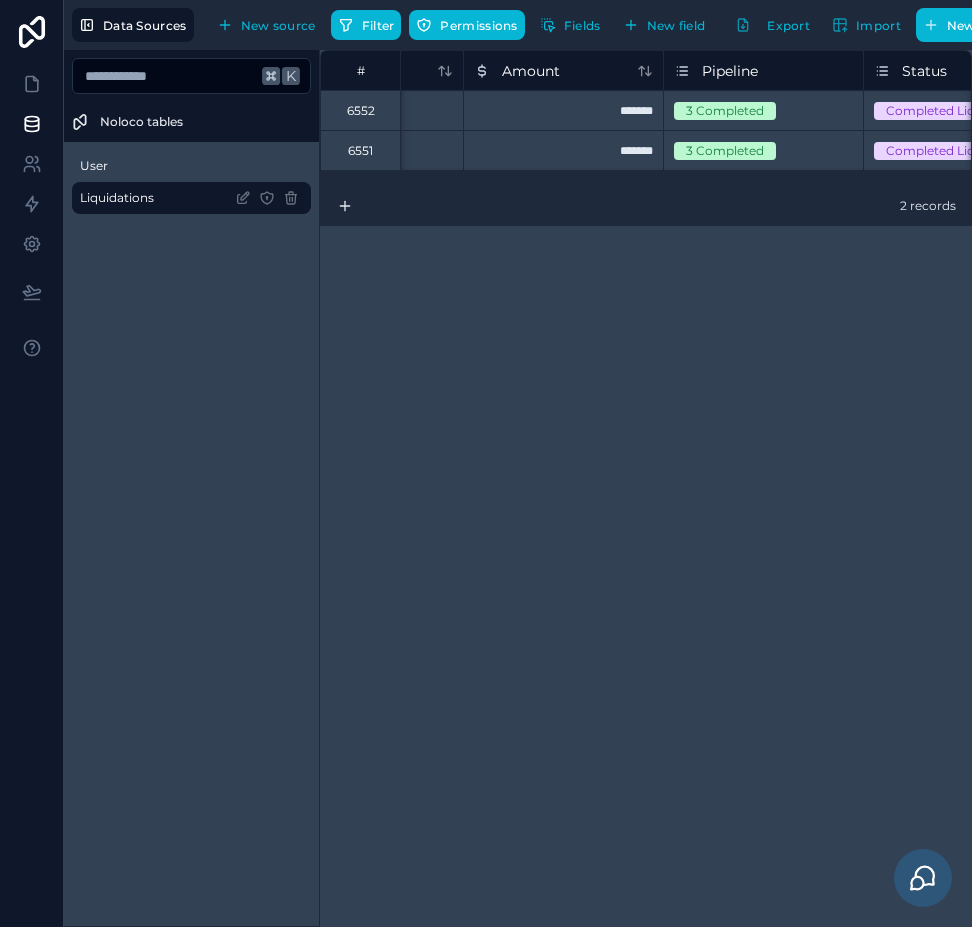 scroll, scrollTop: 0, scrollLeft: 950, axis: horizontal 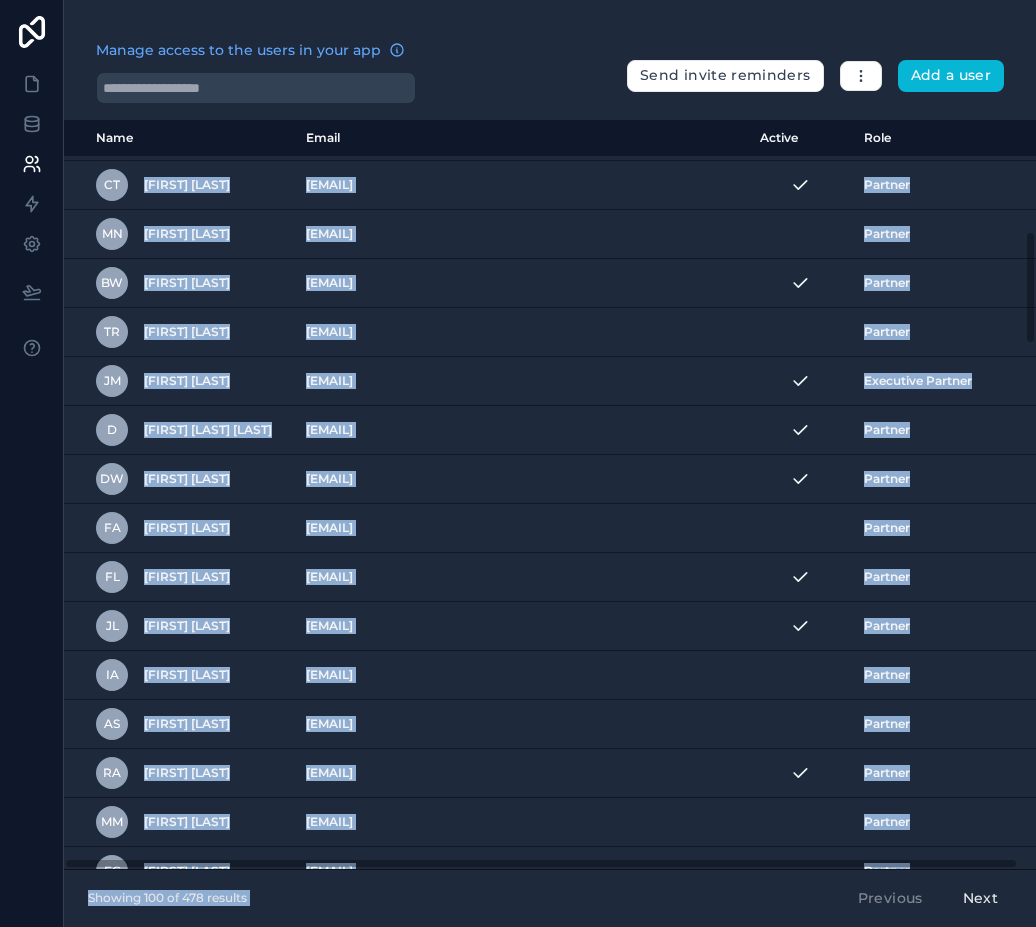 drag, startPoint x: 566, startPoint y: 796, endPoint x: 715, endPoint y: 881, distance: 171.54008 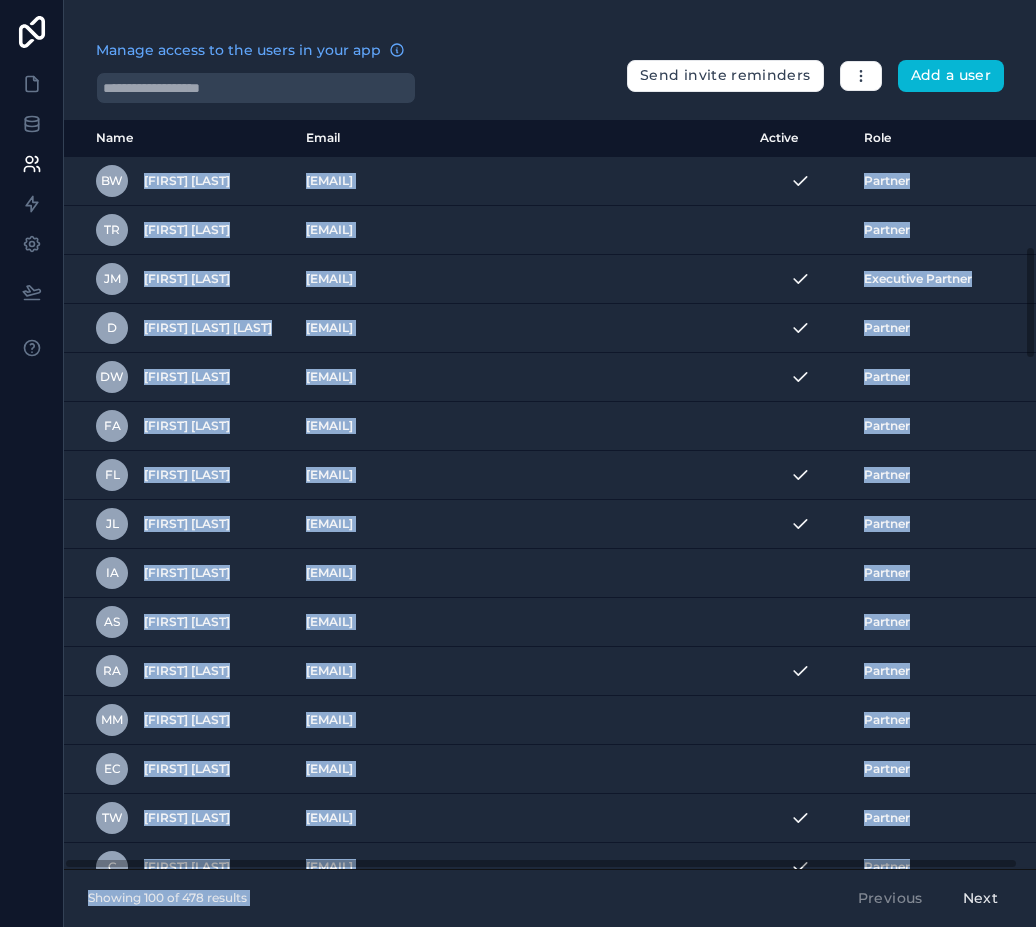 scroll, scrollTop: 0, scrollLeft: 0, axis: both 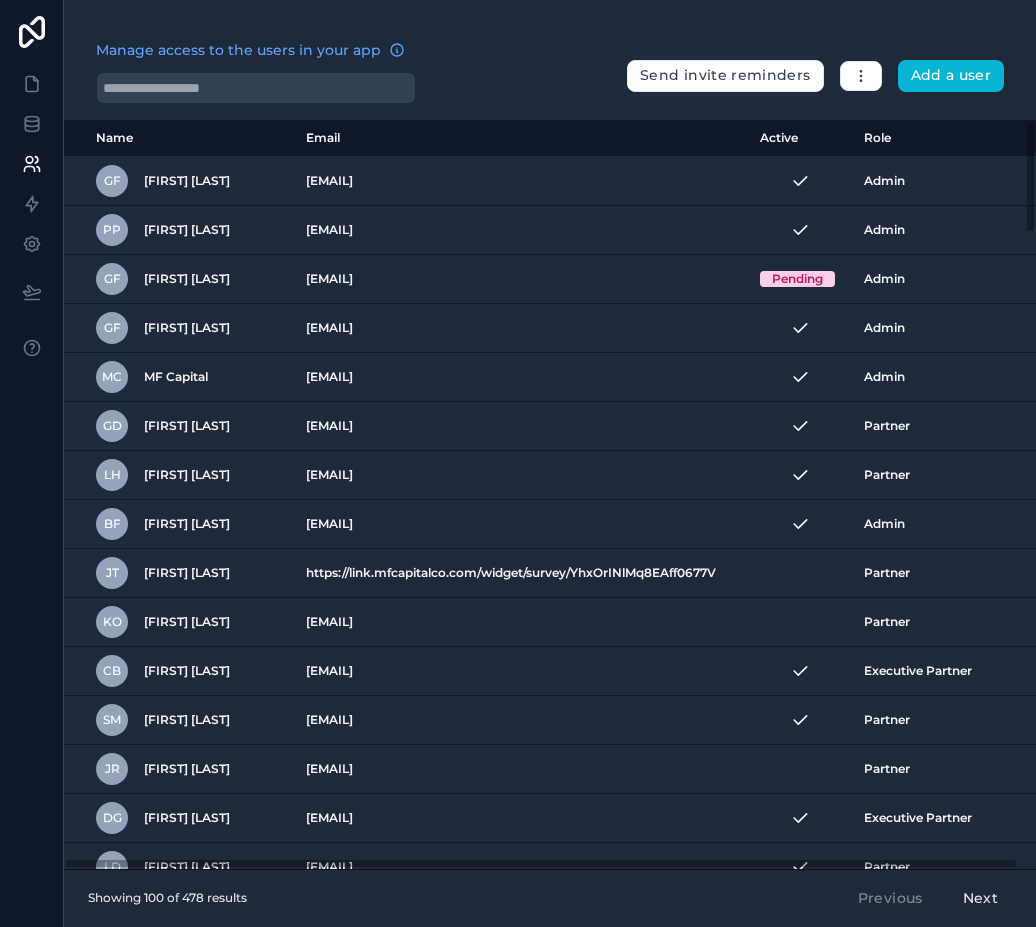 click on "Manage access to the users in your app" at bounding box center [353, 56] 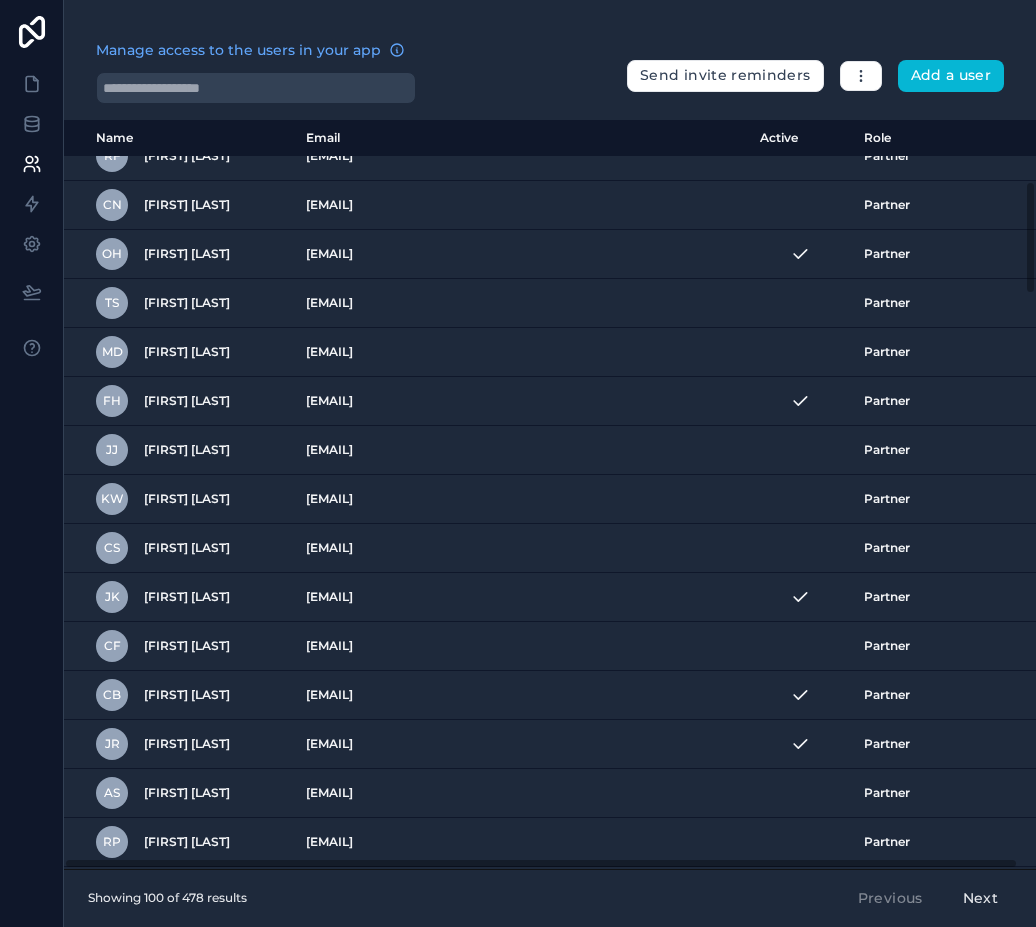 scroll, scrollTop: 0, scrollLeft: 0, axis: both 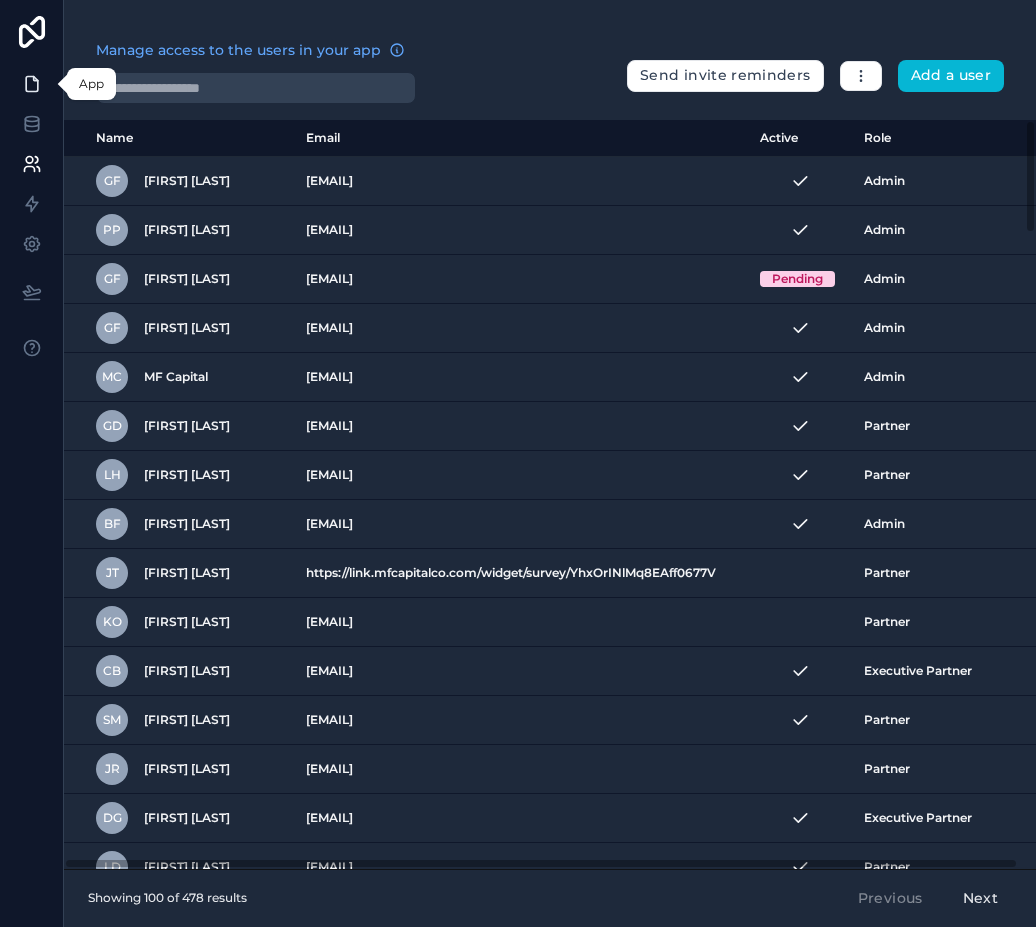 click 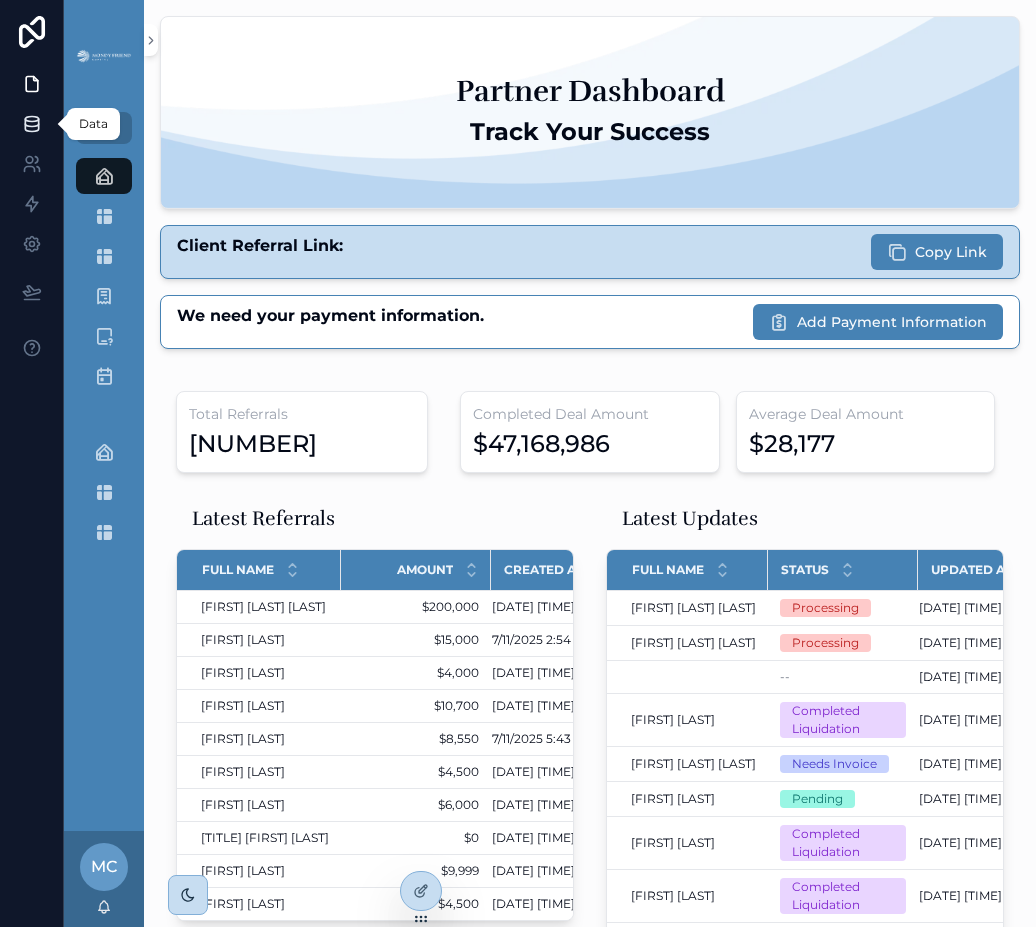 click 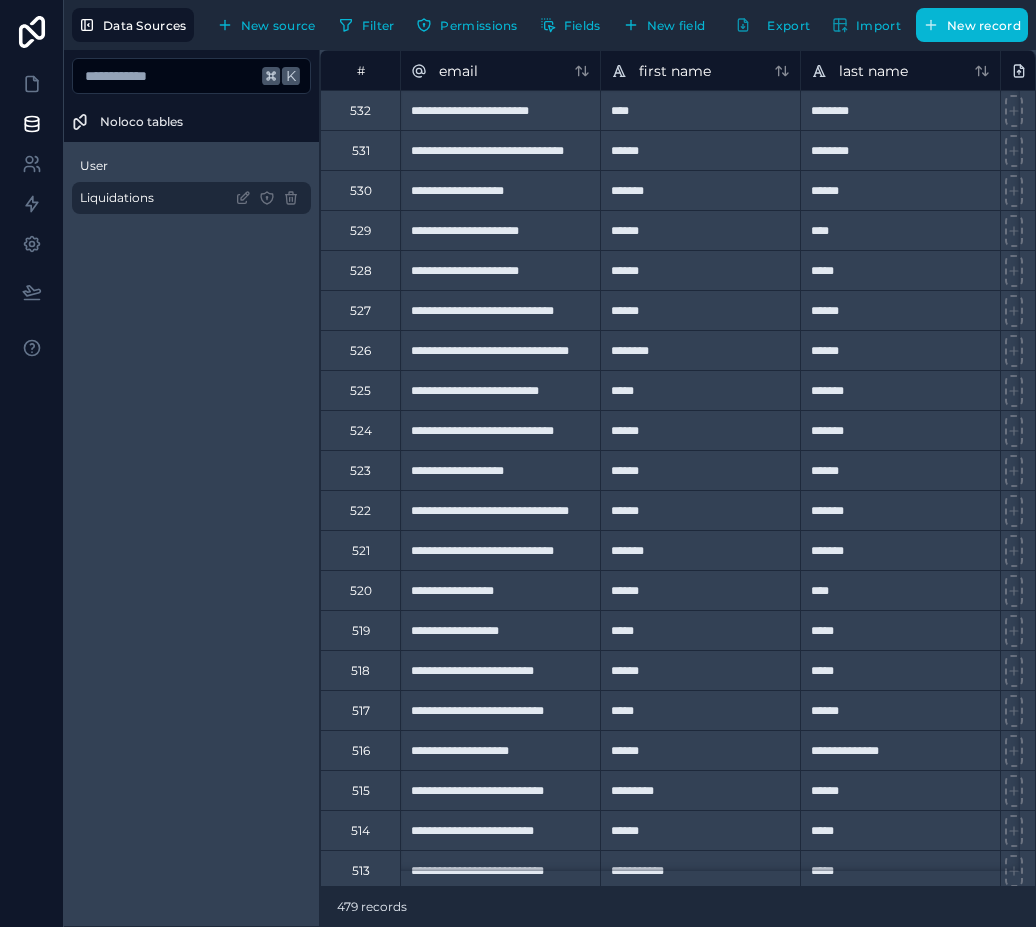 click on "Liquidations" at bounding box center (191, 198) 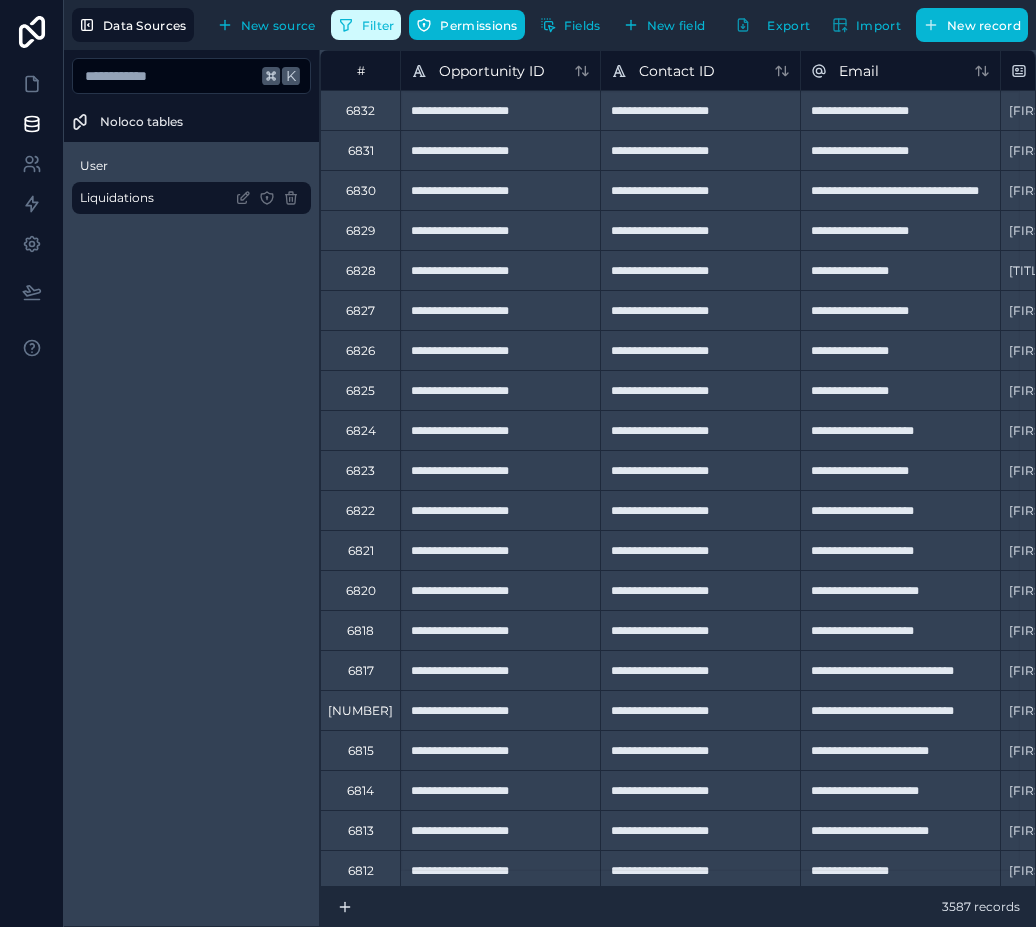 click on "Filter" at bounding box center (378, 25) 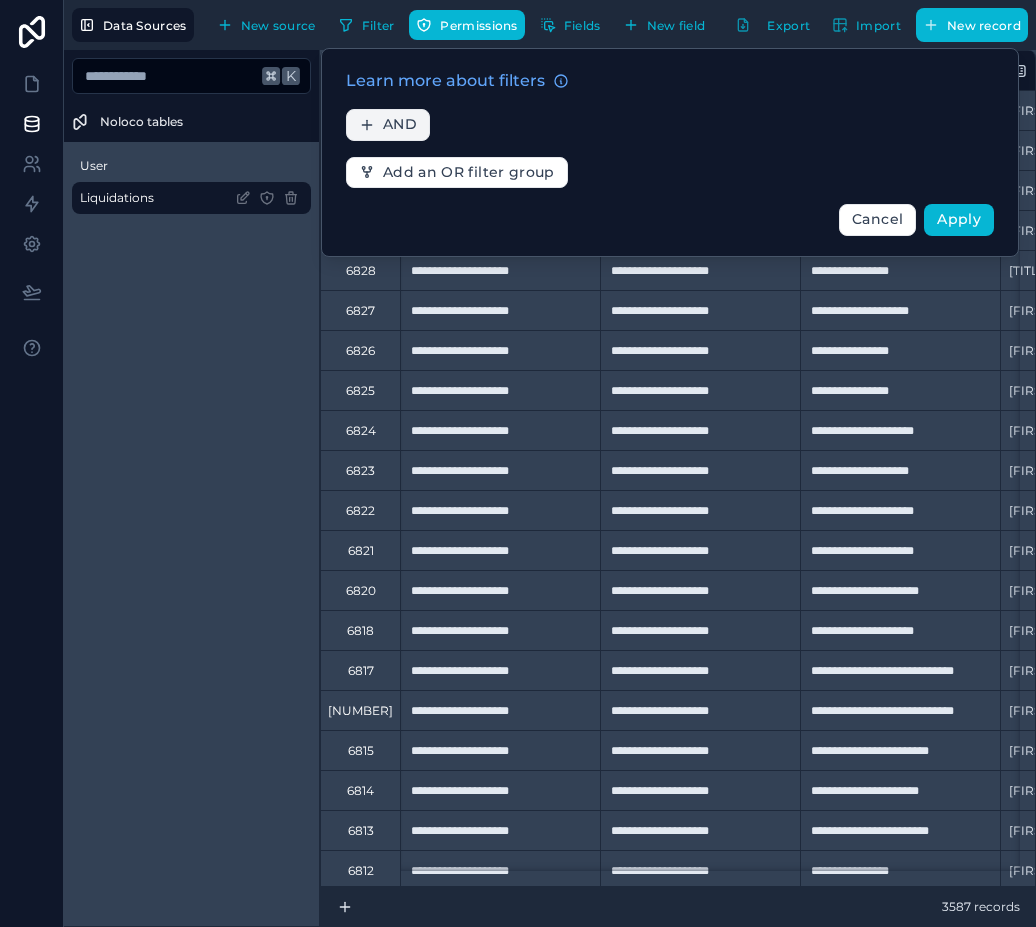 click on "AND" at bounding box center [400, 125] 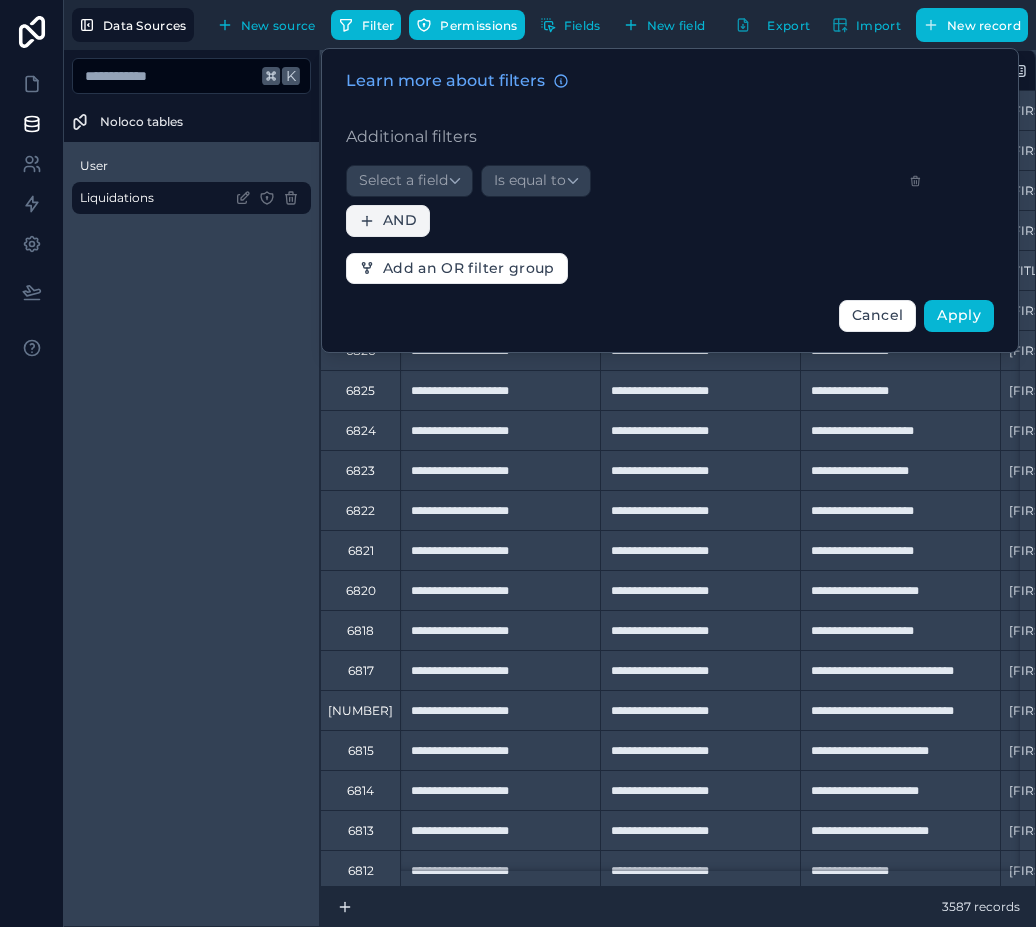 click on "Additional filters" at bounding box center [670, 137] 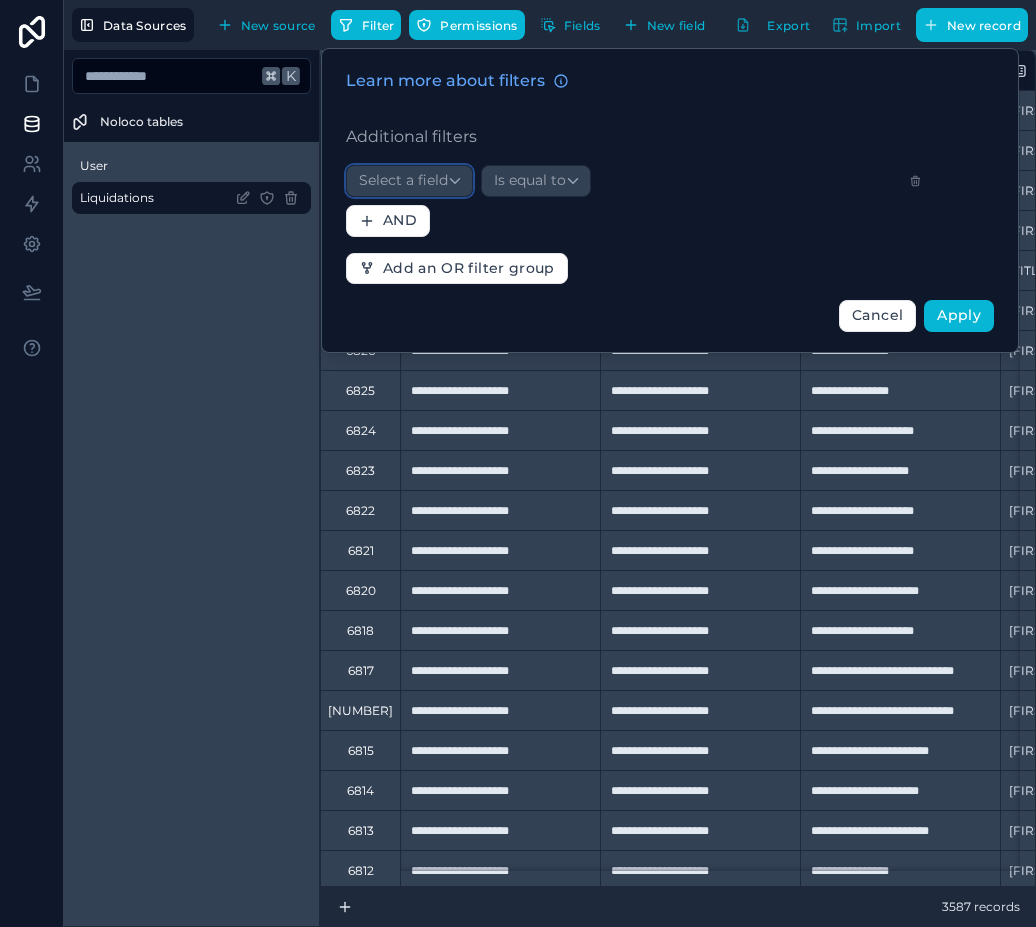 click on "Select a field" at bounding box center [409, 181] 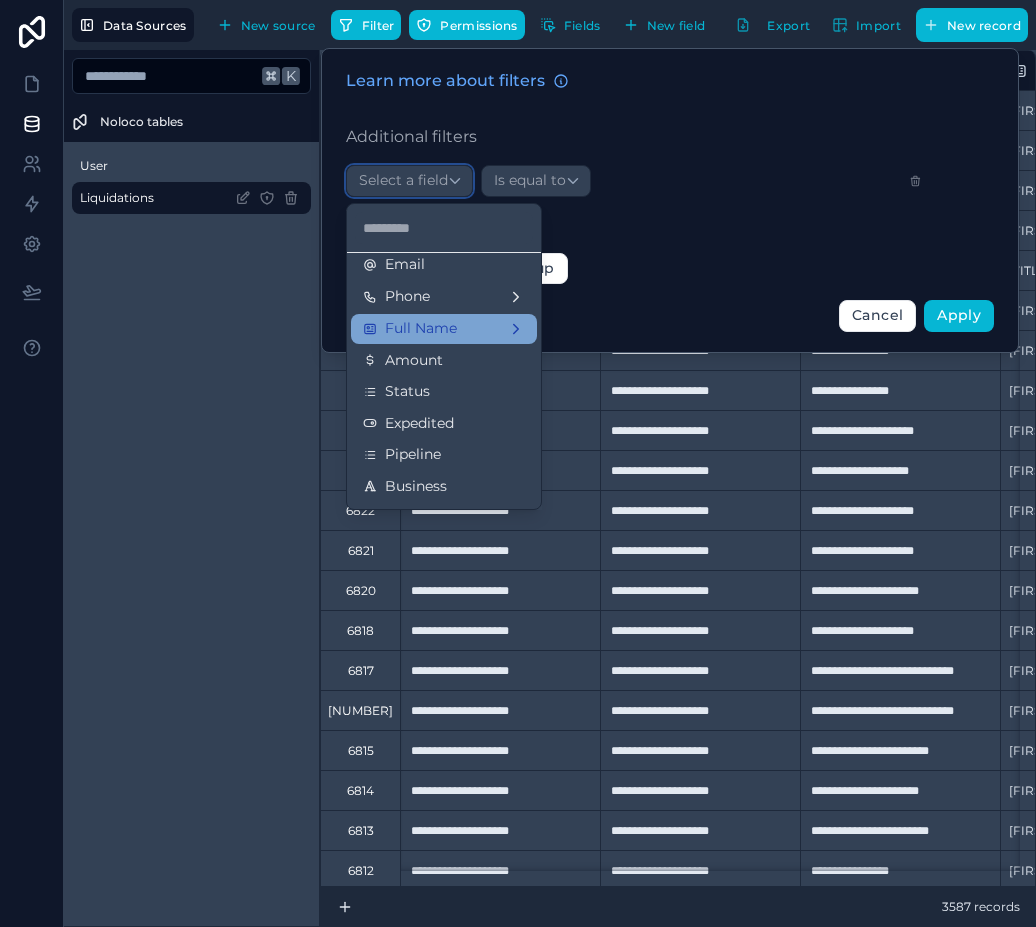 scroll, scrollTop: 212, scrollLeft: 0, axis: vertical 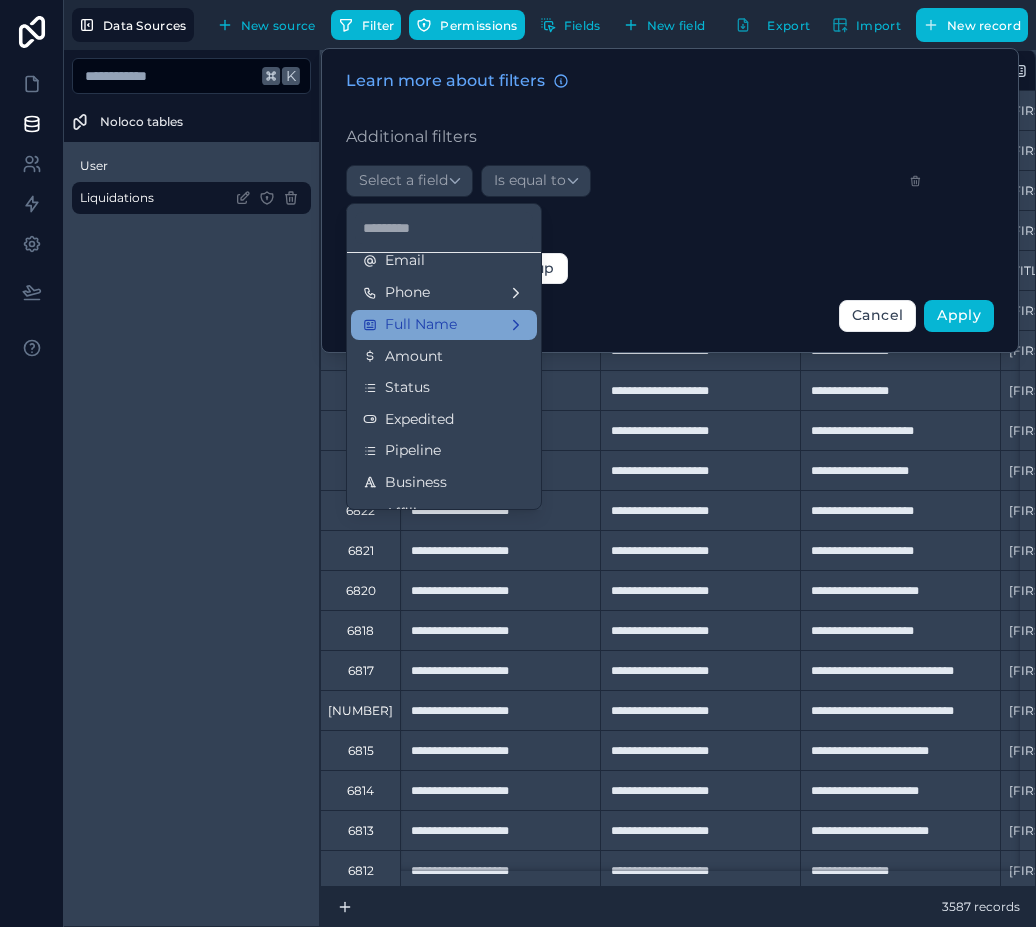click on "Full Name" at bounding box center [444, 325] 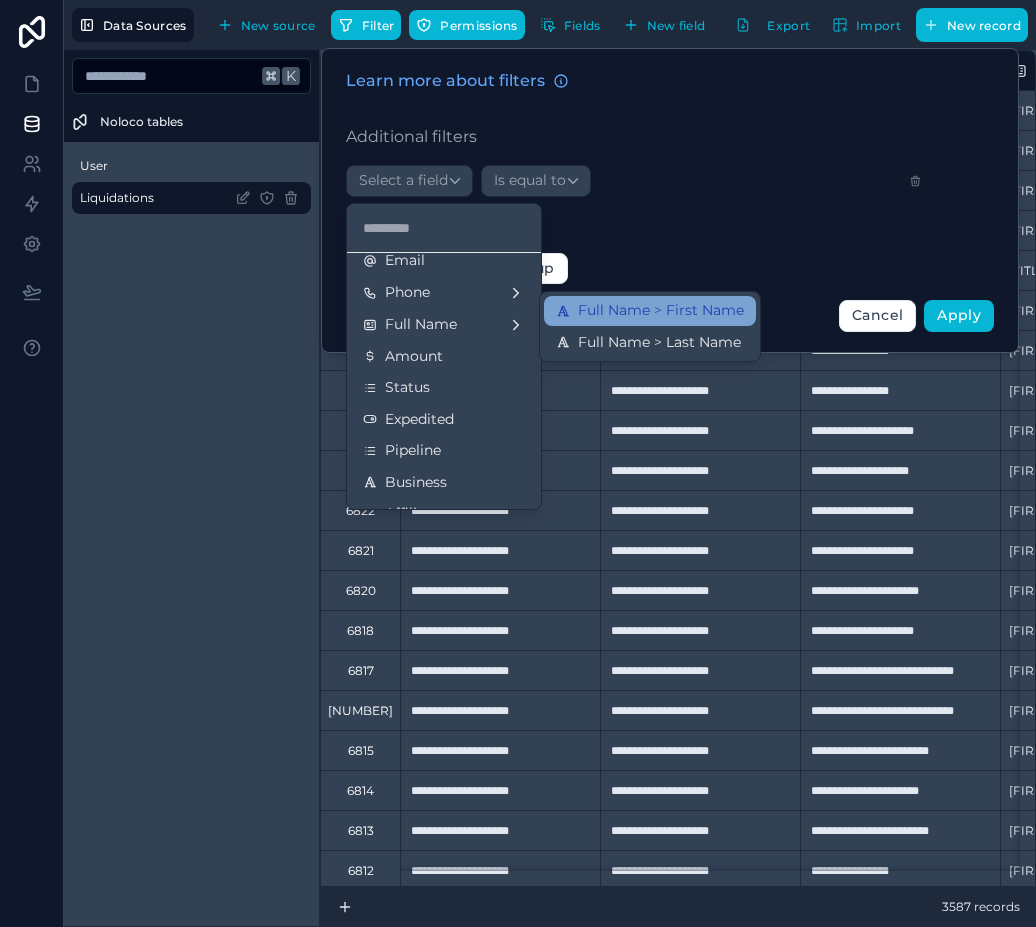click on "Full Name > First Name" at bounding box center [661, 311] 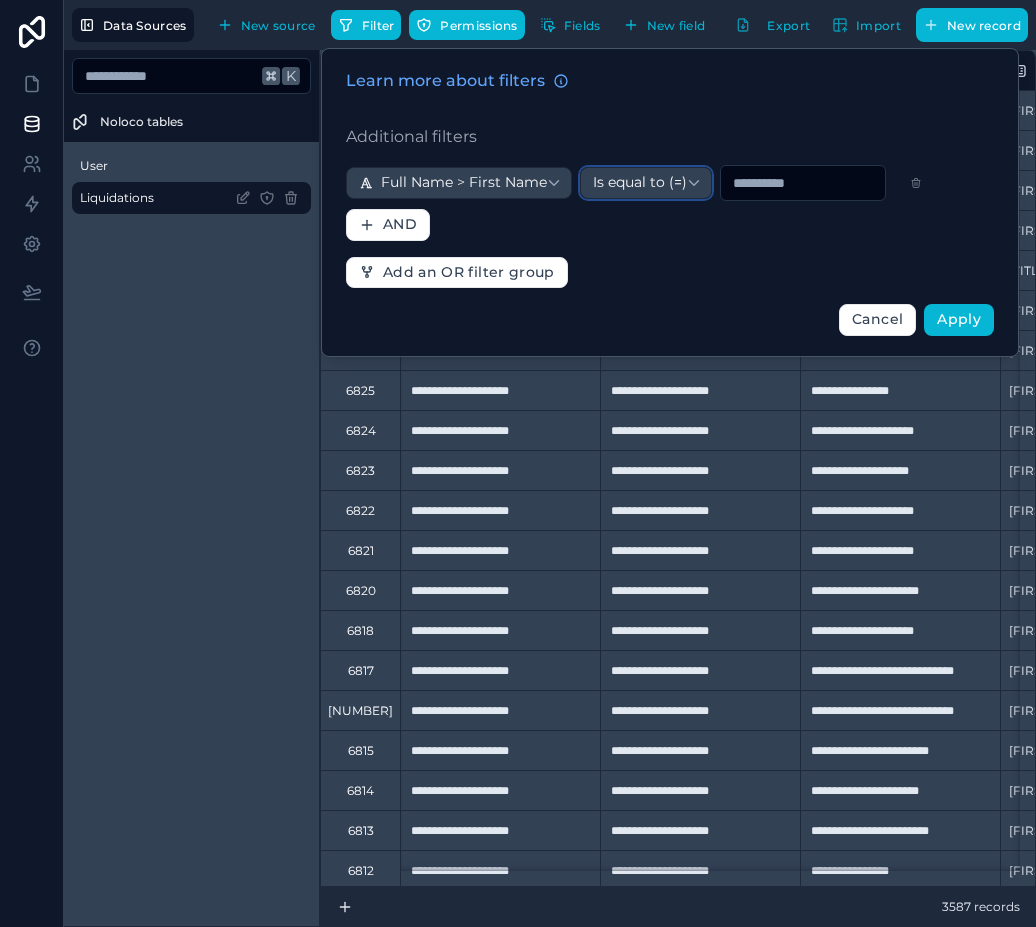 click on "Is equal to (=)" at bounding box center (640, 183) 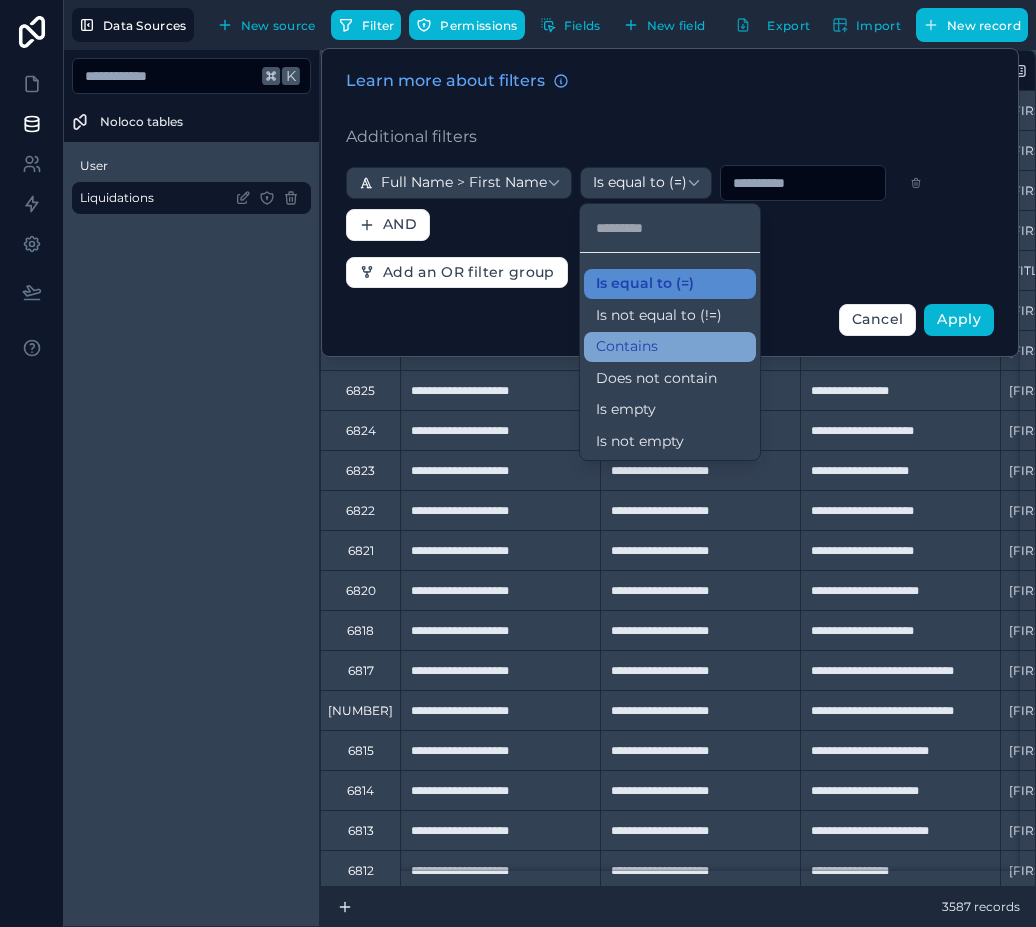 click on "Contains" at bounding box center (627, 347) 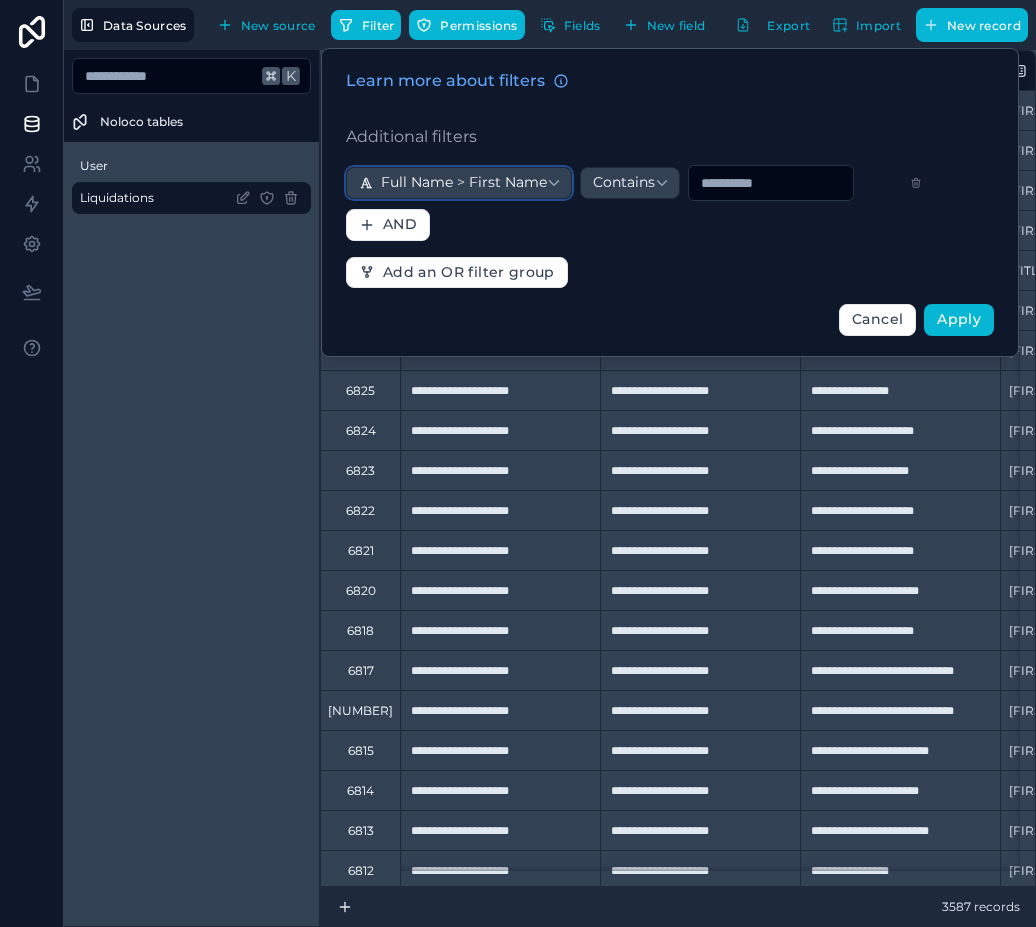 click on "Full Name > First Name" at bounding box center (464, 183) 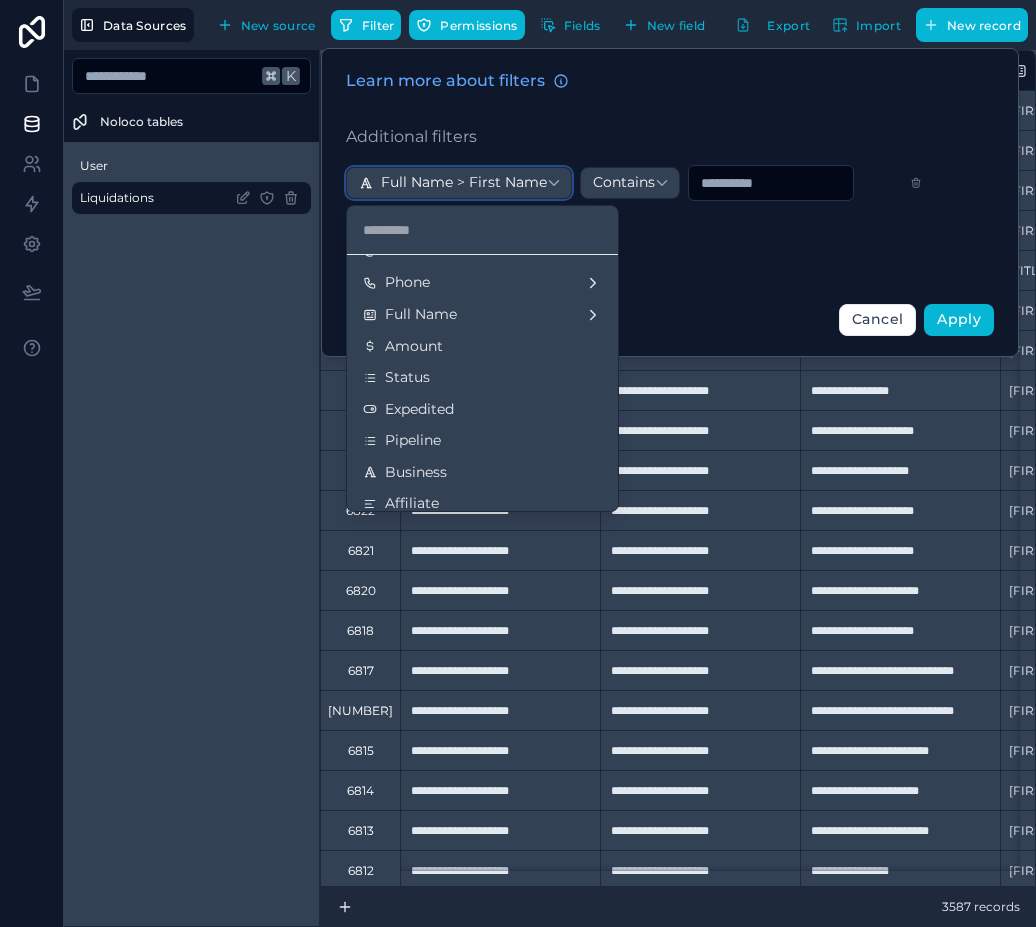 scroll, scrollTop: 242, scrollLeft: 0, axis: vertical 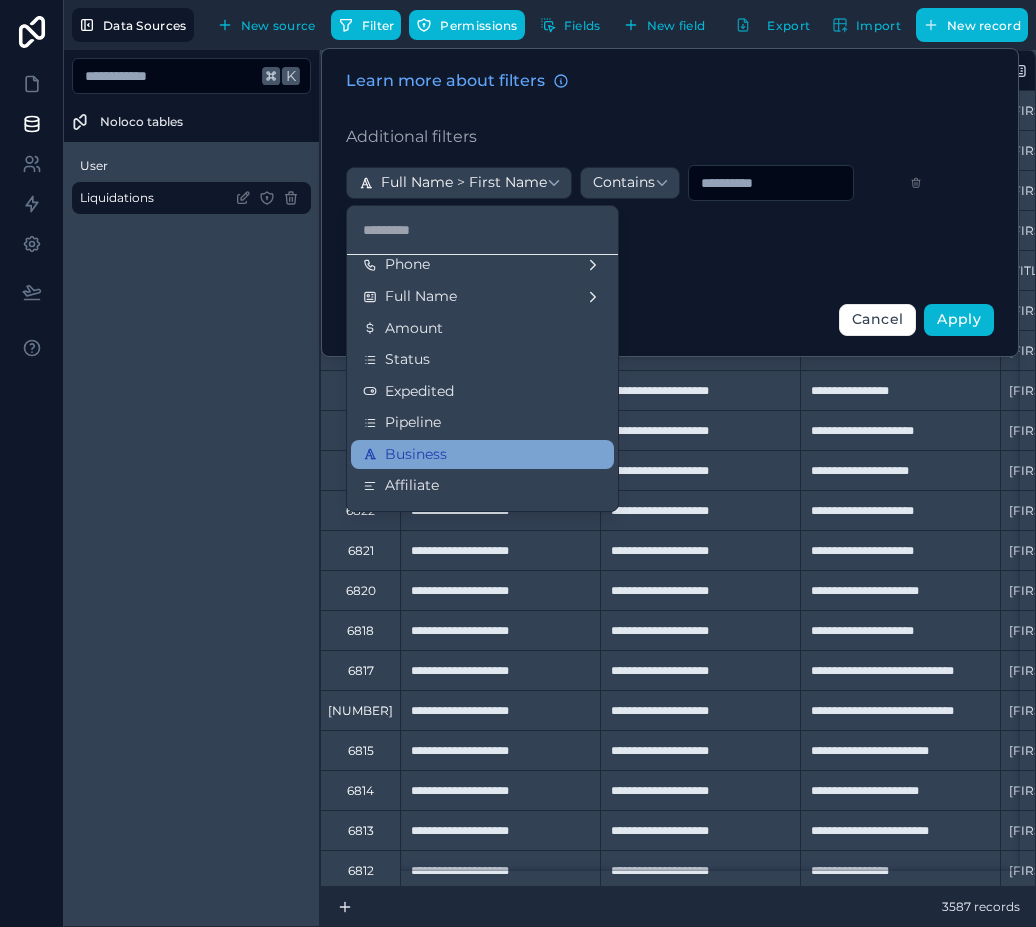 click on "Business" at bounding box center [482, 455] 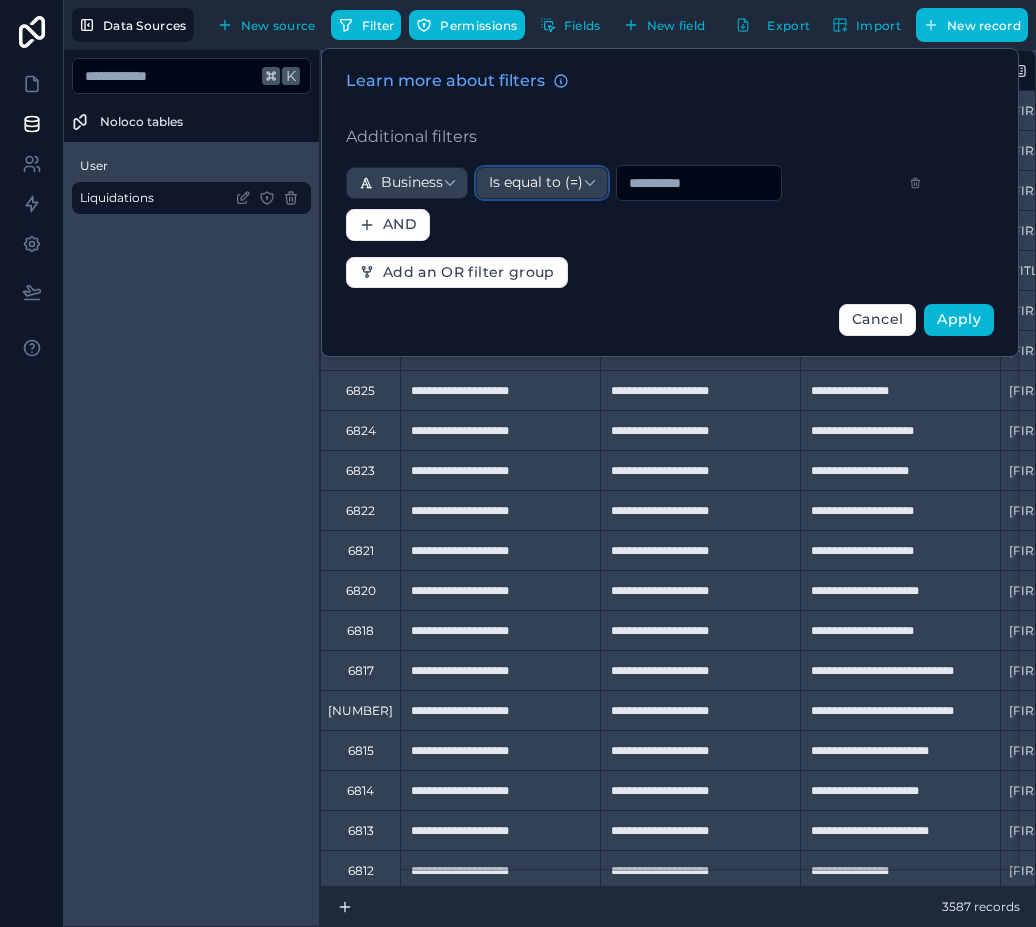 click on "Is equal to (=)" at bounding box center [542, 183] 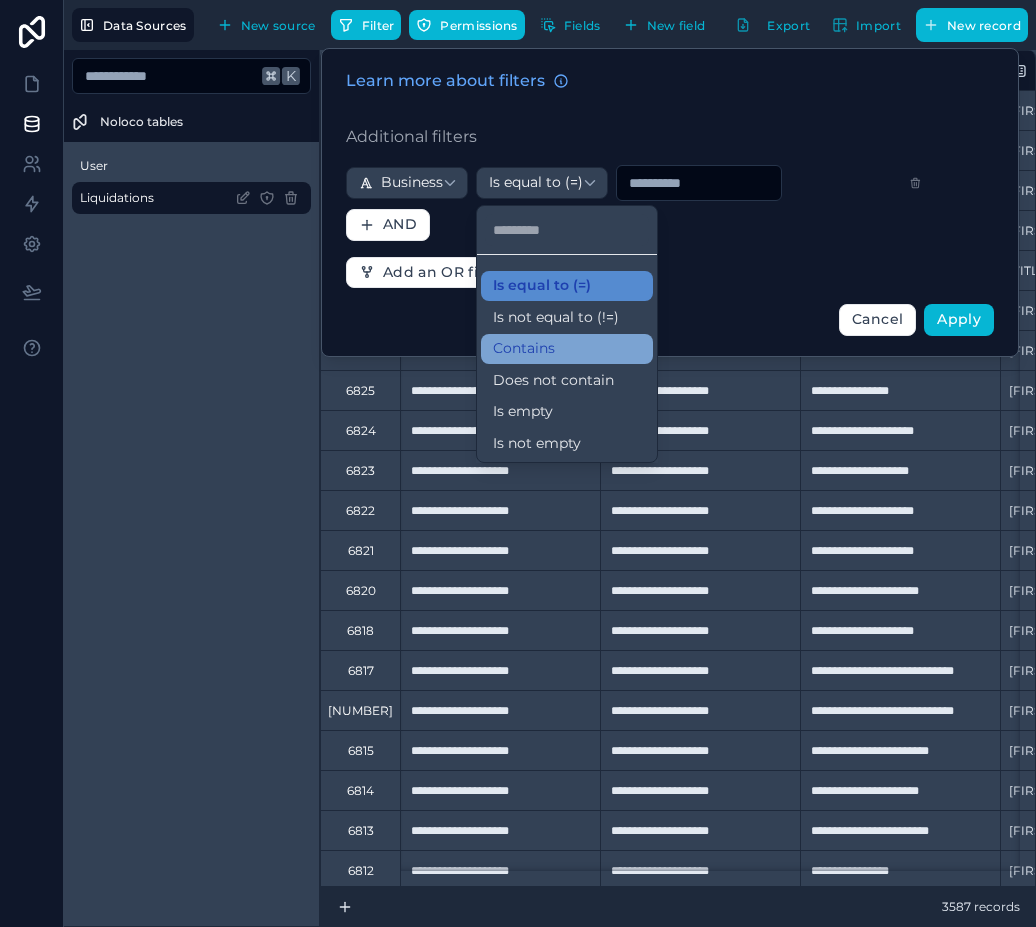 click on "Contains" at bounding box center [567, 349] 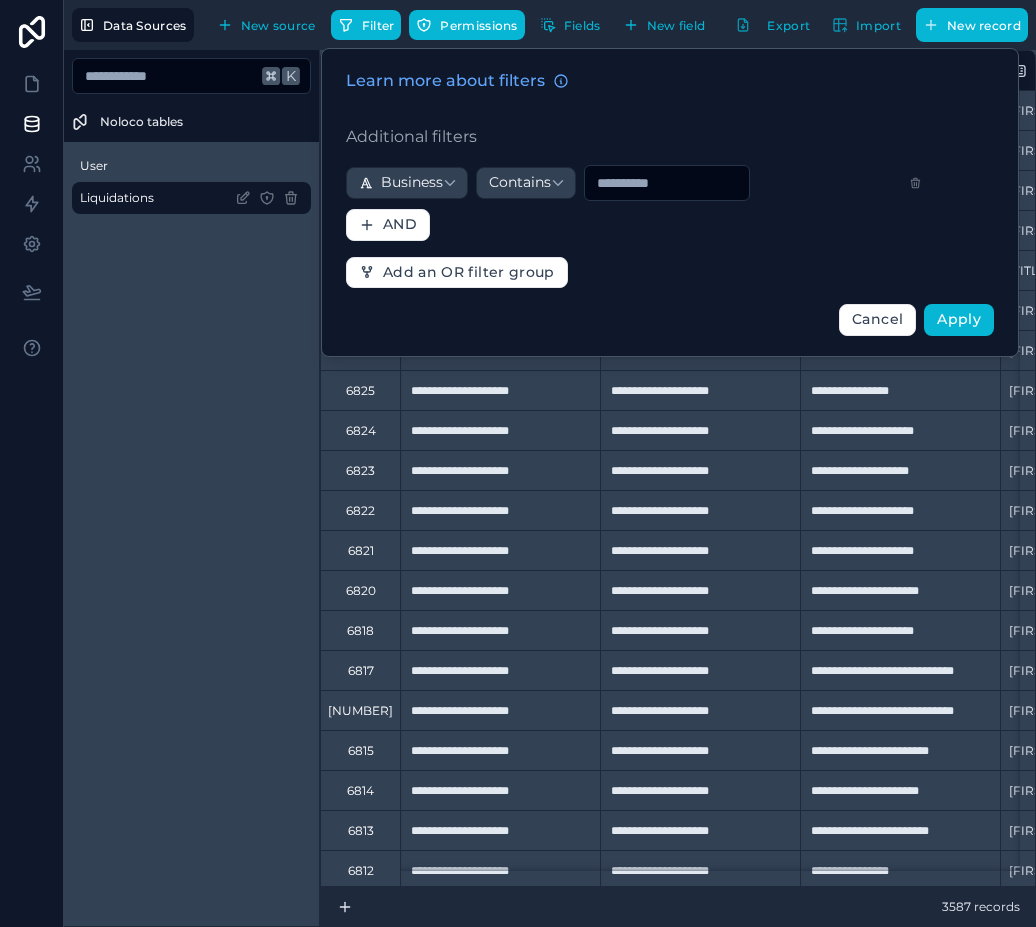 click on "Learn more about filters Additional filters Business Contains AND Add an OR filter group Cancel Apply" at bounding box center (670, 202) 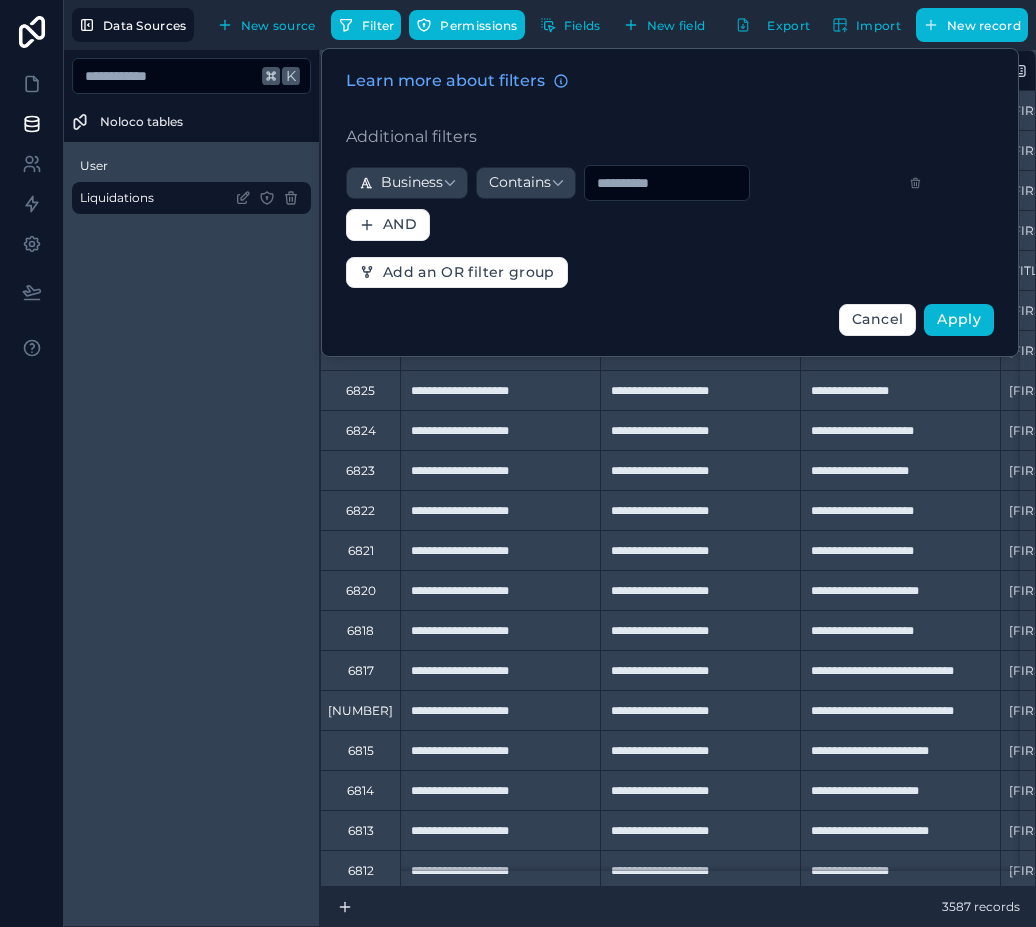 click at bounding box center [667, 183] 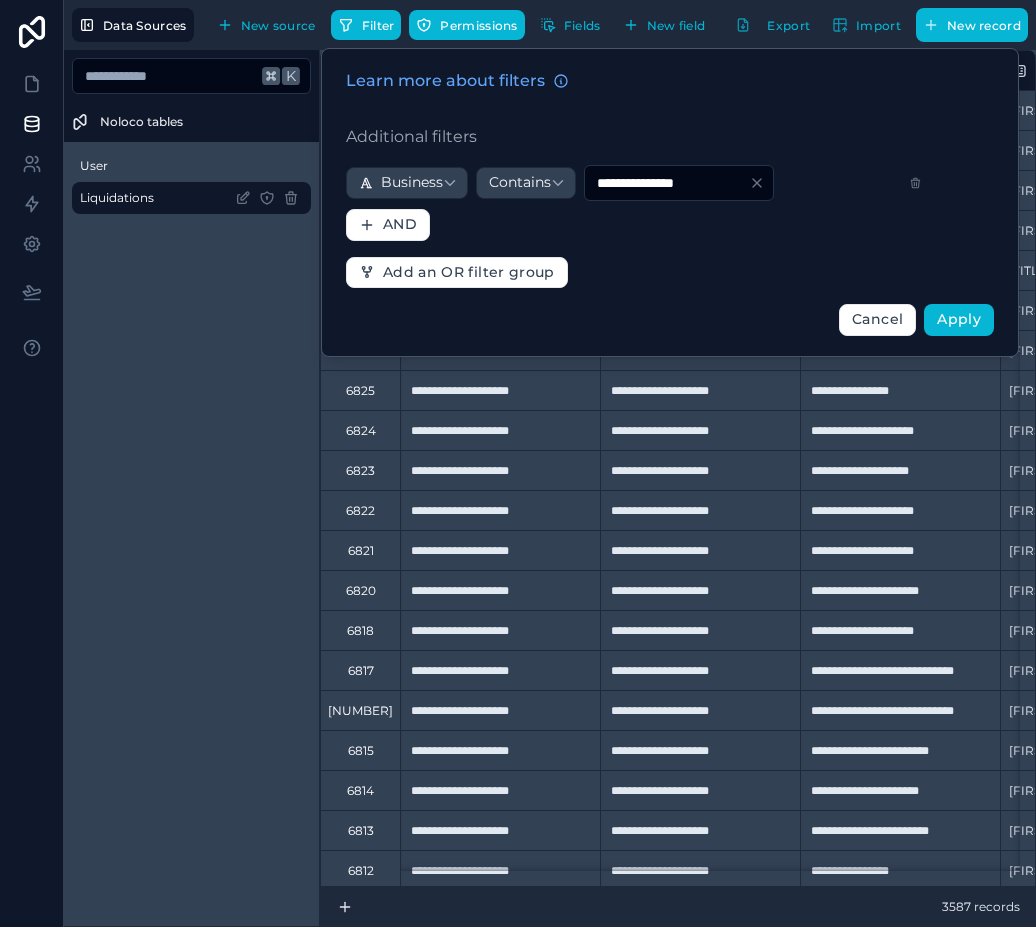 type on "**********" 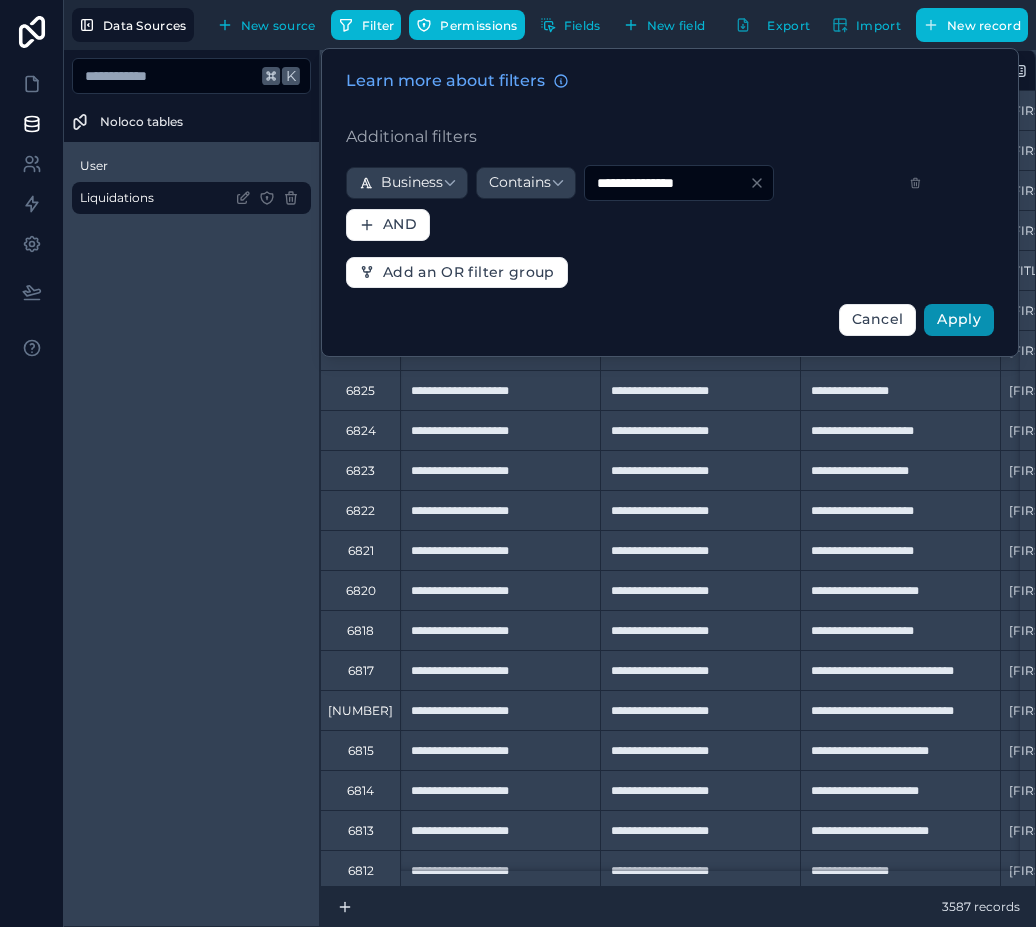 click on "Apply" at bounding box center [959, 319] 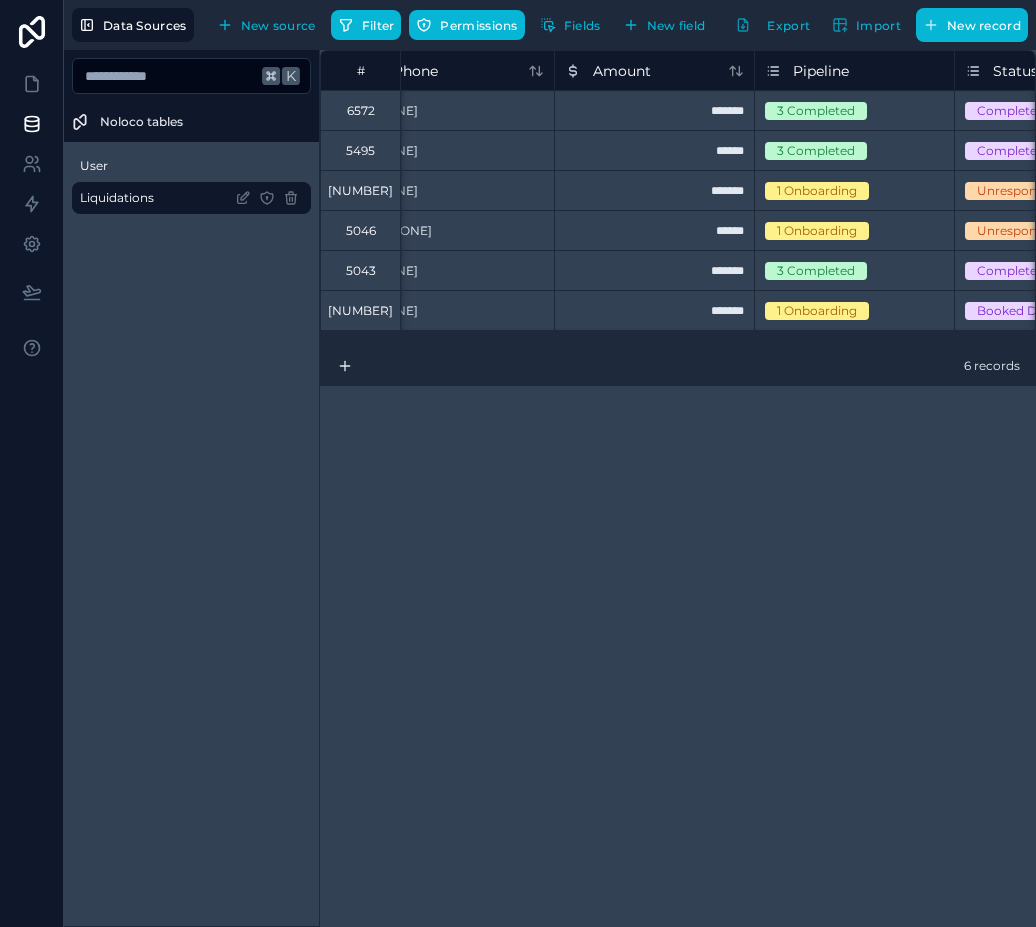 scroll, scrollTop: 0, scrollLeft: 886, axis: horizontal 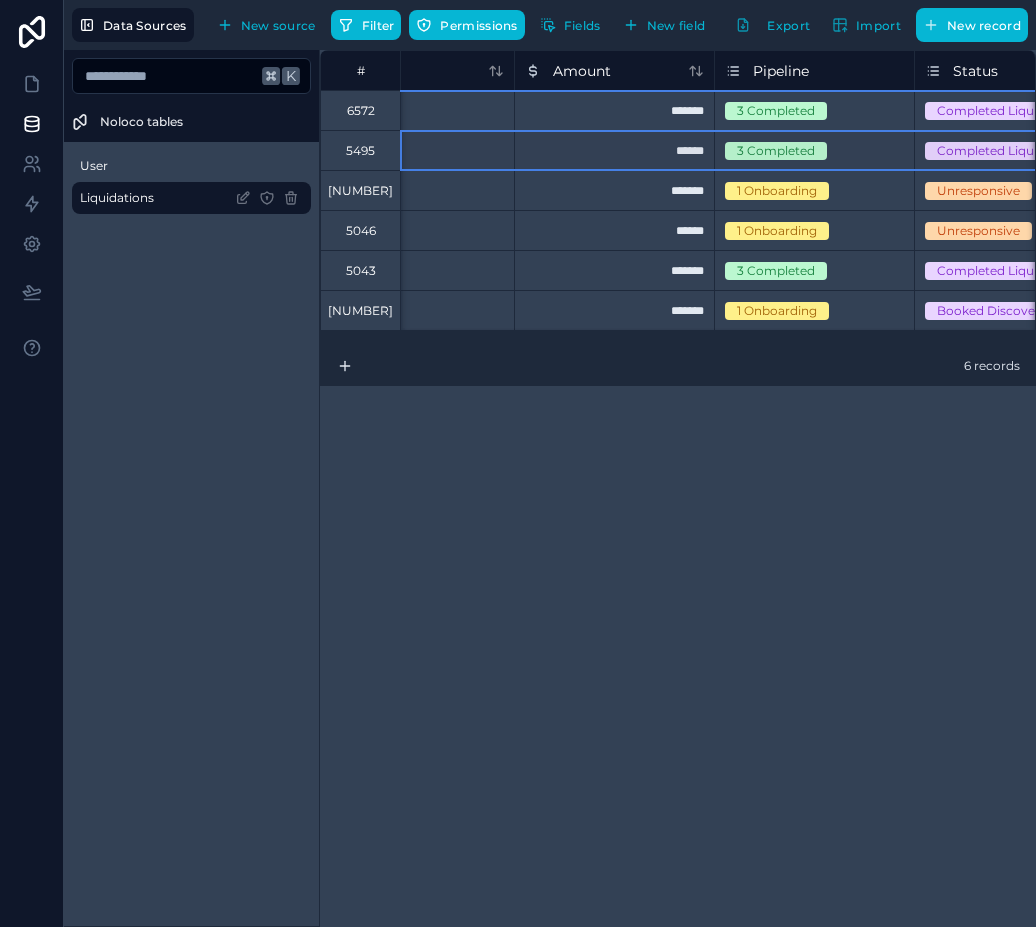 click on "5495" at bounding box center (360, 151) 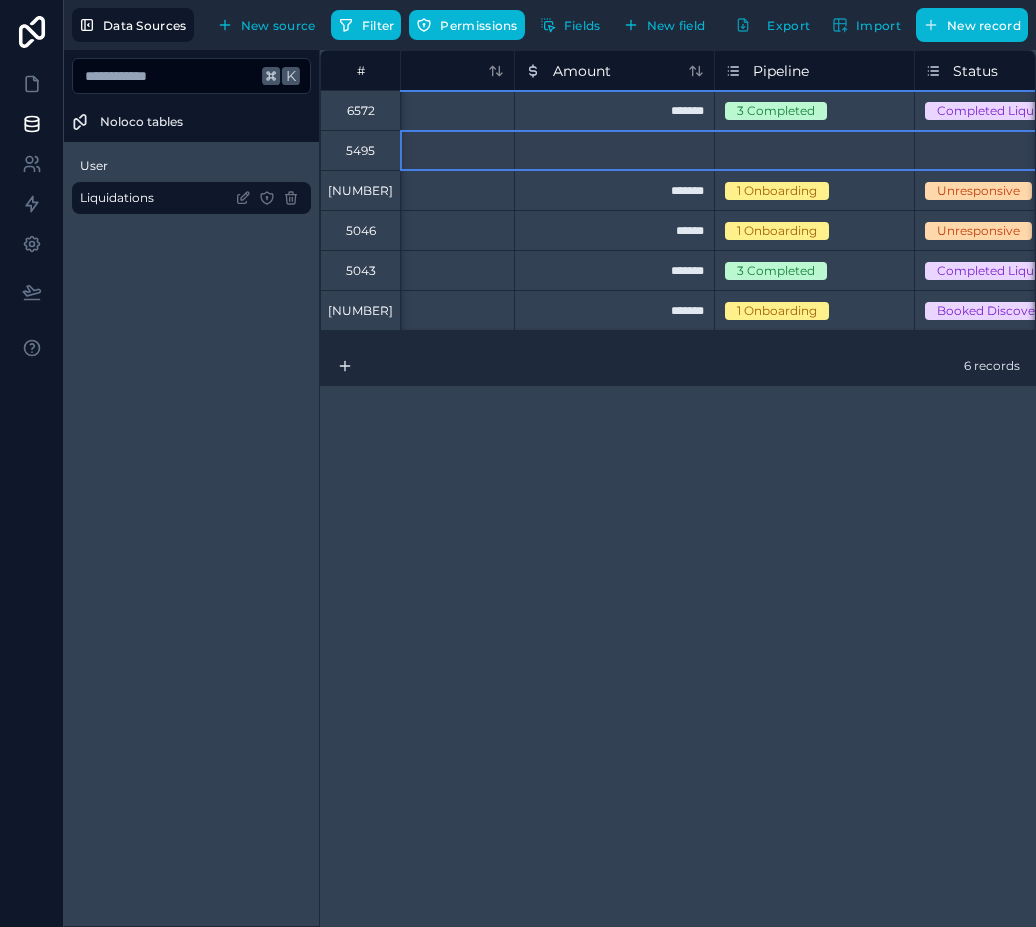 click on "5043" at bounding box center (361, 271) 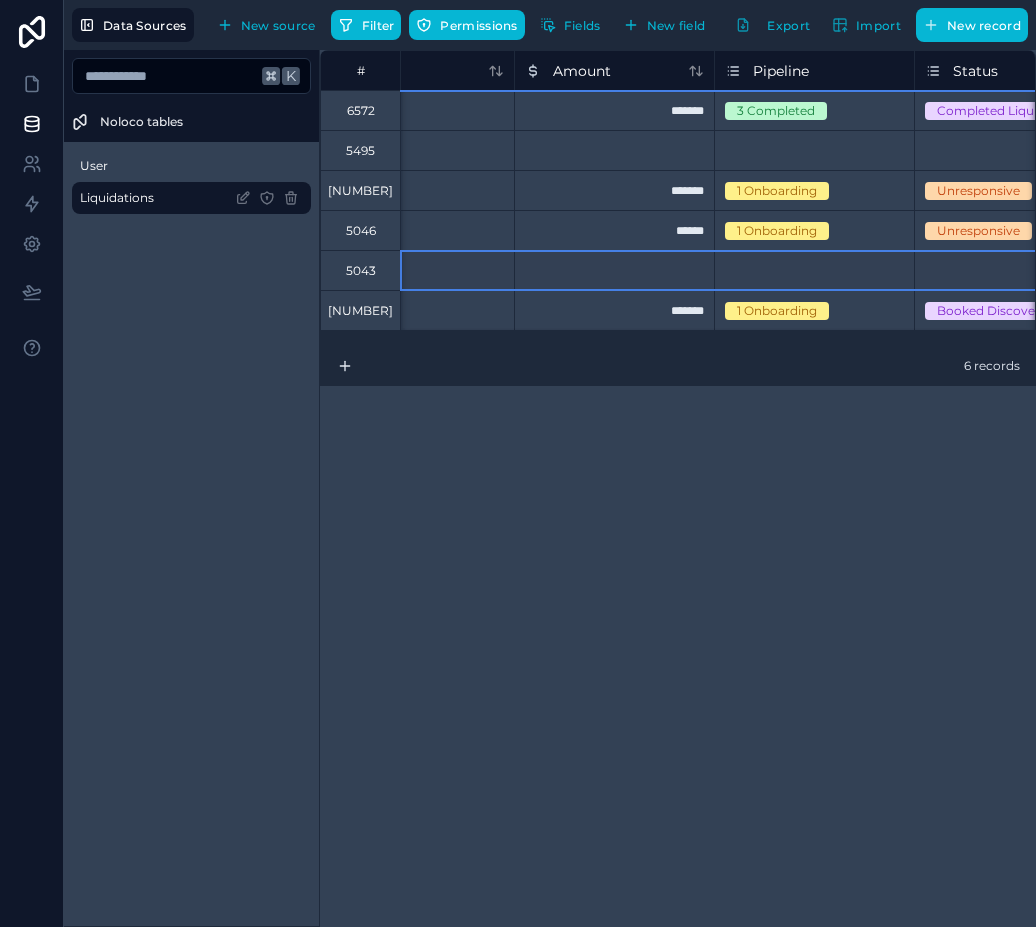 click on "# Full Name Phone Amount Pipeline Status Expedited 6572 Davonte Watkins +1 706-814-0345 ******* 3 Completed Completed Liquidation 5495 Select a Pipeline Select a Status 5306 Hannah  Koesters +1 283-229-1033 ******* 1 Onboarding Unresponsive 5046 Jesus Rodriguez +1 424-382-5292 ****** 1 Onboarding Unresponsive 5043 Select a Pipeline Select a Status 4027 Ahmad Jackson +1 240-688-9944 ******* 1 Onboarding Booked Discovery 6 records" at bounding box center (678, 488) 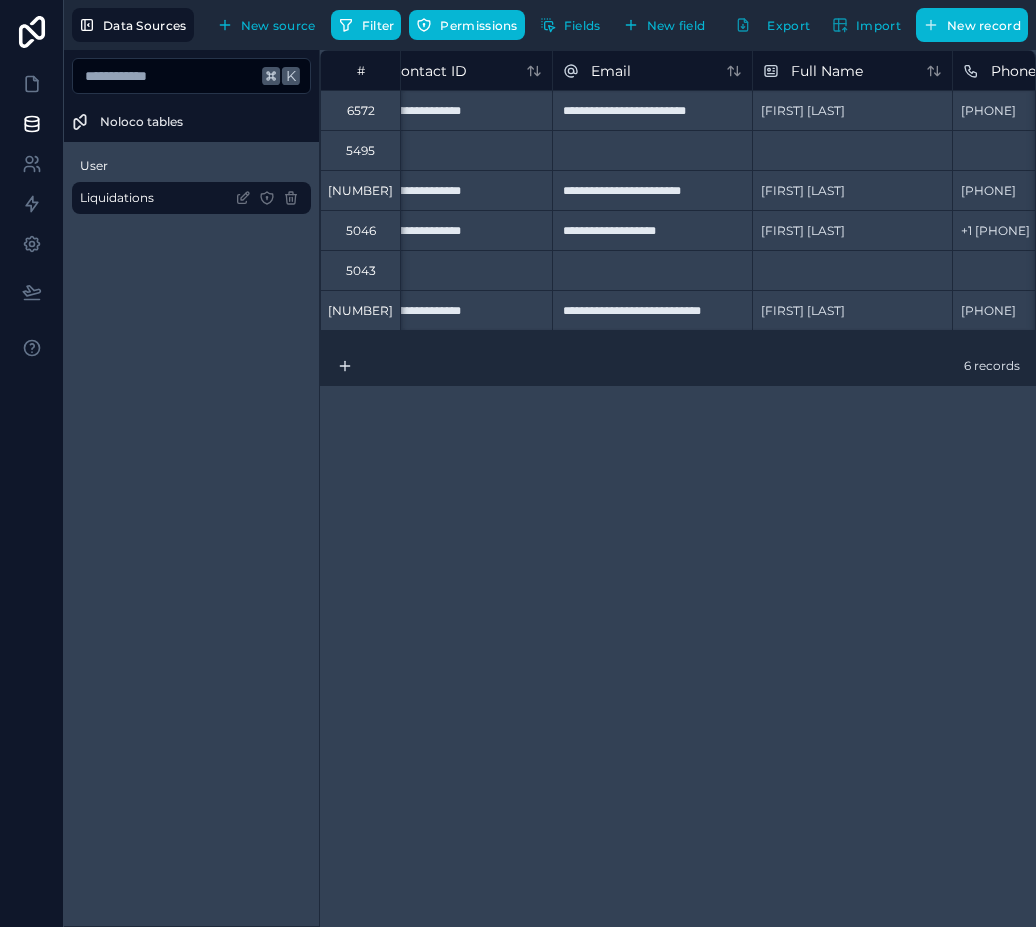 scroll, scrollTop: 0, scrollLeft: 0, axis: both 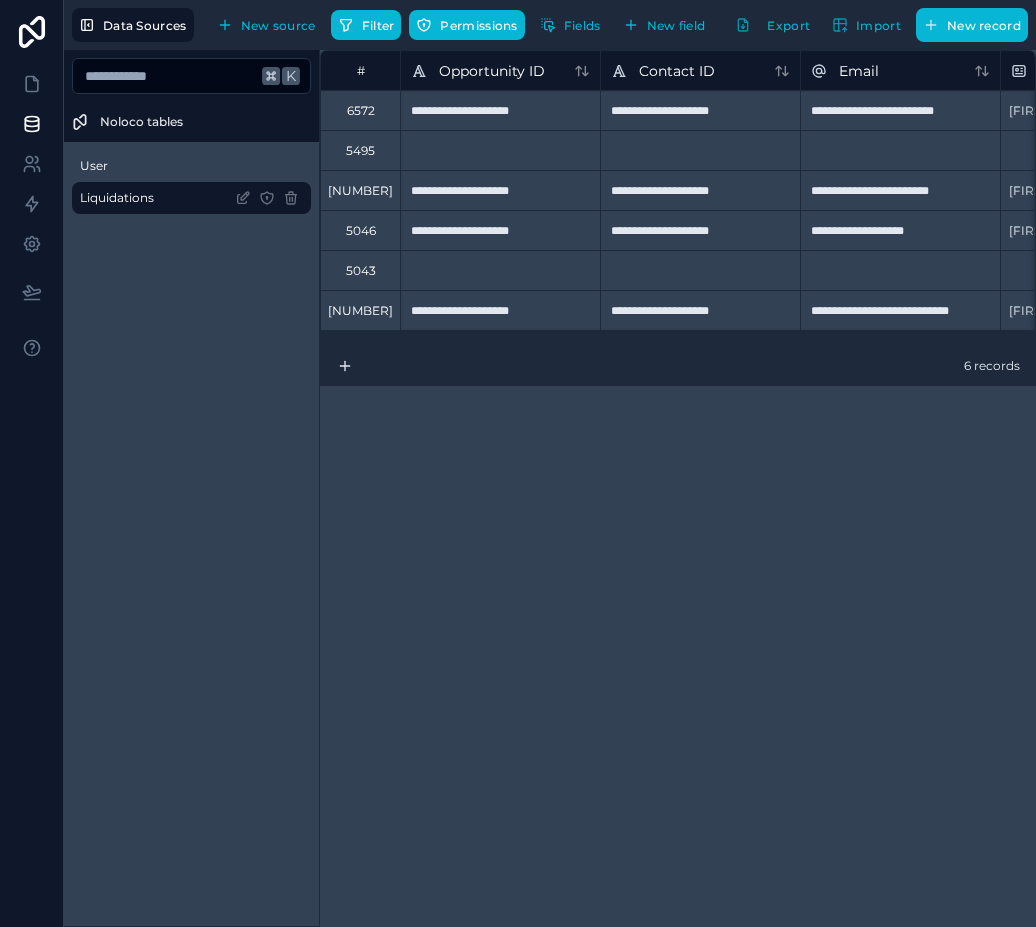 drag, startPoint x: 622, startPoint y: 538, endPoint x: 548, endPoint y: 135, distance: 409.73773 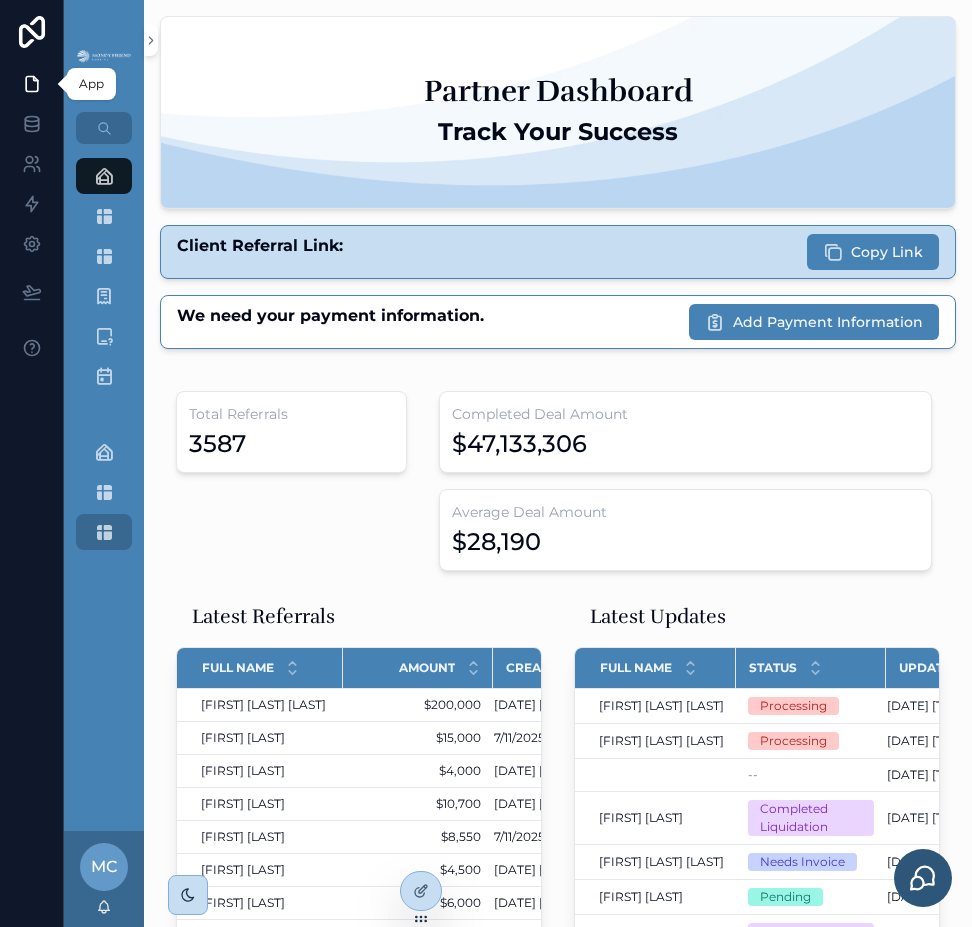 click on "All Liquidations" at bounding box center (104, 532) 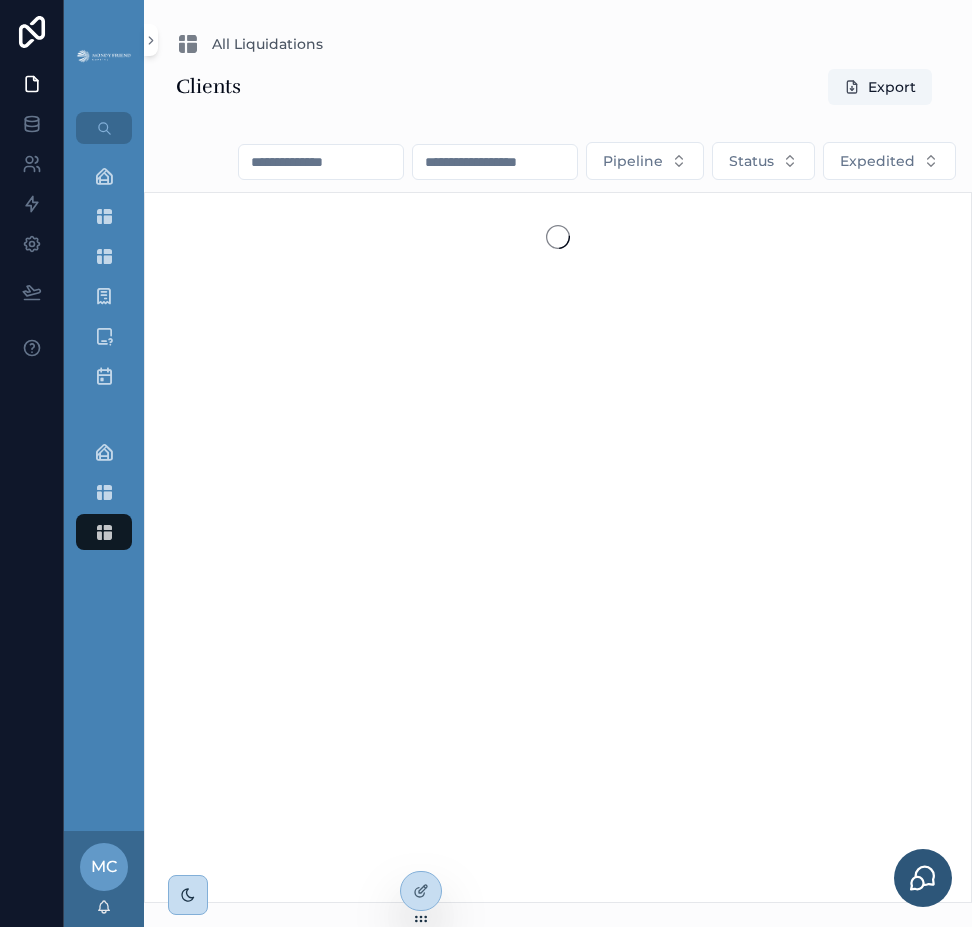 click at bounding box center [104, 532] 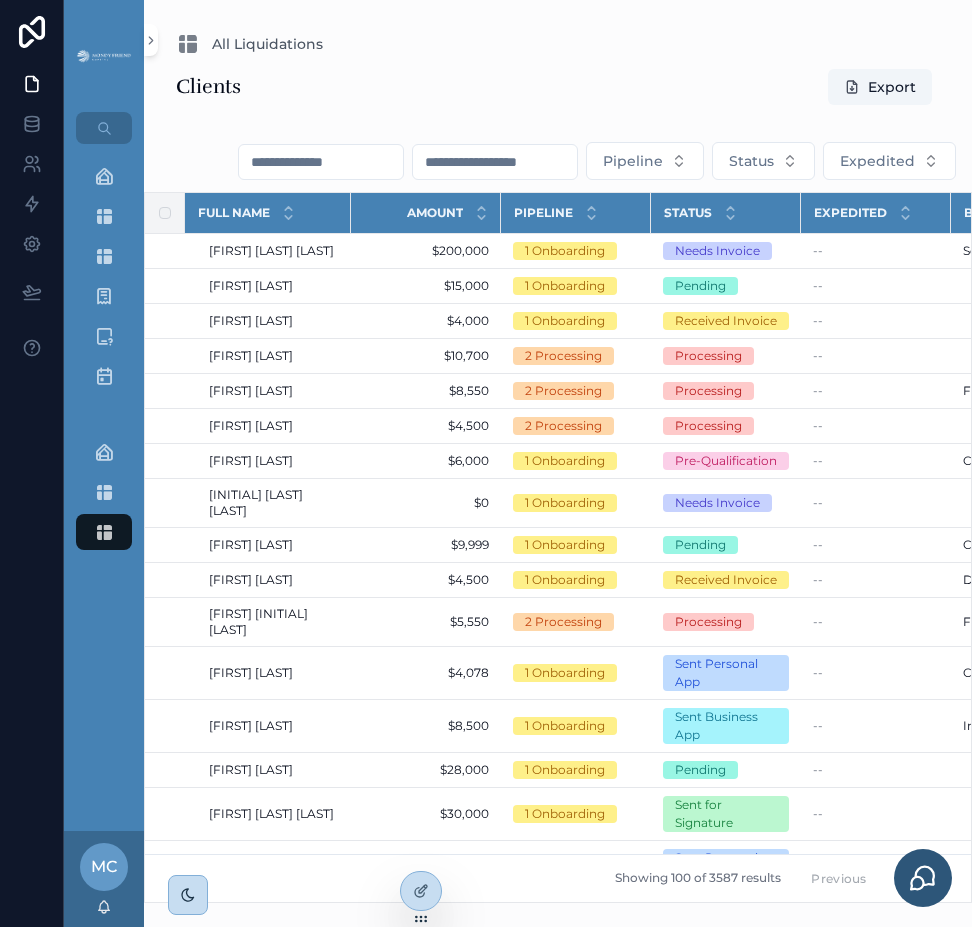 click at bounding box center [495, 162] 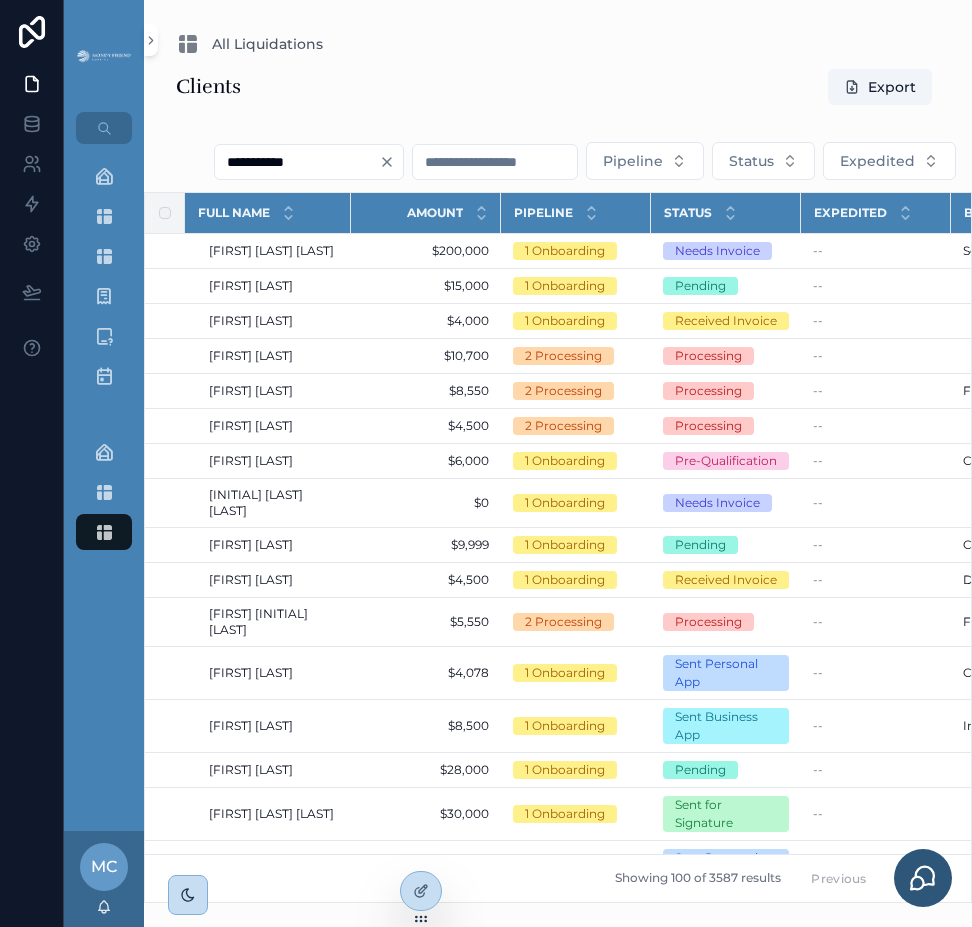 type on "**********" 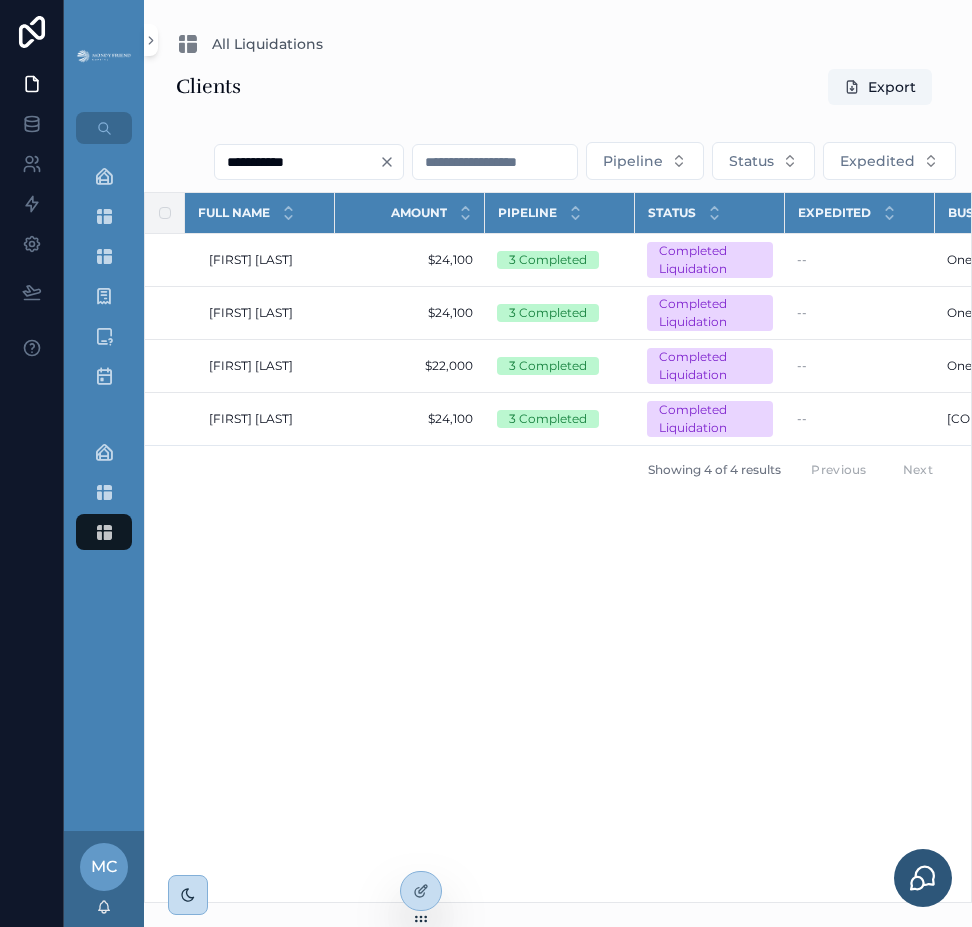scroll, scrollTop: 0, scrollLeft: 18, axis: horizontal 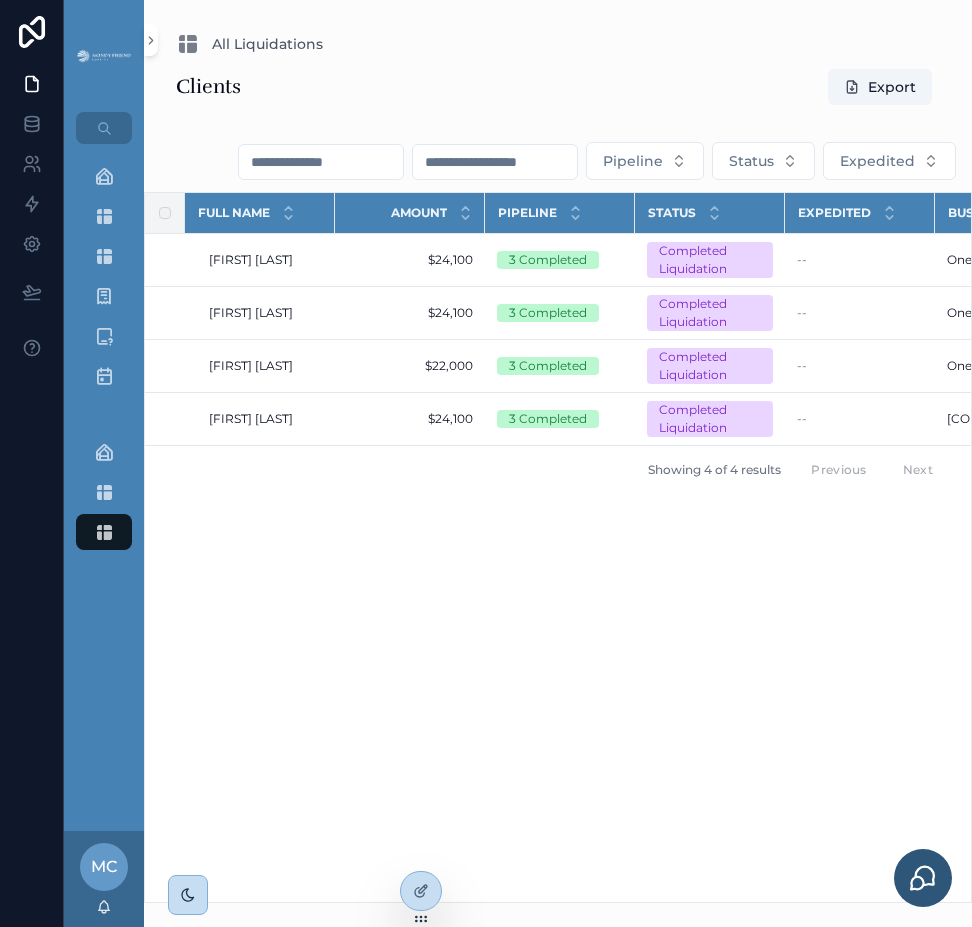 click at bounding box center (495, 162) 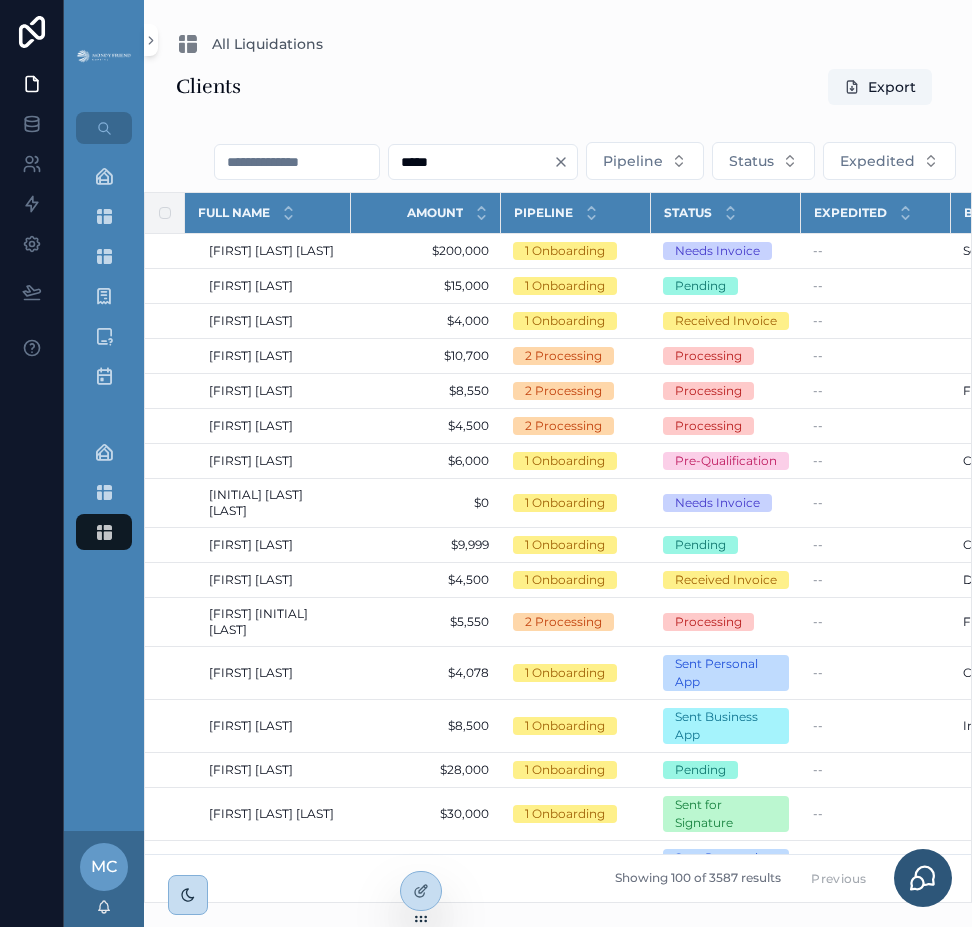 type on "*****" 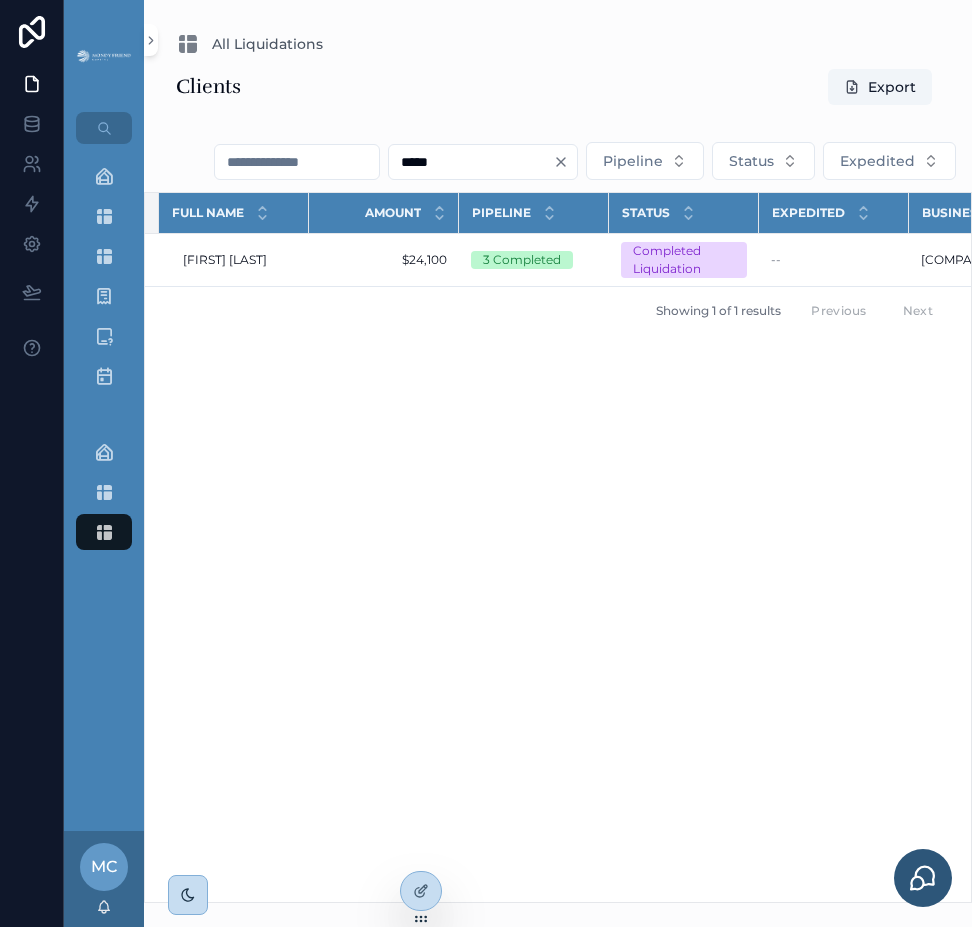 scroll, scrollTop: 0, scrollLeft: 0, axis: both 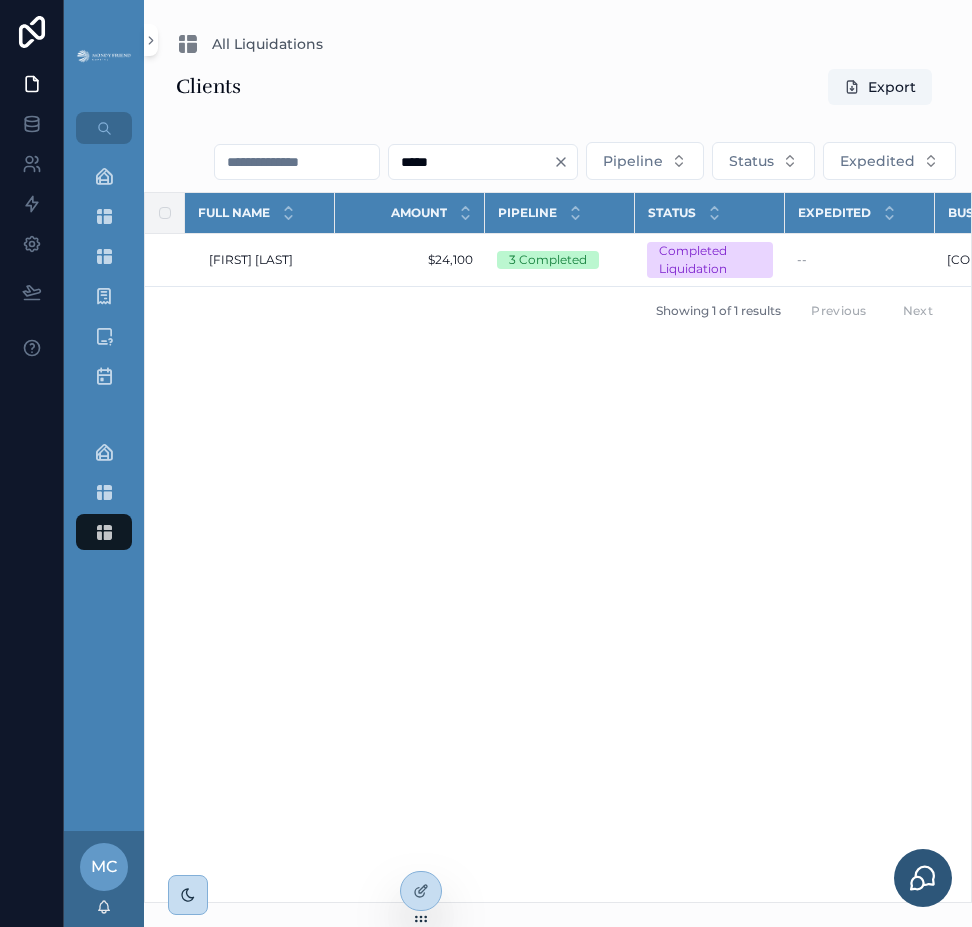 click on "*****" at bounding box center [483, 162] 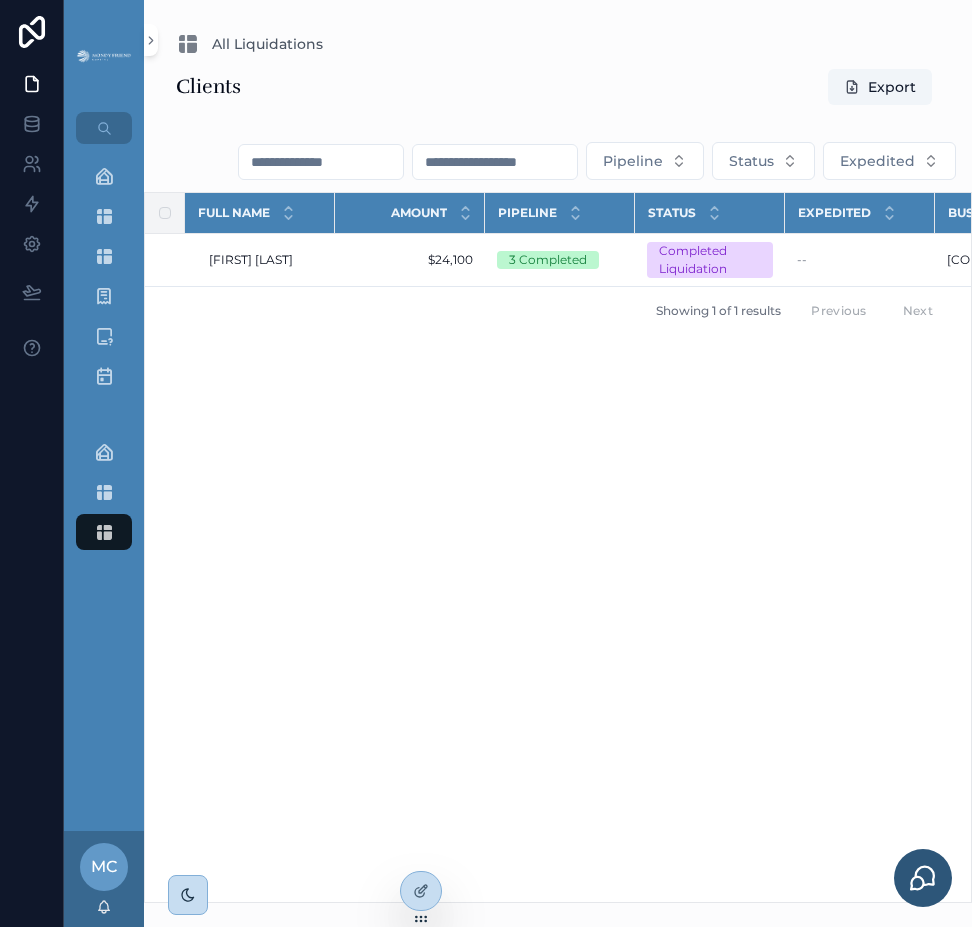 click on "Full Name Amount Pipeline Status Expedited Business Updated at Created at Parker Kent Parker Kent $24,100 $24,100 3 Completed Completed Liquidation -- Chico Consulting Chico Consulting 7/1/2025 9:47 AM 7/1/2025 9:47 AM 8/6/2024 6:04 AM 8/6/2024 6:04 AM Showing 1 of 1 results Previous Next" at bounding box center (558, 547) 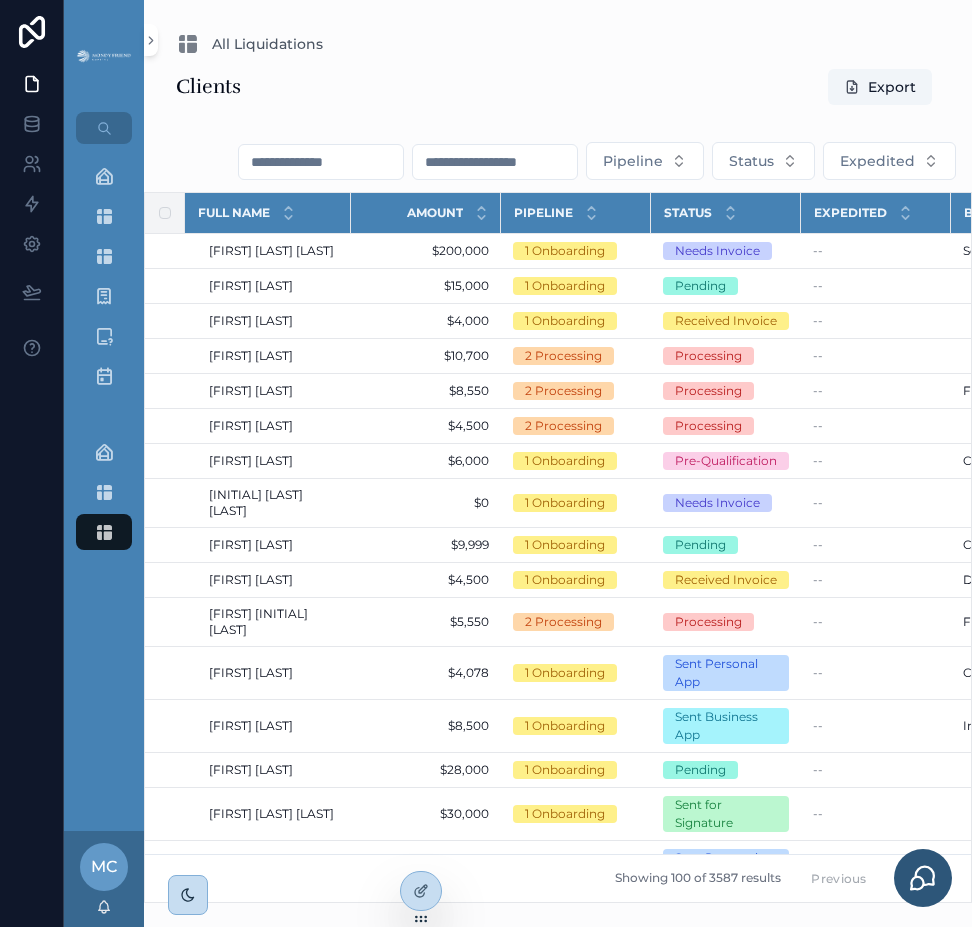 click at bounding box center (495, 162) 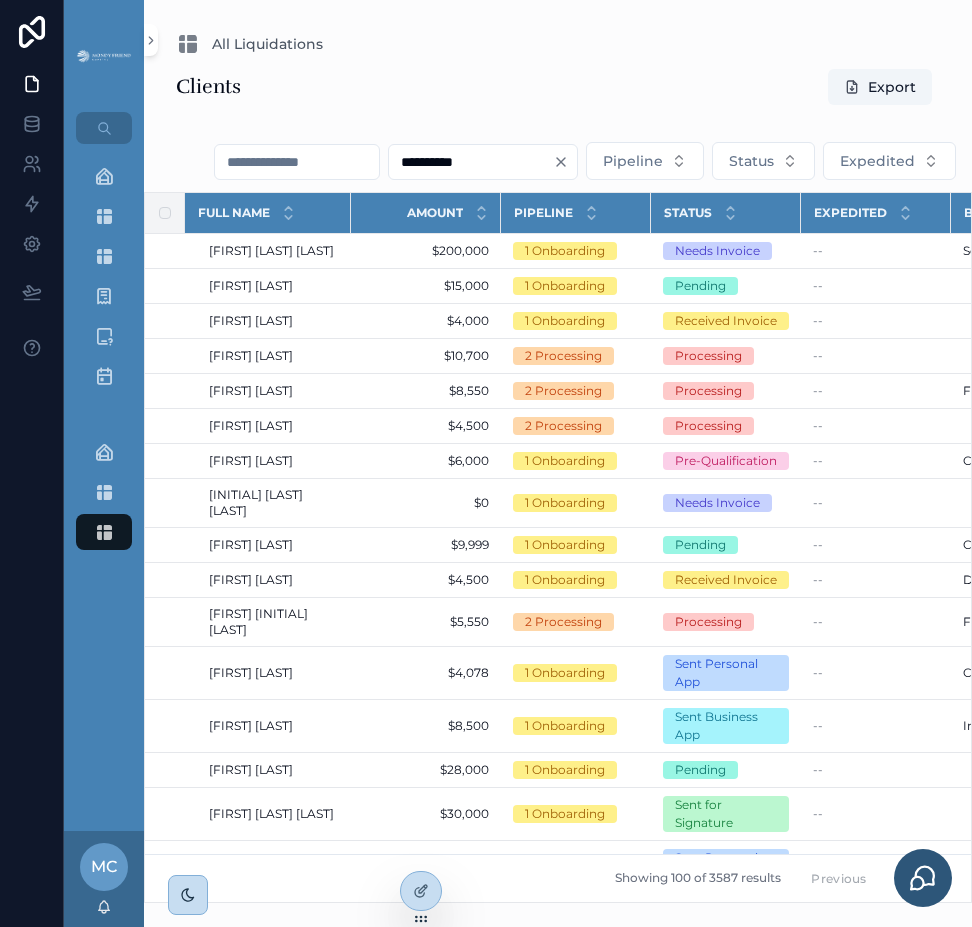 type on "**********" 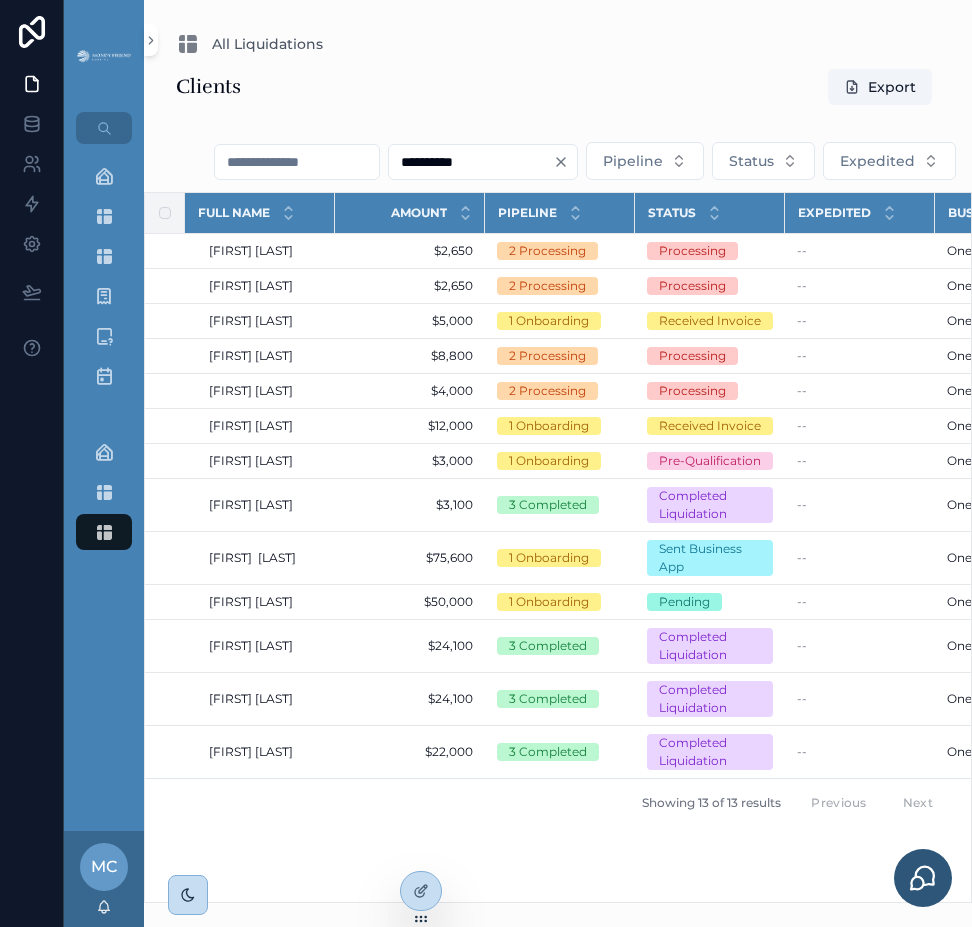 drag, startPoint x: 544, startPoint y: 882, endPoint x: 581, endPoint y: 877, distance: 37.336308 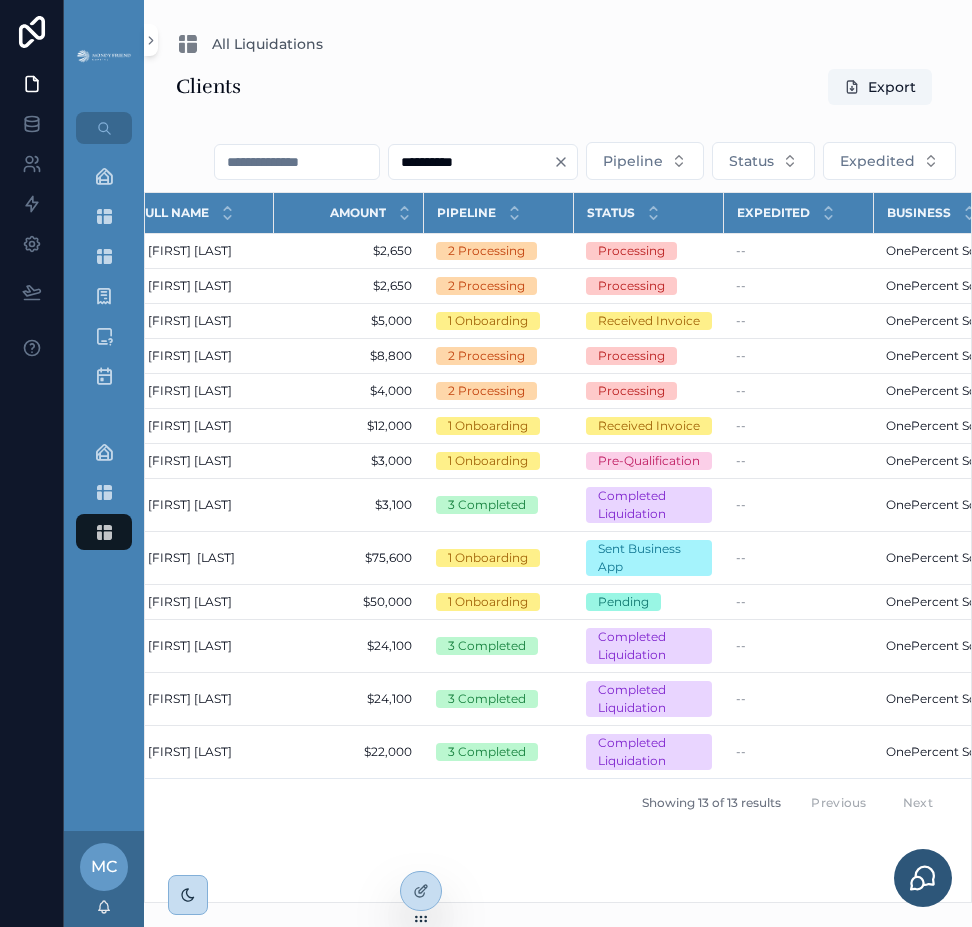 scroll, scrollTop: 0, scrollLeft: 0, axis: both 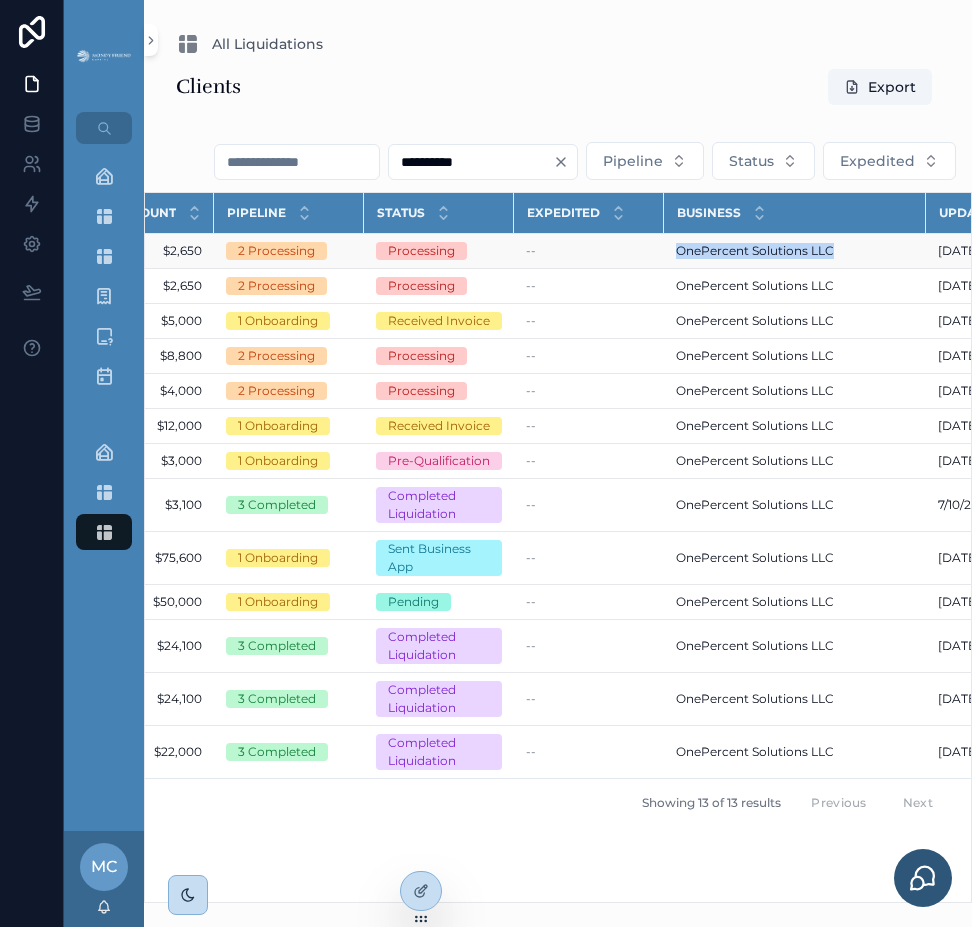 drag, startPoint x: 674, startPoint y: 251, endPoint x: 834, endPoint y: 251, distance: 160 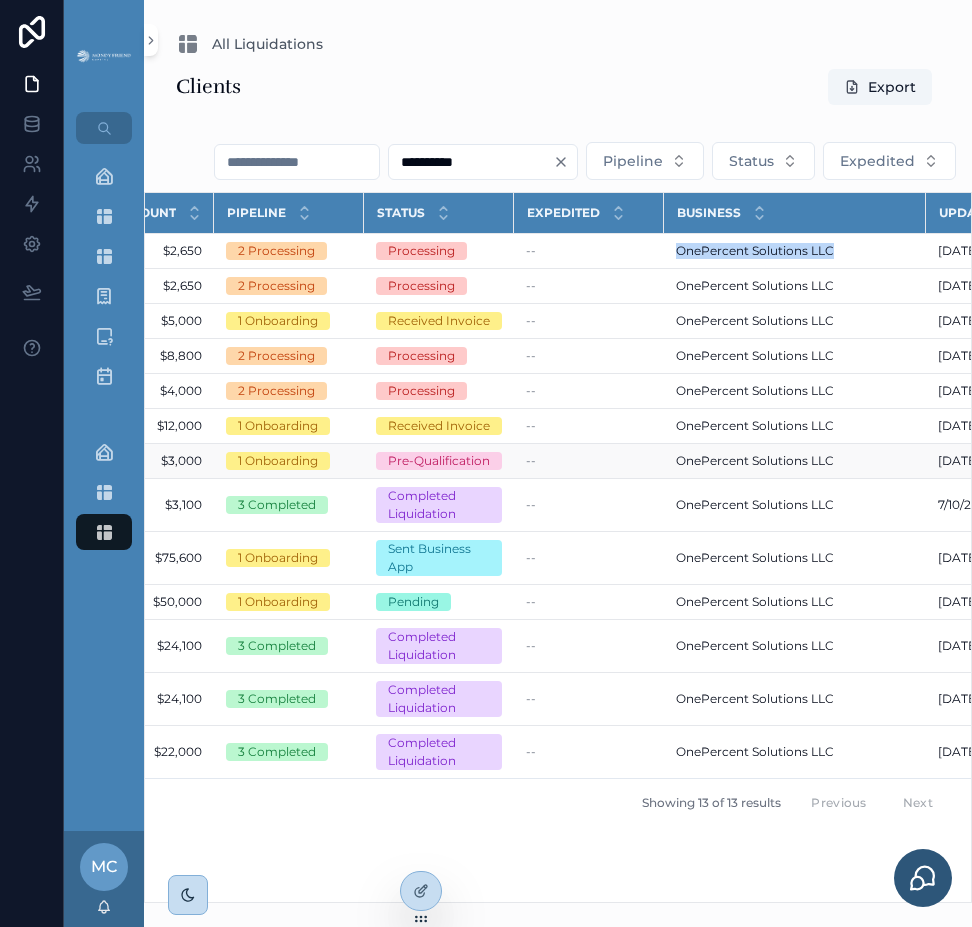 copy on "OnePercent Solutions LLC" 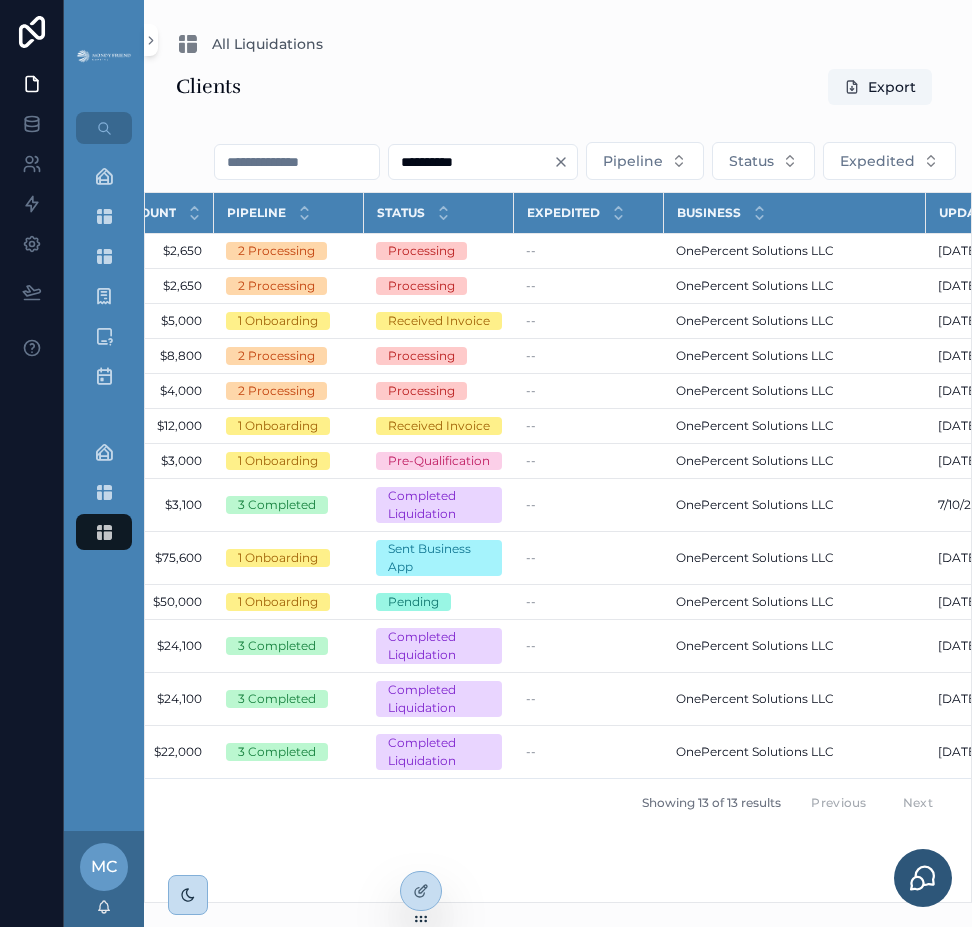 click on "**********" at bounding box center (558, 451) 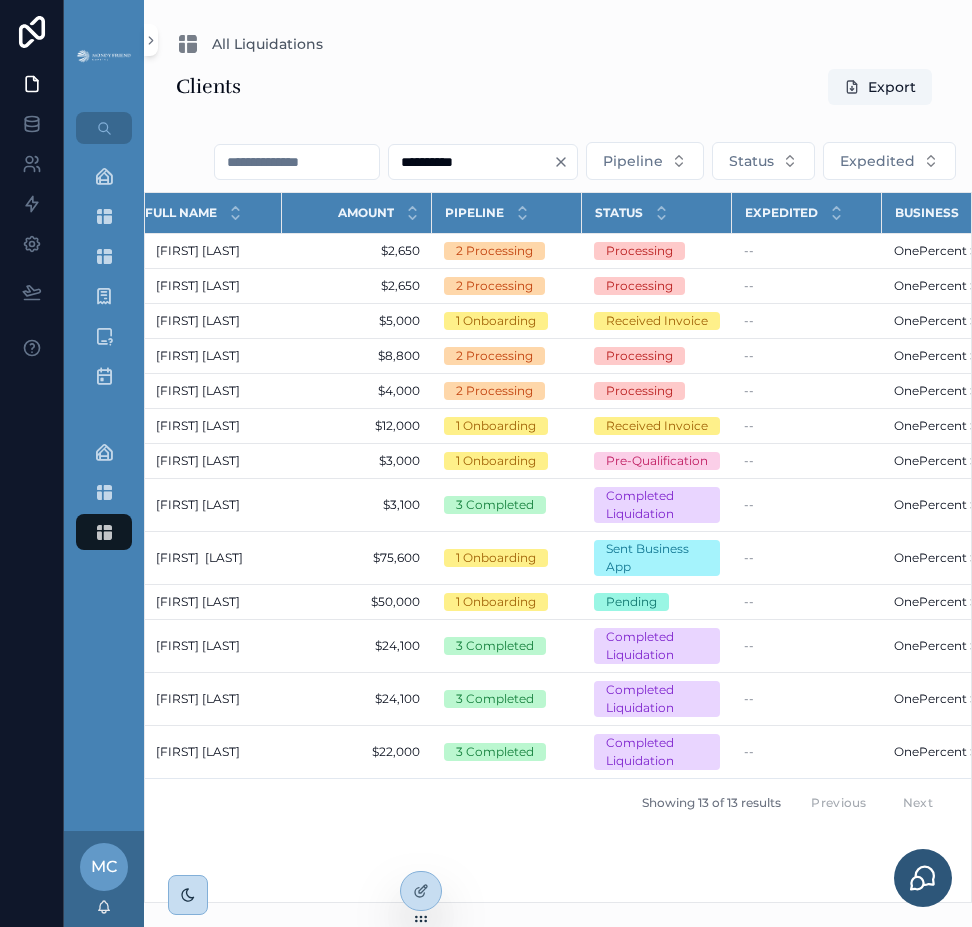 scroll, scrollTop: 0, scrollLeft: 0, axis: both 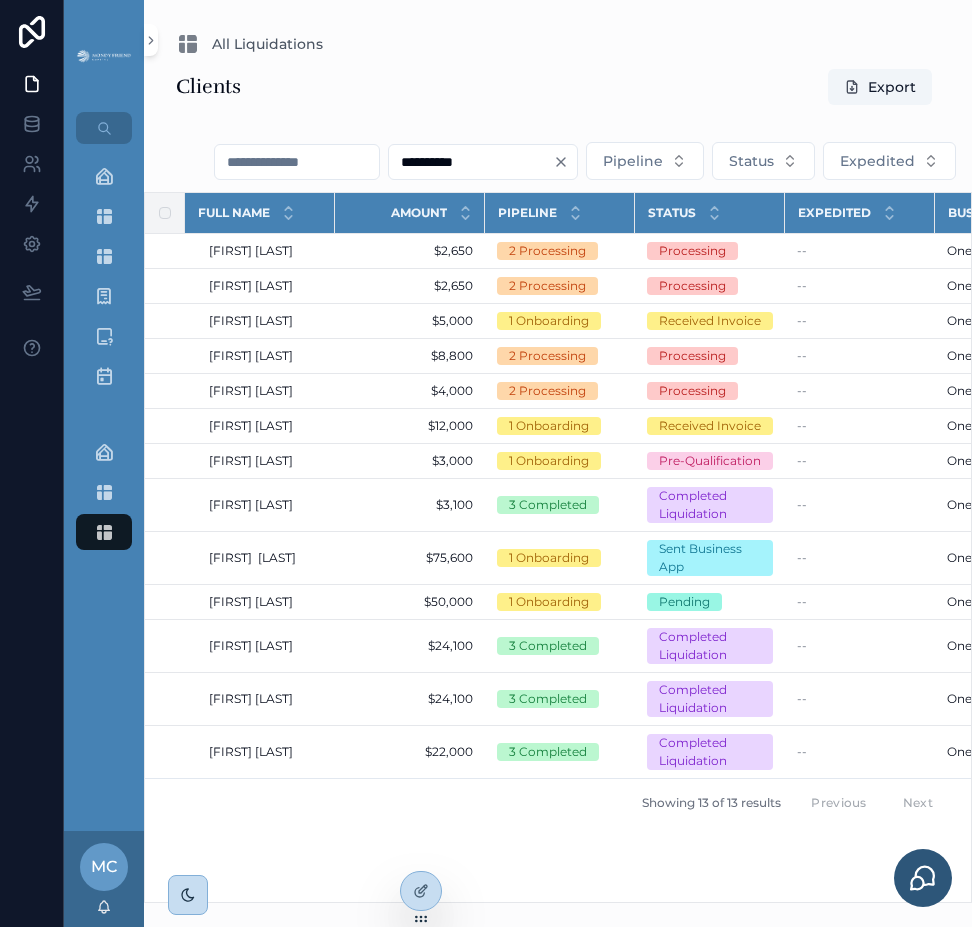 click on "Full Name Amount Pipeline Status Expedited Business Updated at Created at T Khurram Rashid T Khurram Rashid $2,650 $2,650 2 Processing Processing -- OnePercent Solutions LLC OnePercent Solutions LLC 7/11/2025 4:23 AM 7/11/2025 4:23 AM 6/30/2025 9:01 AM 6/30/2025 9:01 AM T Khurram Rashid T Khurram Rashid $2,650 $2,650 2 Processing Processing -- OnePercent Solutions LLC OnePercent Solutions LLC 7/11/2025 4:16 AM 7/11/2025 4:16 AM 6/30/2025 9:01 AM 6/30/2025 9:01 AM T Khurram Rashid T Khurram Rashid $5,000 $5,000 1 Onboarding Received Invoice -- OnePercent Solutions LLC OnePercent Solutions LLC 7/11/2025 4:10 AM 7/11/2025 4:10 AM 6/30/2025 9:01 AM 6/30/2025 9:01 AM T Khurram Rashid T Khurram Rashid $8,800 $8,800 2 Processing Processing -- OnePercent Solutions LLC OnePercent Solutions LLC 7/10/2025 9:12 AM 7/10/2025 9:12 AM 6/30/2025 9:01 AM 6/30/2025 9:01 AM T Khurram Rashid T Khurram Rashid $4,000 $4,000 2 Processing Processing -- OnePercent Solutions LLC OnePercent Solutions LLC 7/1/2025 12:04 PM $12,000 -- --" at bounding box center (558, 547) 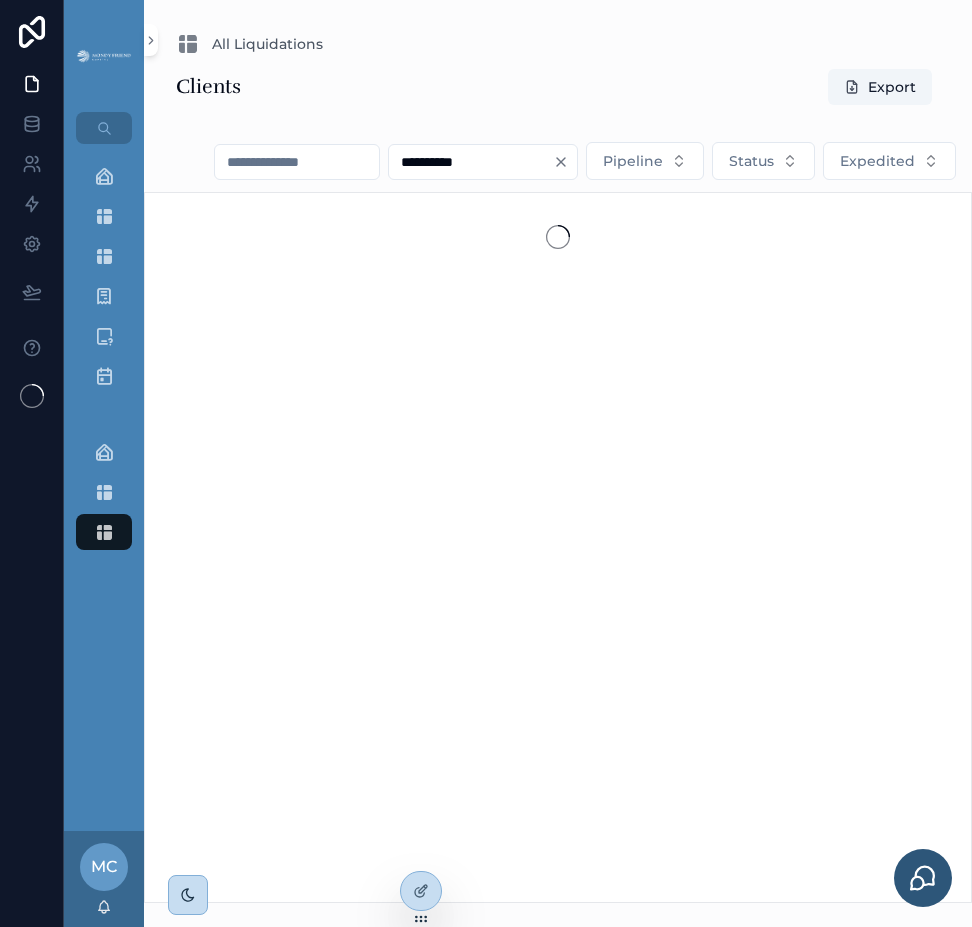 scroll, scrollTop: 0, scrollLeft: 0, axis: both 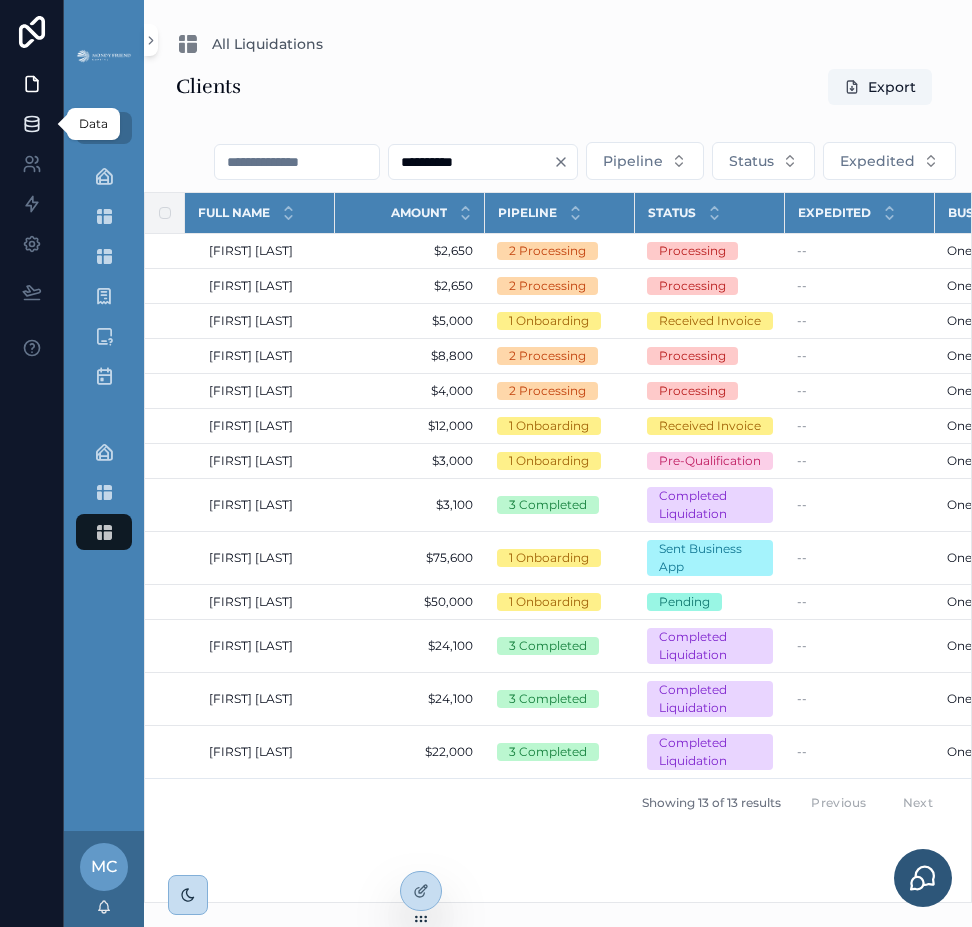 click 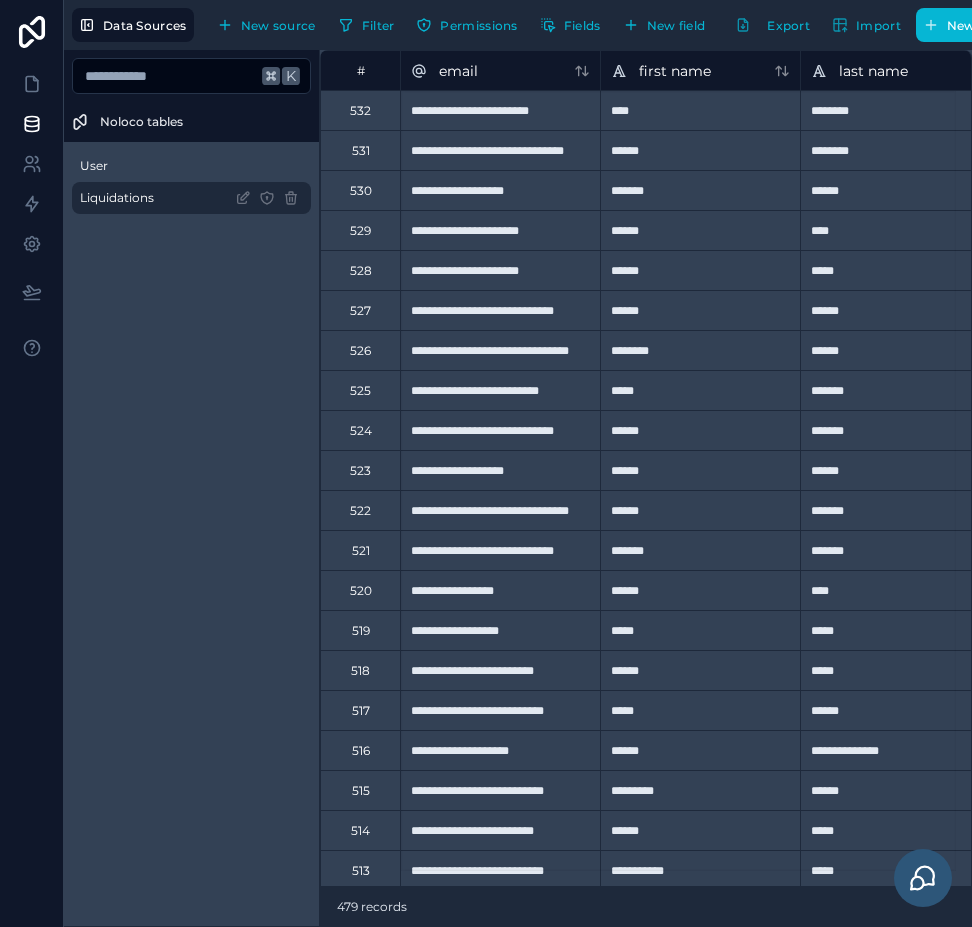 click on "Liquidations" at bounding box center (191, 198) 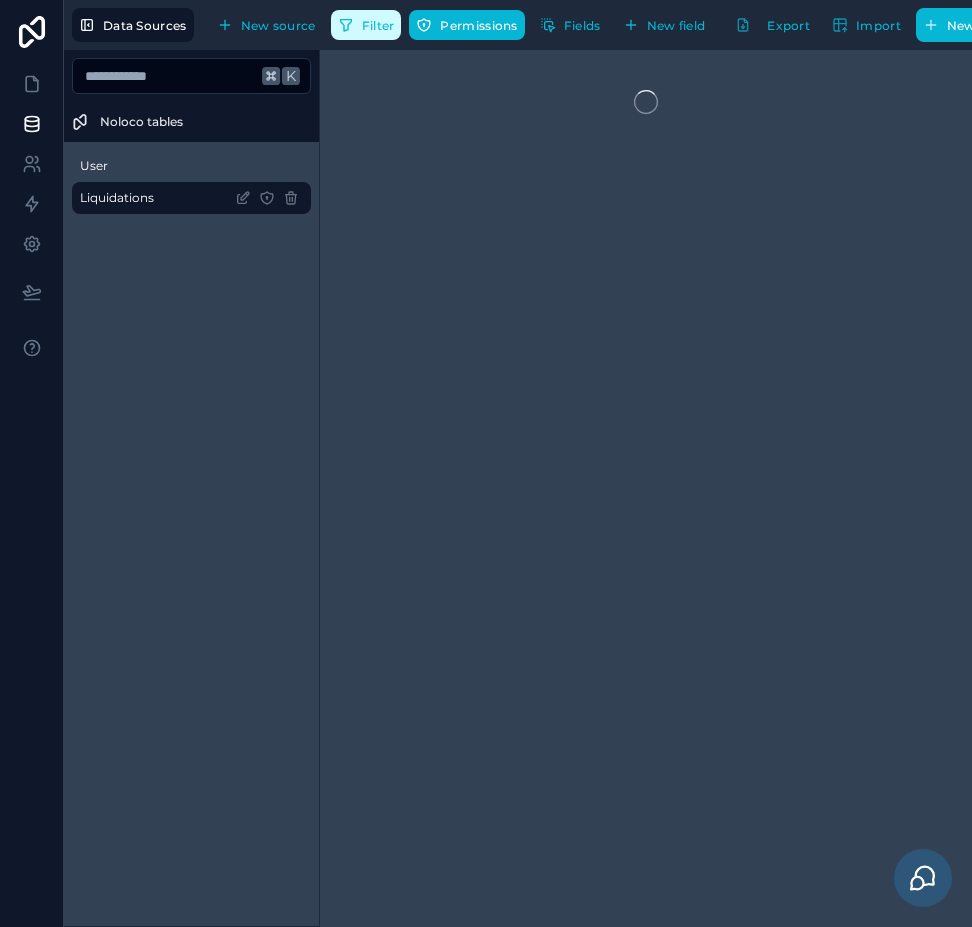 click on "Filter" at bounding box center [378, 25] 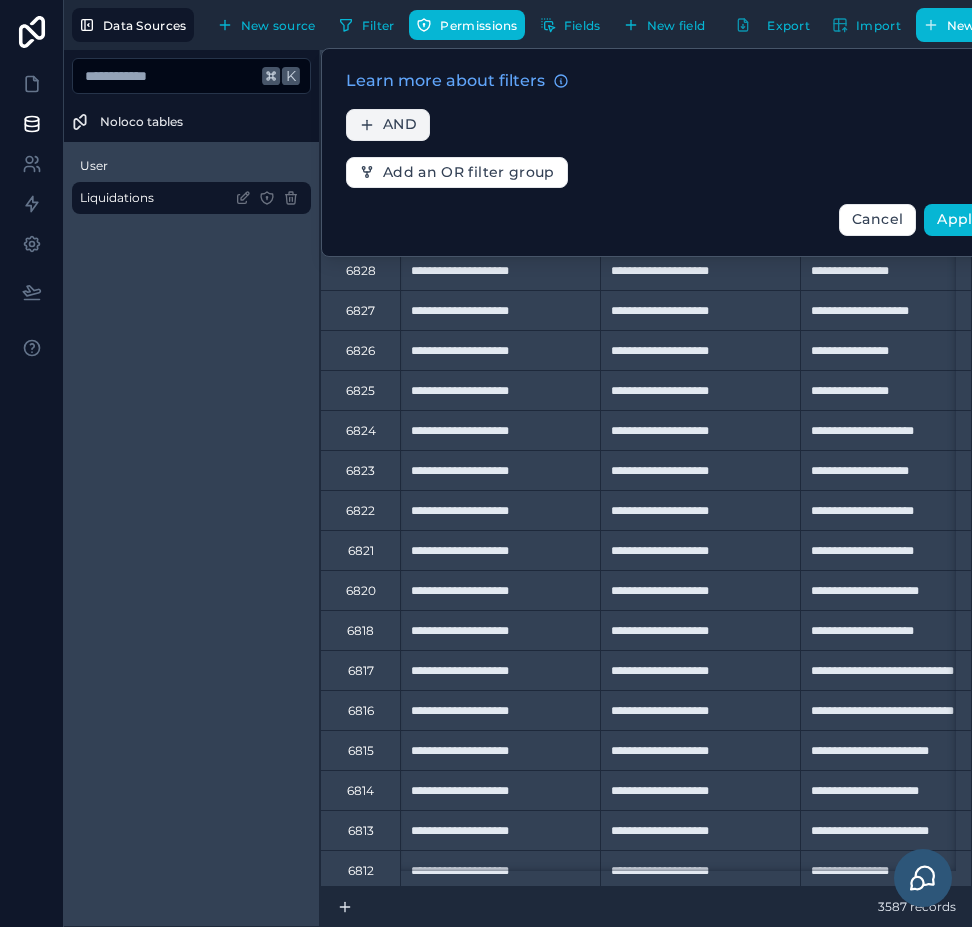 click on "AND" at bounding box center (388, 125) 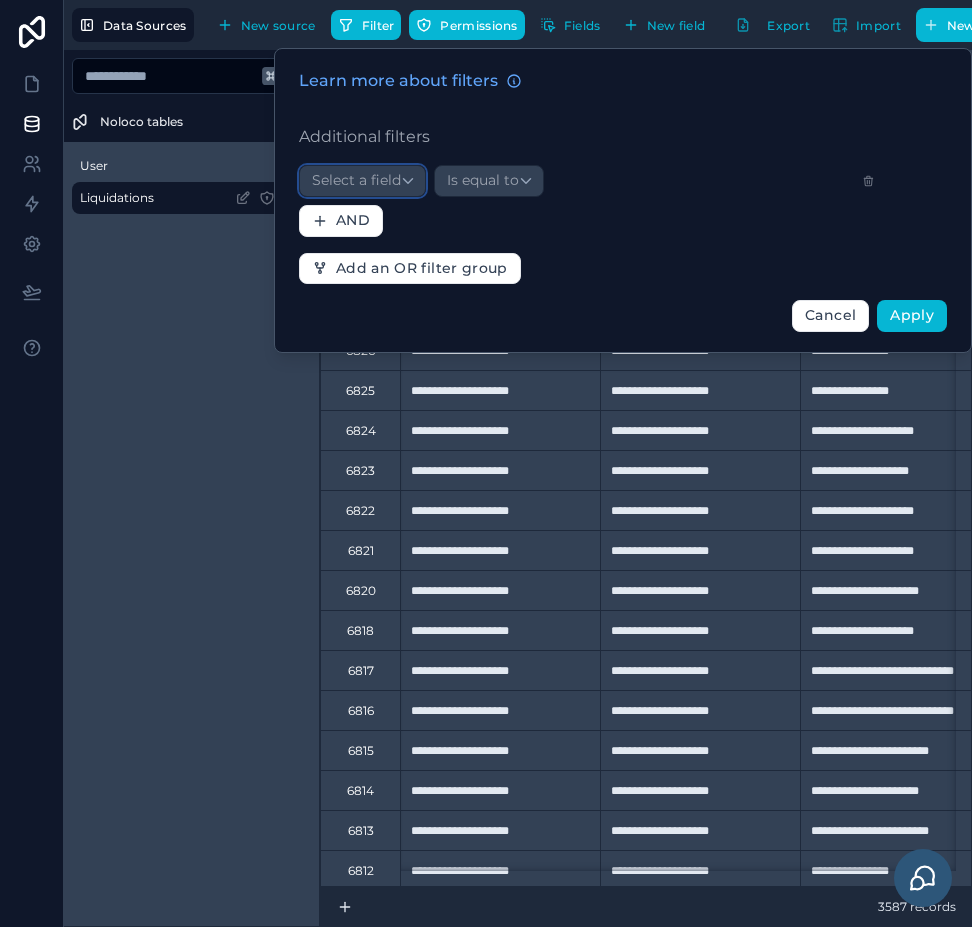 click on "Select a field" at bounding box center [356, 180] 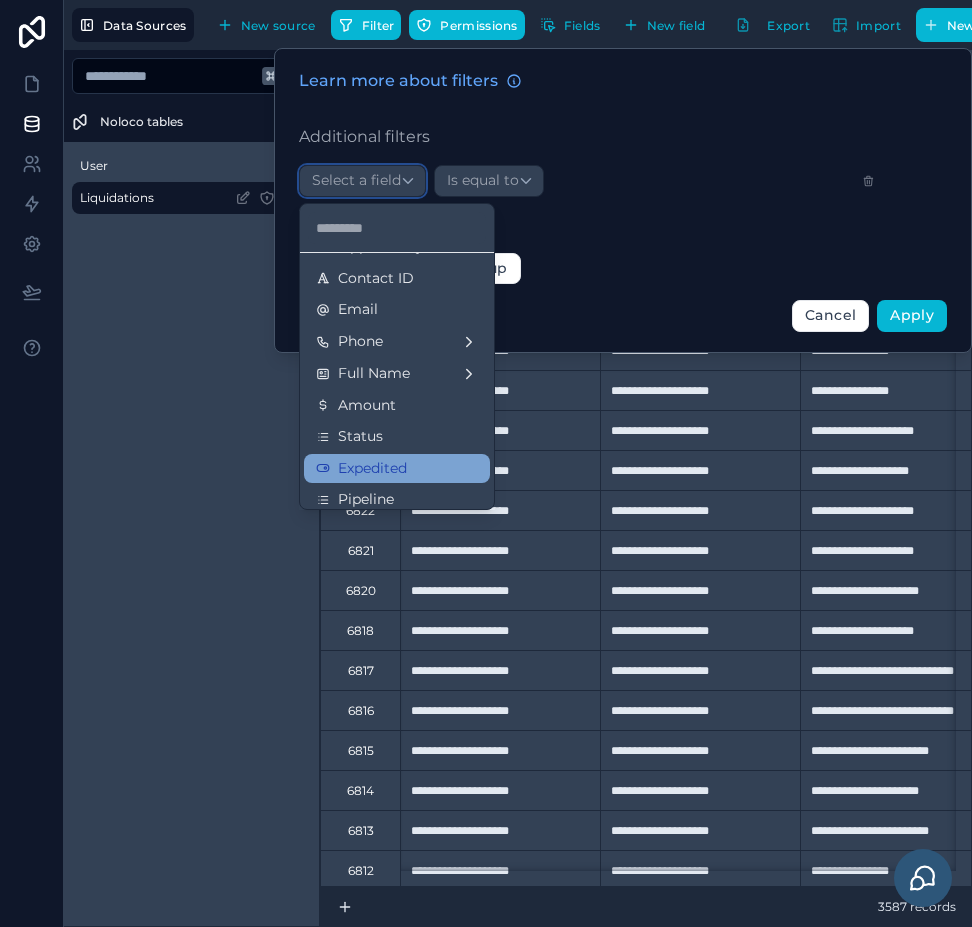 scroll, scrollTop: 184, scrollLeft: 0, axis: vertical 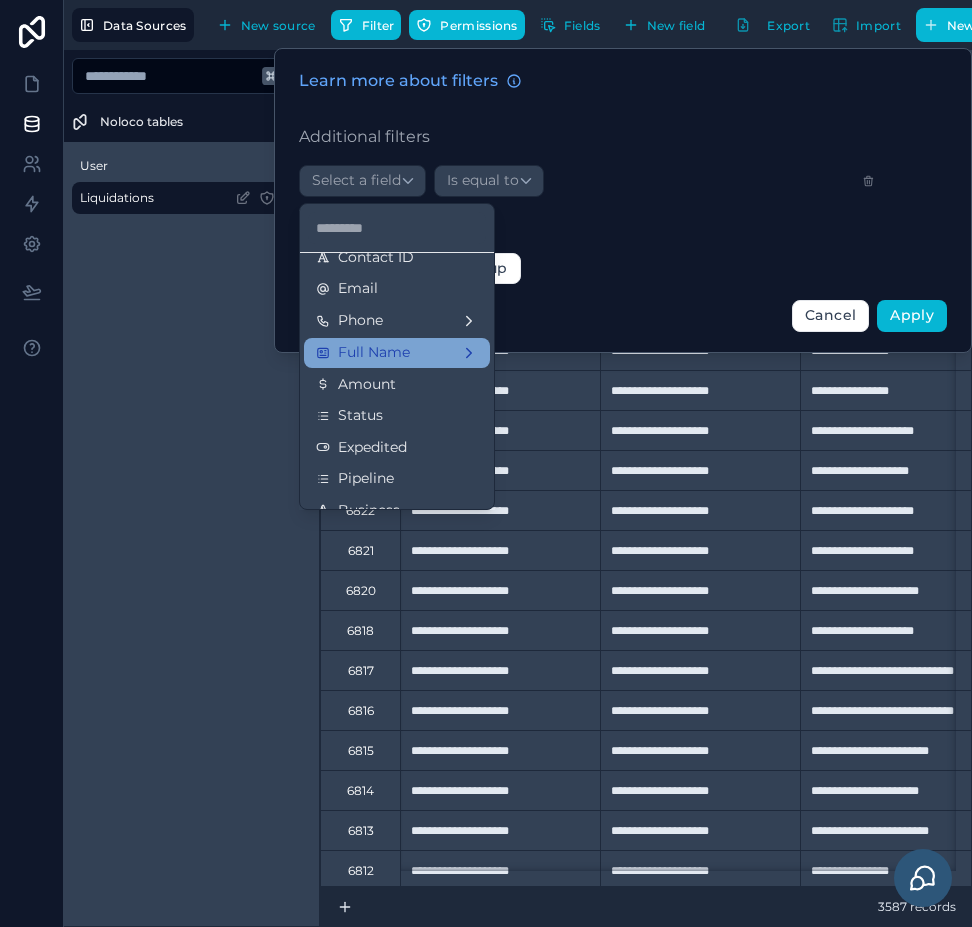click on "Full Name" at bounding box center (397, 353) 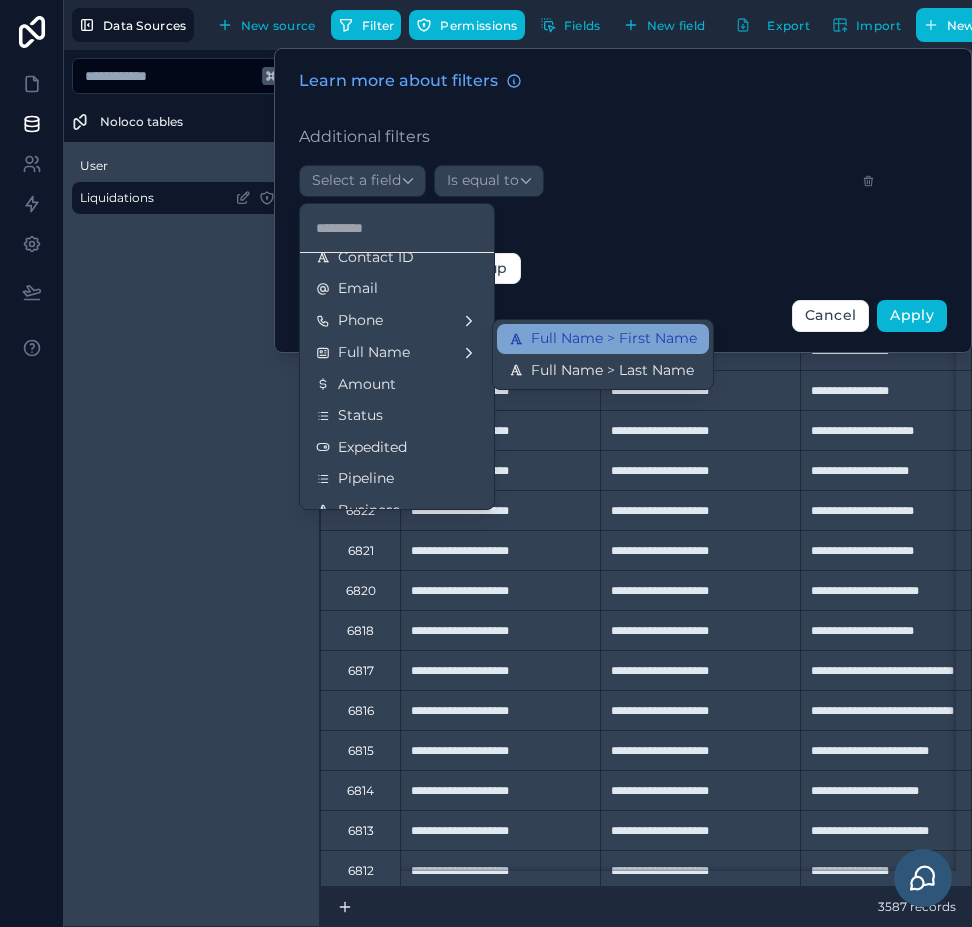 click on "Full Name > First Name" at bounding box center [603, 339] 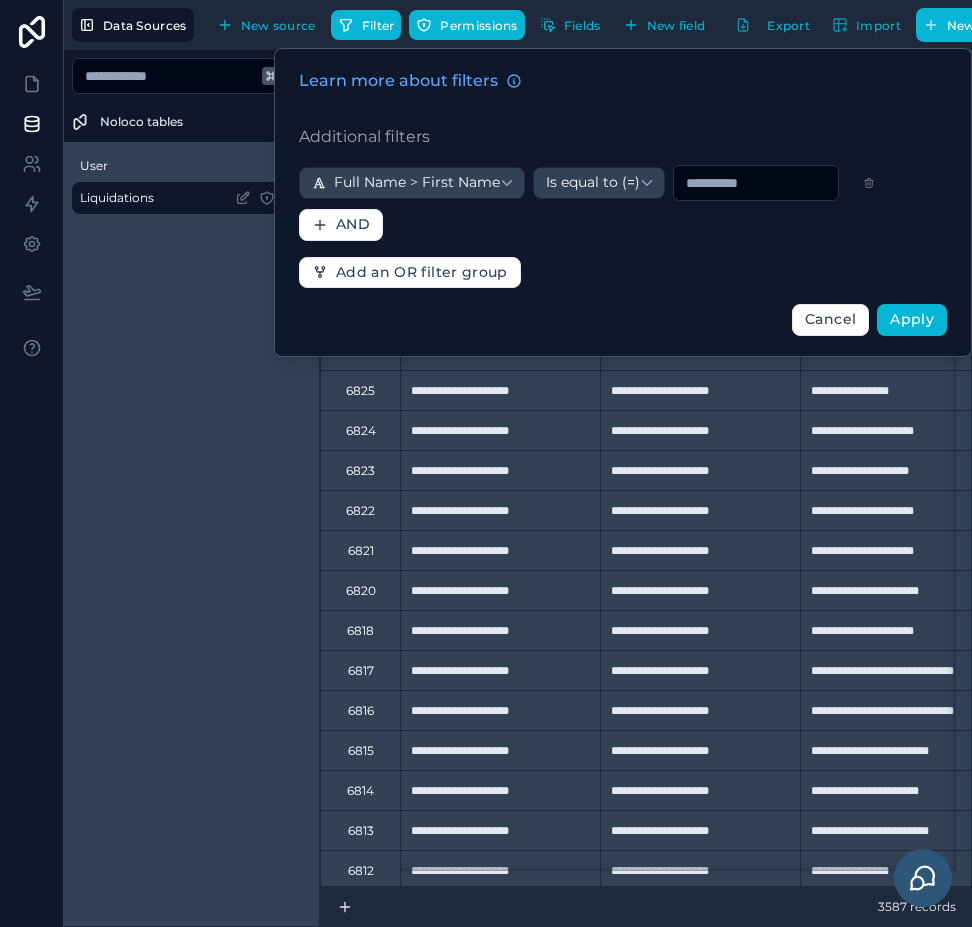 drag, startPoint x: 579, startPoint y: 154, endPoint x: 585, endPoint y: 169, distance: 16.155495 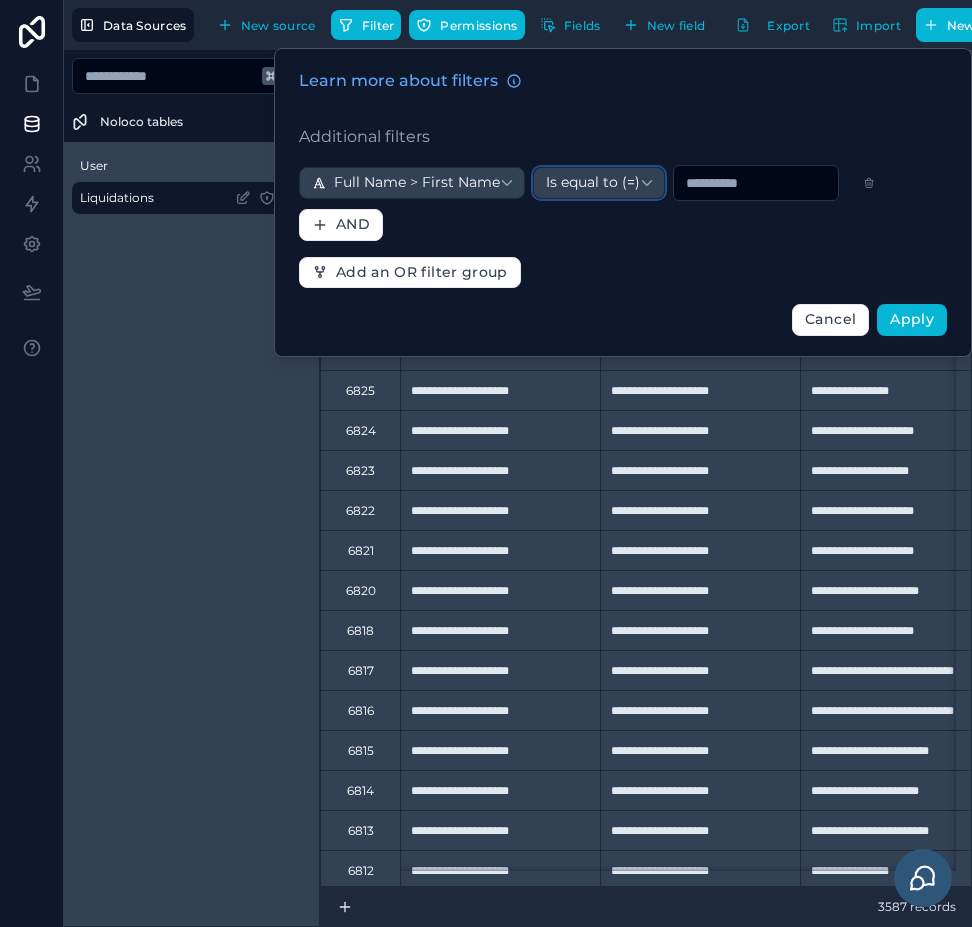 click on "Is equal to (=)" at bounding box center (593, 183) 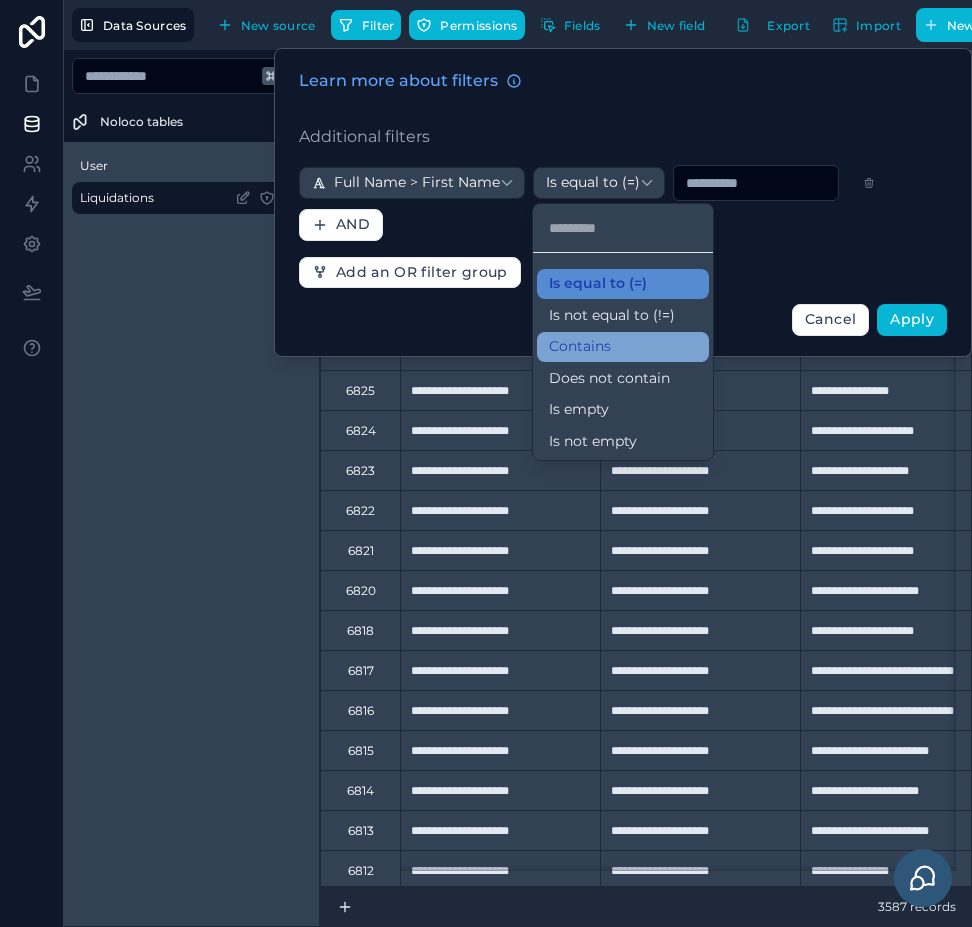 click on "Contains" at bounding box center [580, 347] 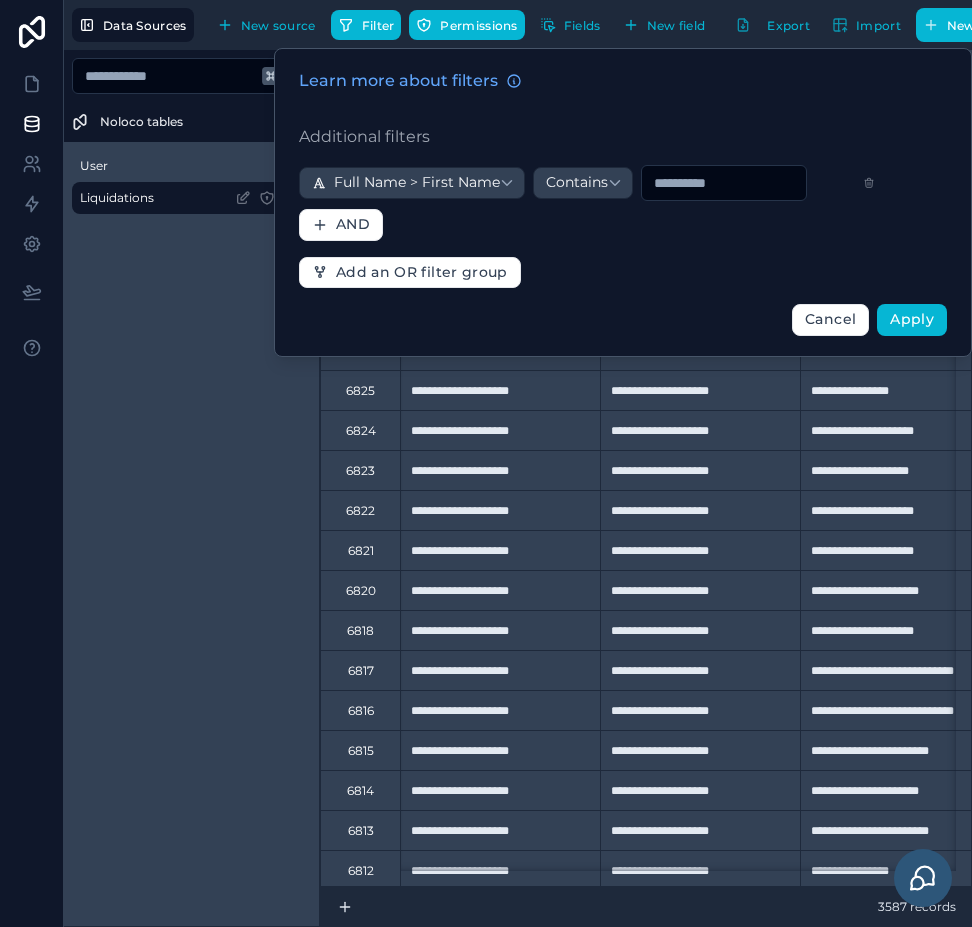 click at bounding box center (724, 183) 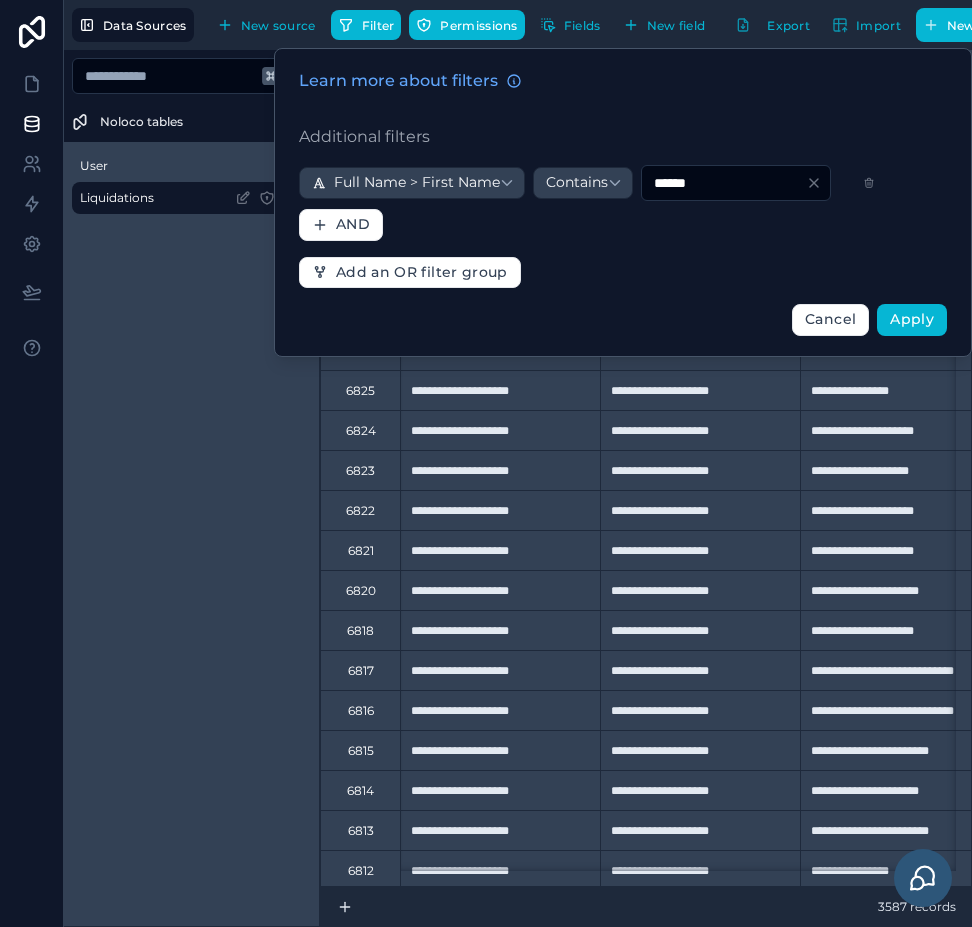 type on "******" 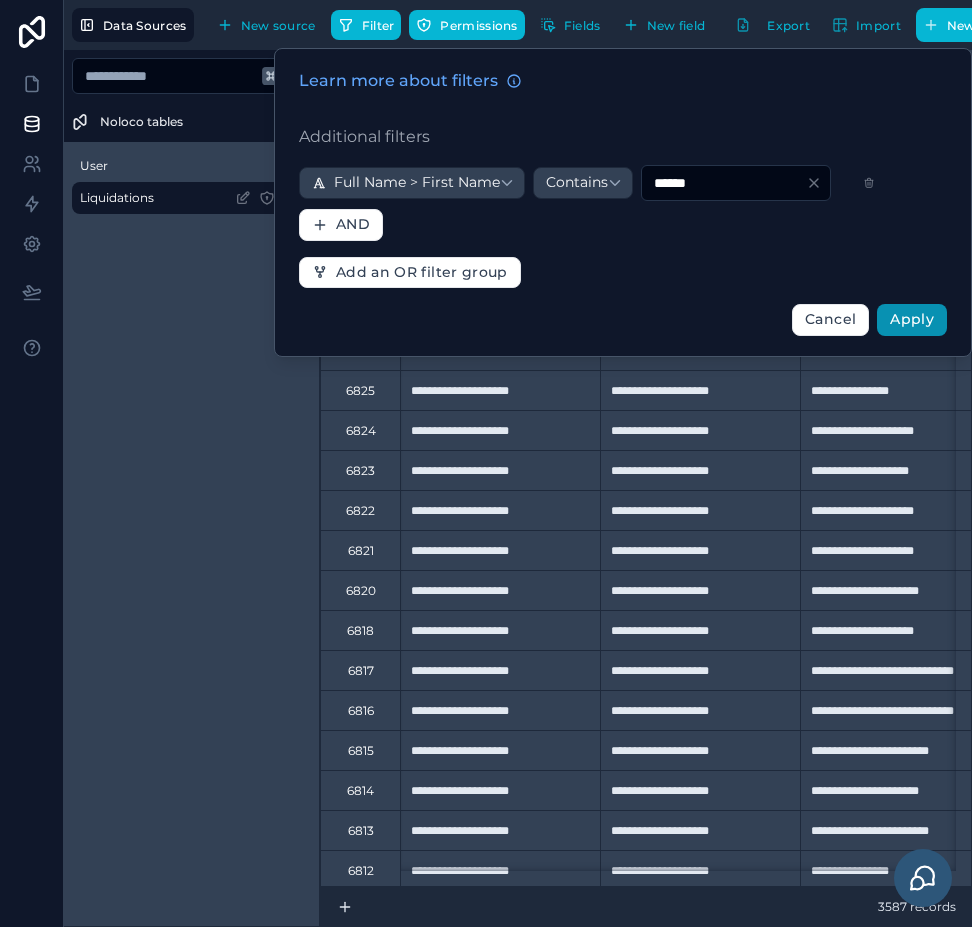 click on "Apply" at bounding box center [912, 320] 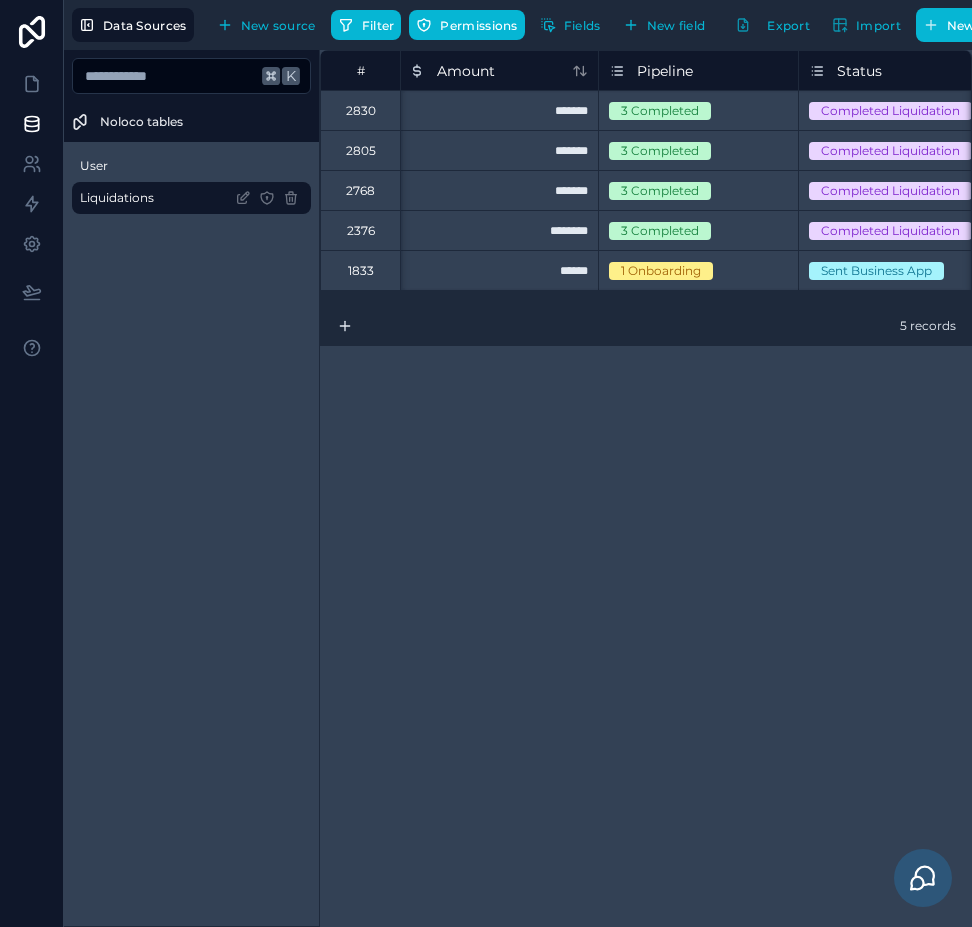 scroll, scrollTop: 0, scrollLeft: 988, axis: horizontal 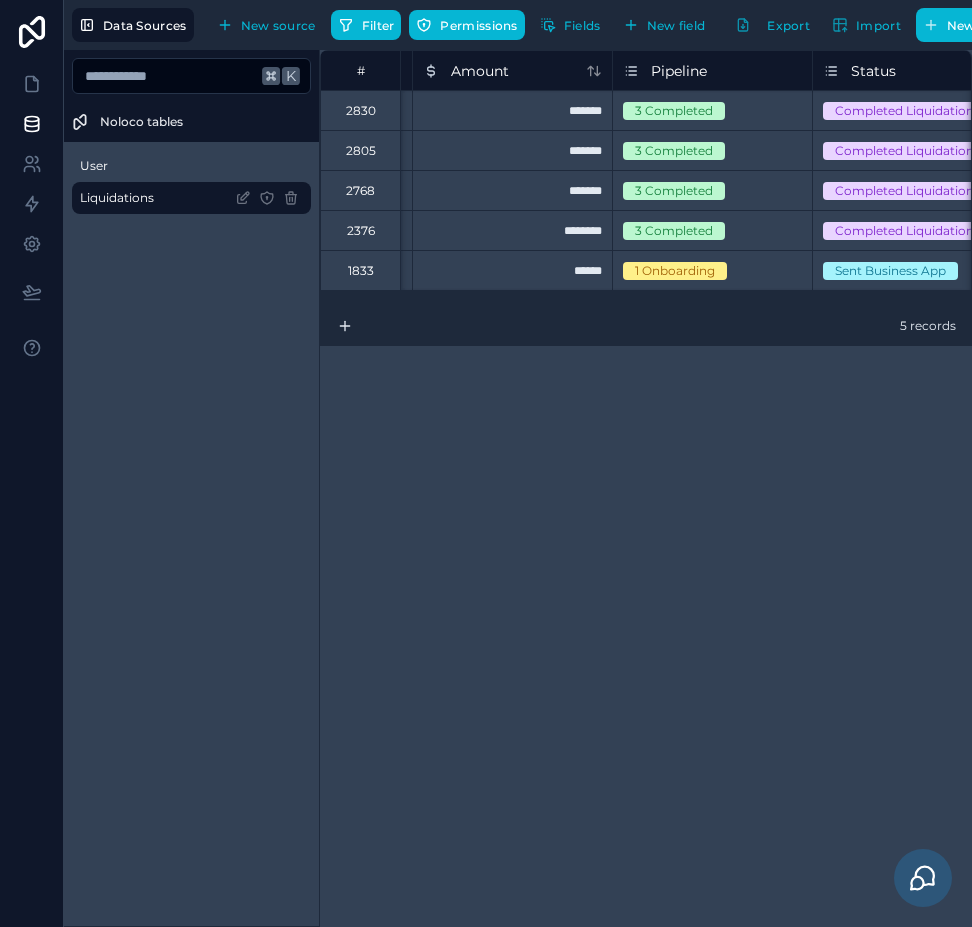 click on "2376" at bounding box center [361, 231] 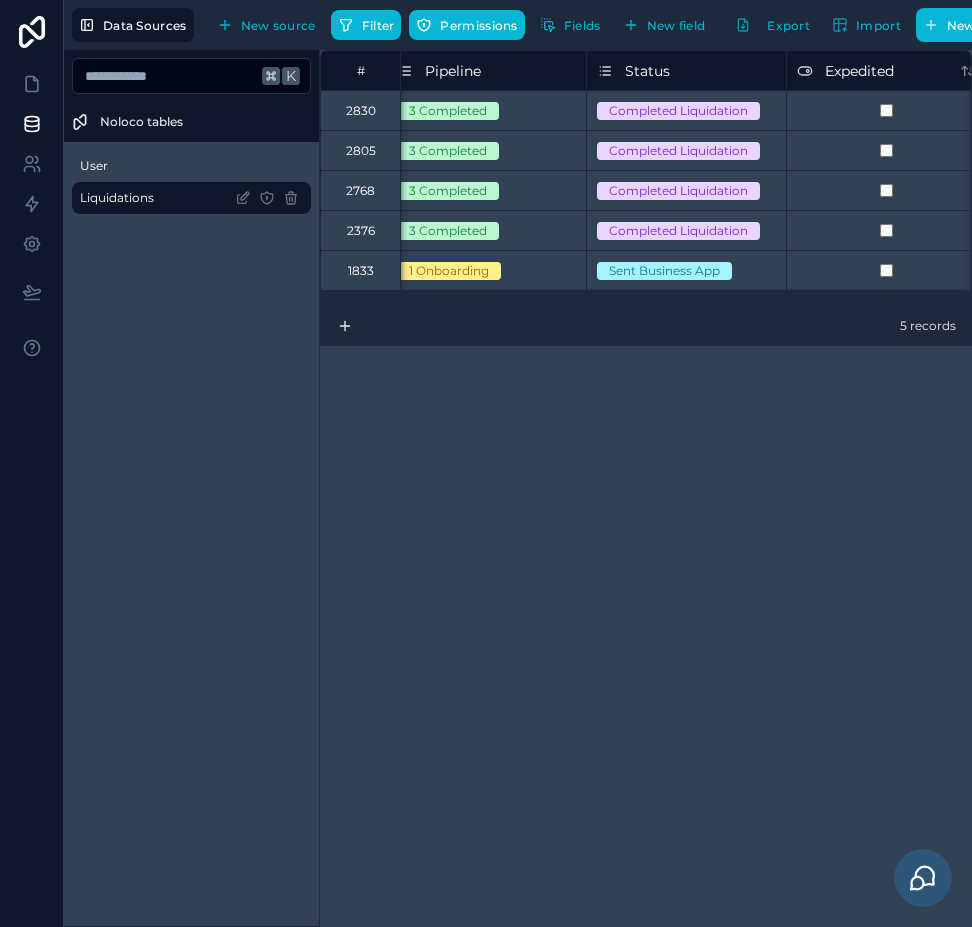 scroll, scrollTop: 0, scrollLeft: 1203, axis: horizontal 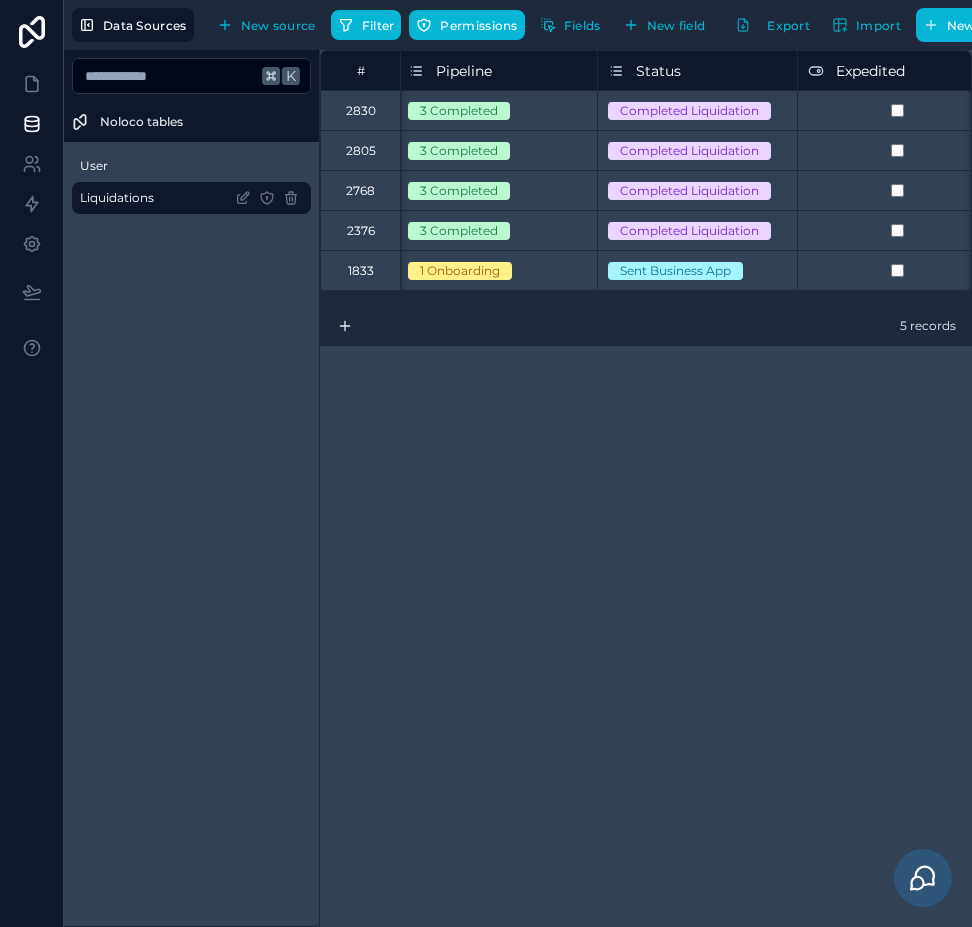 click on "2376" at bounding box center (360, 230) 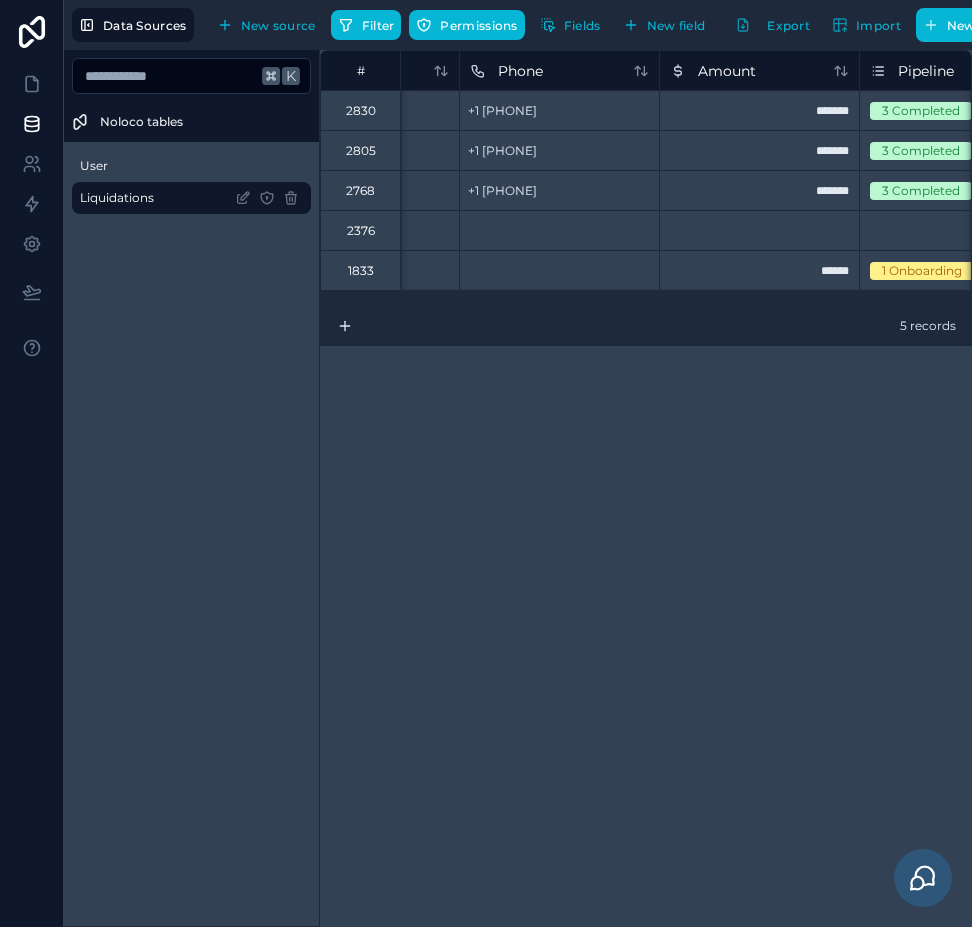 scroll, scrollTop: 0, scrollLeft: 796, axis: horizontal 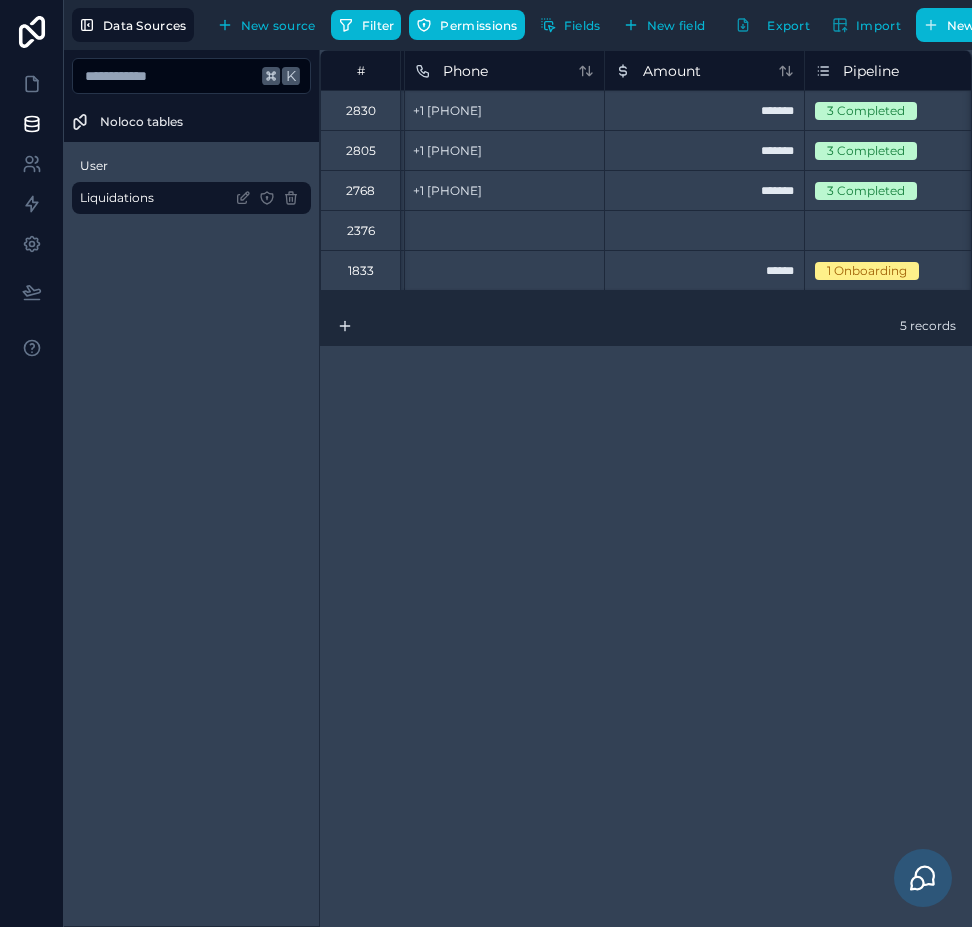 click on "**********" at bounding box center (646, 488) 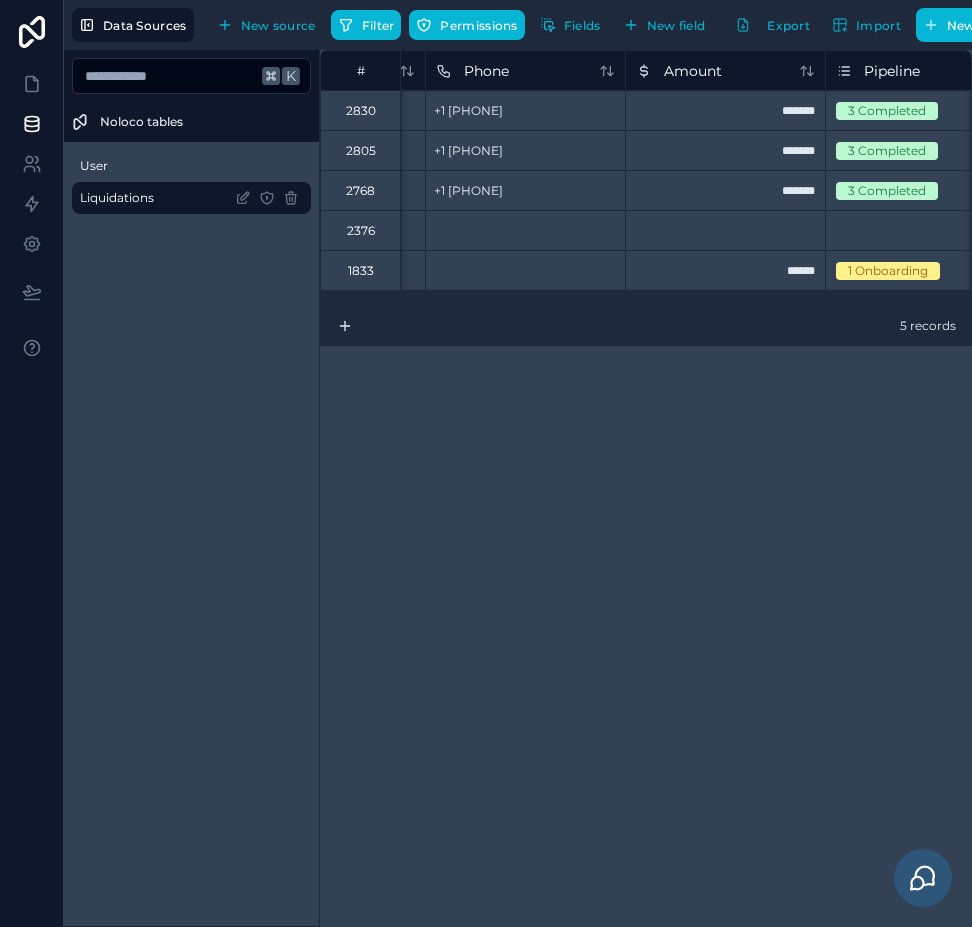 scroll, scrollTop: 0, scrollLeft: 796, axis: horizontal 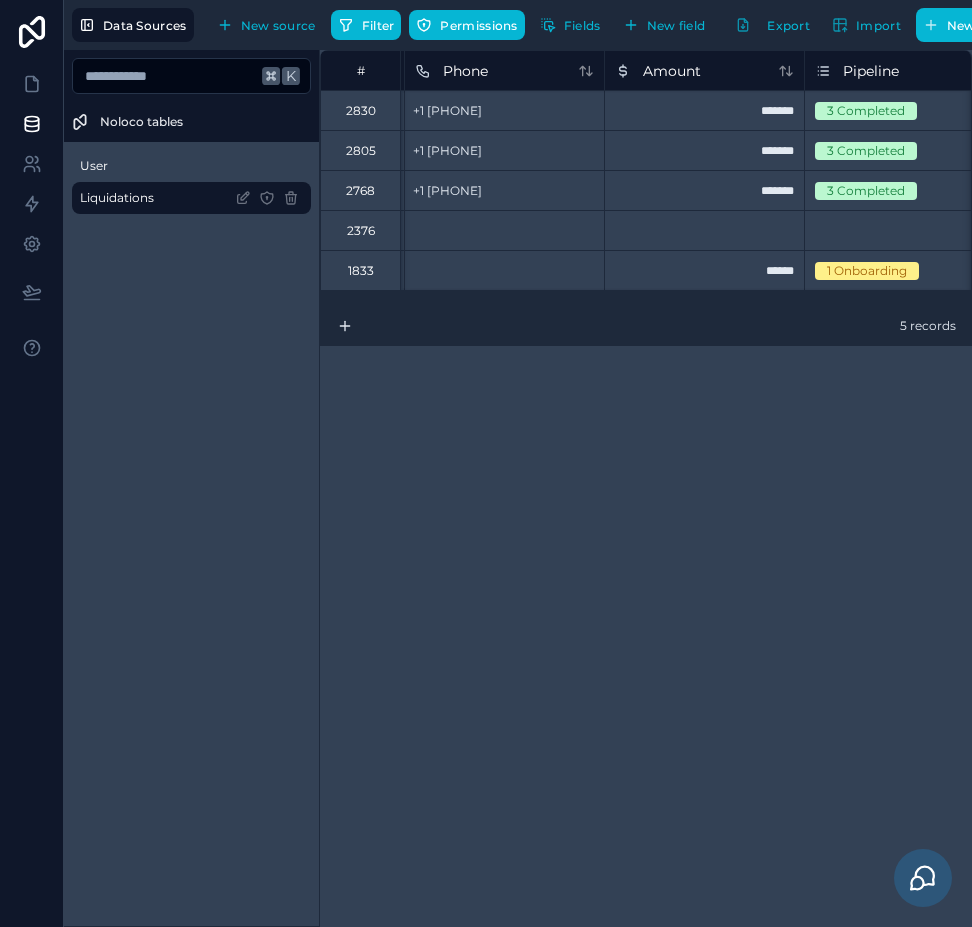 drag, startPoint x: 662, startPoint y: 516, endPoint x: 648, endPoint y: 485, distance: 34.0147 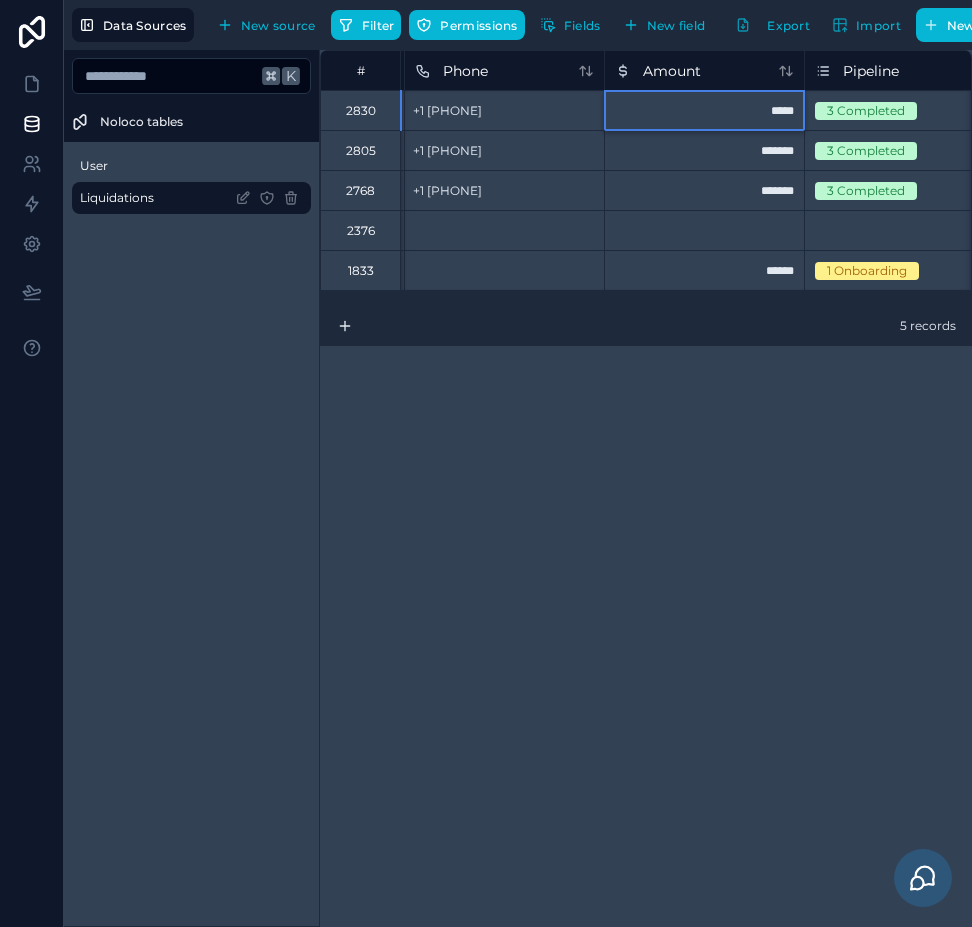 type on "******" 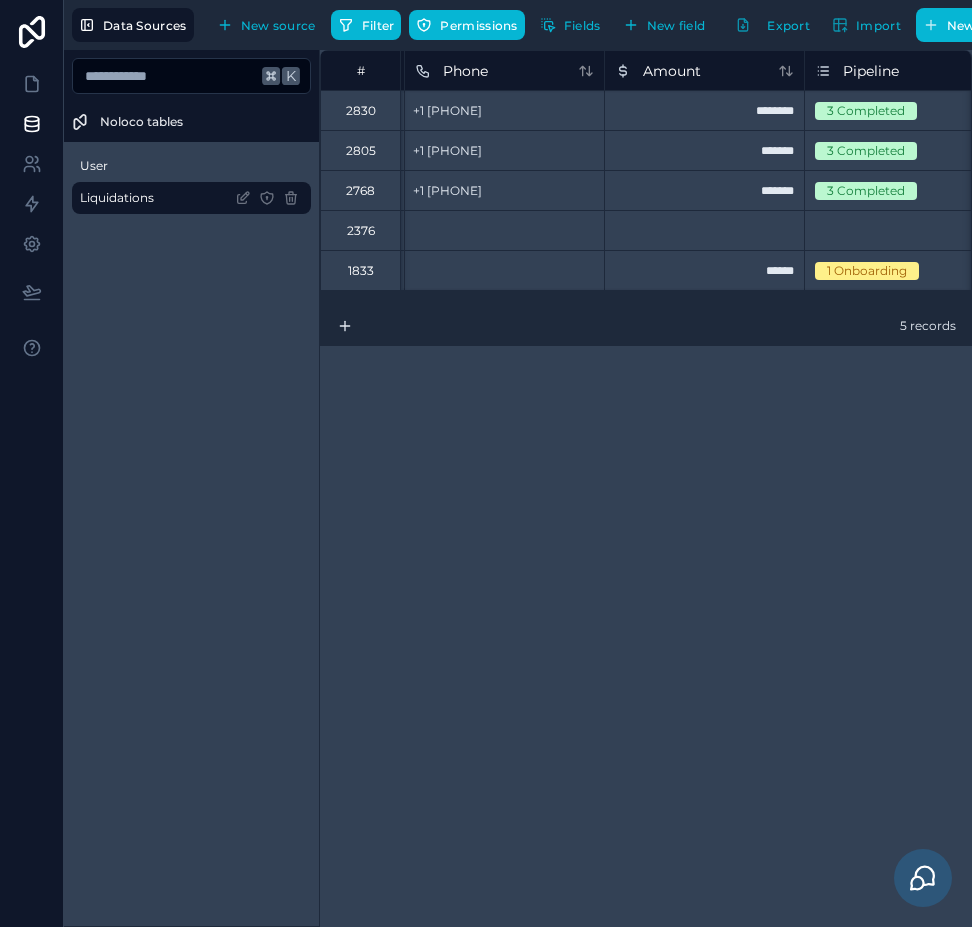 click on "**********" at bounding box center (646, 488) 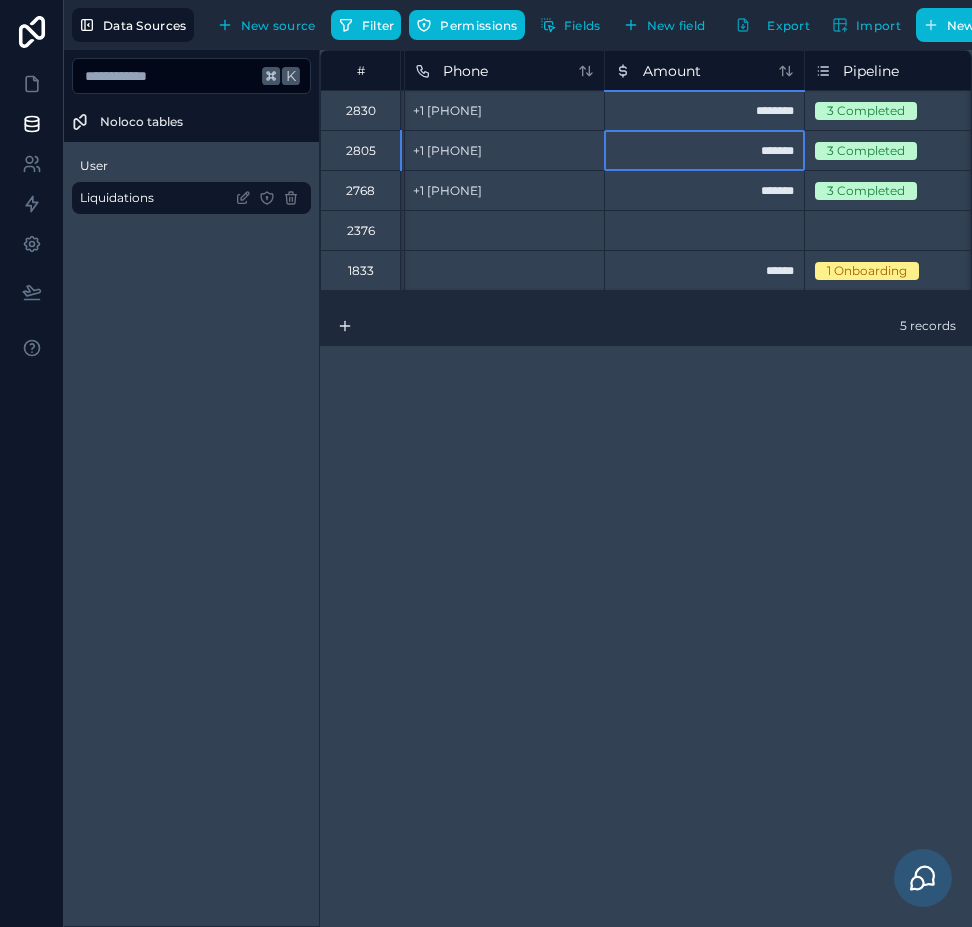 drag, startPoint x: 744, startPoint y: 151, endPoint x: 742, endPoint y: 193, distance: 42.047592 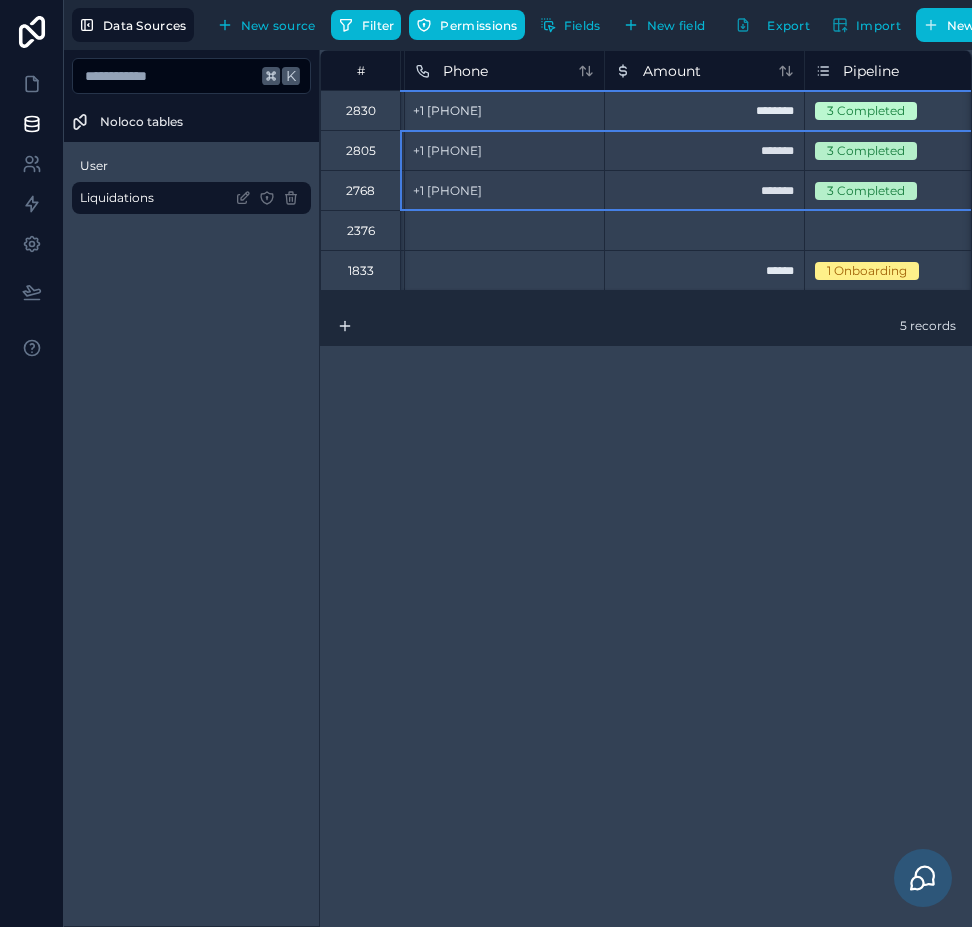 drag, startPoint x: 377, startPoint y: 165, endPoint x: 377, endPoint y: 184, distance: 19 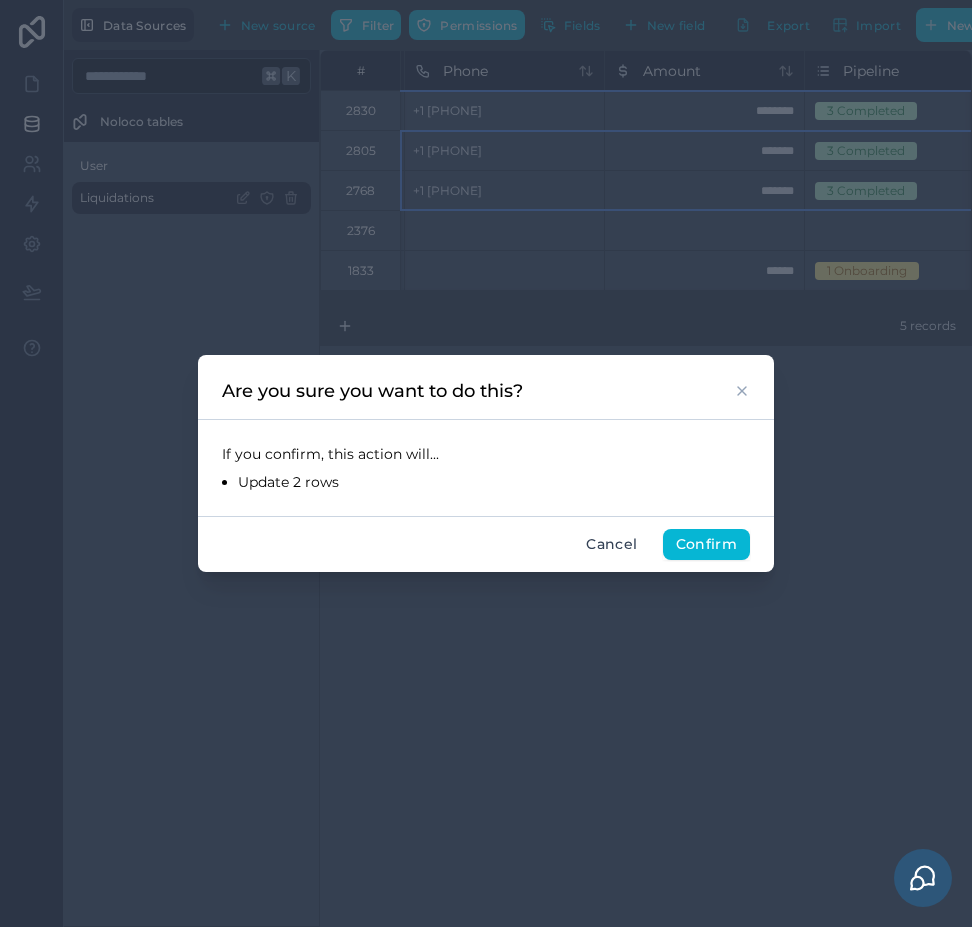 click on "Are you sure you want to do this?" at bounding box center (486, 391) 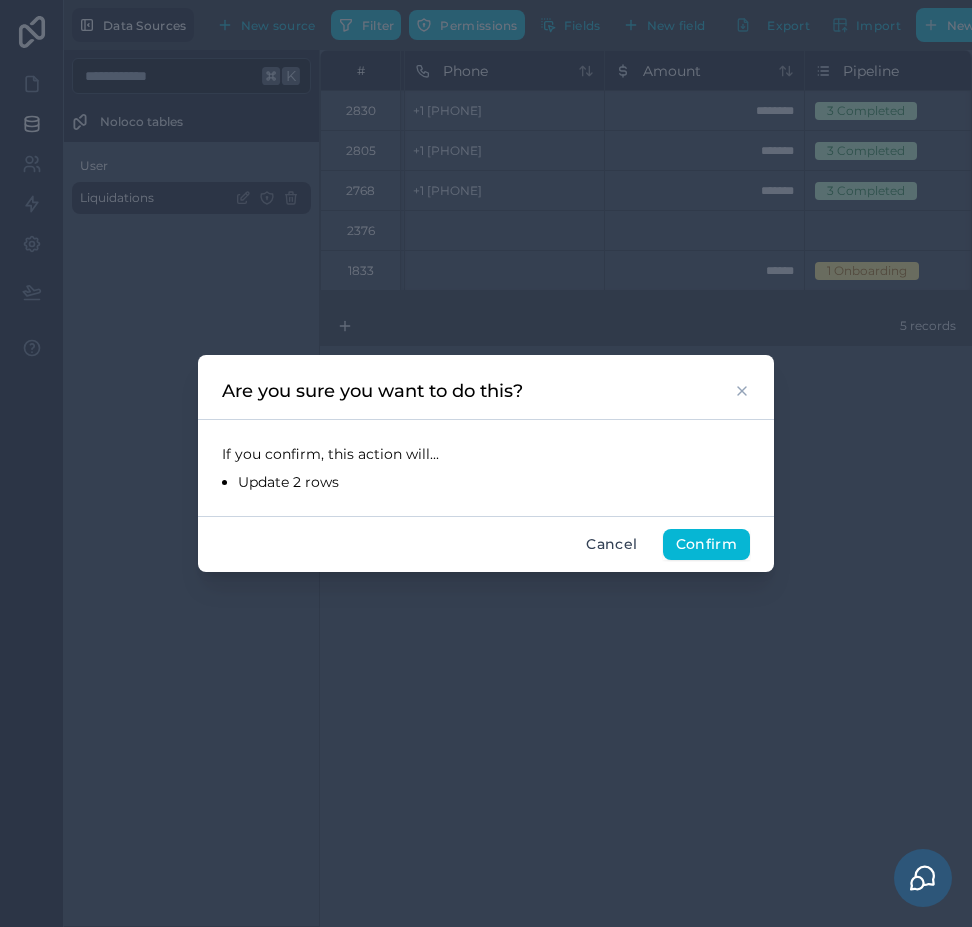 click 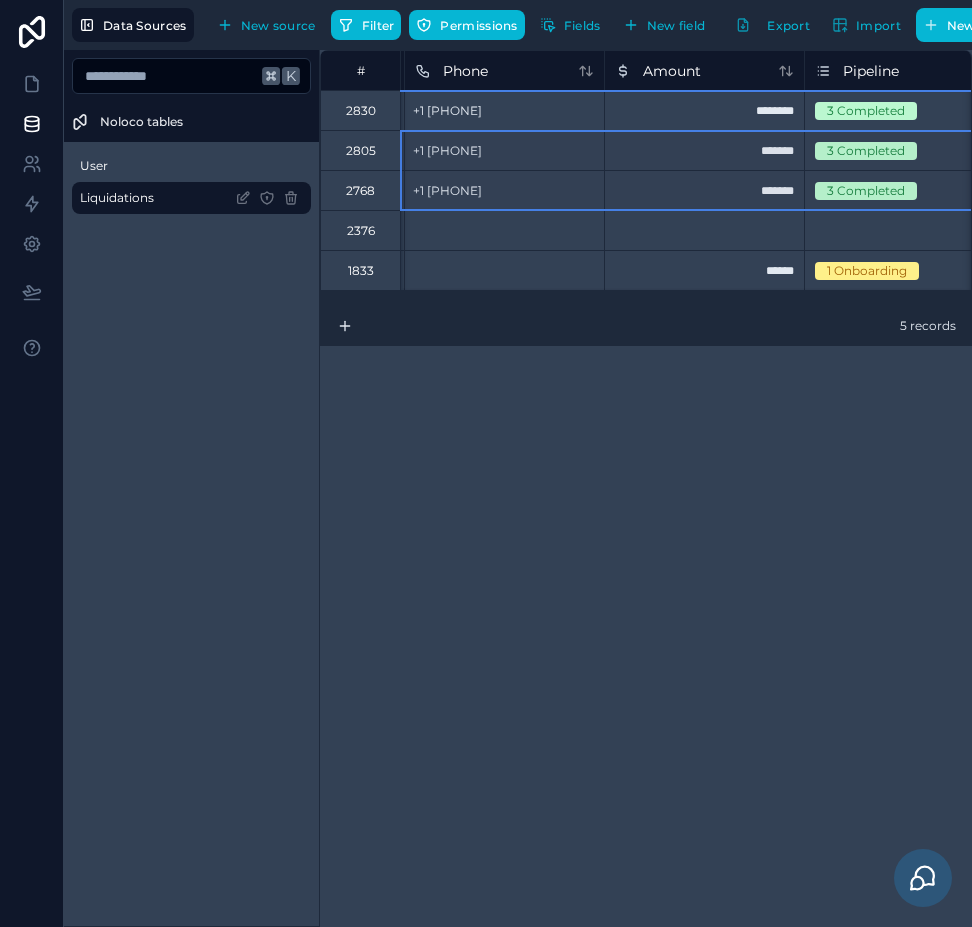 drag, startPoint x: 346, startPoint y: 151, endPoint x: 345, endPoint y: 183, distance: 32.01562 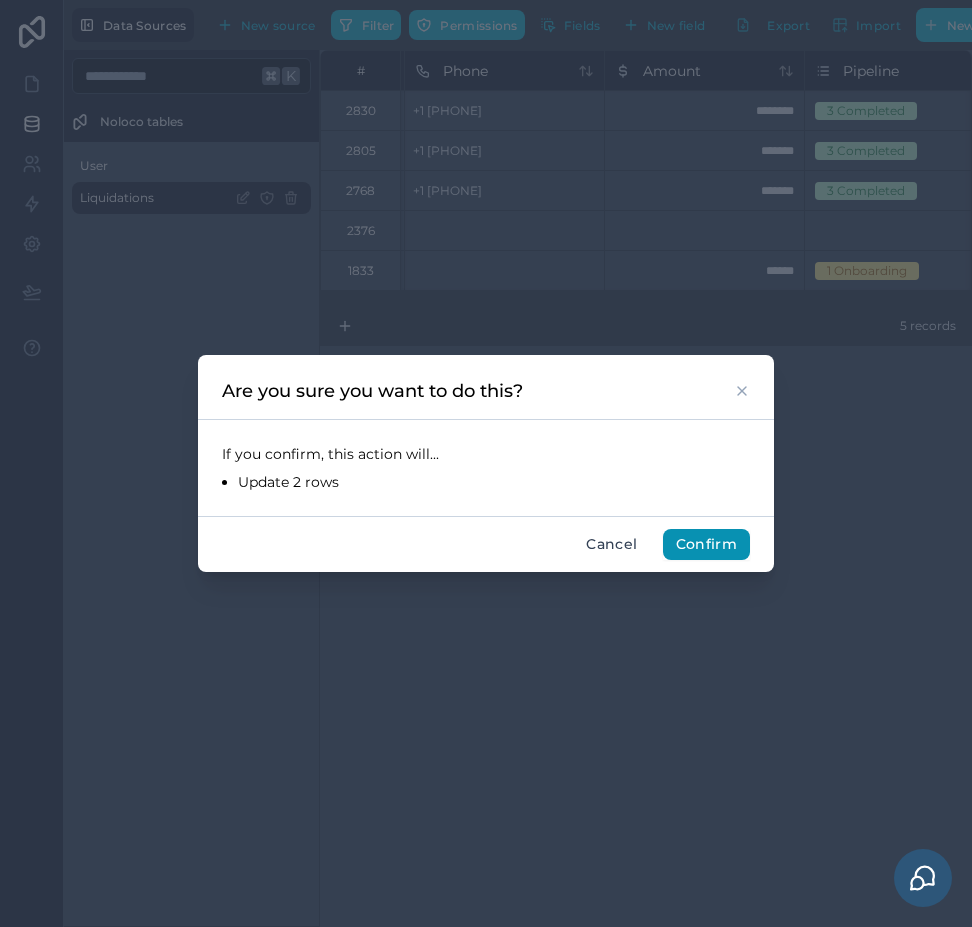 click on "Confirm" at bounding box center [706, 545] 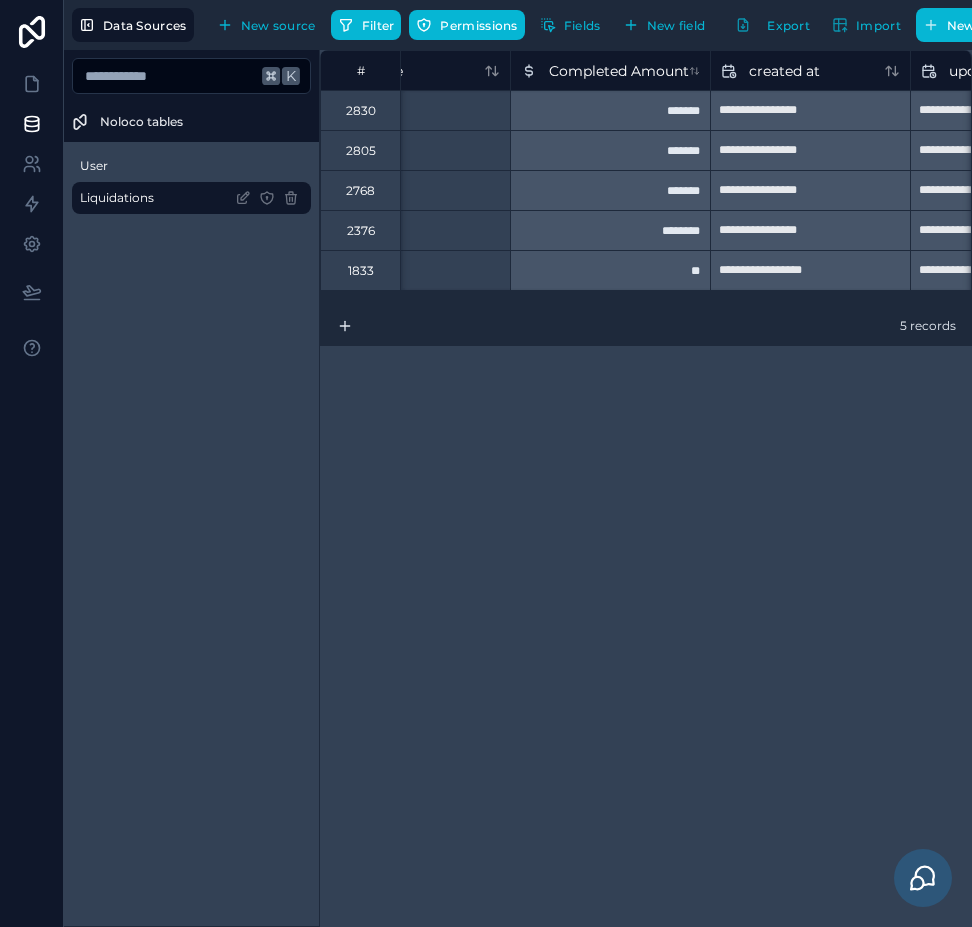 scroll, scrollTop: 0, scrollLeft: 2176, axis: horizontal 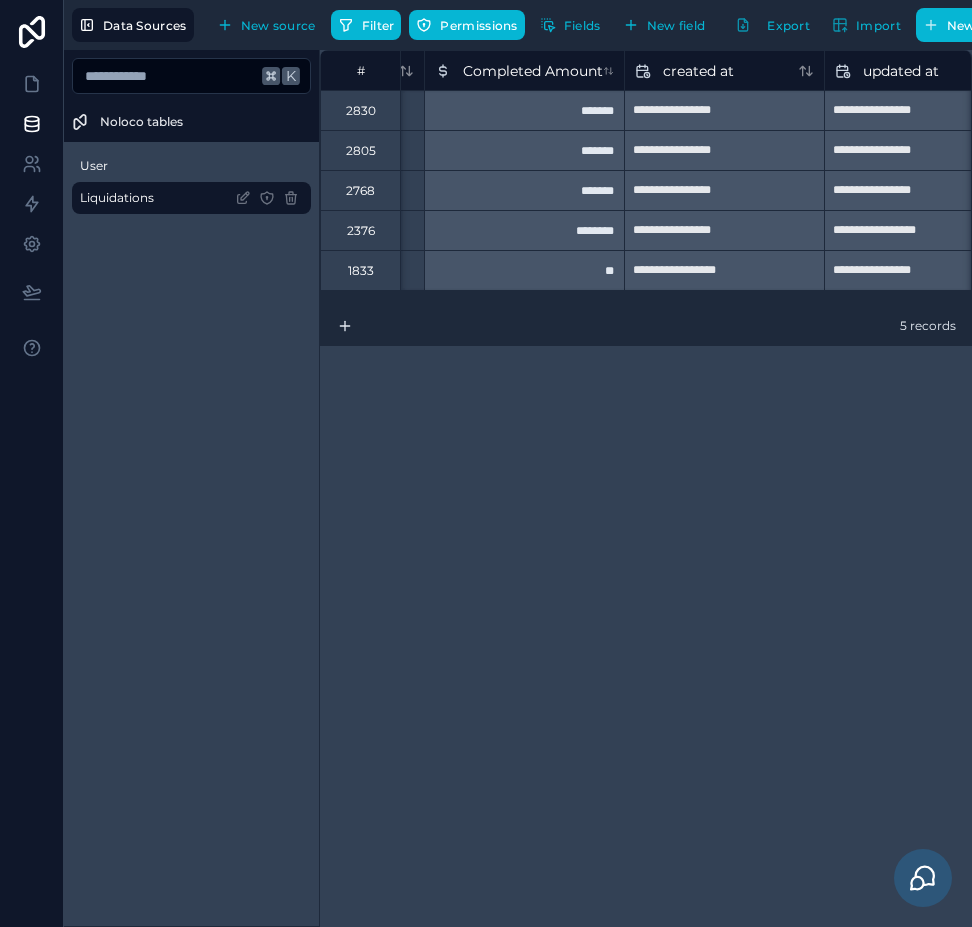 click on "*******" at bounding box center (524, 110) 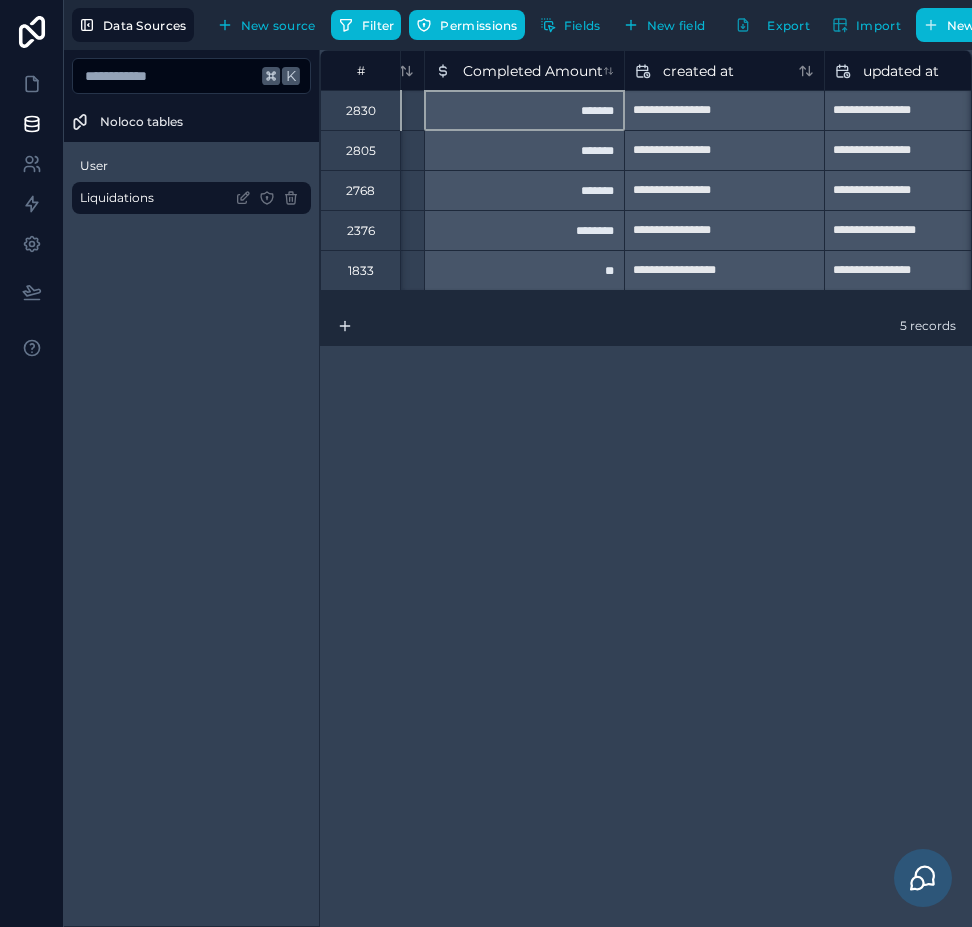 click on "**********" at bounding box center (724, 271) 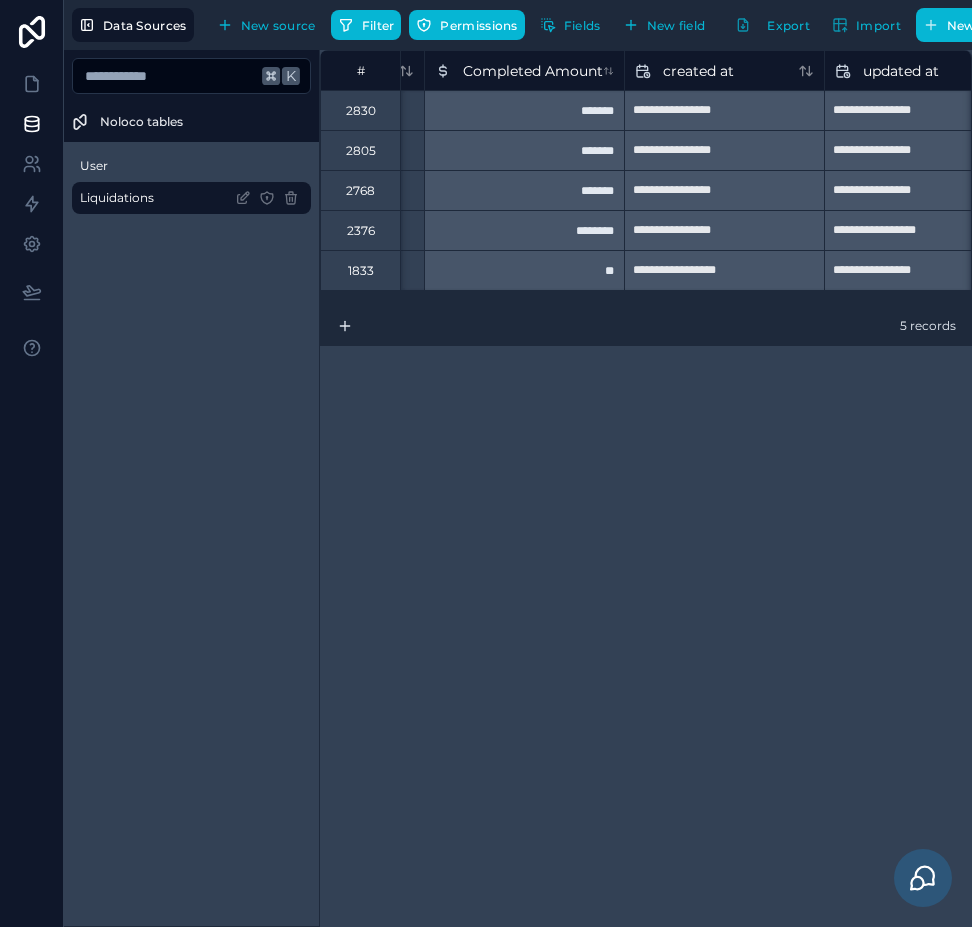 click on "5 records" at bounding box center [646, 326] 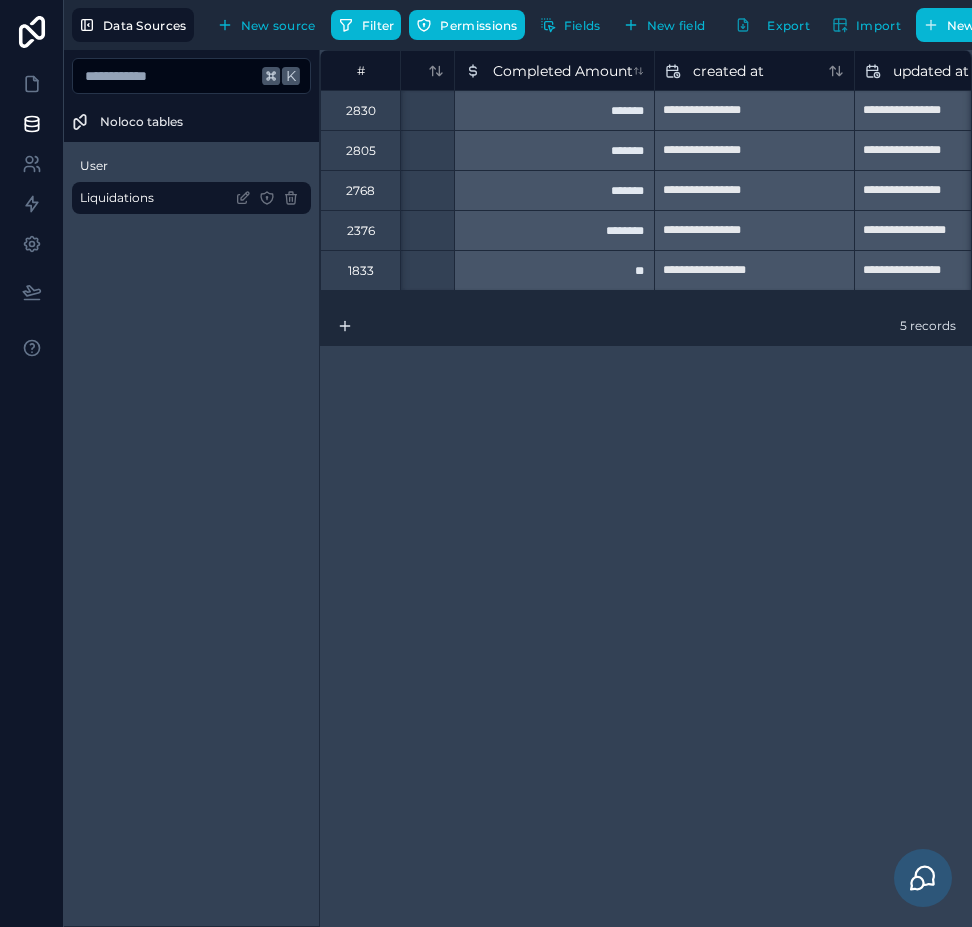 click on "*******" at bounding box center [554, 190] 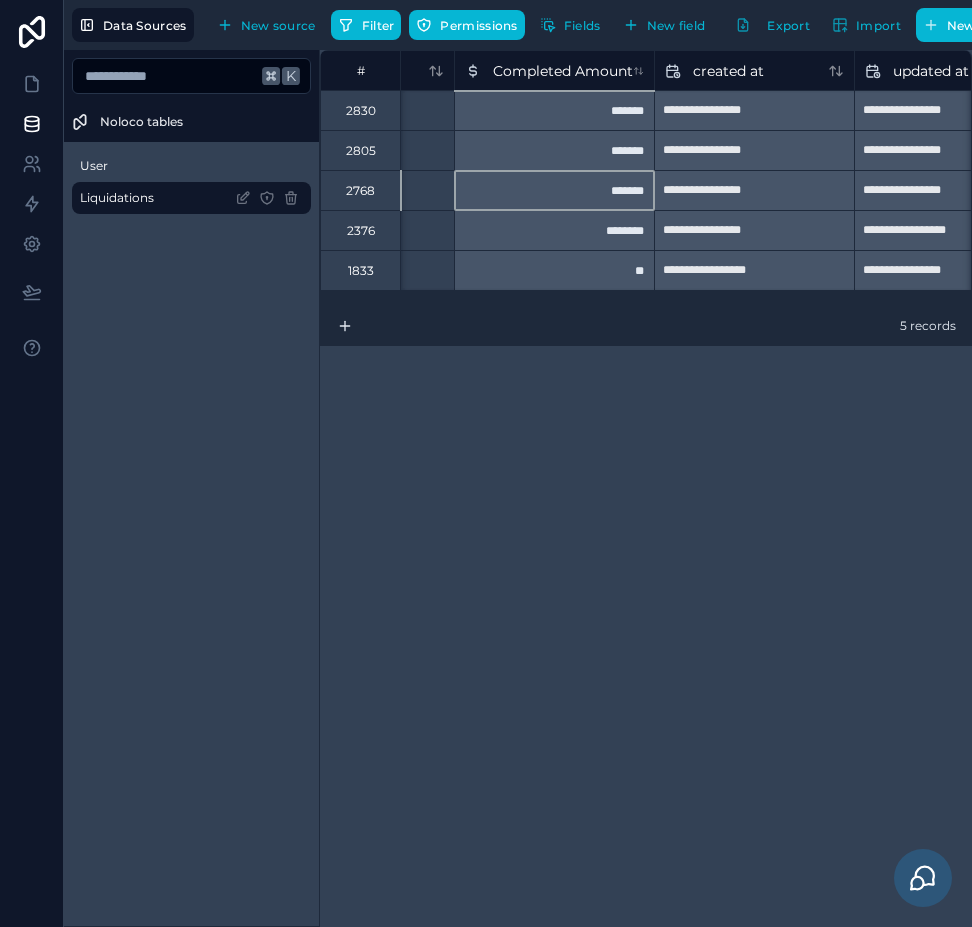 click on "*******" at bounding box center (554, 190) 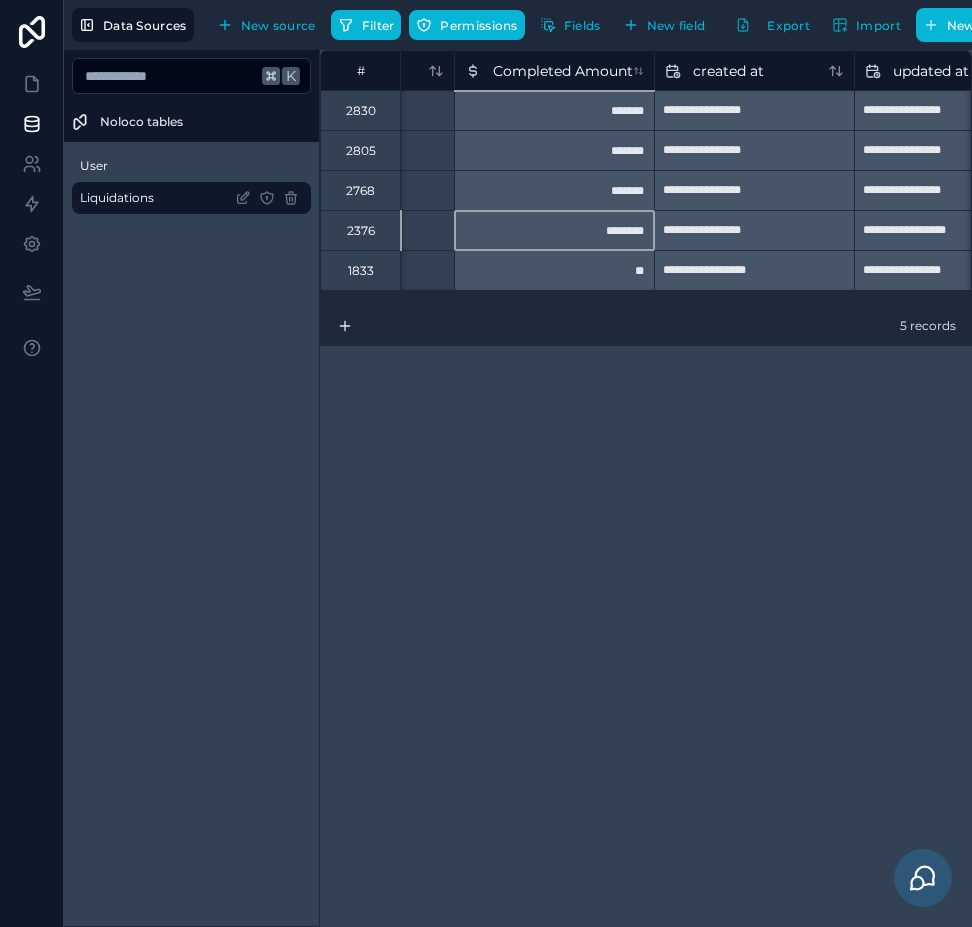 click on "********" at bounding box center (554, 230) 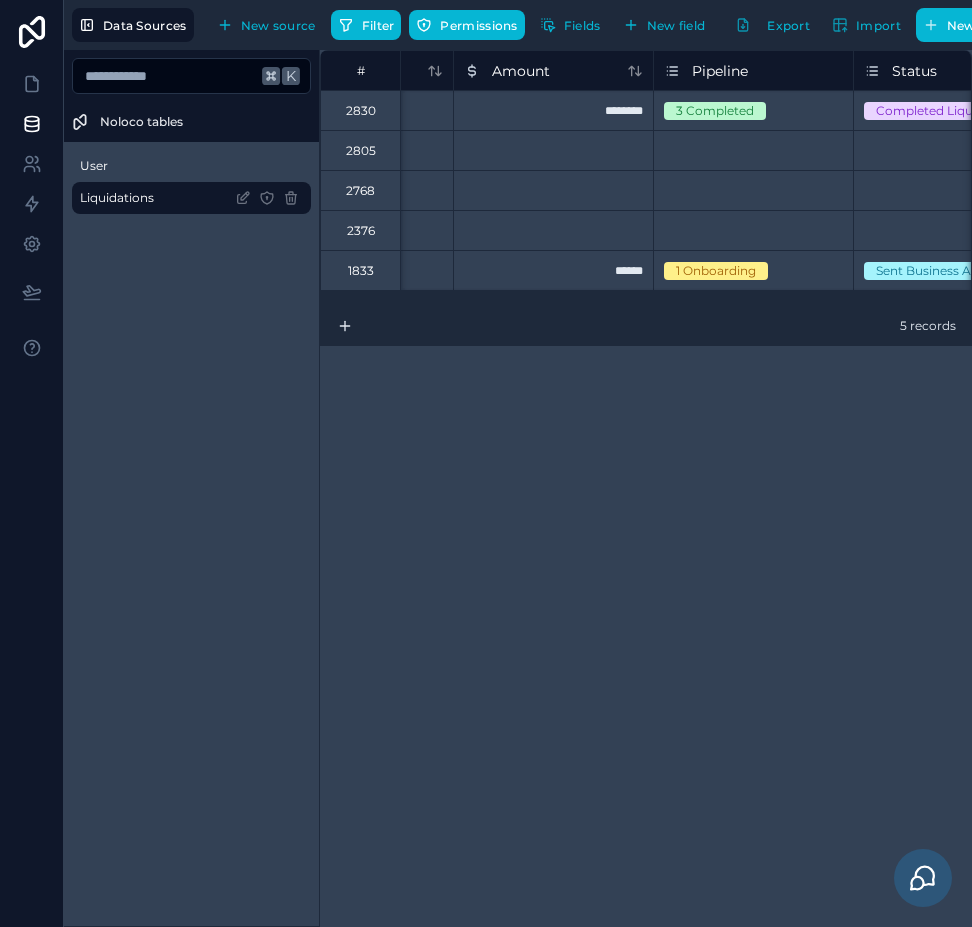 scroll, scrollTop: 0, scrollLeft: 0, axis: both 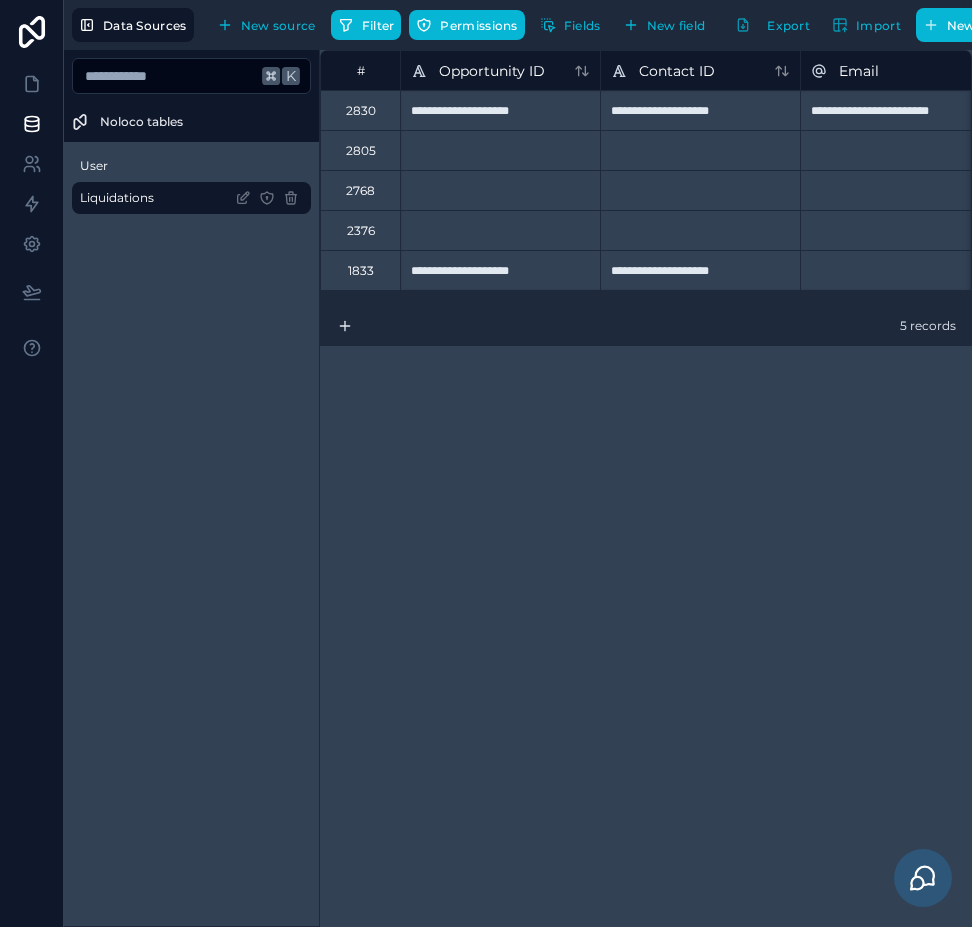 click on "**********" at bounding box center [646, 488] 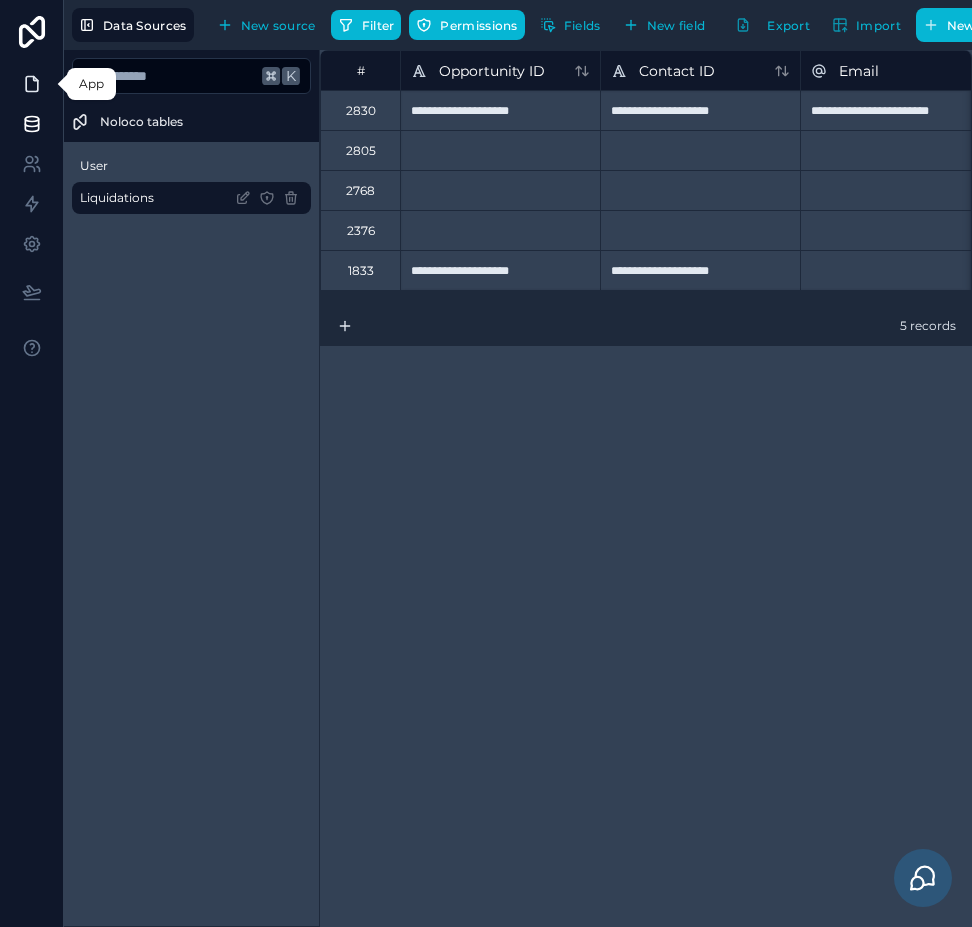 click 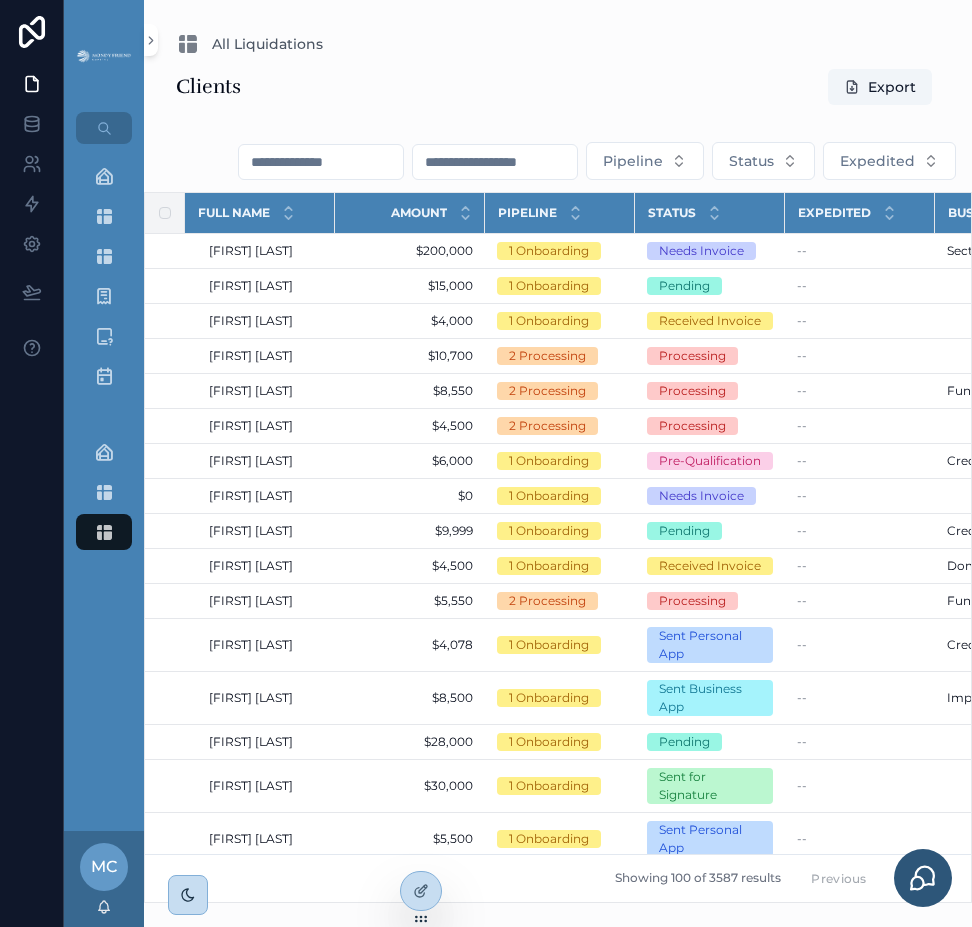 click at bounding box center [321, 162] 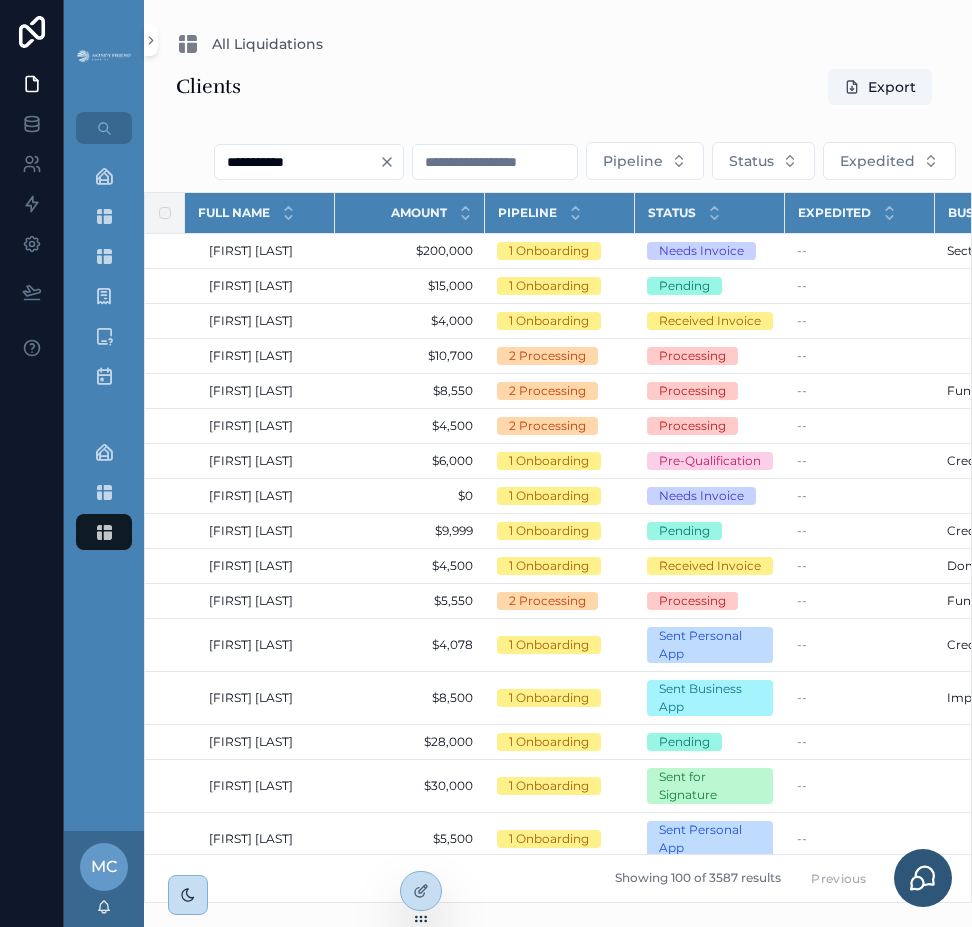 type on "**********" 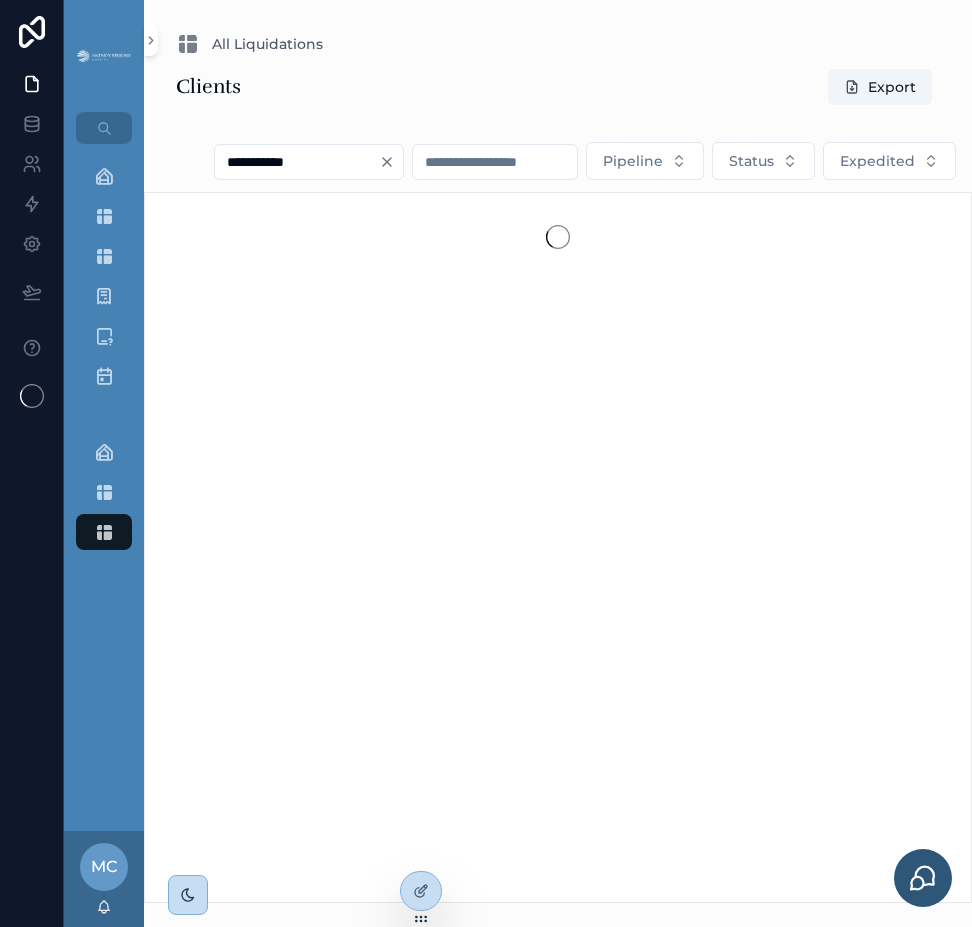 scroll, scrollTop: 0, scrollLeft: 0, axis: both 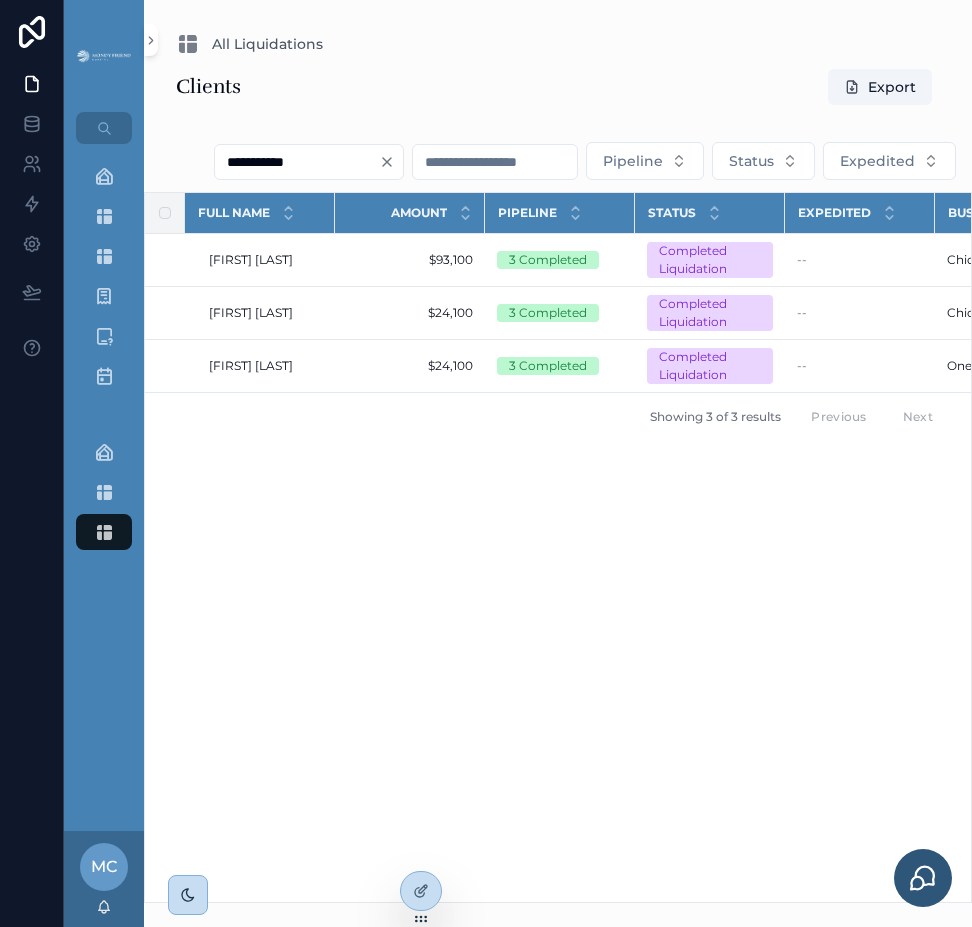 click on "Full Name Amount Pipeline Status Expedited Business Updated at Created at [FIRST] [LAST] [FIRST] [LAST] $[AMOUNT] $[AMOUNT] [NUMBER] Completed Completed Liquidation -- [COMPANY] [COMPANY] [DATE] [TIME] [DATE] [TIME] [DATE] [TIME] [DATE] [TIME] [FIRST] [LAST] [FIRST] [LAST] $[AMOUNT] $[AMOUNT] [NUMBER] Completed Completed Liquidation -- [COMPANY] [COMPANY] [DATE] [TIME] [DATE] [TIME] [DATE] [TIME] [DATE] [TIME] [FIRST] [LAST] [FIRST] [LAST] $[AMOUNT] $[AMOUNT] [NUMBER] Completed Completed Liquidation -- [COMPANY] [COMPANY] [DATE] [TIME] [DATE] [TIME] [DATE] [TIME] [DATE] [TIME] Showing [NUMBER] of [NUMBER] results Previous Next" at bounding box center (558, 547) 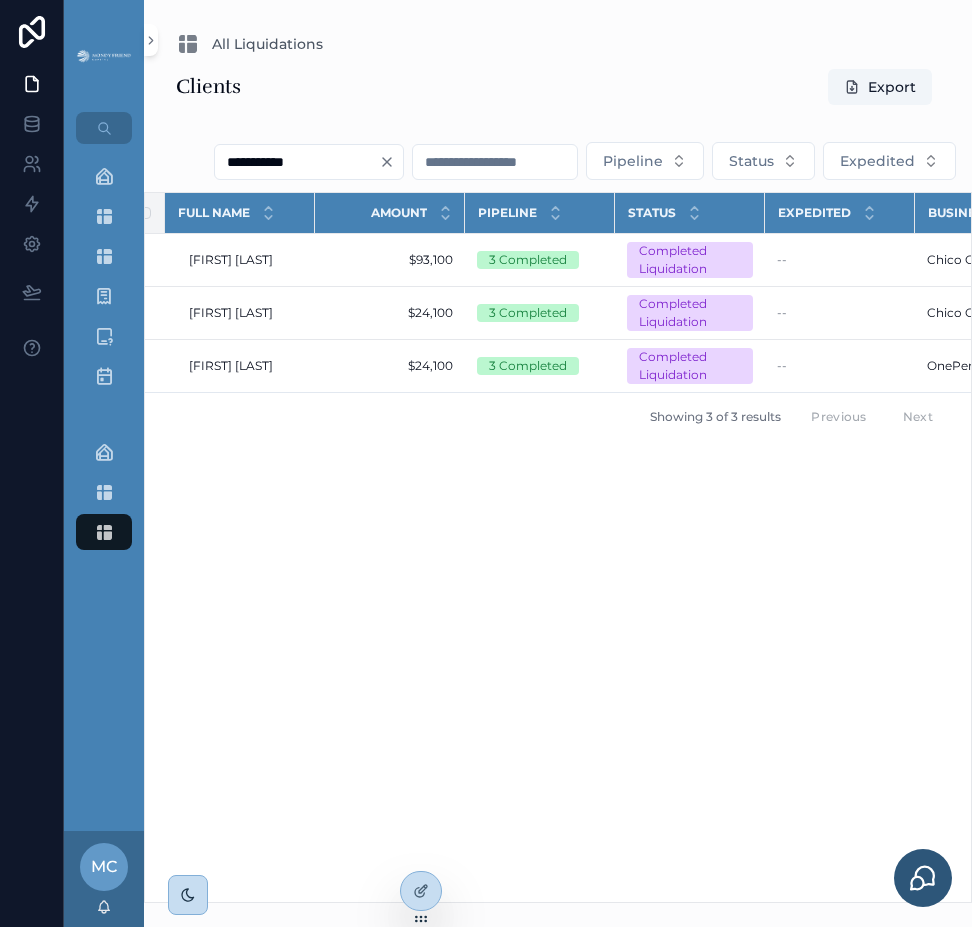 scroll, scrollTop: 0, scrollLeft: 0, axis: both 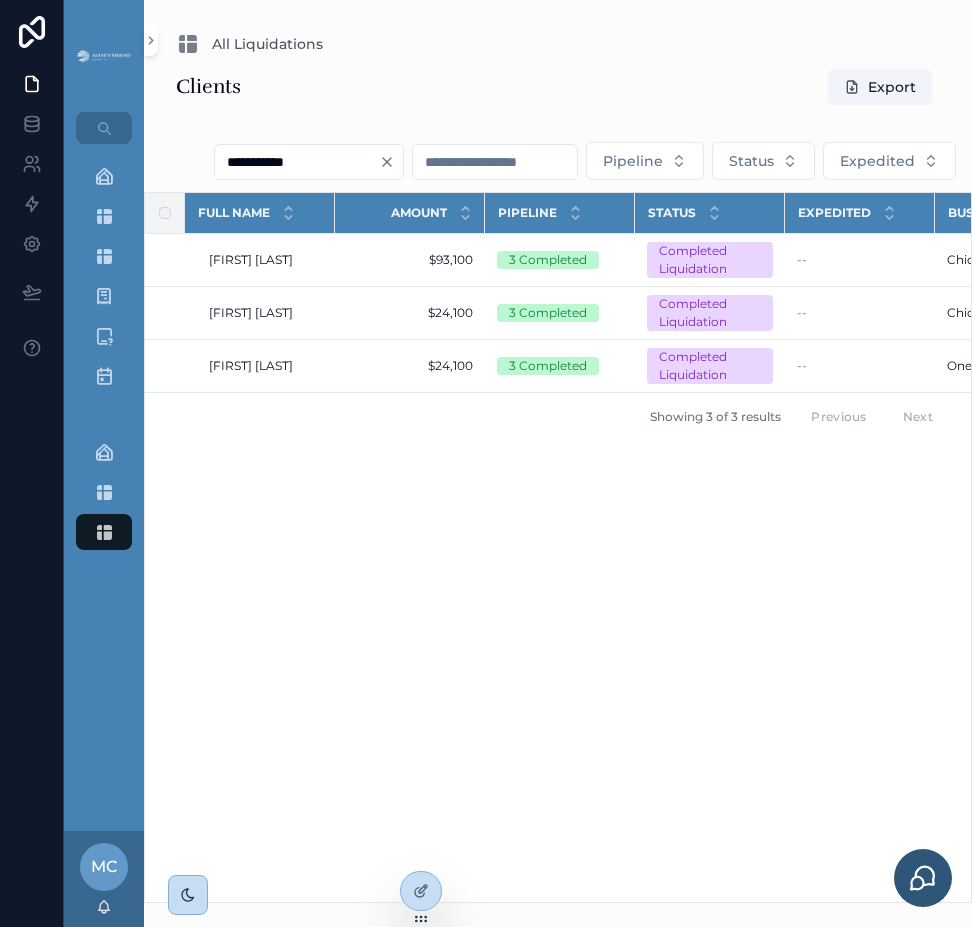 click on "Full Name Amount Pipeline Status Expedited Business Updated at Created at [FIRST] [LAST] [FIRST] [LAST] $[AMOUNT] $[AMOUNT] [NUMBER] Completed Completed Liquidation -- [COMPANY] [COMPANY] [DATE] [TIME] [DATE] [TIME] [DATE] [TIME] [DATE] [TIME] [FIRST] [LAST] [FIRST] [LAST] $[AMOUNT] $[AMOUNT] [NUMBER] Completed Completed Liquidation -- [COMPANY] [COMPANY] [DATE] [TIME] [DATE] [TIME] [DATE] [TIME] [DATE] [TIME] [FIRST] [LAST] [FIRST] [LAST] $[AMOUNT] $[AMOUNT] [NUMBER] Completed Completed Liquidation -- [COMPANY] [COMPANY] [DATE] [TIME] [DATE] [TIME] [DATE] [TIME] [DATE] [TIME] Showing [NUMBER] of [NUMBER] results Previous Next" at bounding box center [558, 547] 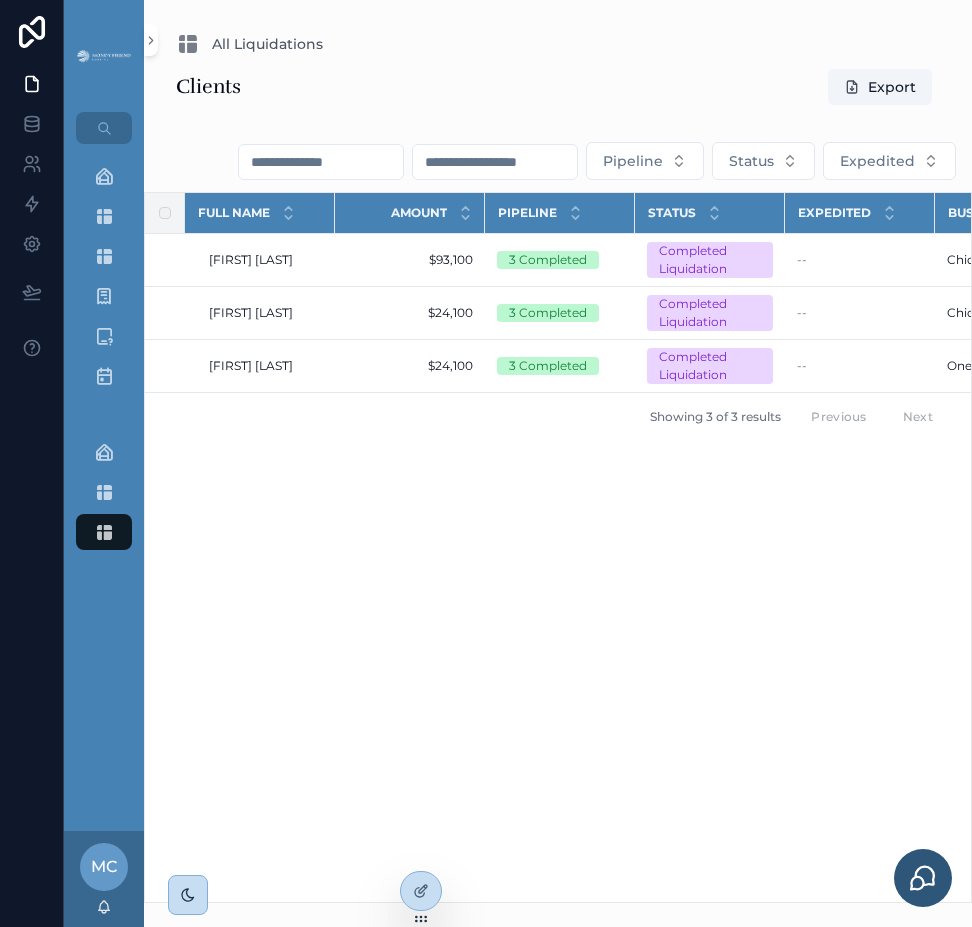 click at bounding box center (495, 162) 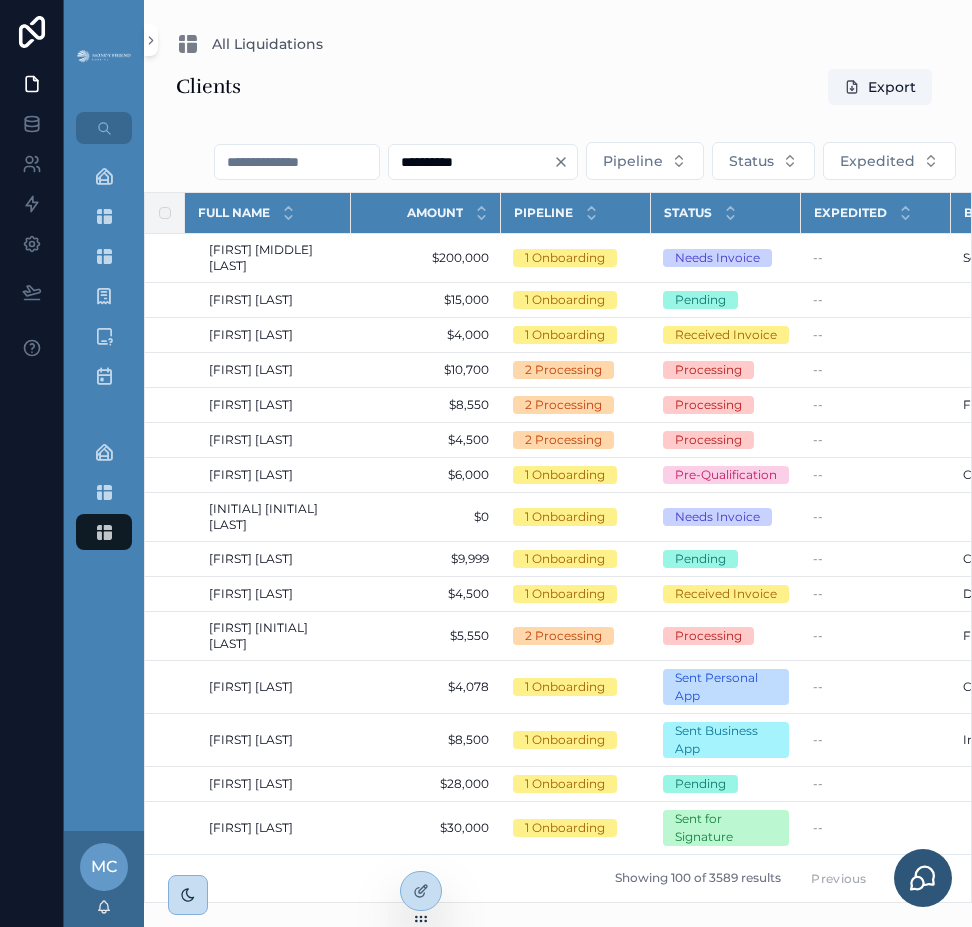 type on "**********" 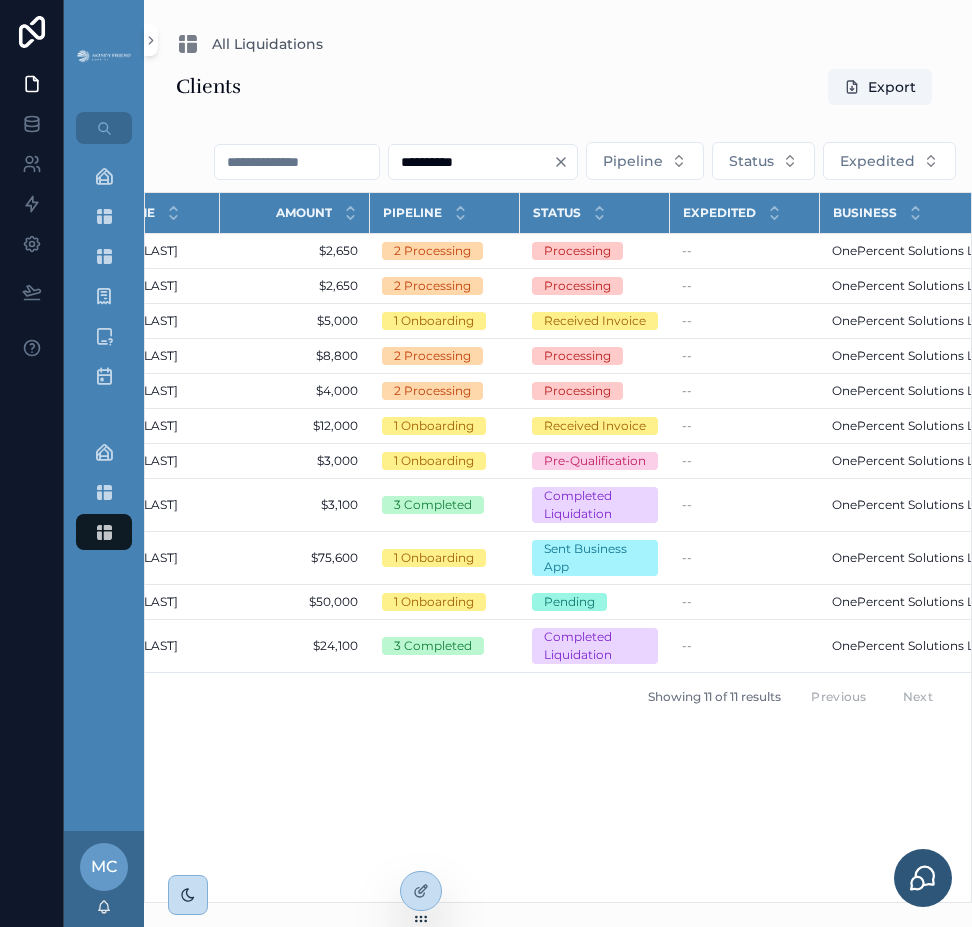 scroll, scrollTop: 0, scrollLeft: 0, axis: both 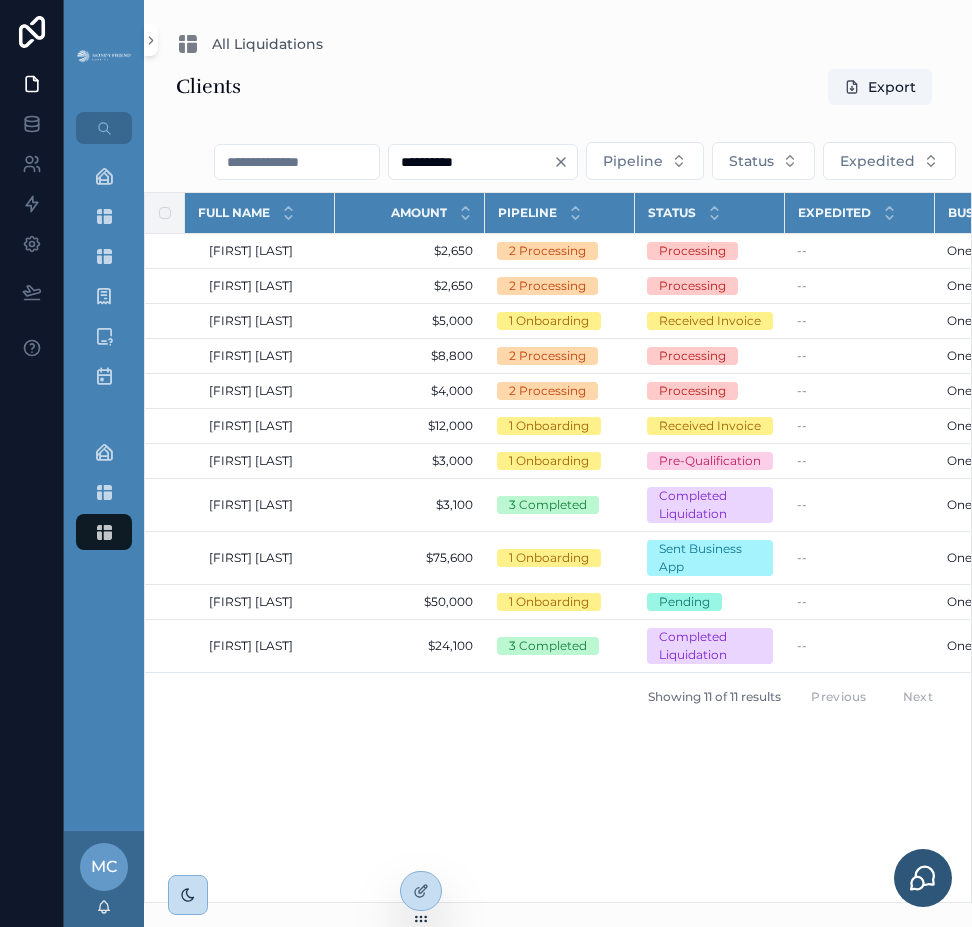 click 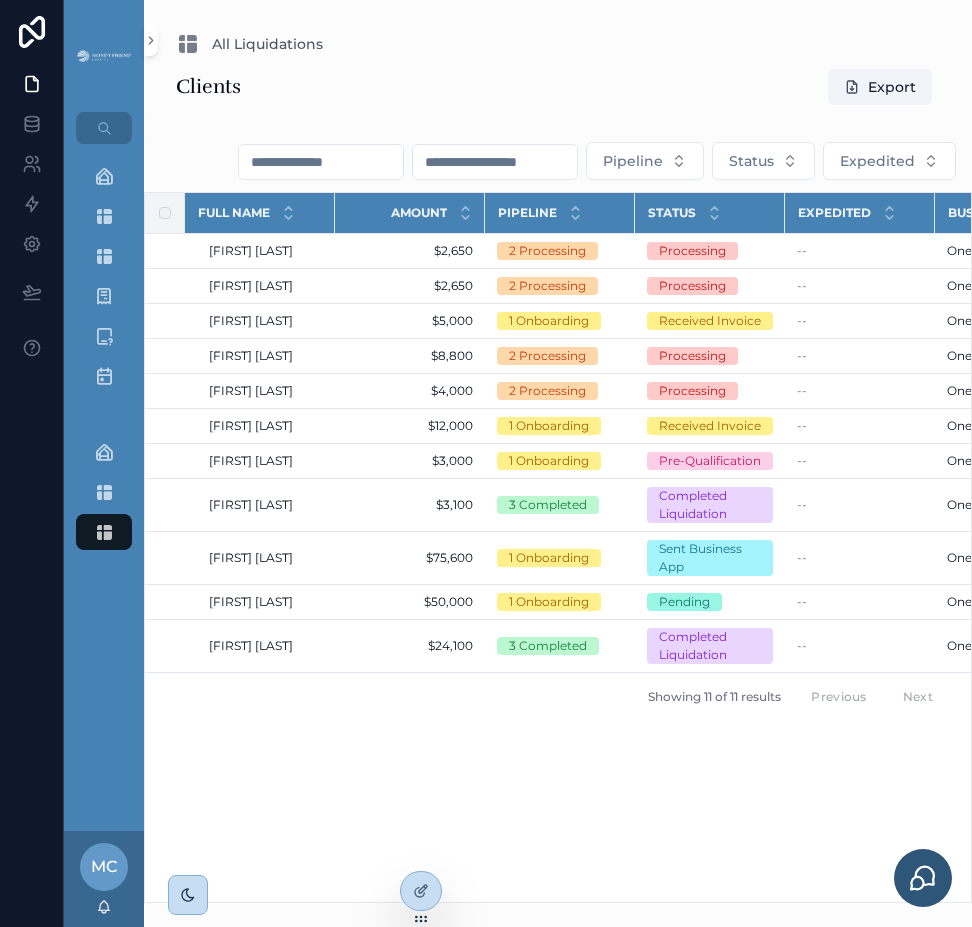 click at bounding box center [495, 162] 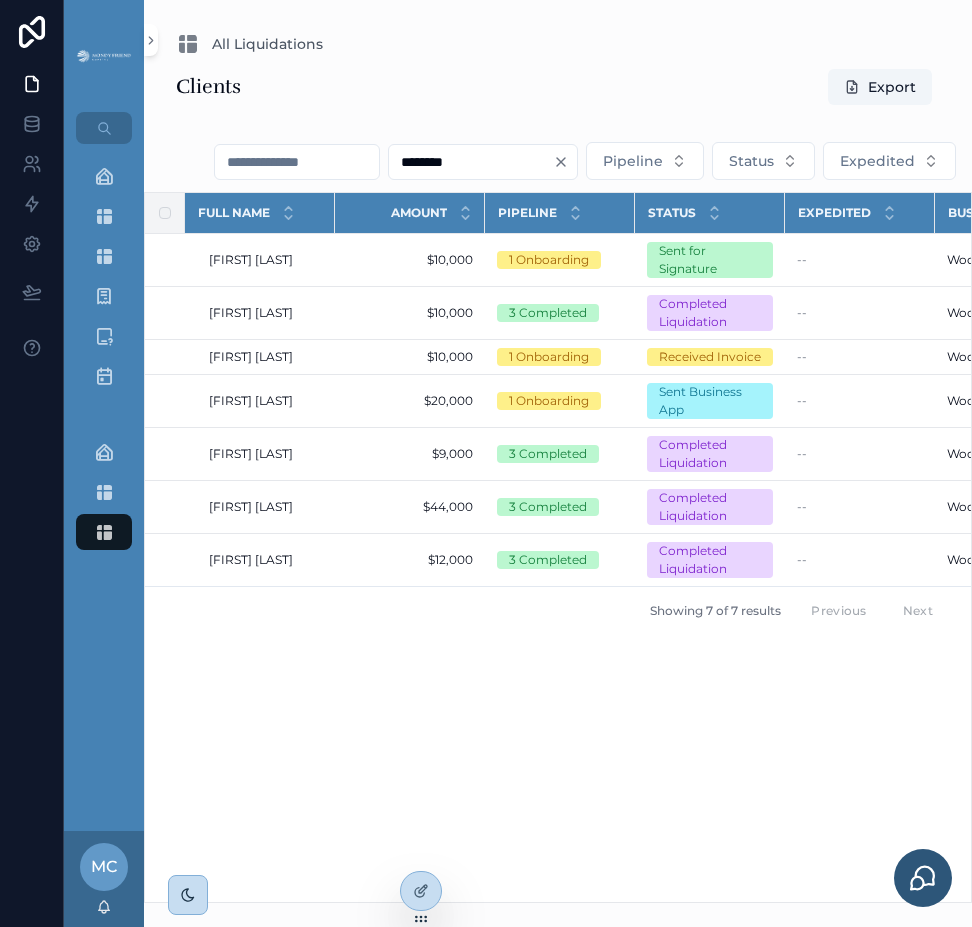 type on "********" 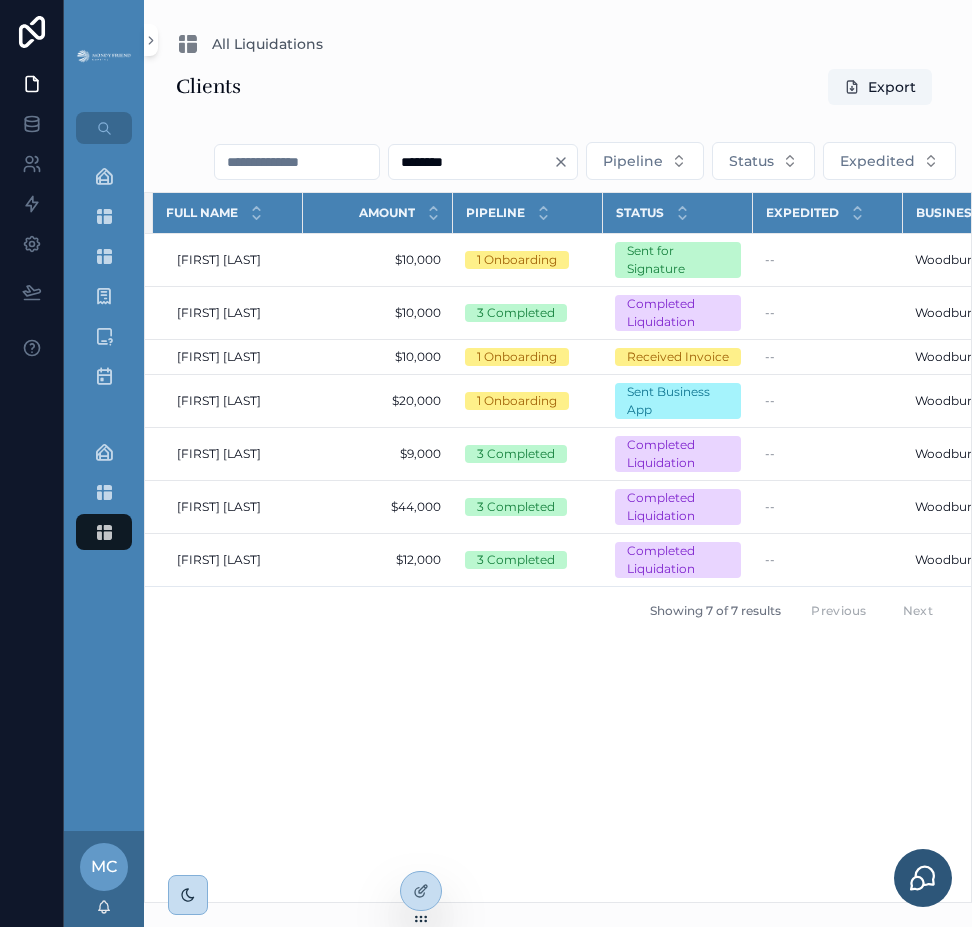 scroll, scrollTop: 0, scrollLeft: 38, axis: horizontal 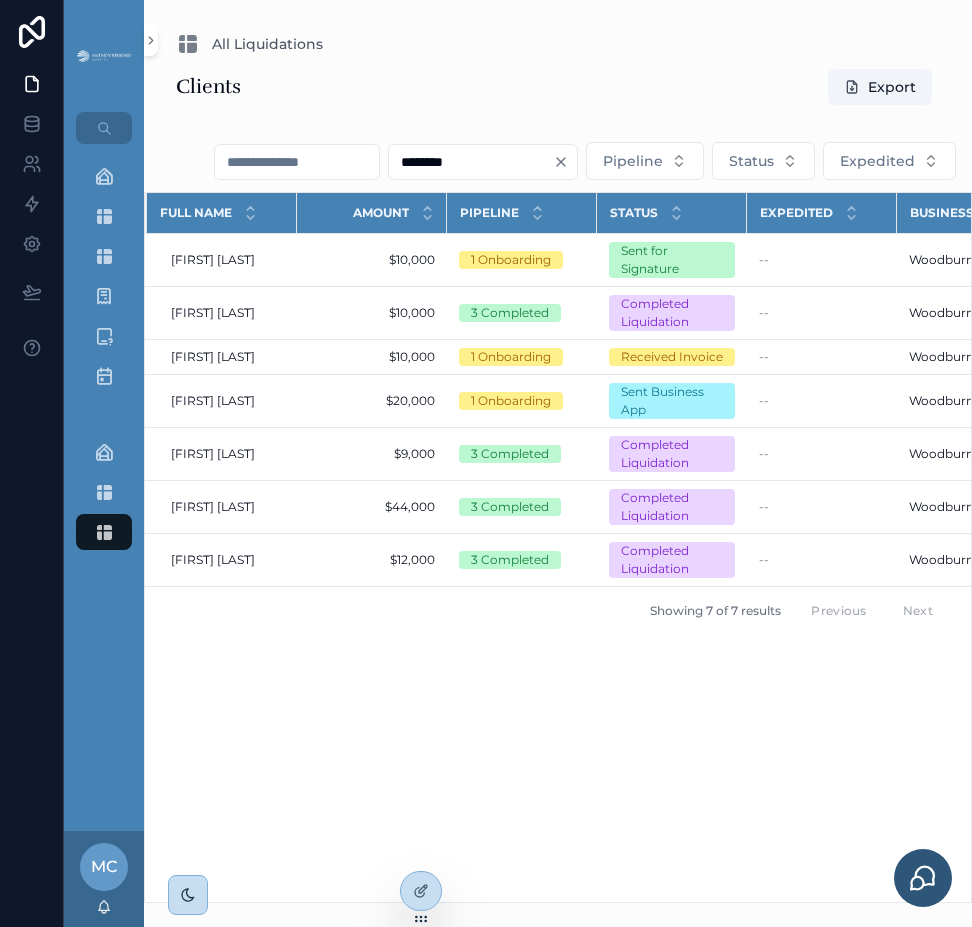 click on "Full Name Amount Pipeline Status Expedited Business Updated at Created at [FIRST] [LAST] [FIRST] [LAST] $[AMOUNT] $[AMOUNT] [NUMBER] Onboarding Sent for Signature -- [COMPANY] [COMPANY] [DATE] [TIME] [DATE] [TIME] [DATE] [TIME] [DATE] [TIME] [FIRST] [LAST] [FIRST] [LAST] $[AMOUNT] $[AMOUNT] [NUMBER] Completed Completed Liquidation -- [COMPANY] [COMPANY] [DATE] [TIME] [DATE] [TIME] [DATE] [TIME] [DATE] [TIME] [FIRST] [LAST] [FIRST] [LAST] $[AMOUNT] $[AMOUNT] [NUMBER] Onboarding Received Invoice -- [COMPANY] [COMPANY] [DATE] [TIME] [DATE] [TIME] [DATE] [TIME] [DATE] [TIME] [FIRST] [LAST] [FIRST] [LAST] $[AMOUNT] $[AMOUNT] [NUMBER] Onboarding Sent Business App -- [COMPANY] [COMPANY] [DATE] [TIME] [DATE] [TIME] [DATE] [TIME] [DATE] [TIME] [FIRST] [LAST] [FIRST] [LAST] $[AMOUNT] $[AMOUNT] [NUMBER] Completed Completed Liquidation -- [COMPANY] [COMPANY] [DATE] [TIME] [DATE] [TIME] [DATE] [TIME] $[AMOUNT] --" at bounding box center (558, 547) 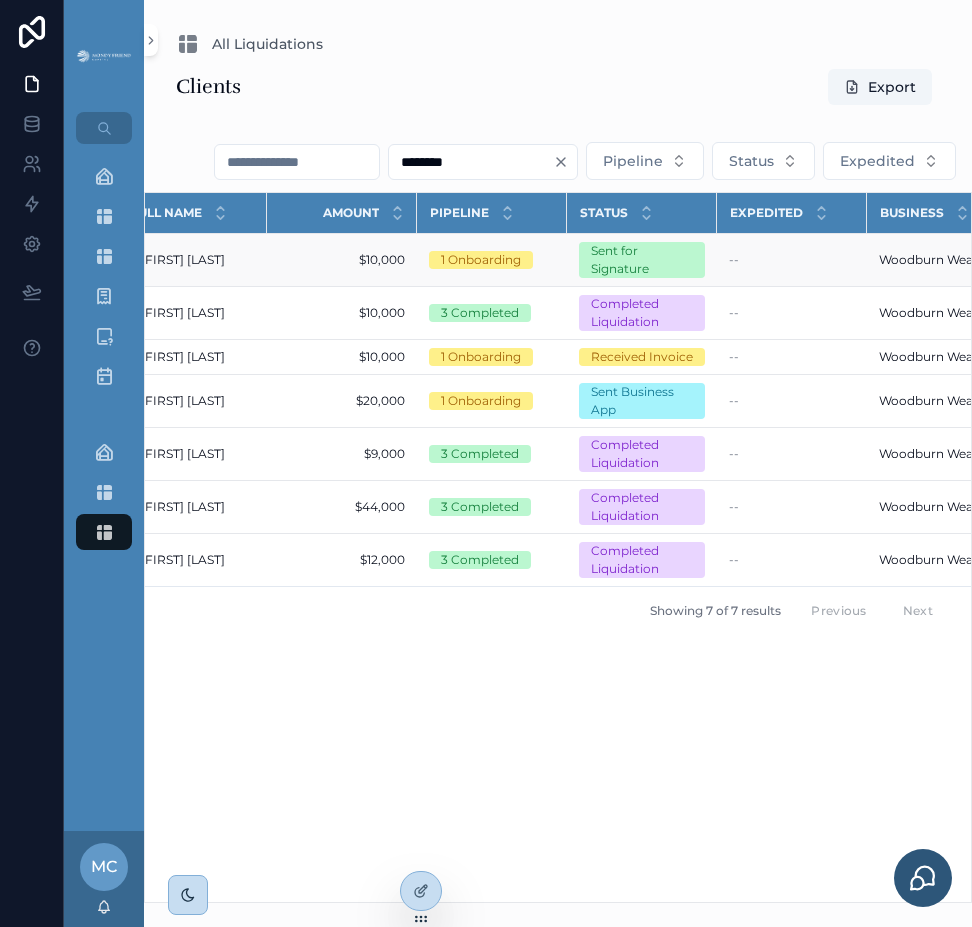 scroll, scrollTop: 0, scrollLeft: 0, axis: both 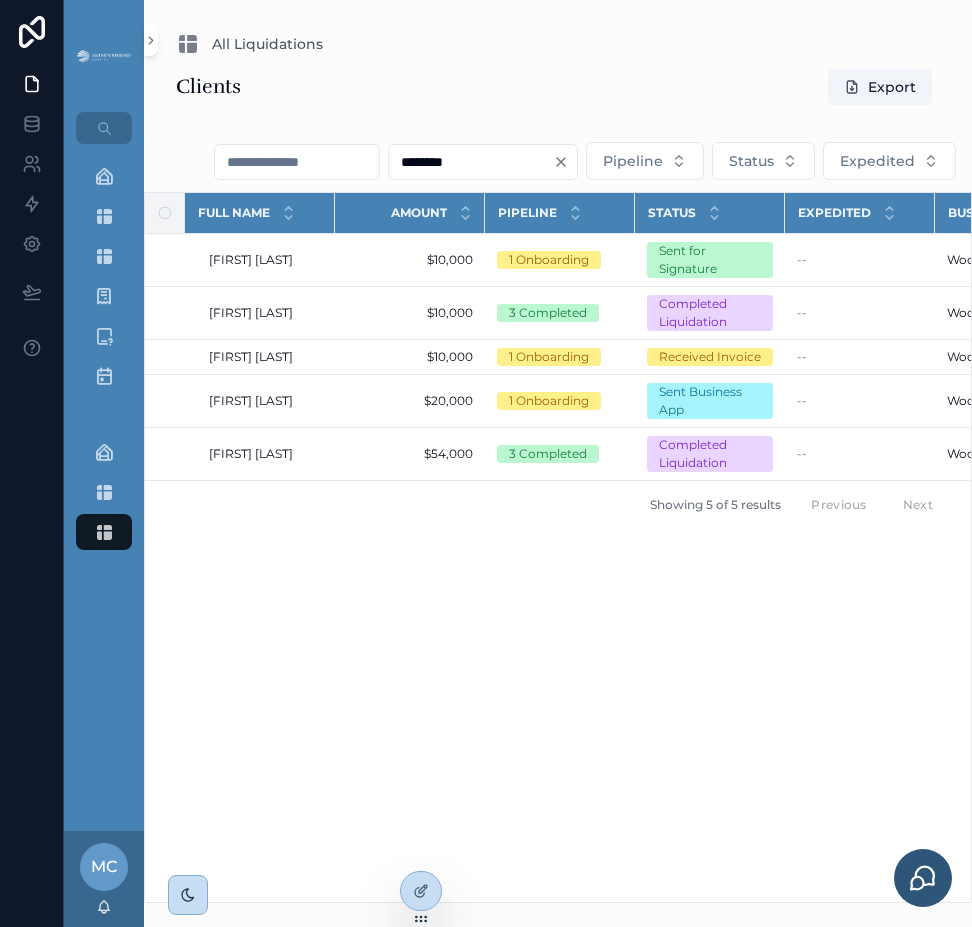 click 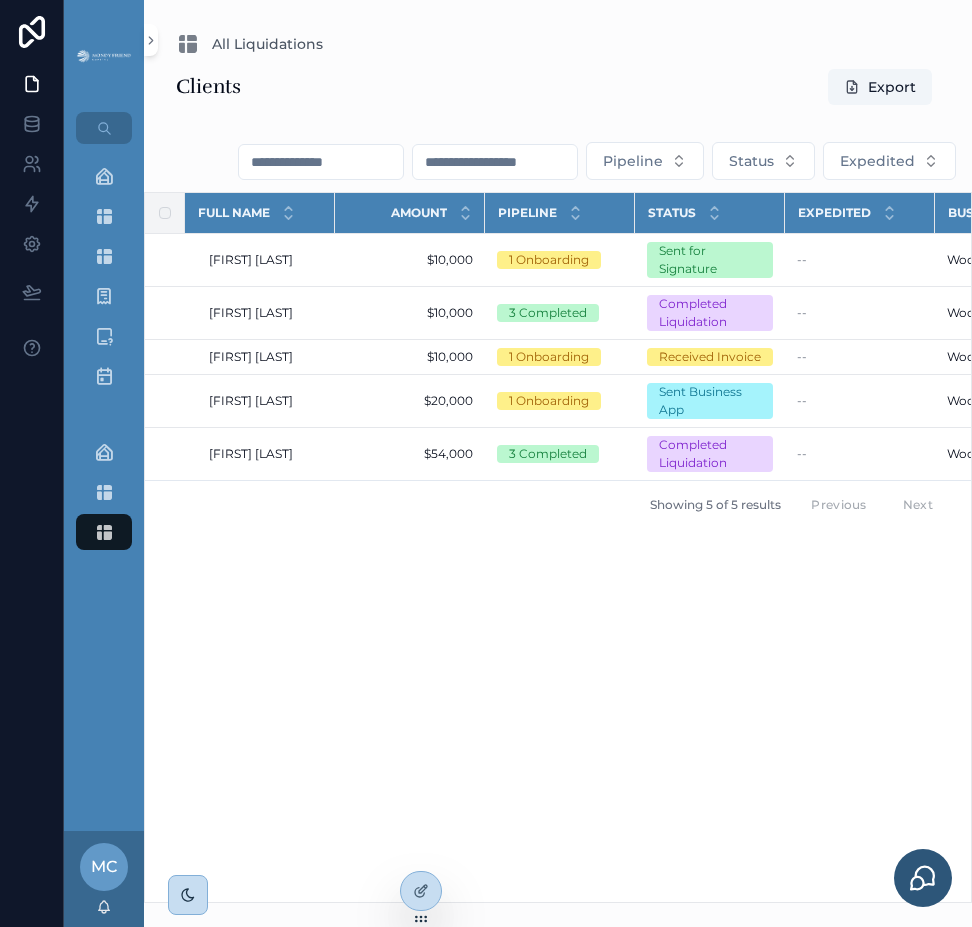 click on "Clients Export Pipeline Status Expedited Full Name Amount Pipeline Status Expedited Business Updated at Created at [FIRST] [LAST] [FIRST] [LAST] $[AMOUNT] $[AMOUNT] [NUMBER] Onboarding Sent for Signature -- [COMPANY] [COMPANY] [DATE] [TIME] [DATE] [TIME] [DATE] [TIME] [DATE] [TIME] [FIRST] [LAST] [FIRST] [LAST] $[AMOUNT] $[AMOUNT] [NUMBER] Completed Completed Liquidation -- [COMPANY] [COMPANY] [DATE] [TIME] [DATE] [TIME] [DATE] [TIME] [DATE] [TIME] [FIRST] [LAST] [FIRST] [LAST] $[AMOUNT] $[AMOUNT] [NUMBER] Onboarding Received Invoice -- [COMPANY] [COMPANY] [DATE] [TIME] [DATE] [TIME] [DATE] [TIME] [DATE] [TIME] [FIRST] [LAST] [FIRST] [LAST] $[AMOUNT] $[AMOUNT] [NUMBER] Onboarding Sent Business App -- [COMPANY] [COMPANY] [DATE] [TIME] [DATE] [TIME] [DATE] [TIME] [DATE] [TIME] [FIRST] [LAST] [FIRST] [LAST] $[AMOUNT] $[AMOUNT] [NUMBER] Completed Completed Liquidation -- [COMPANY] [COMPANY] [DATE] [TIME] [DATE] [TIME] [DATE] [TIME]" at bounding box center (558, 485) 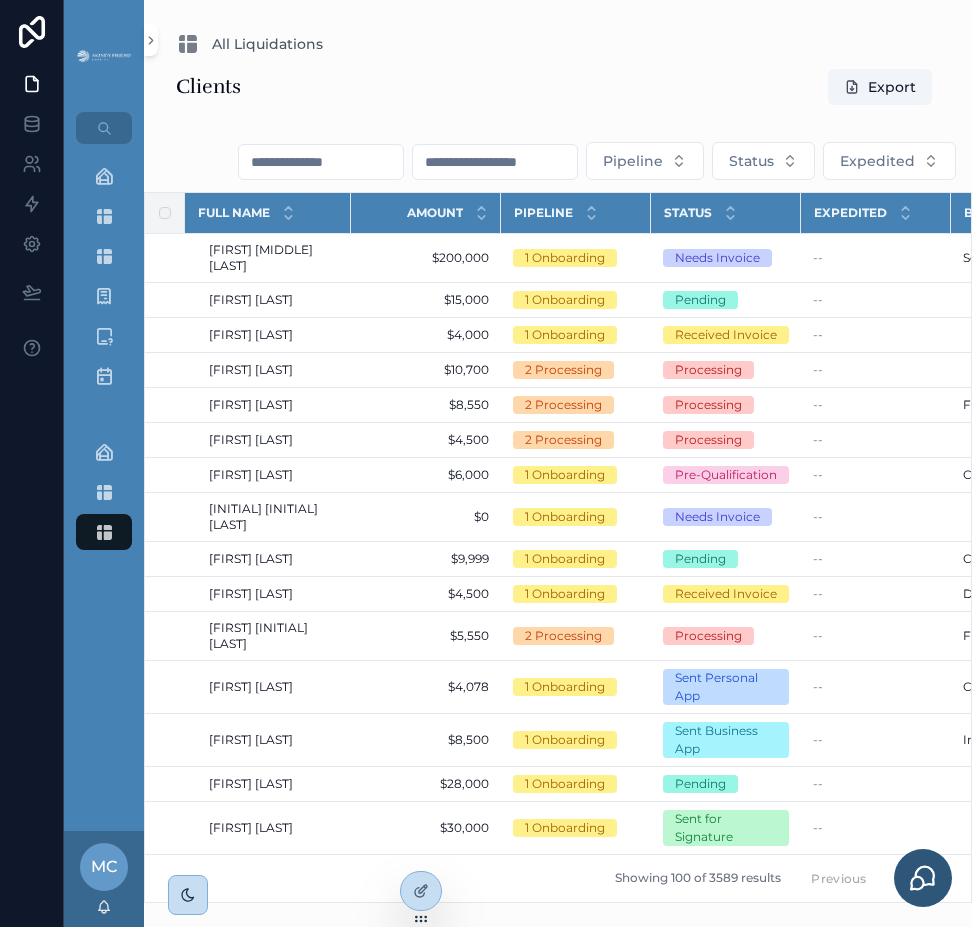 click at bounding box center [495, 162] 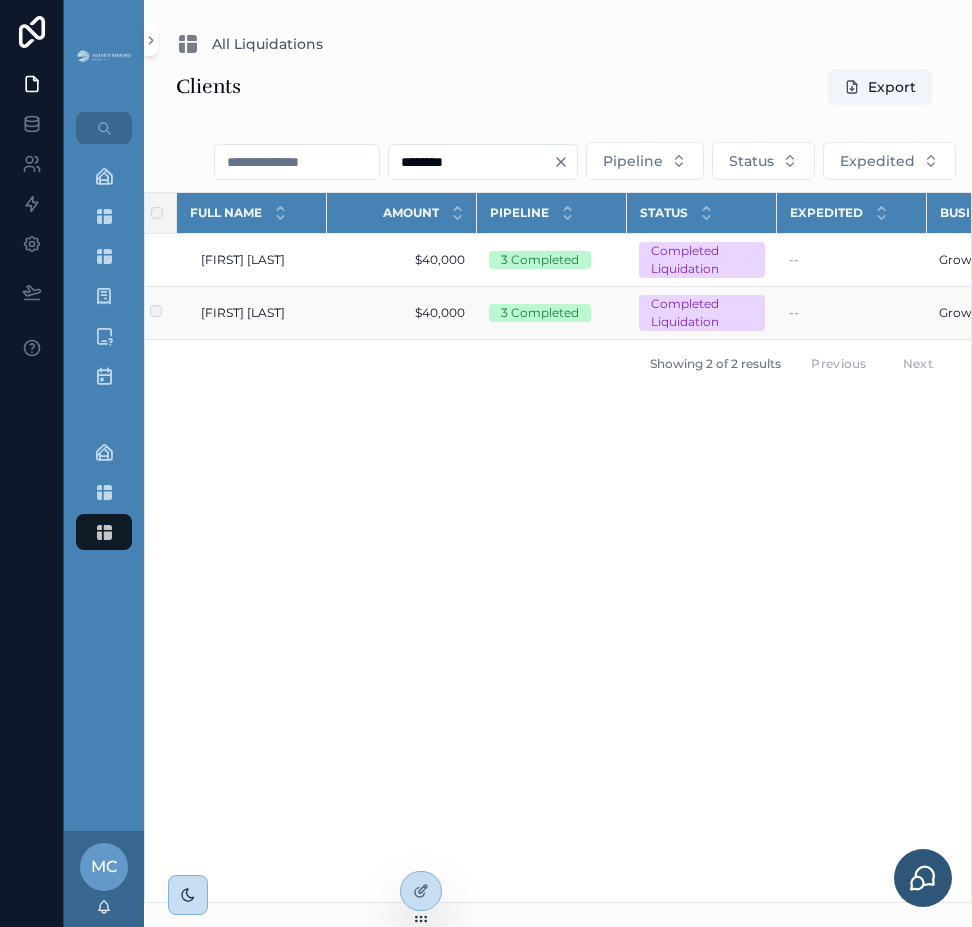 scroll, scrollTop: 0, scrollLeft: 0, axis: both 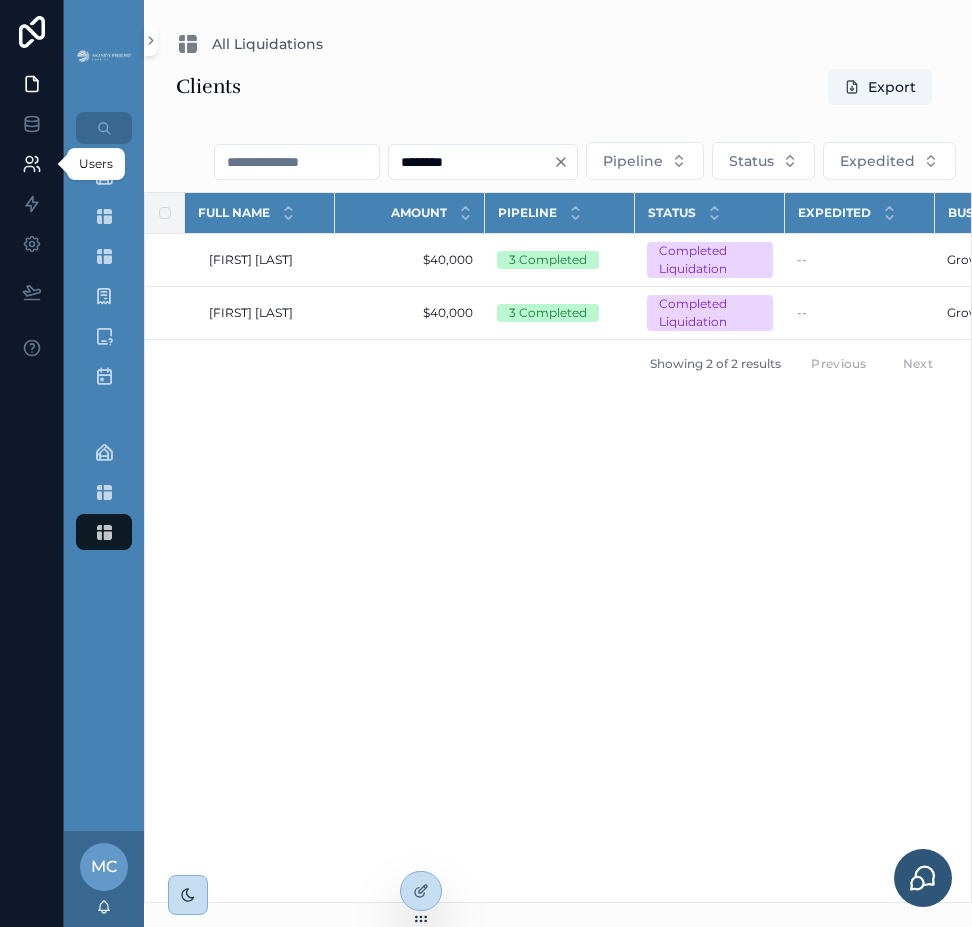 type on "********" 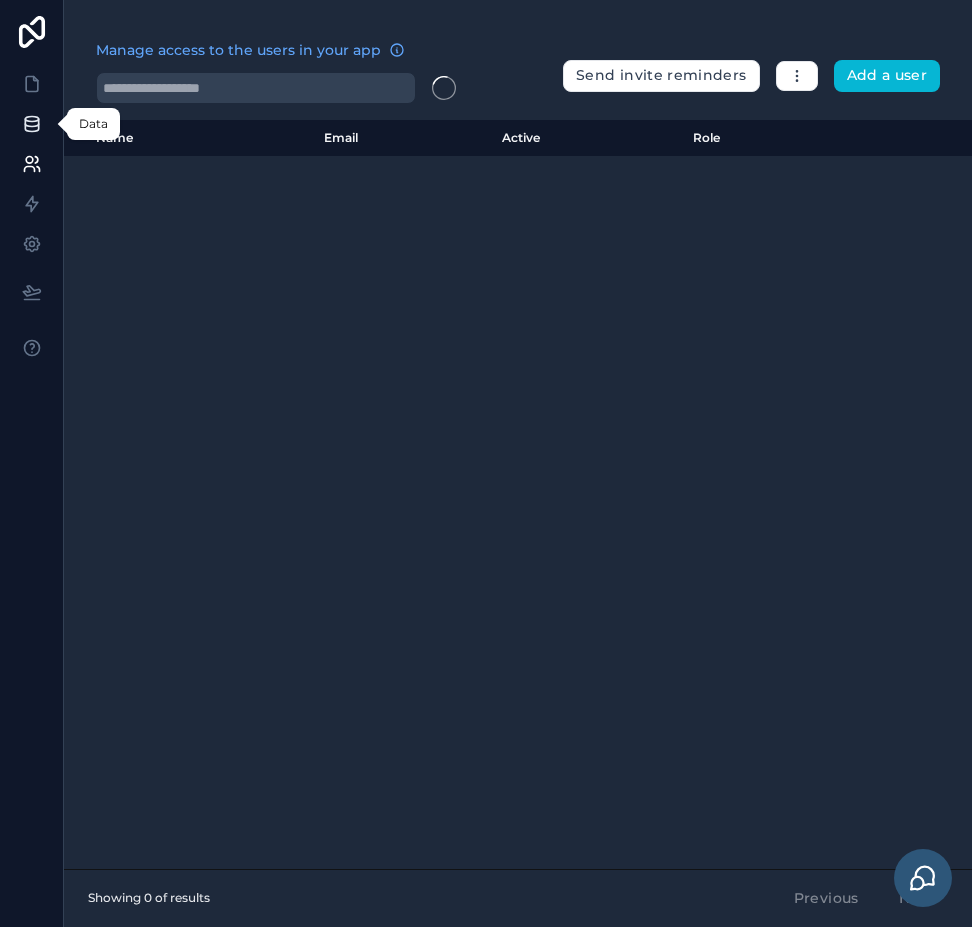 click 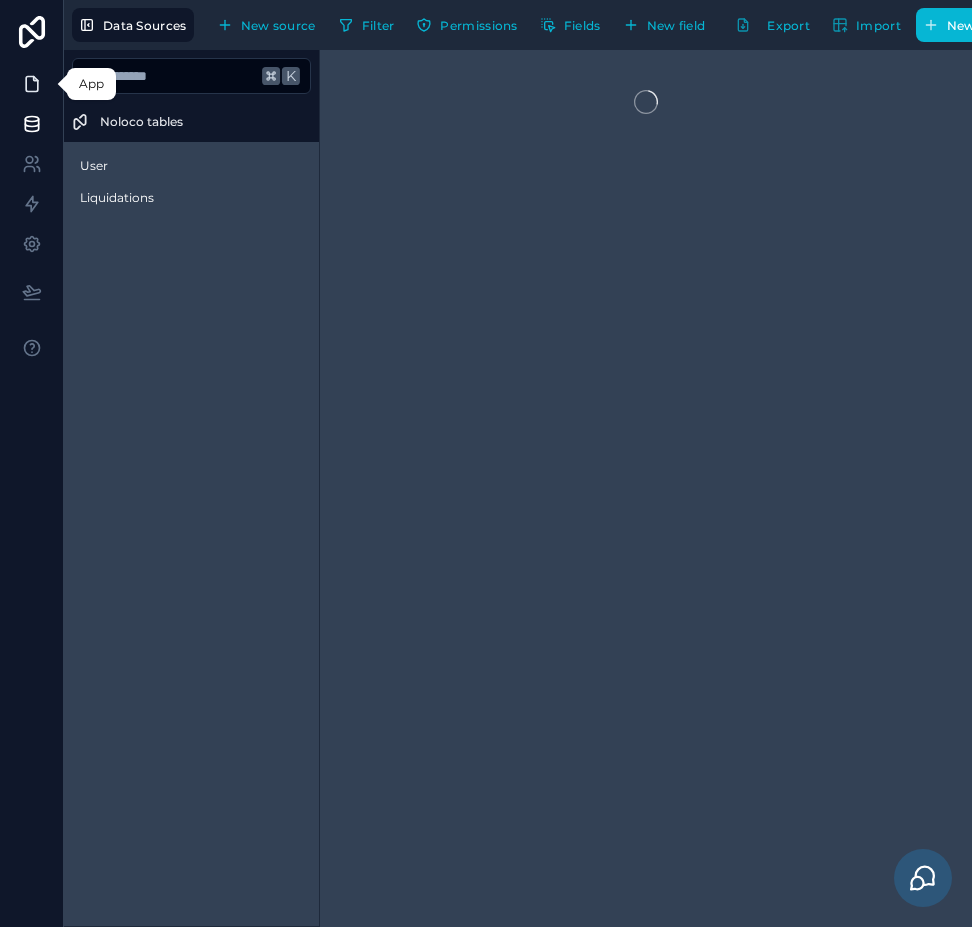 click at bounding box center (31, 84) 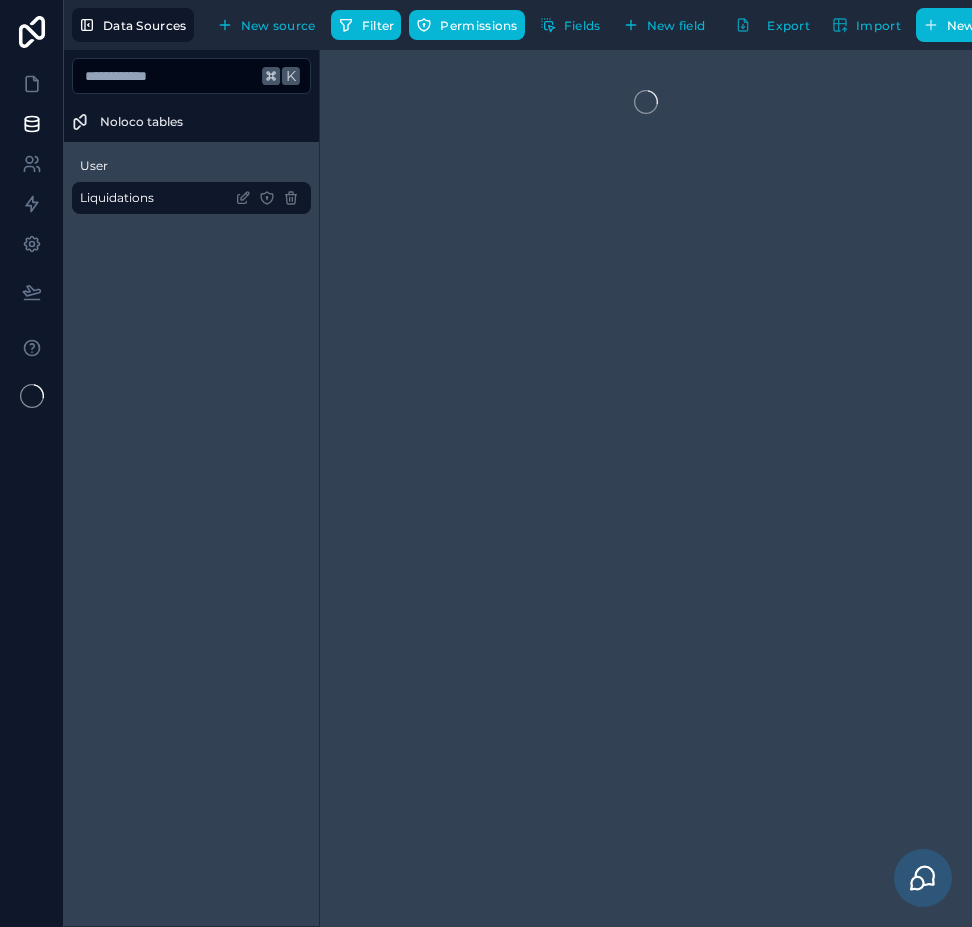 scroll, scrollTop: 0, scrollLeft: 0, axis: both 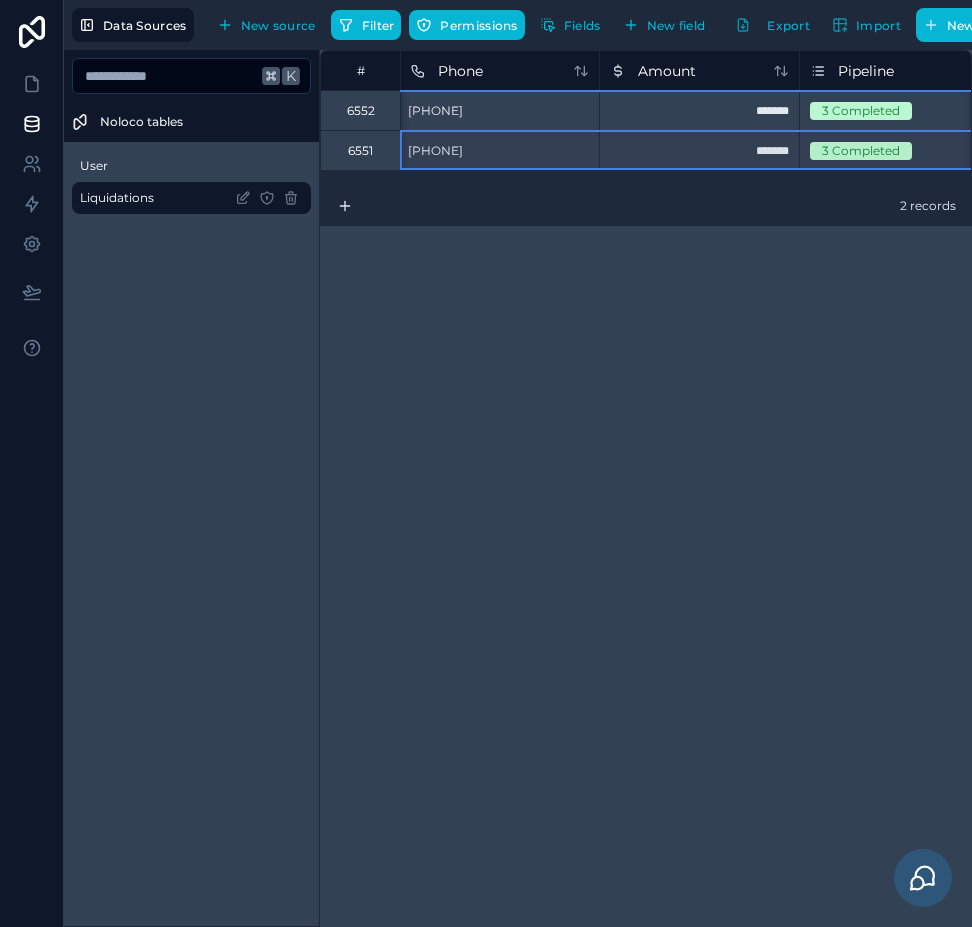 click on "6551" at bounding box center (360, 151) 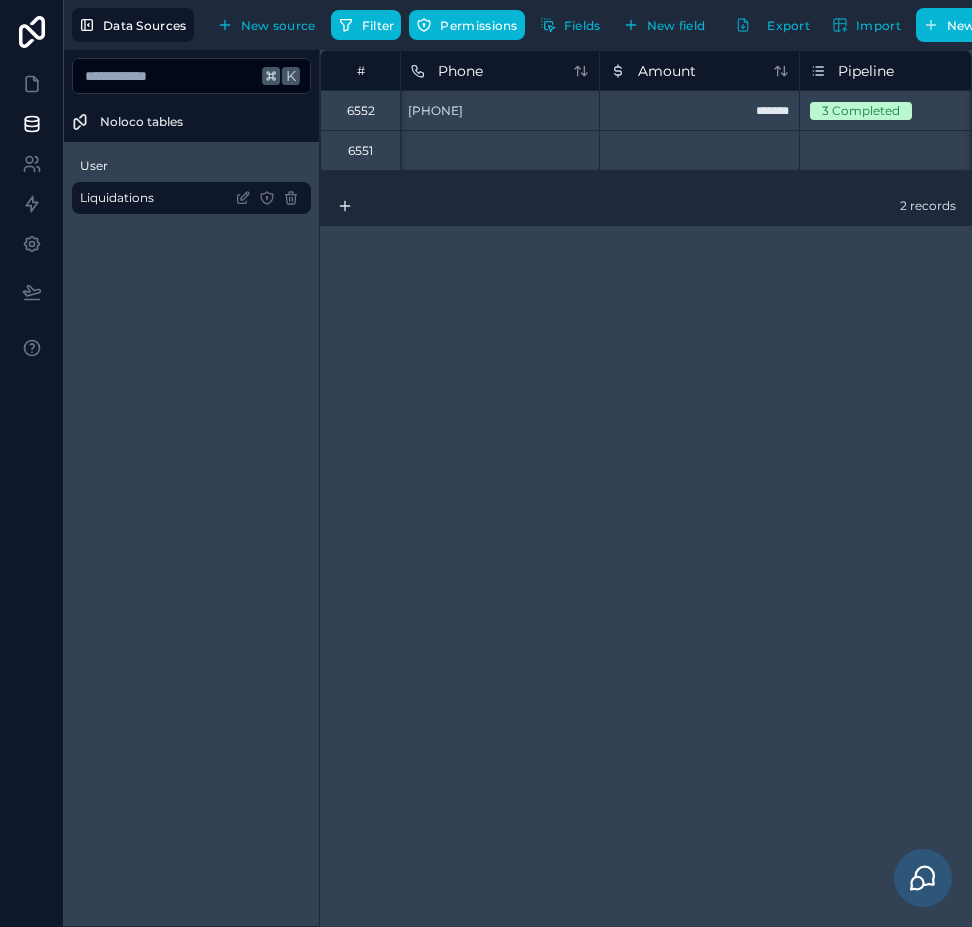 click on "# Email [EMAIL] [NAME] [NAME] [PHONE] ******* 3 Completed Completed Liquidation 6551 Select a Pipeline Select a Status 2 records" at bounding box center (646, 488) 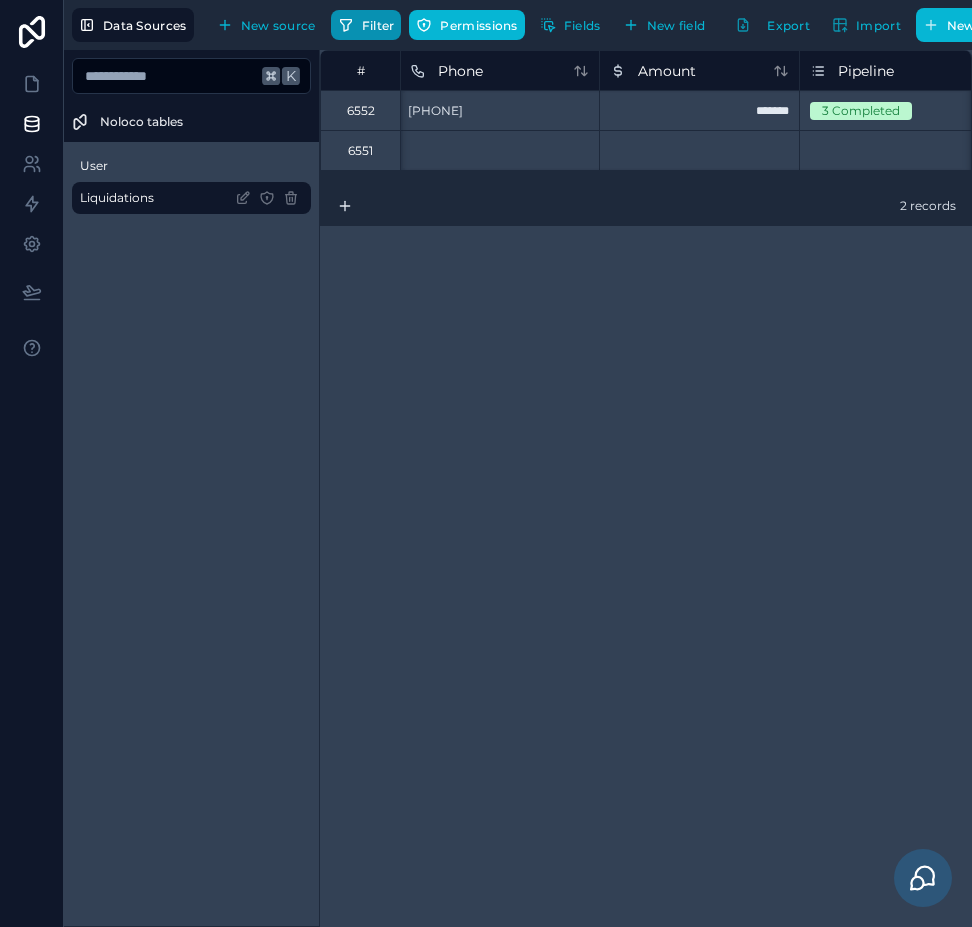 click on "Filter" at bounding box center (366, 25) 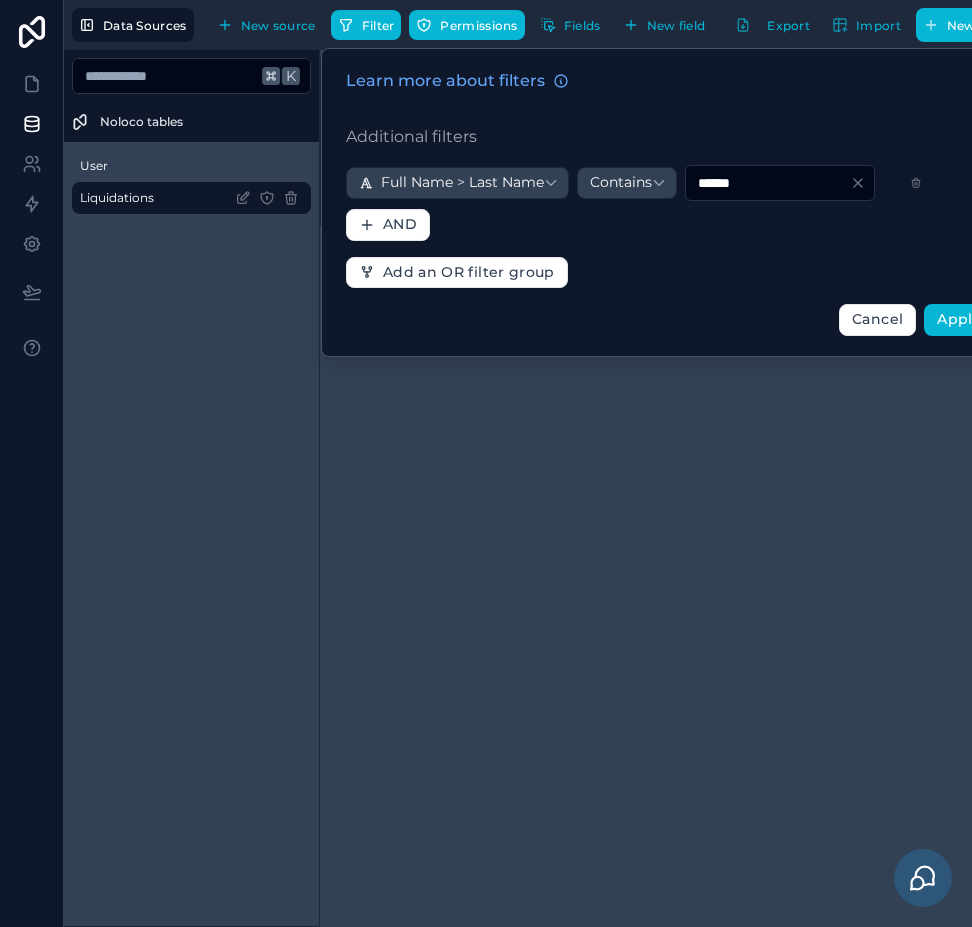 click on "******" at bounding box center (768, 183) 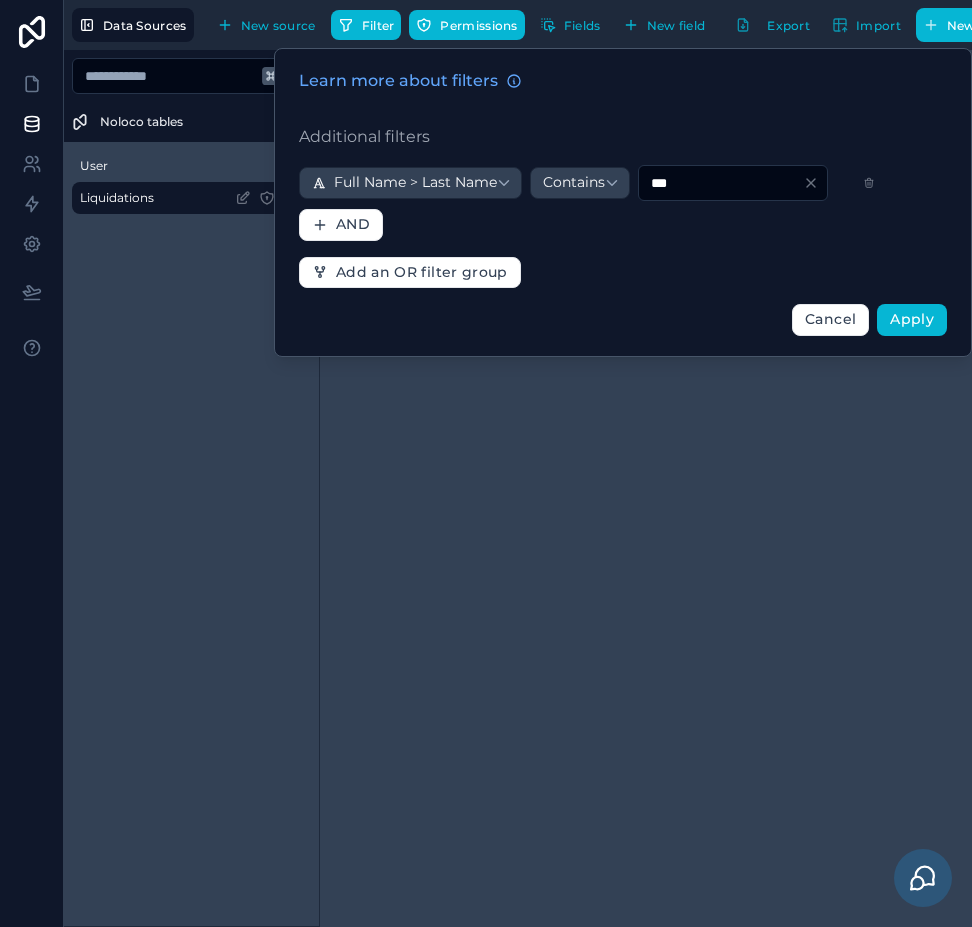 type on "***" 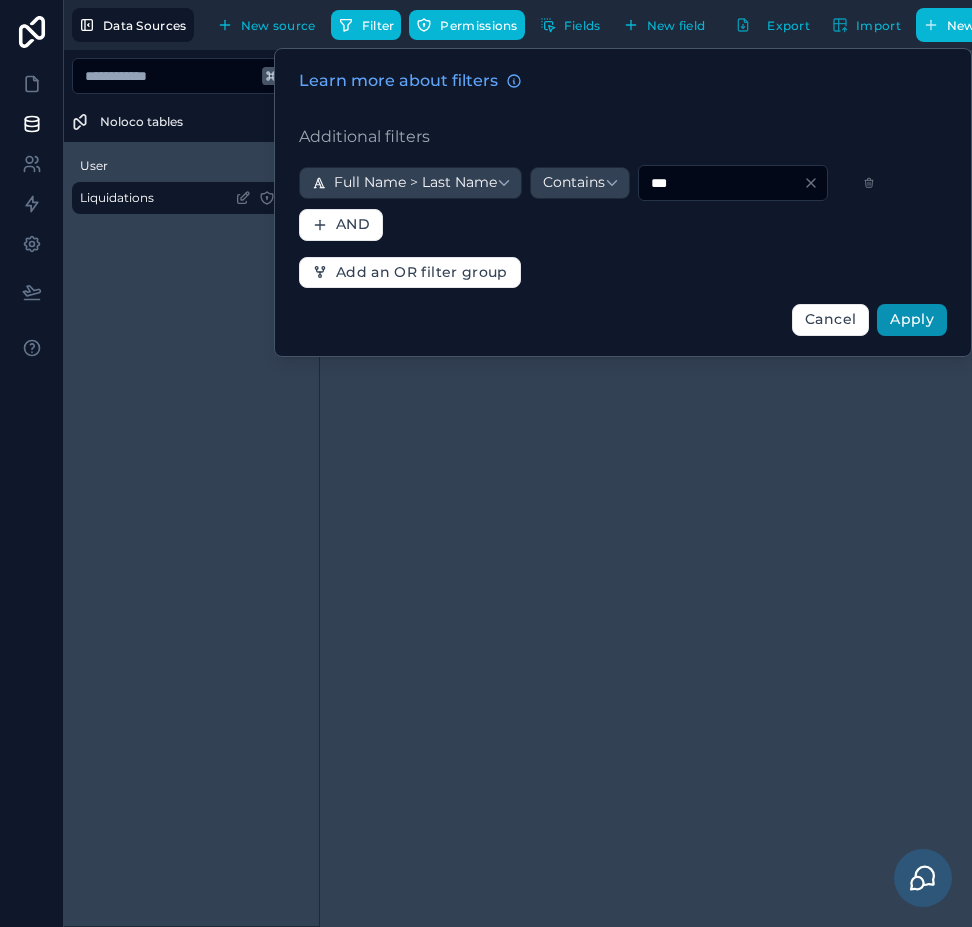 click on "Apply" at bounding box center (912, 319) 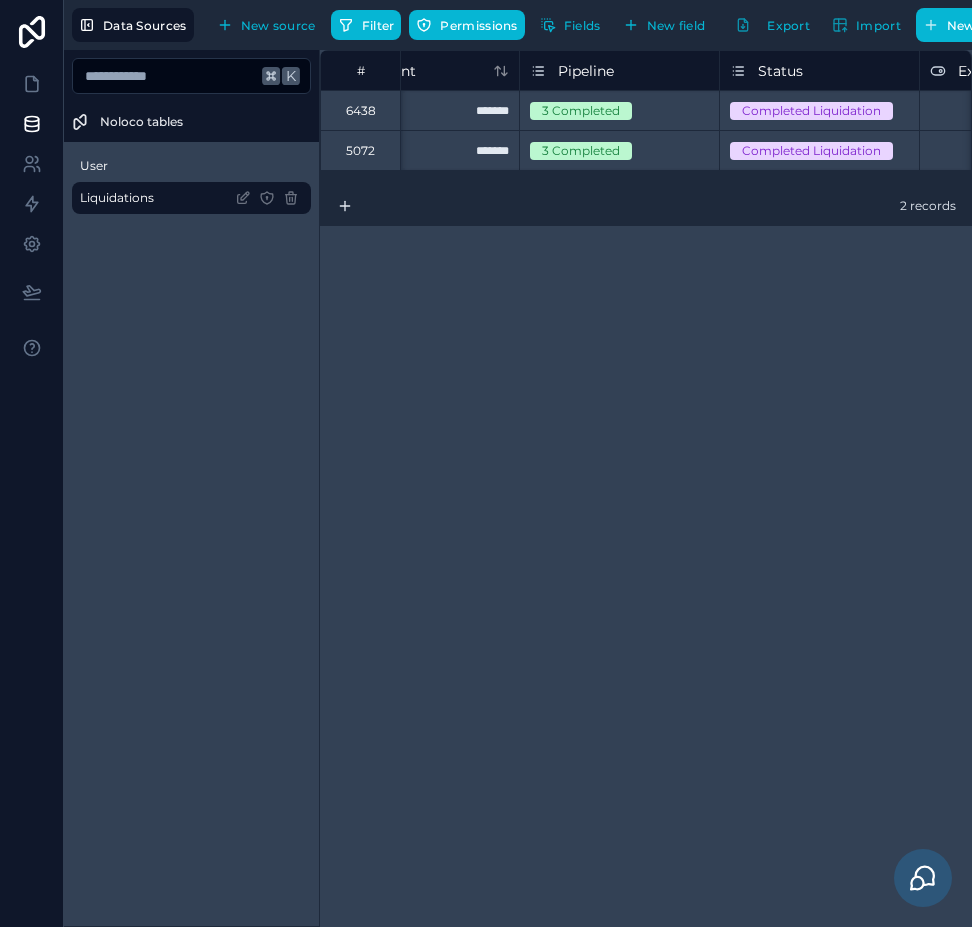 scroll, scrollTop: 0, scrollLeft: 1074, axis: horizontal 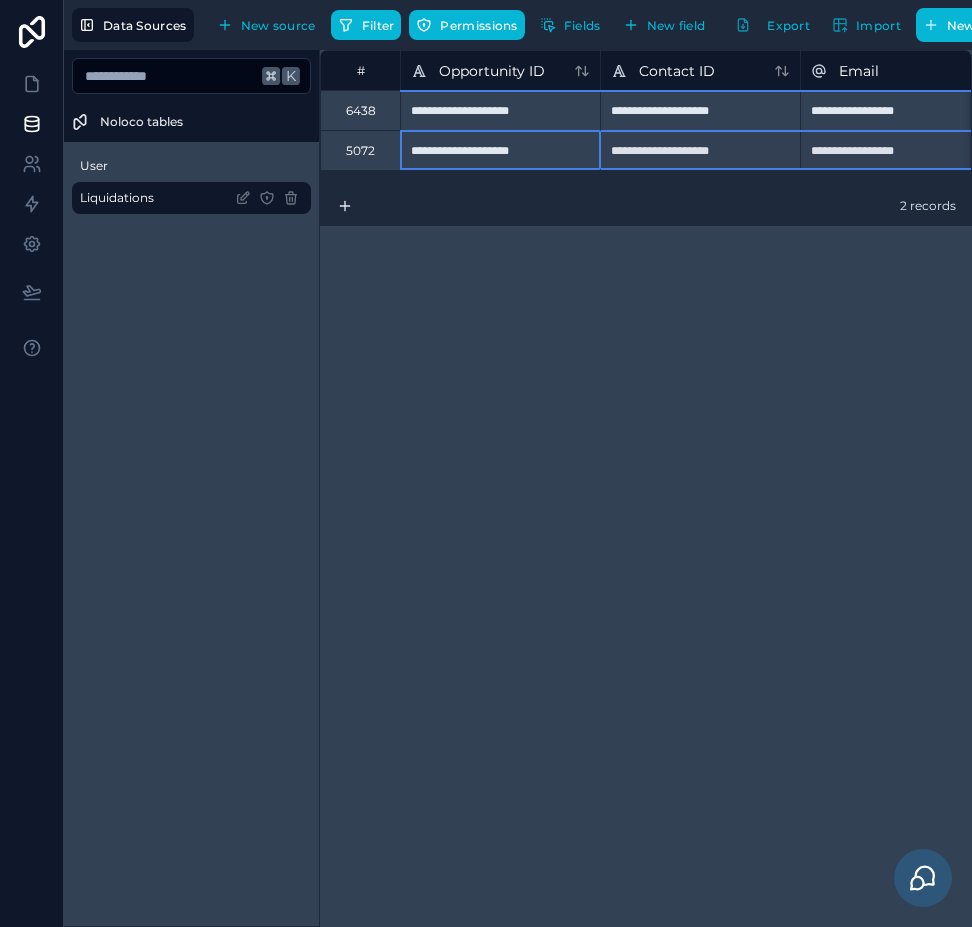 click on "5072" at bounding box center [360, 151] 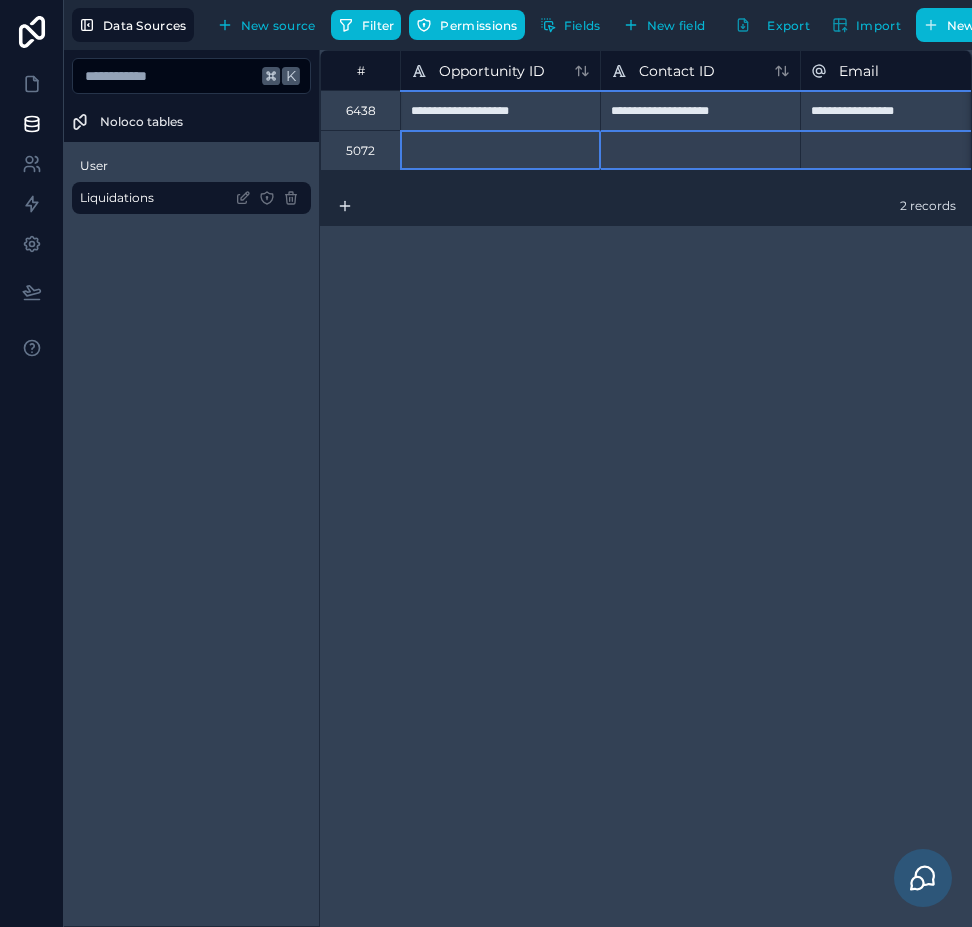 click on "2 records" at bounding box center (646, 206) 